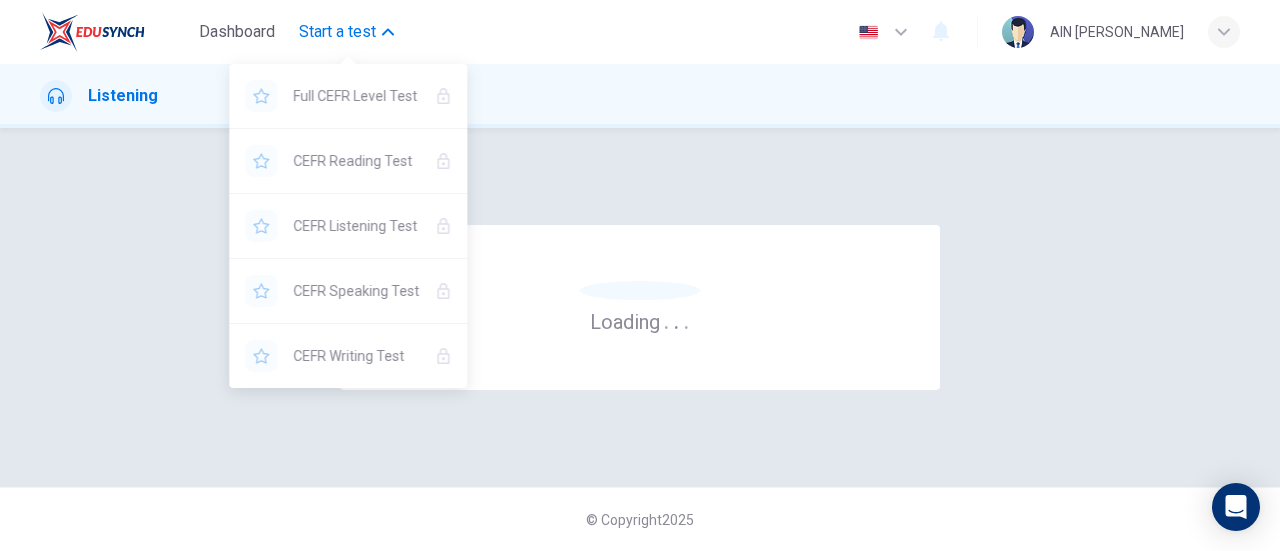 scroll, scrollTop: 0, scrollLeft: 0, axis: both 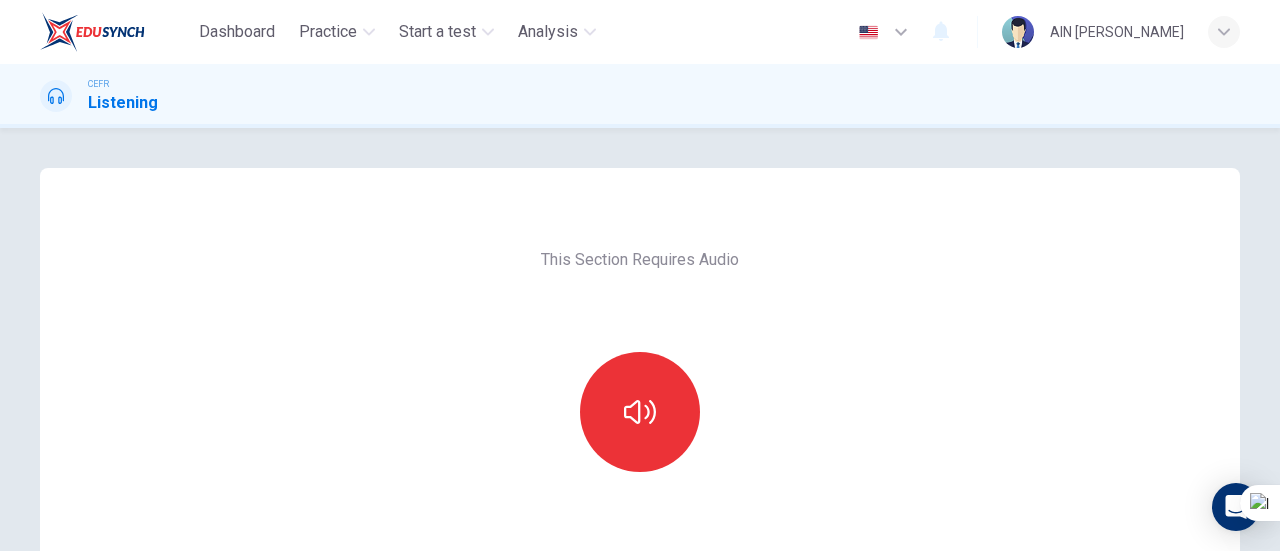 drag, startPoint x: 1279, startPoint y: 221, endPoint x: 1276, endPoint y: 259, distance: 38.118237 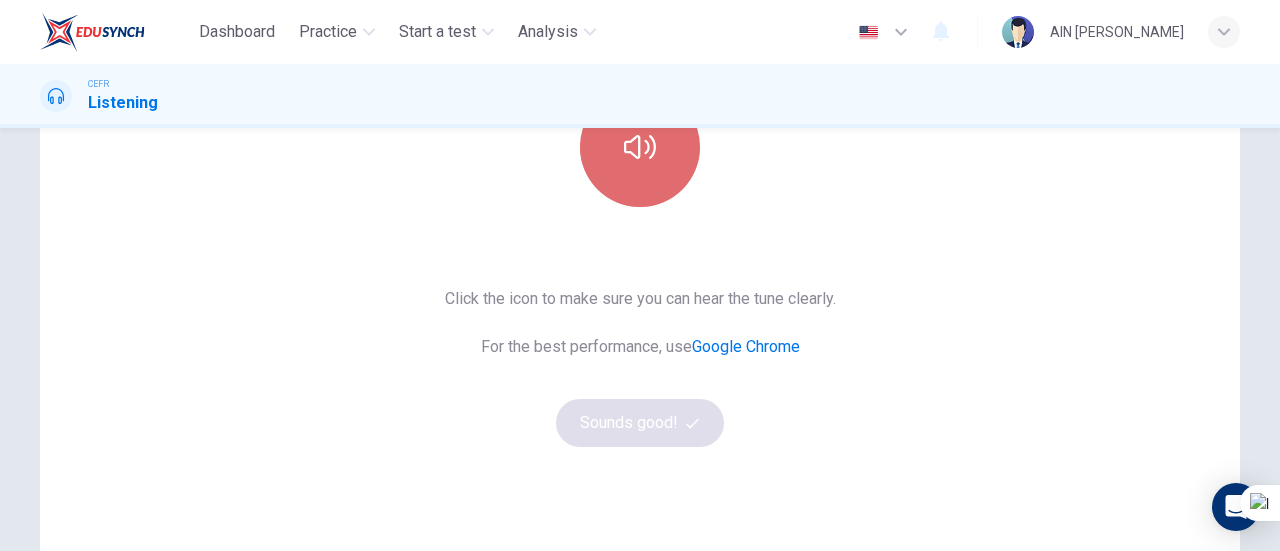 click at bounding box center (640, 147) 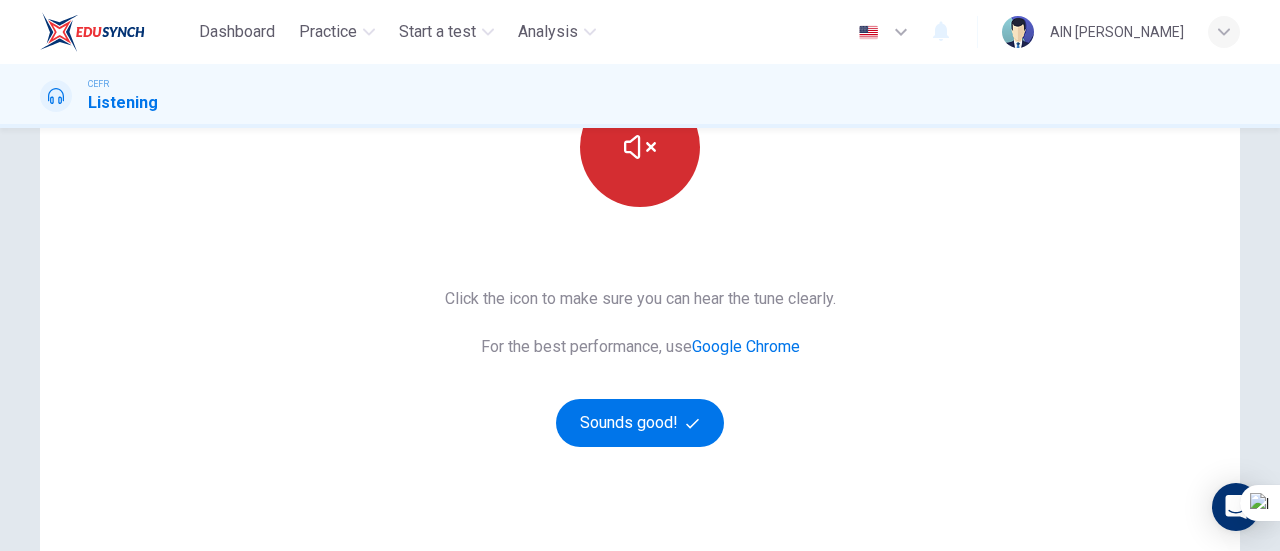 type 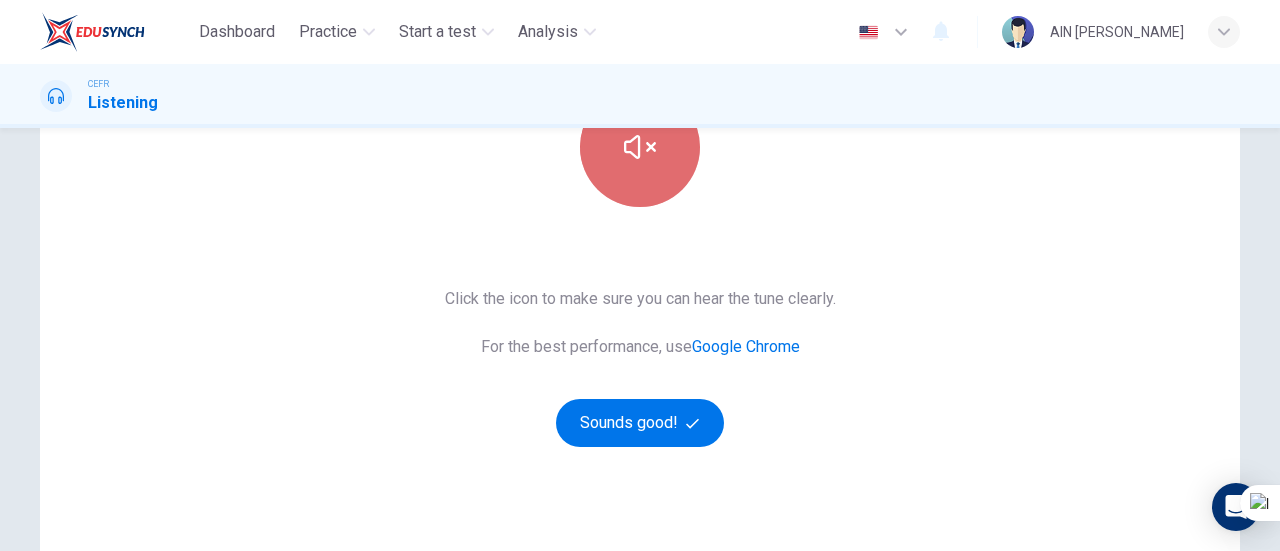 click at bounding box center (640, 147) 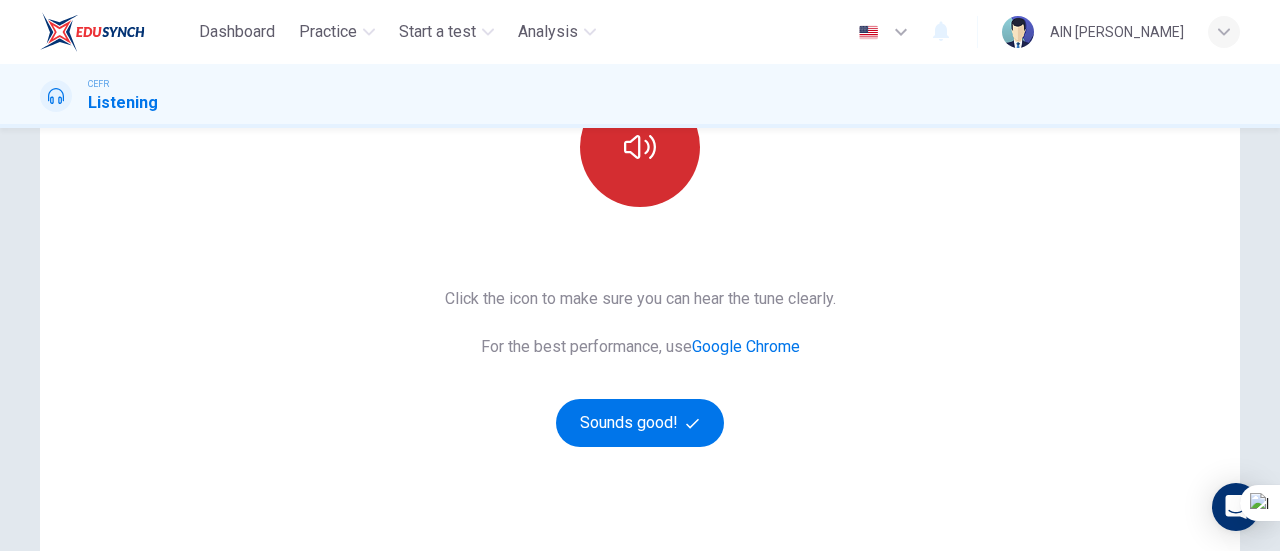 scroll, scrollTop: 305, scrollLeft: 0, axis: vertical 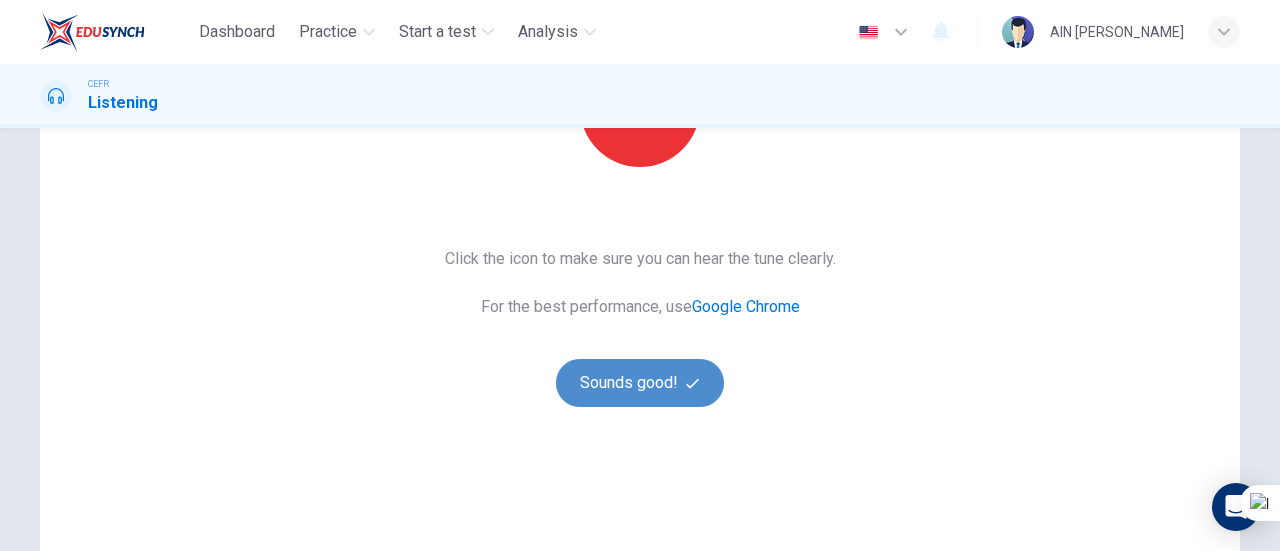 click on "Sounds good!" at bounding box center (640, 383) 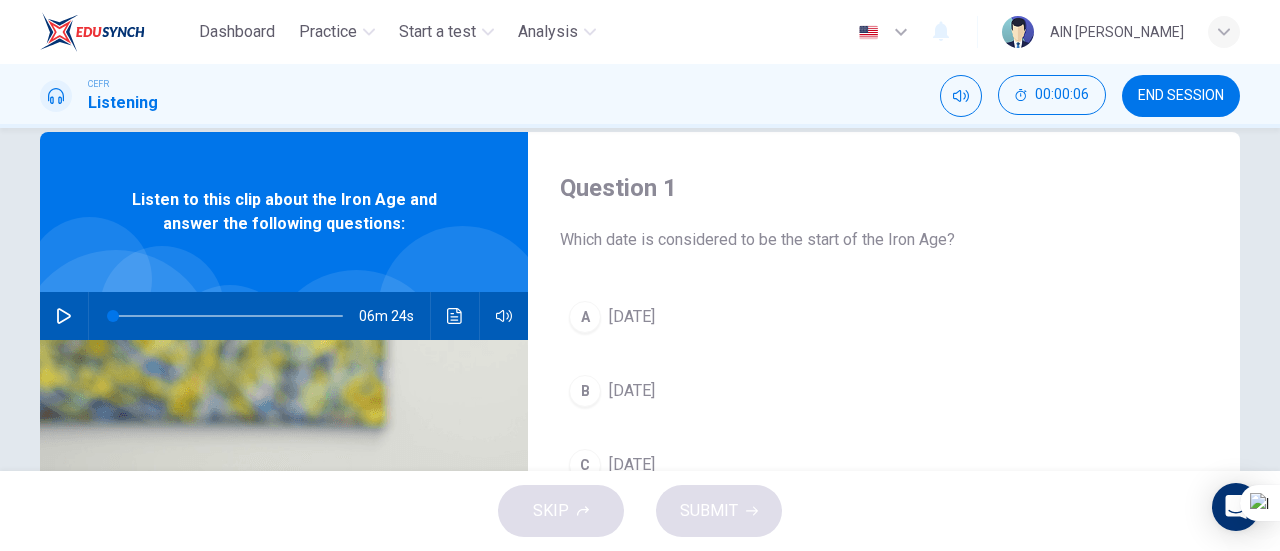 scroll, scrollTop: 40, scrollLeft: 0, axis: vertical 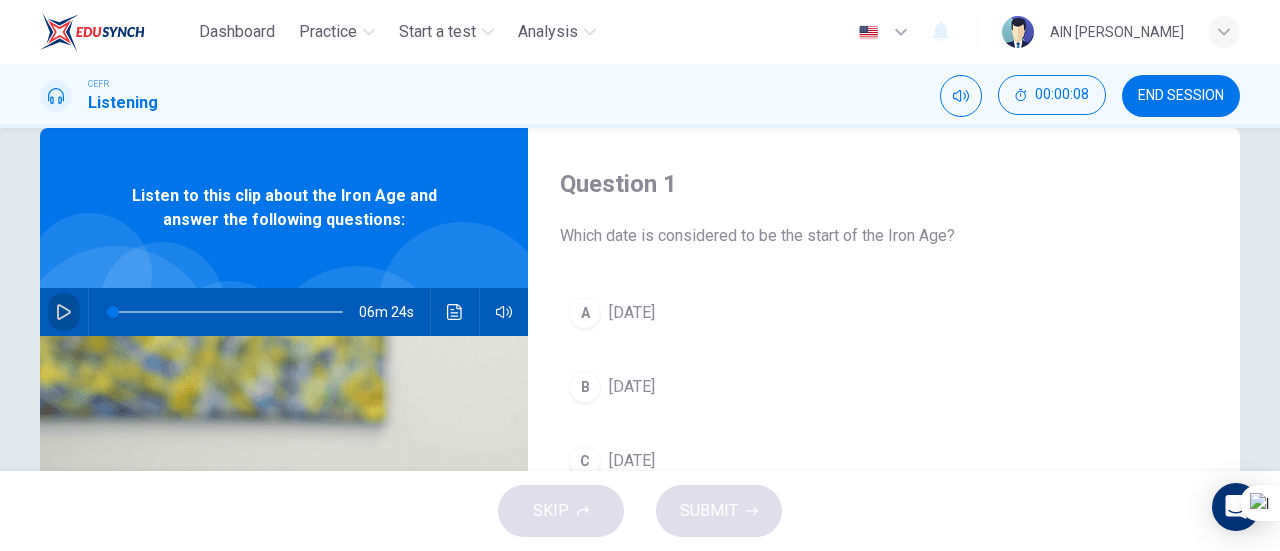 click at bounding box center (64, 312) 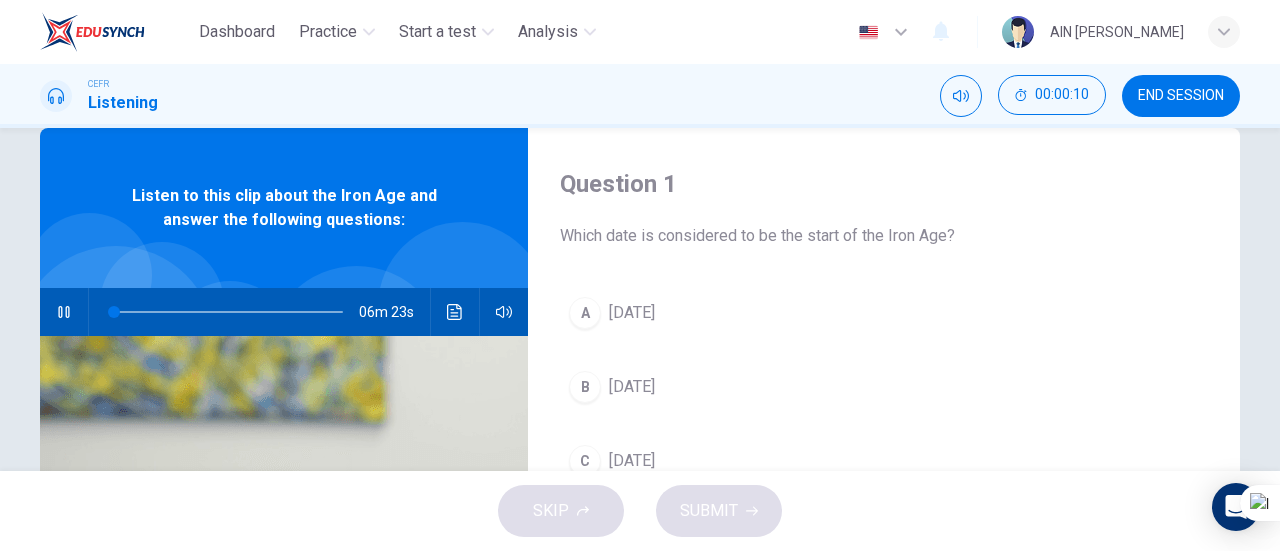 type on "1" 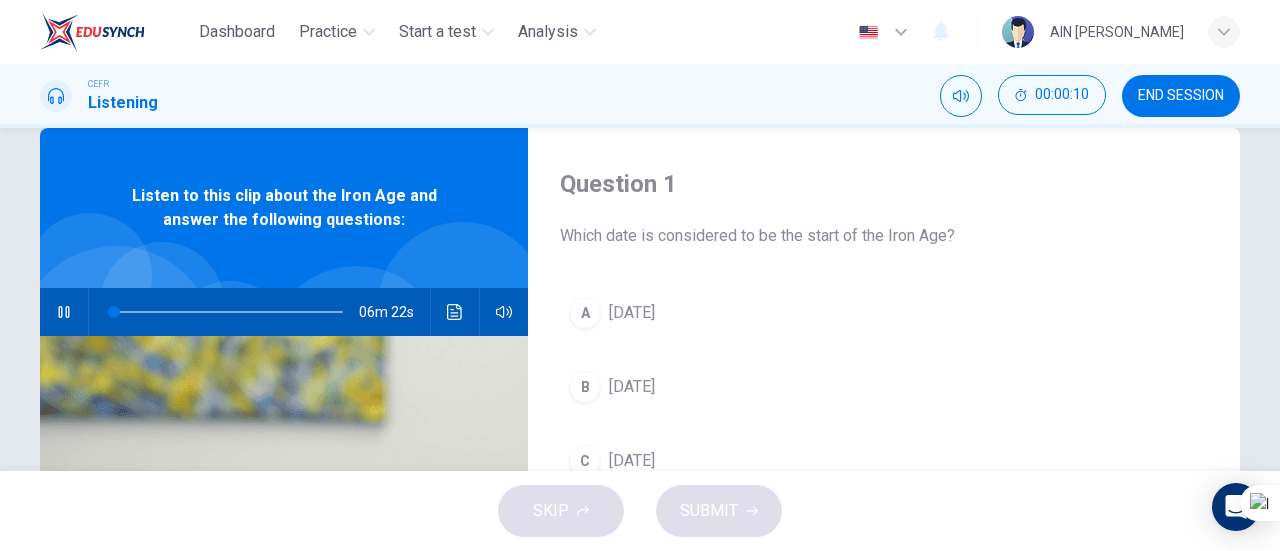 type 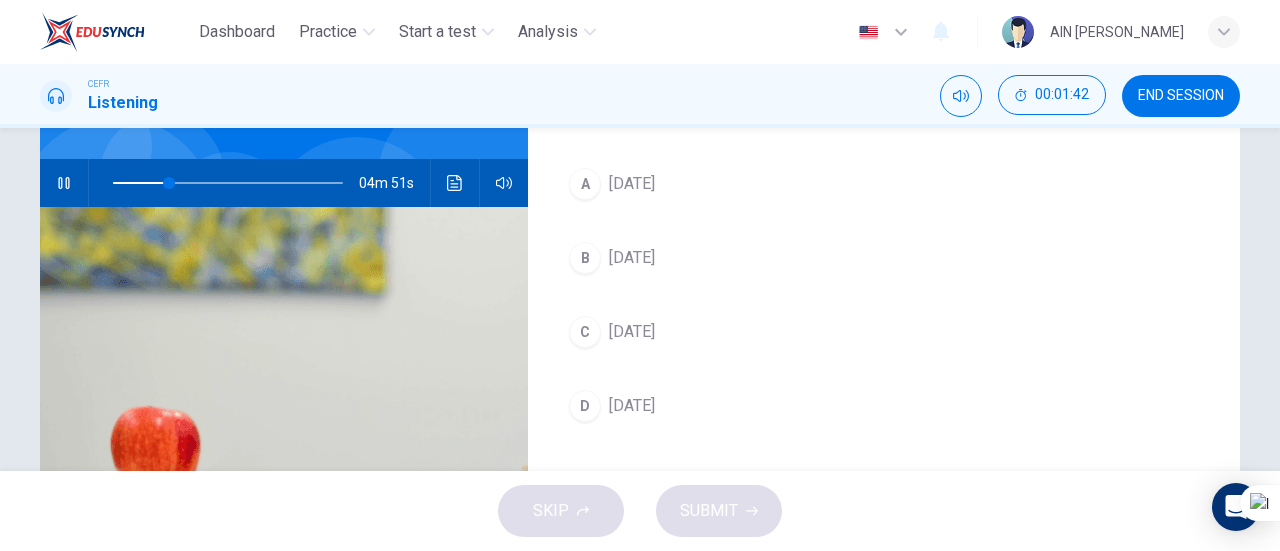 scroll, scrollTop: 112, scrollLeft: 0, axis: vertical 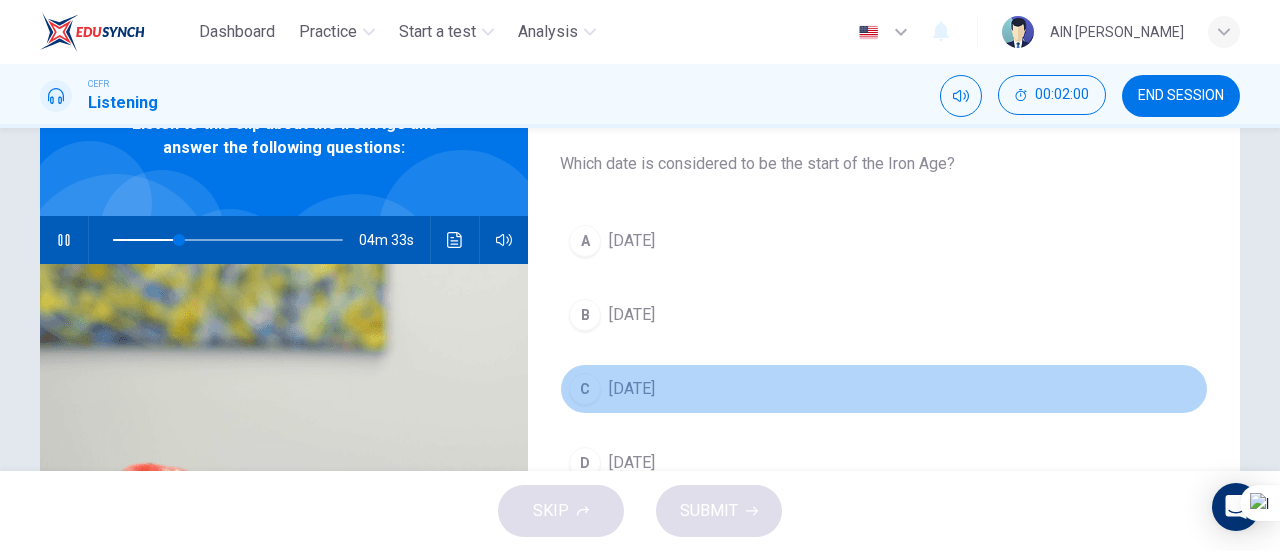 click on "[DATE]" at bounding box center [884, 389] 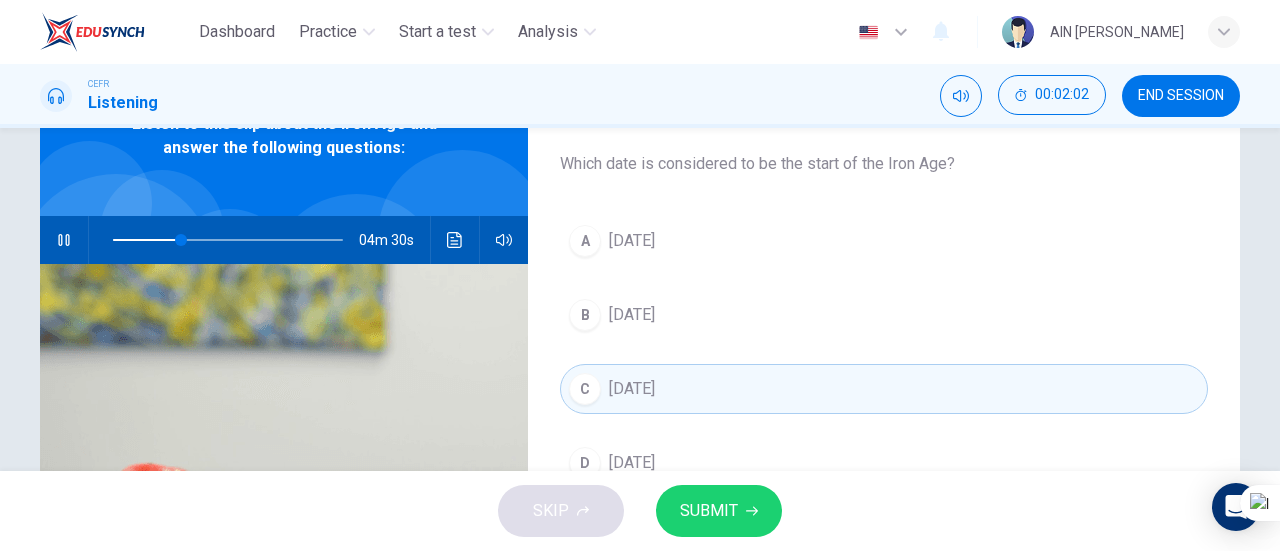 drag, startPoint x: 1279, startPoint y: 268, endPoint x: 1276, endPoint y: 297, distance: 29.15476 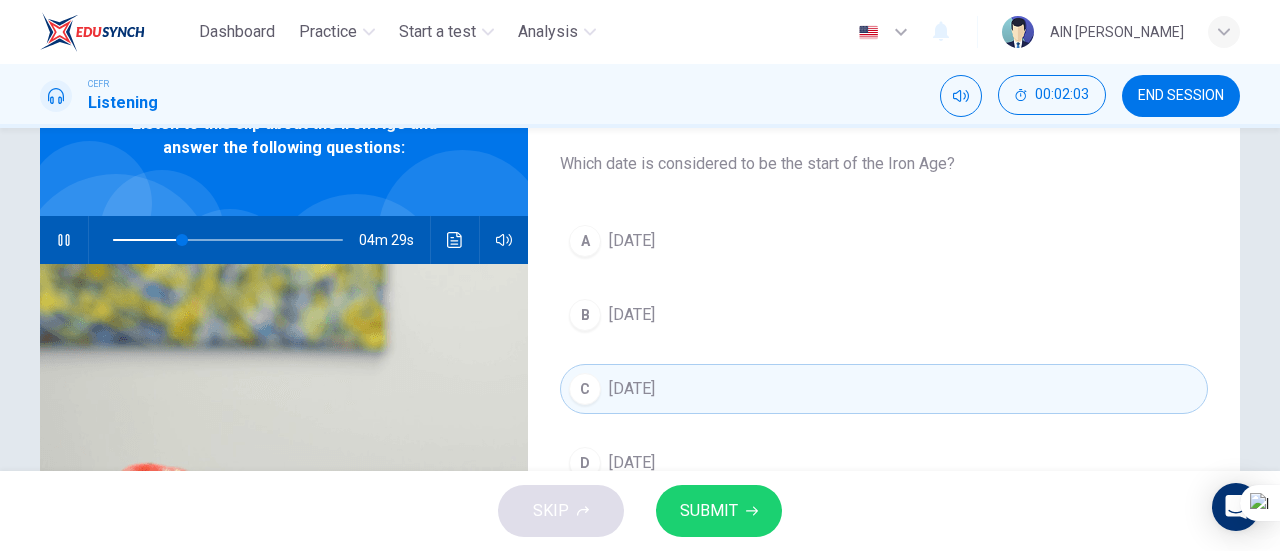 click on "Question 1 Which date is considered to be the start of the Iron Age? A [DATE] B [DATE] [DATE] D [DATE] Listen to this clip about the Iron Age and answer the following questions: 04m 29s" at bounding box center [640, 299] 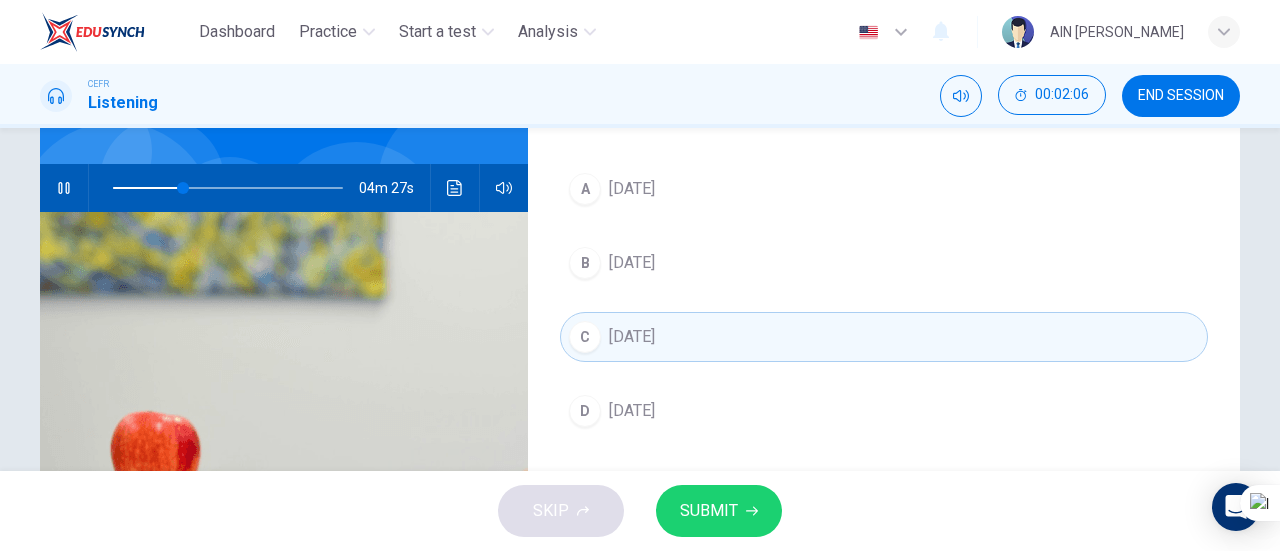 scroll, scrollTop: 166, scrollLeft: 0, axis: vertical 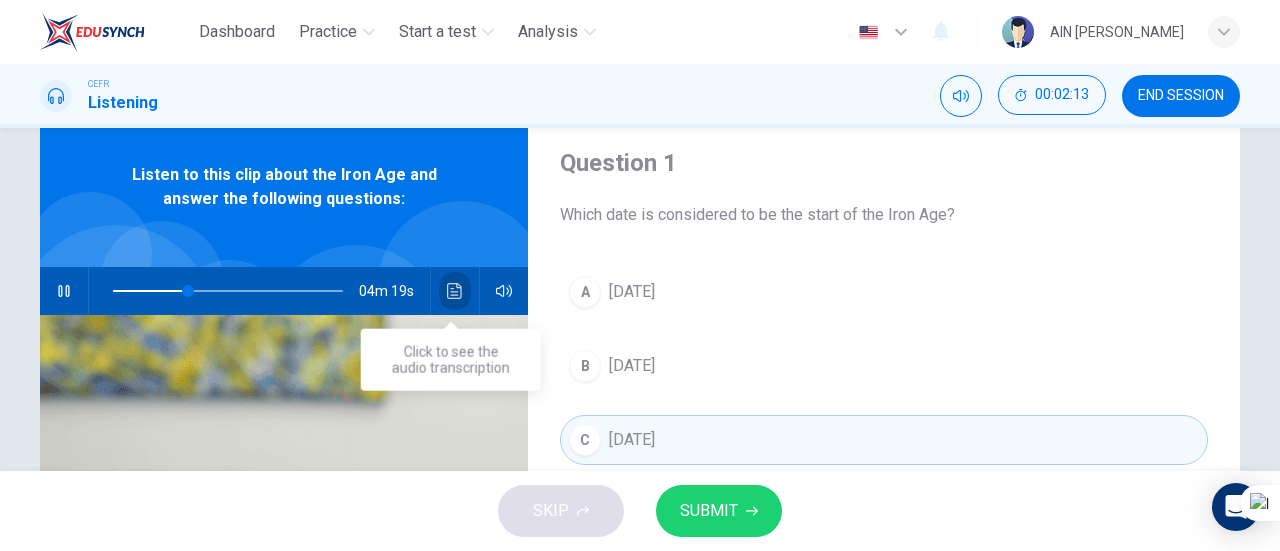 click at bounding box center (455, 291) 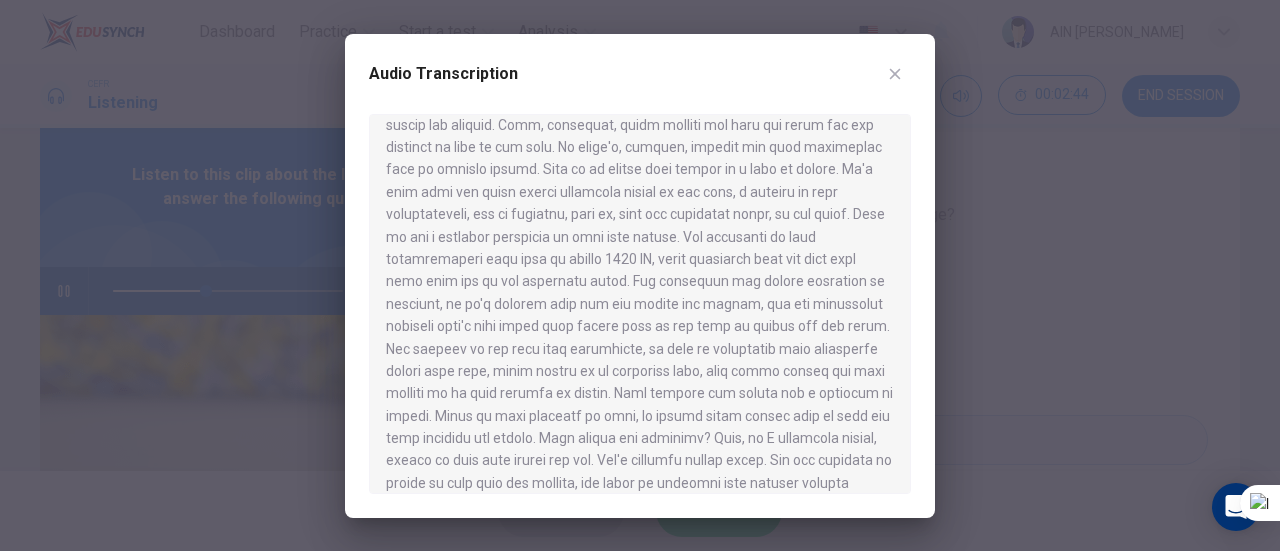 scroll, scrollTop: 737, scrollLeft: 0, axis: vertical 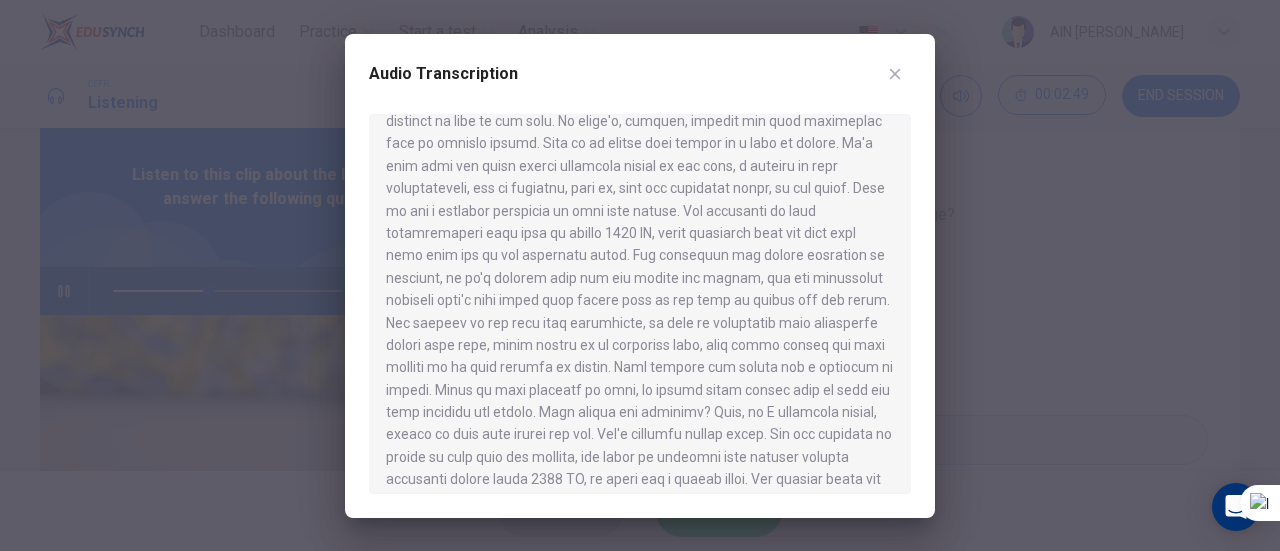 drag, startPoint x: 913, startPoint y: 365, endPoint x: 913, endPoint y: 379, distance: 14 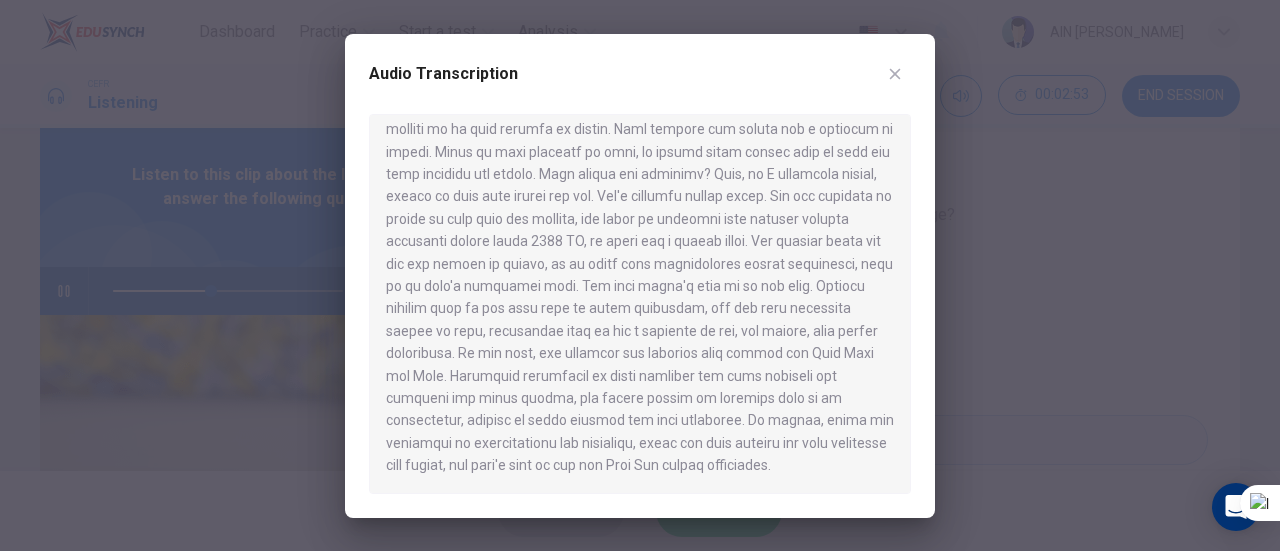 scroll, scrollTop: 996, scrollLeft: 0, axis: vertical 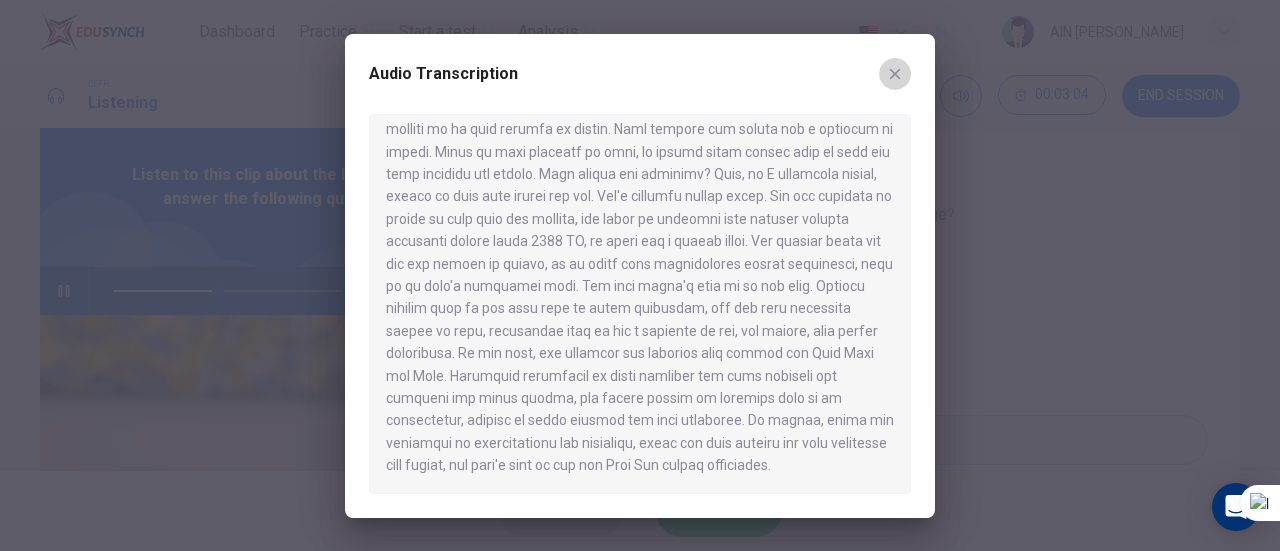 click at bounding box center (895, 74) 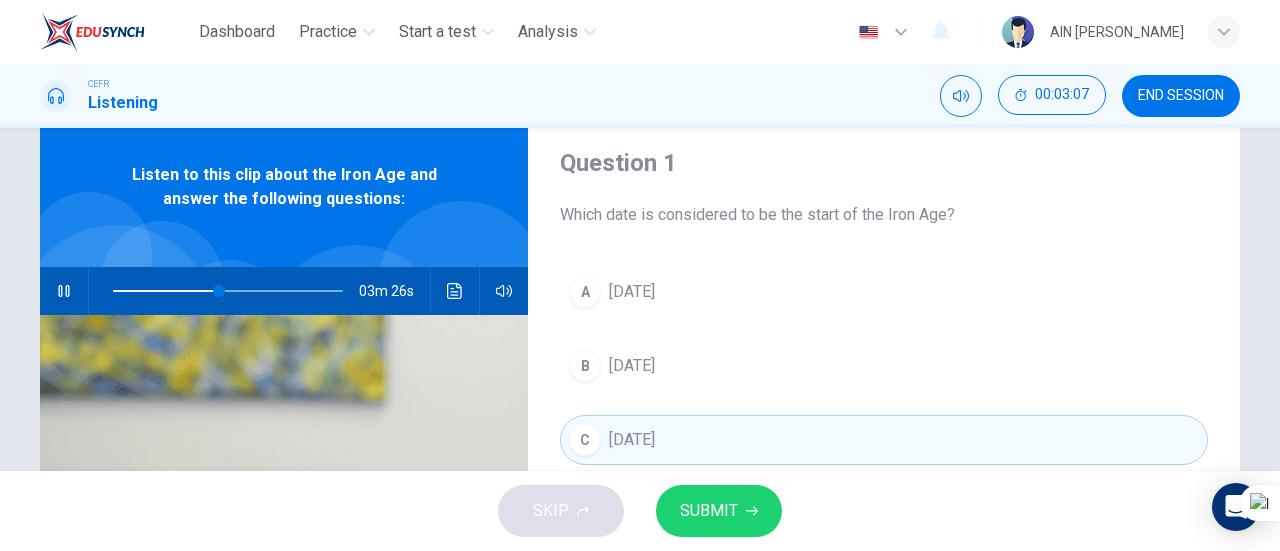 click on "Dashboard Practice Start a test Analysis English en ​ AIN [PERSON_NAME] CEFR Listening 00:03:07 END SESSION Question 1 Which date is considered to be the start of the Iron Age? A [DATE] B [DATE] [DATE] D [DATE] Listen to this clip about the Iron Age and answer the following questions: 03m 26s SKIP SUBMIT Dashboard Practice Start a test Analysis Notifications © Copyright  2025" at bounding box center (640, 275) 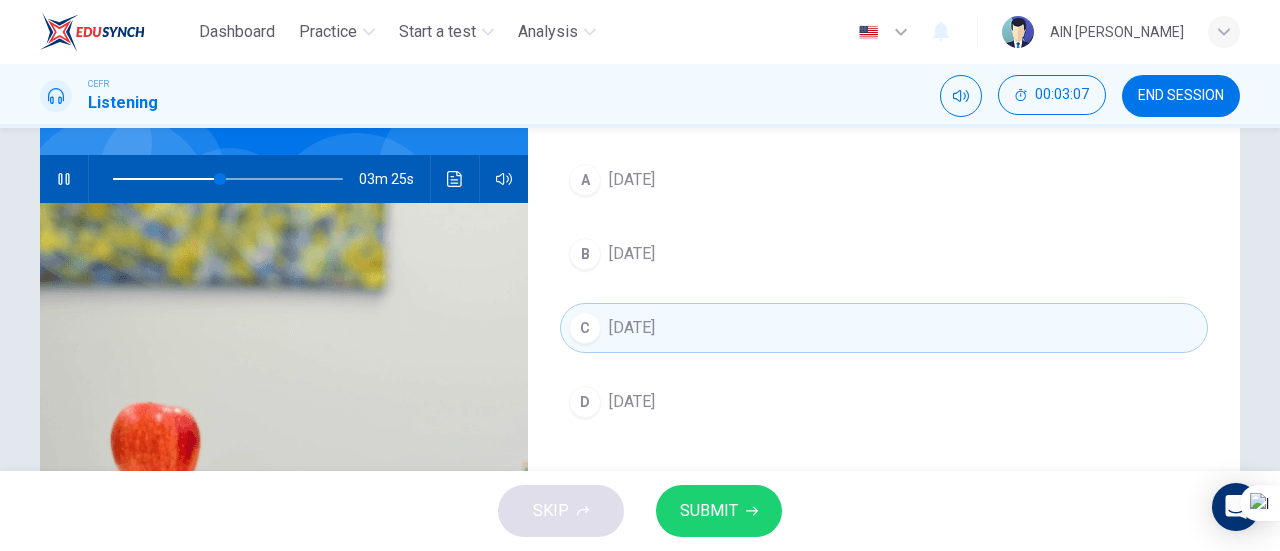 scroll, scrollTop: 174, scrollLeft: 0, axis: vertical 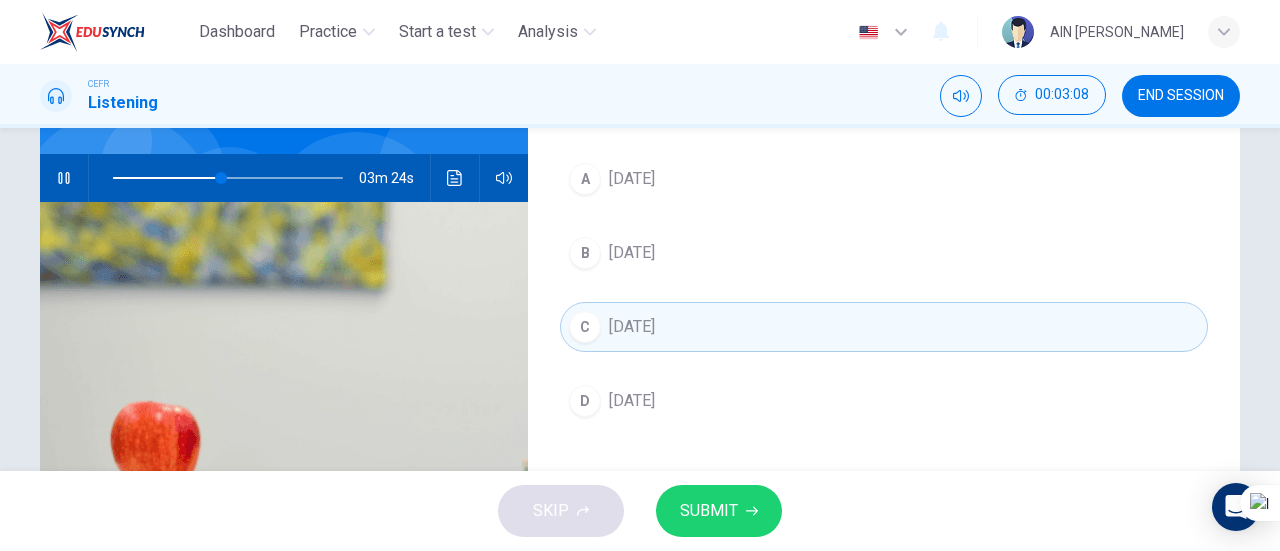 click on "D [DATE]" at bounding box center [884, 401] 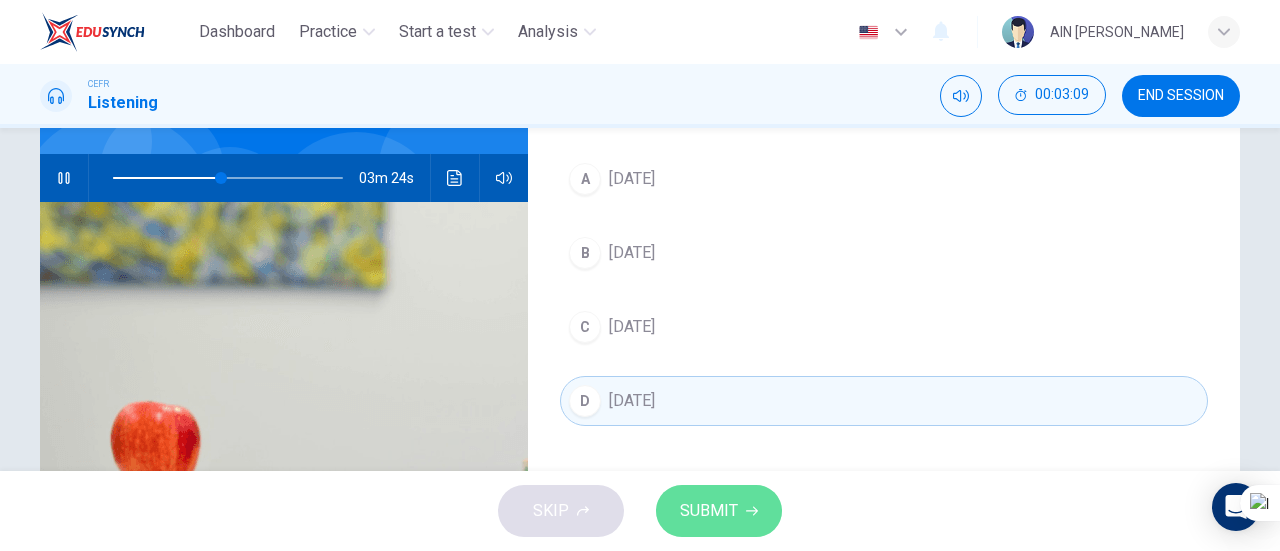 click on "SUBMIT" at bounding box center (709, 511) 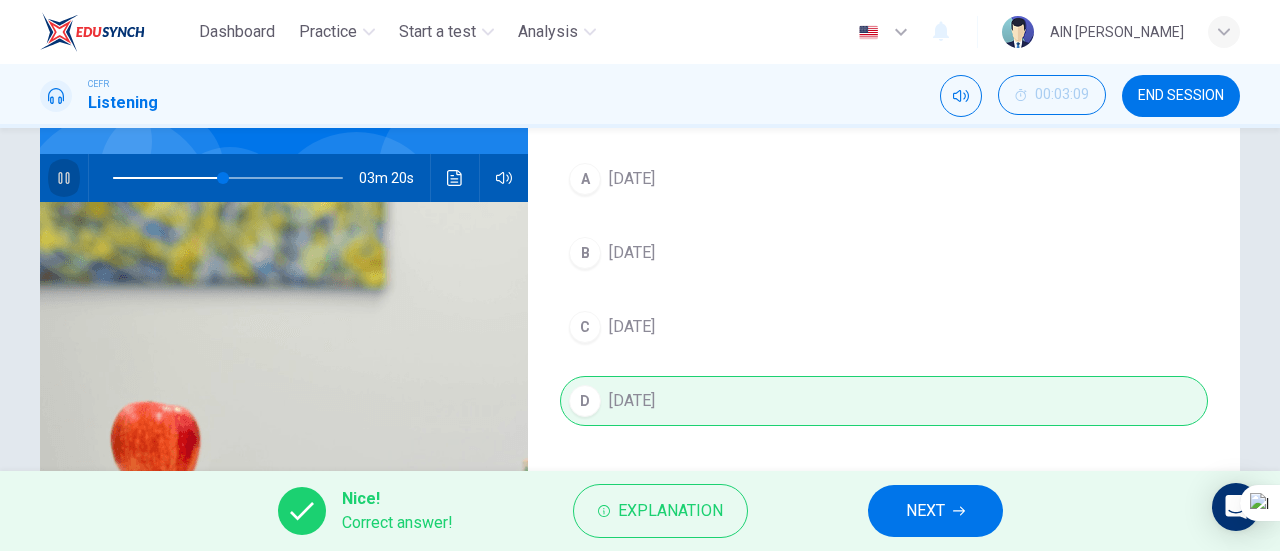 click 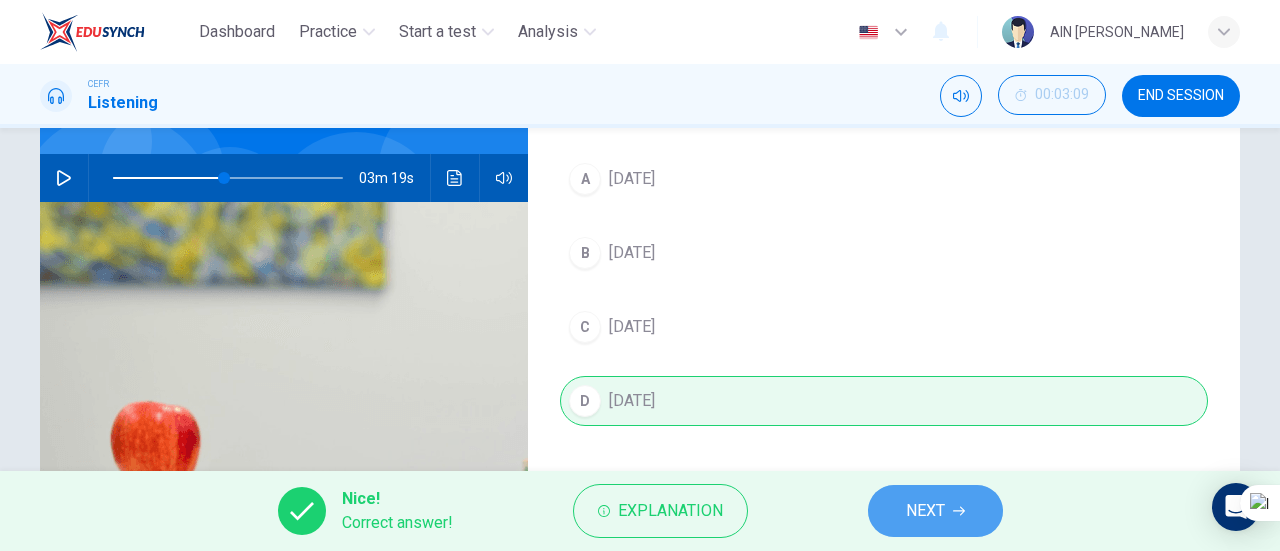 click on "NEXT" at bounding box center (935, 511) 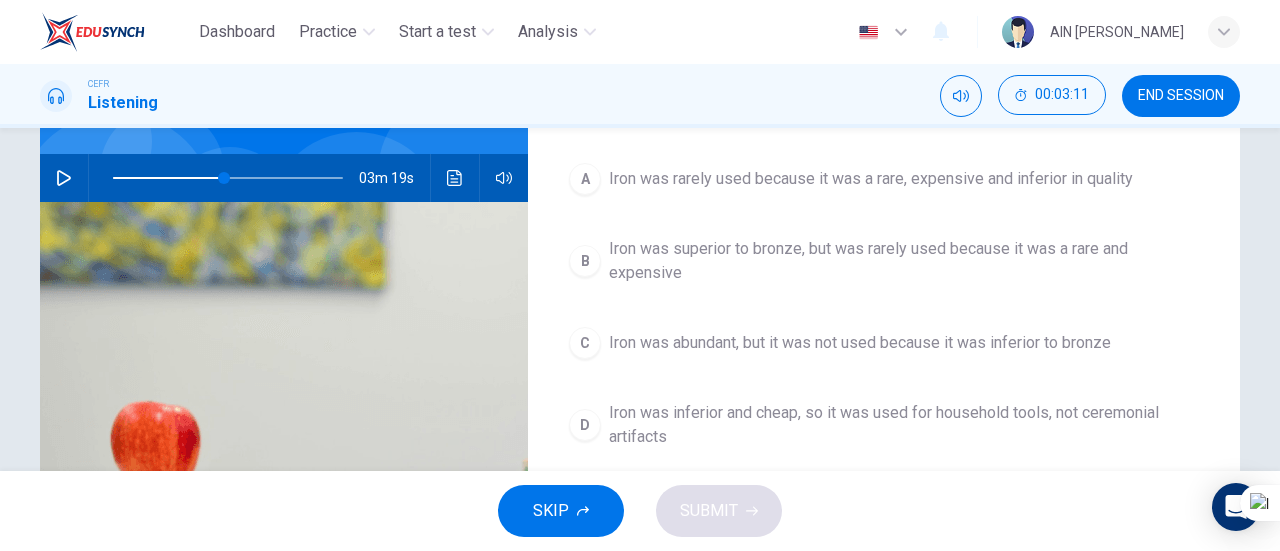 drag, startPoint x: 1279, startPoint y: 291, endPoint x: 1279, endPoint y: 243, distance: 48 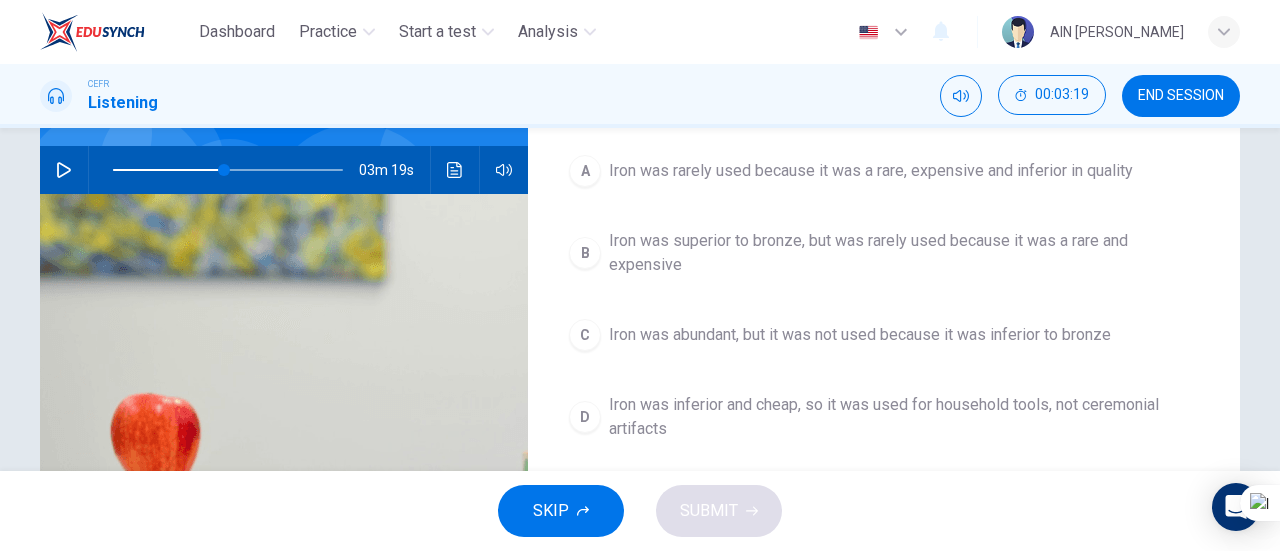 scroll, scrollTop: 177, scrollLeft: 0, axis: vertical 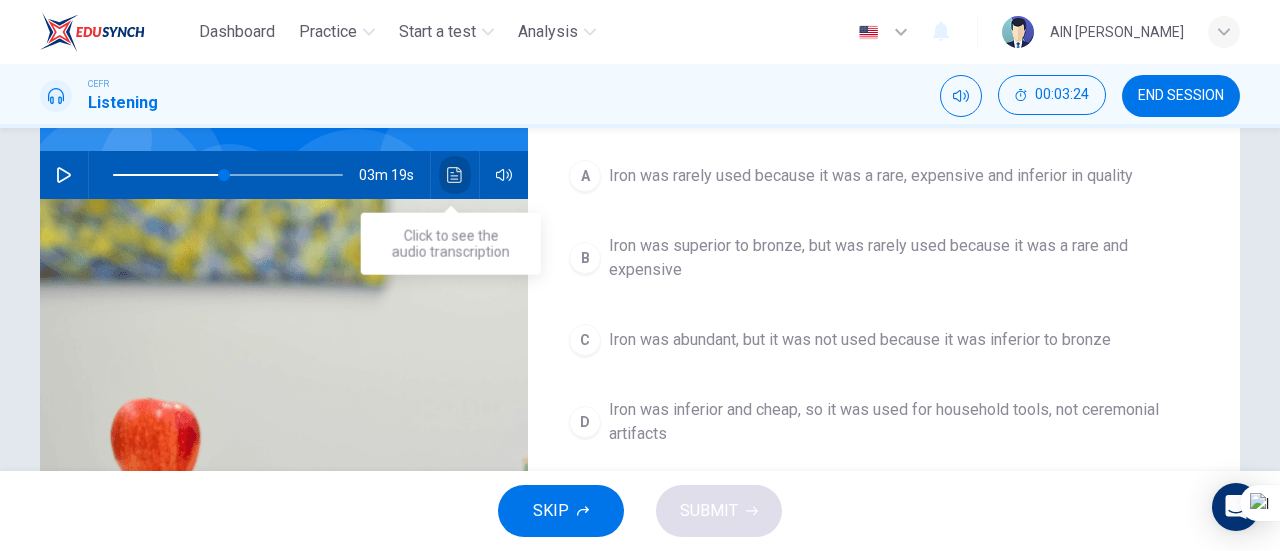 click at bounding box center (455, 175) 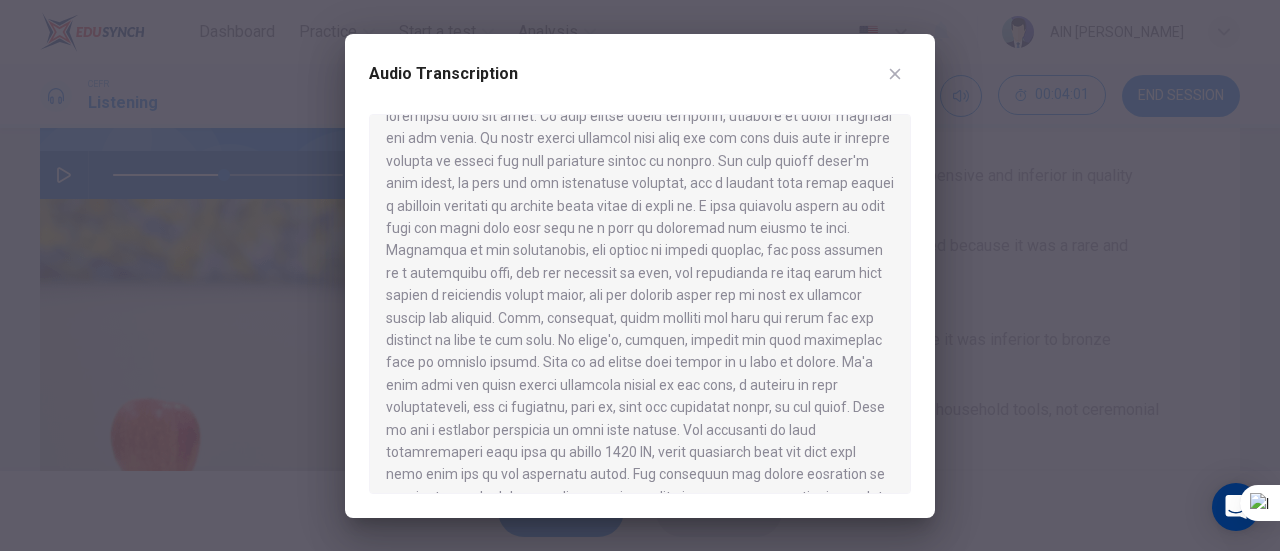 scroll, scrollTop: 520, scrollLeft: 0, axis: vertical 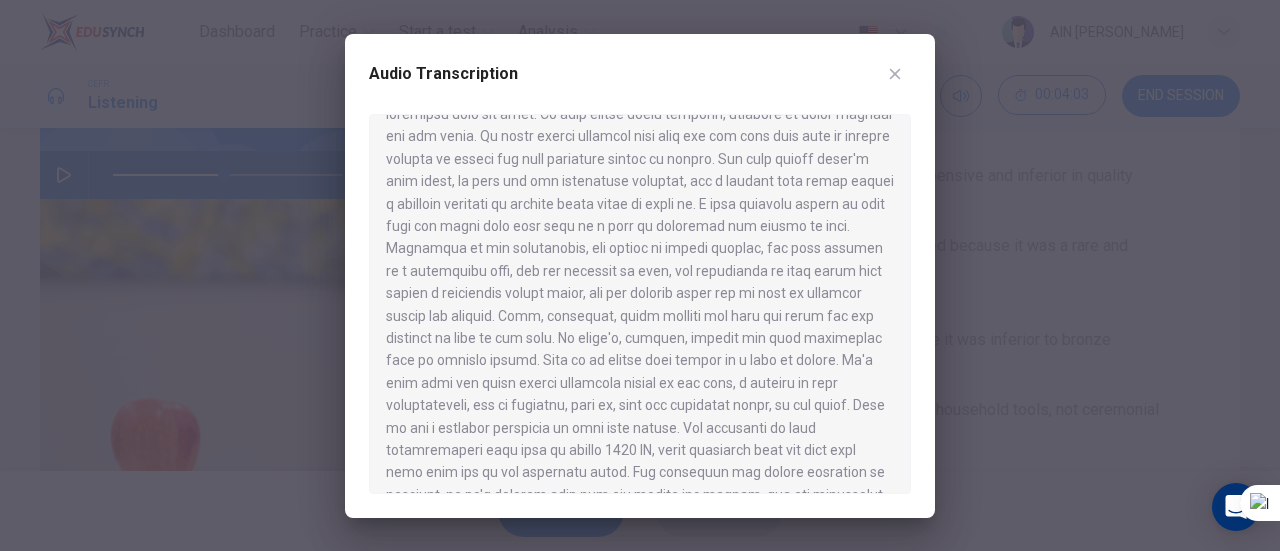 click at bounding box center (895, 74) 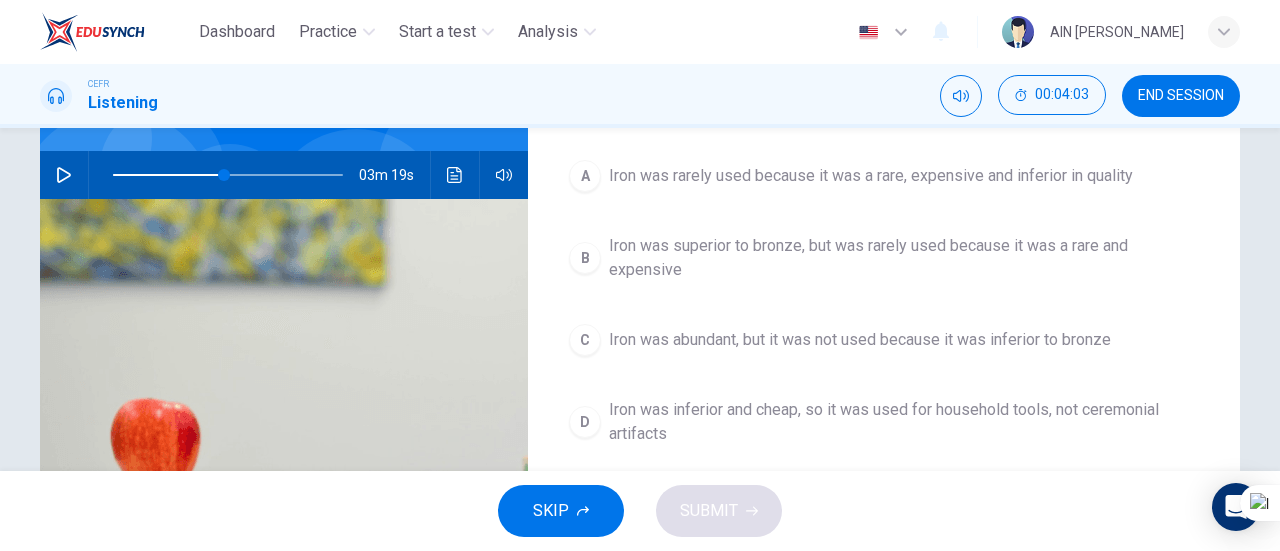 click on "Dashboard Practice Start a test Analysis English en ​ AIN [PERSON_NAME]" at bounding box center (640, 32) 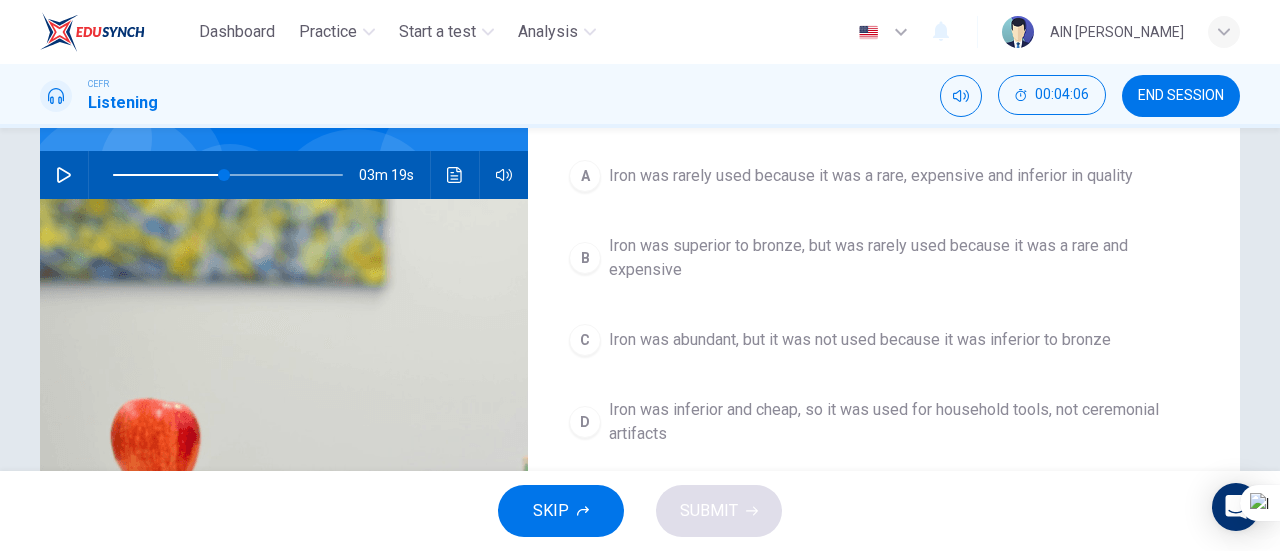 drag, startPoint x: 1279, startPoint y: 273, endPoint x: 1278, endPoint y: 251, distance: 22.022715 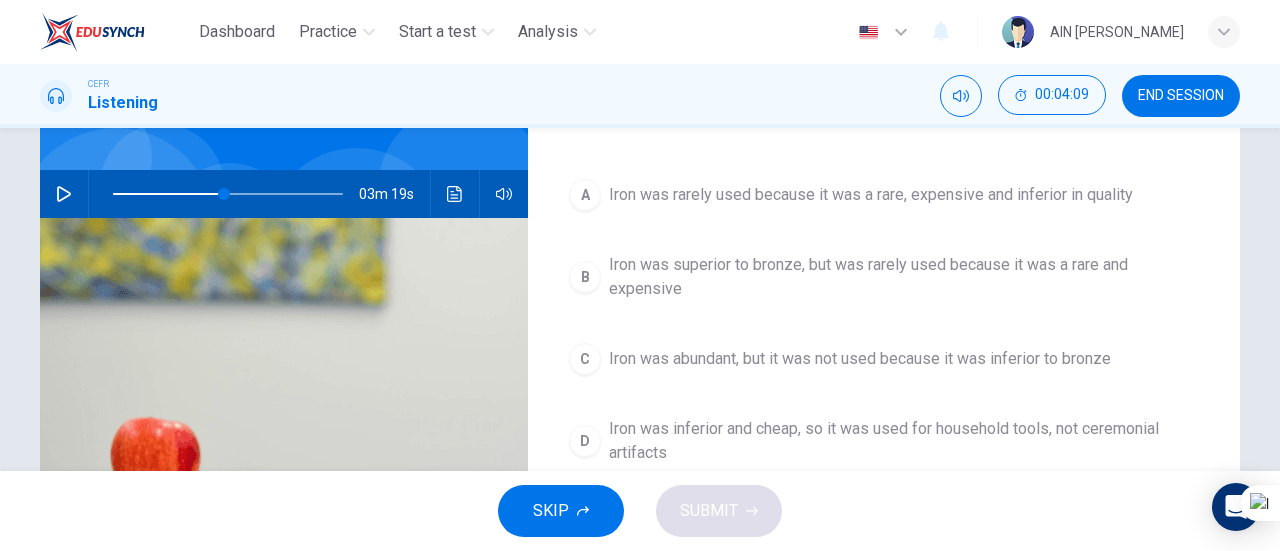 scroll, scrollTop: 164, scrollLeft: 0, axis: vertical 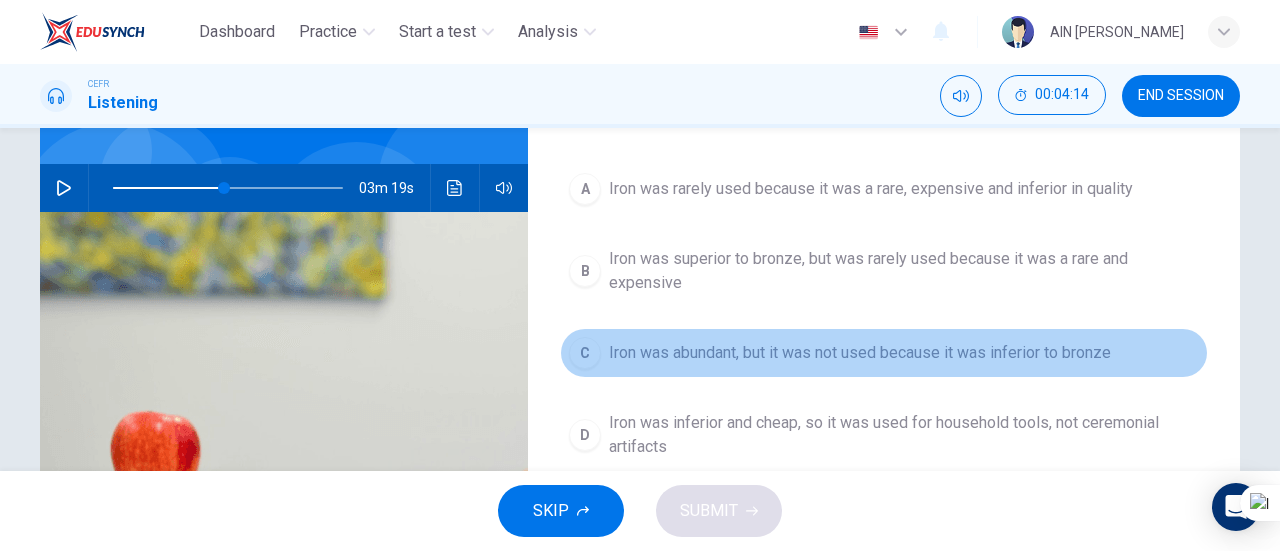 click on "C" at bounding box center [585, 353] 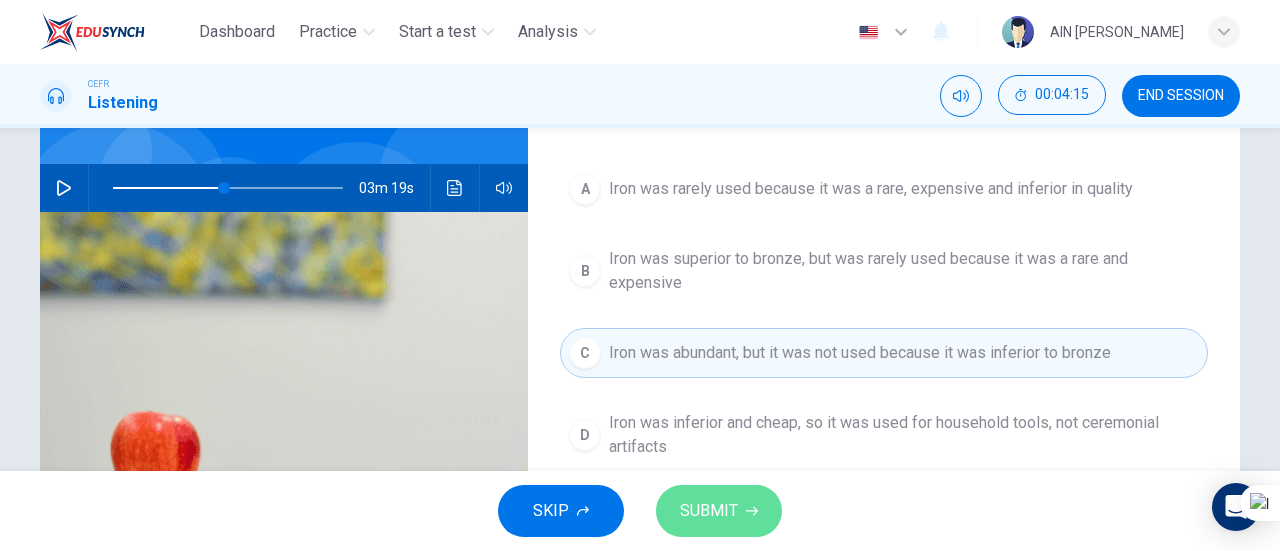 click on "SUBMIT" at bounding box center [719, 511] 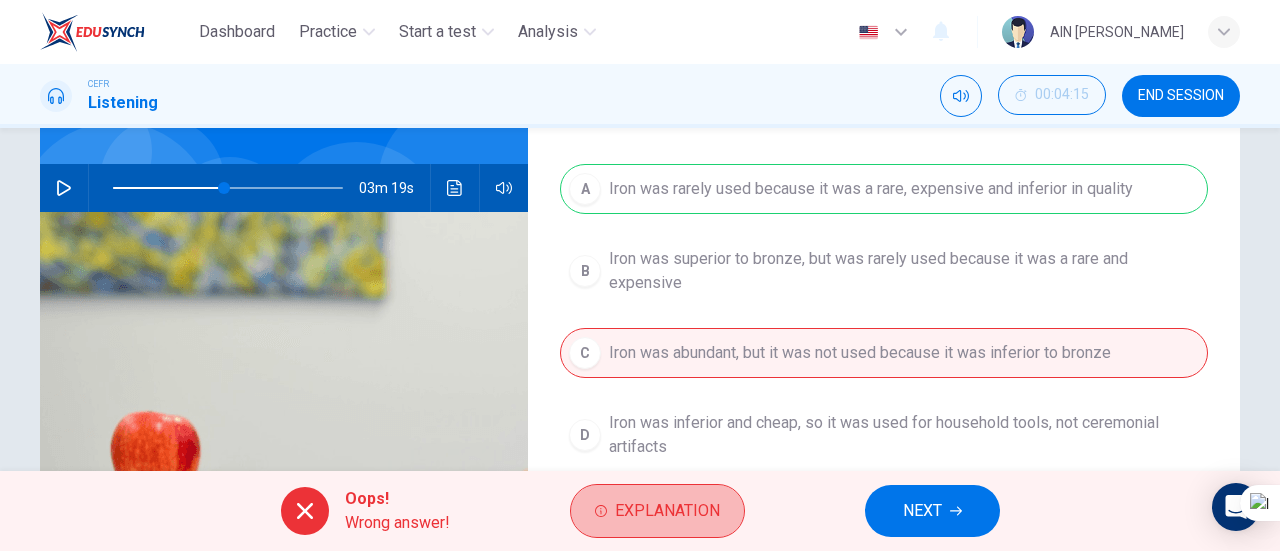 click on "Explanation" at bounding box center (657, 511) 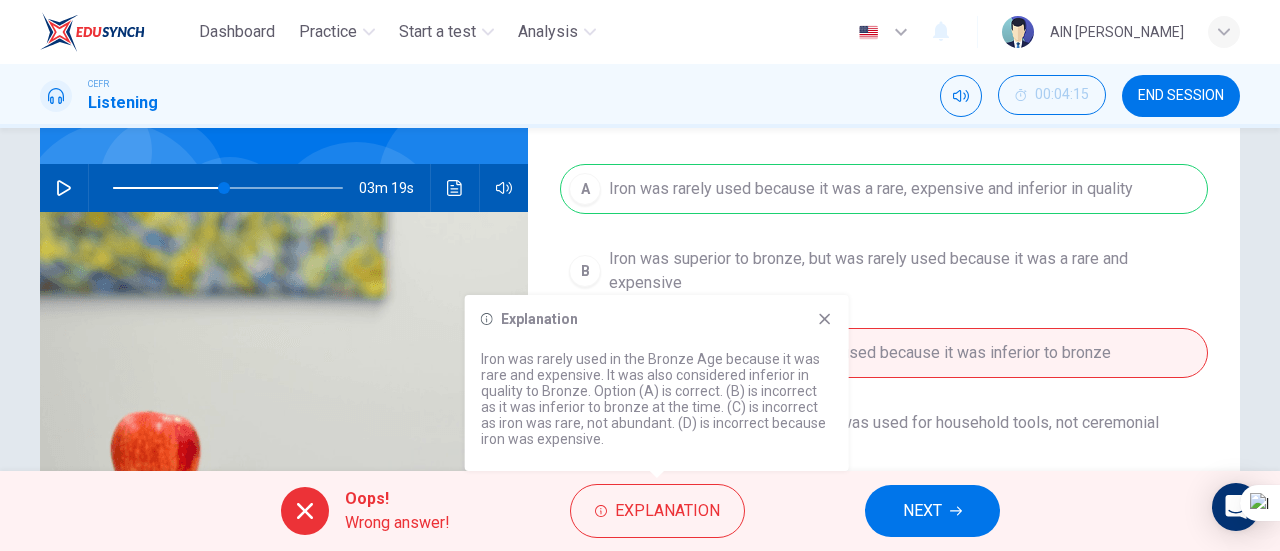 click 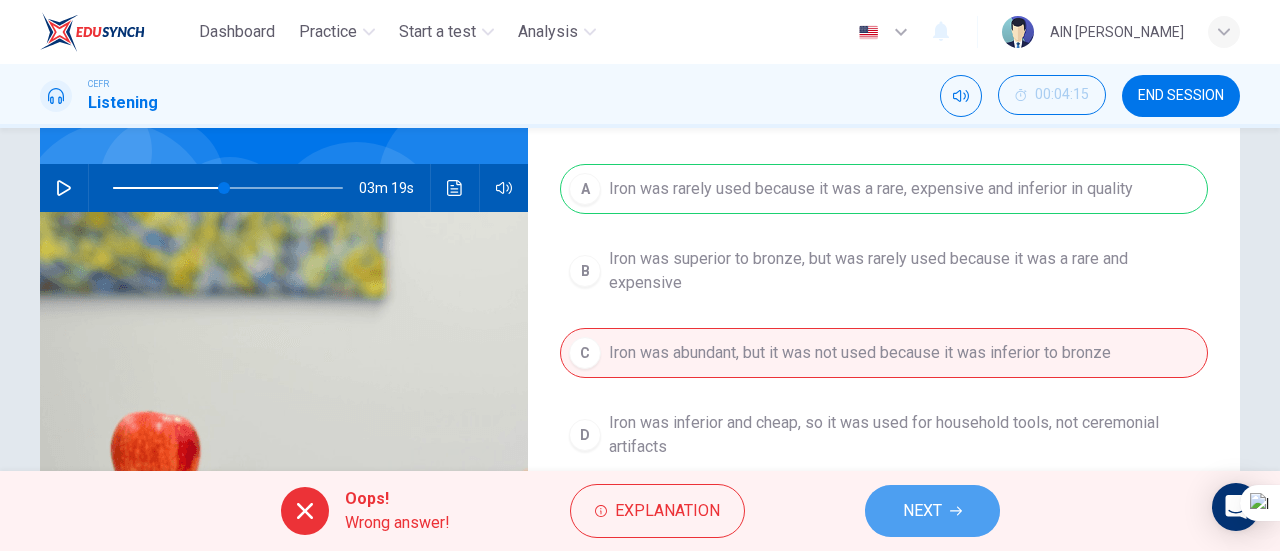 click on "NEXT" at bounding box center [922, 511] 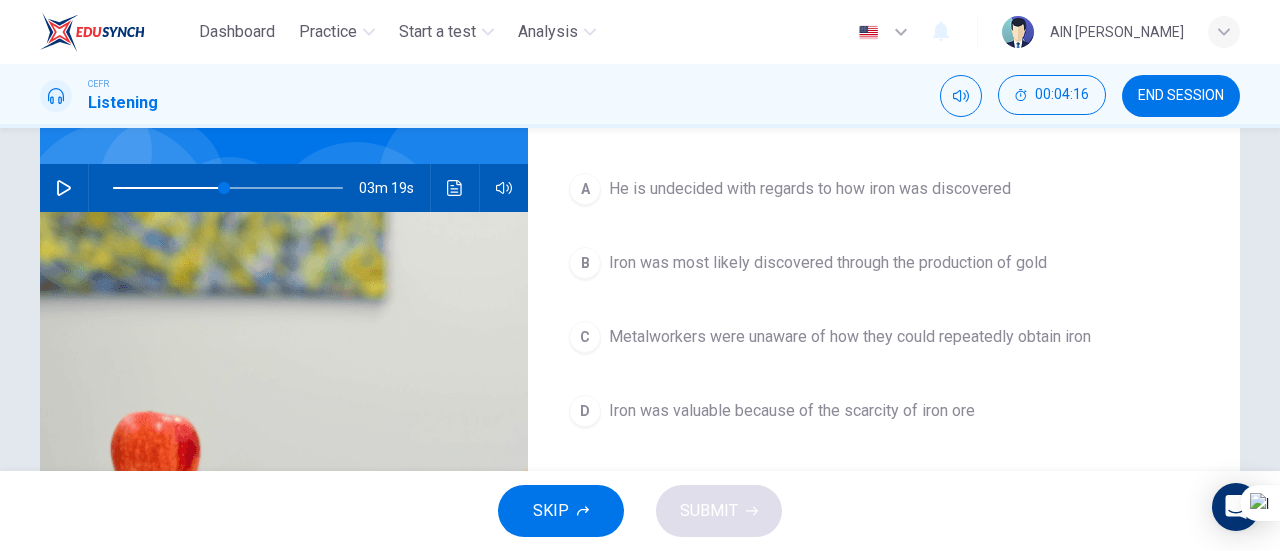 drag, startPoint x: 1266, startPoint y: 311, endPoint x: 1265, endPoint y: 281, distance: 30.016663 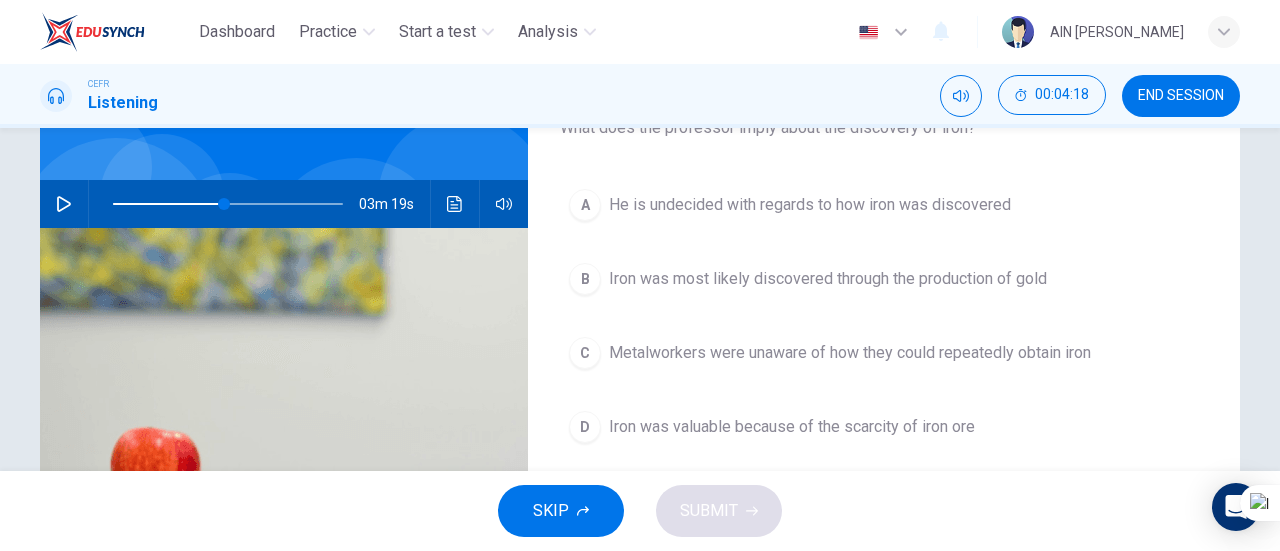 scroll, scrollTop: 159, scrollLeft: 0, axis: vertical 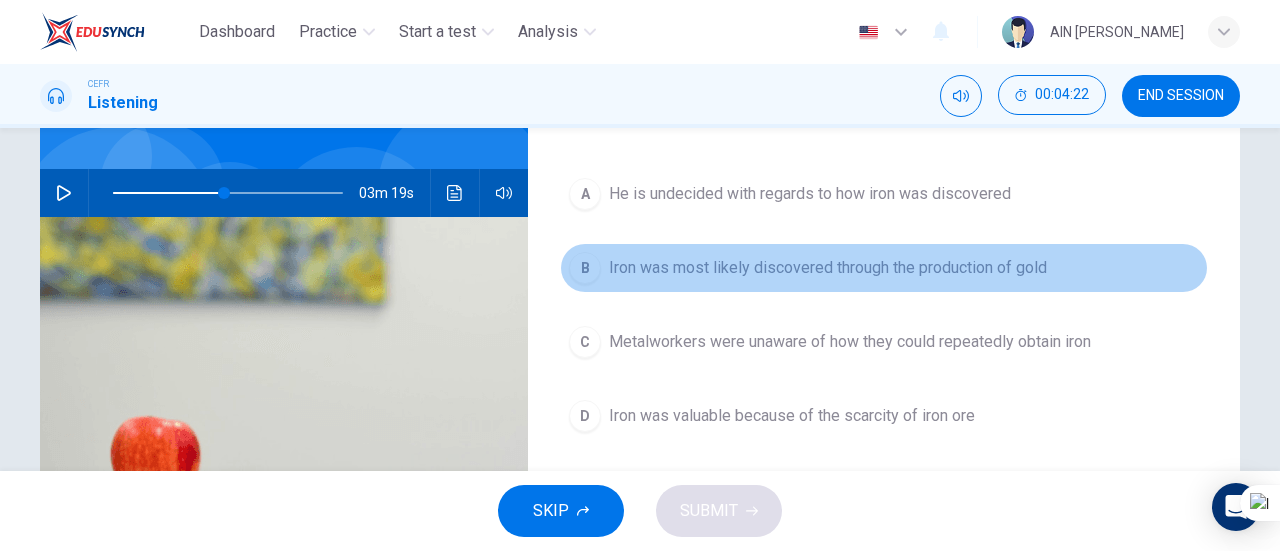 click on "B" at bounding box center (585, 268) 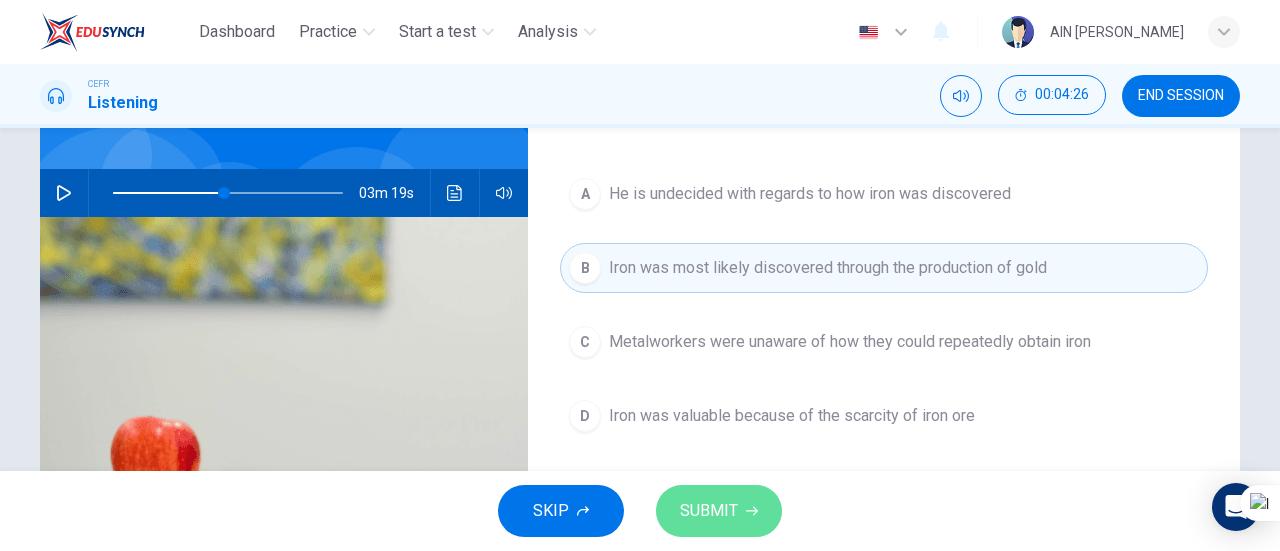 click on "SUBMIT" at bounding box center (719, 511) 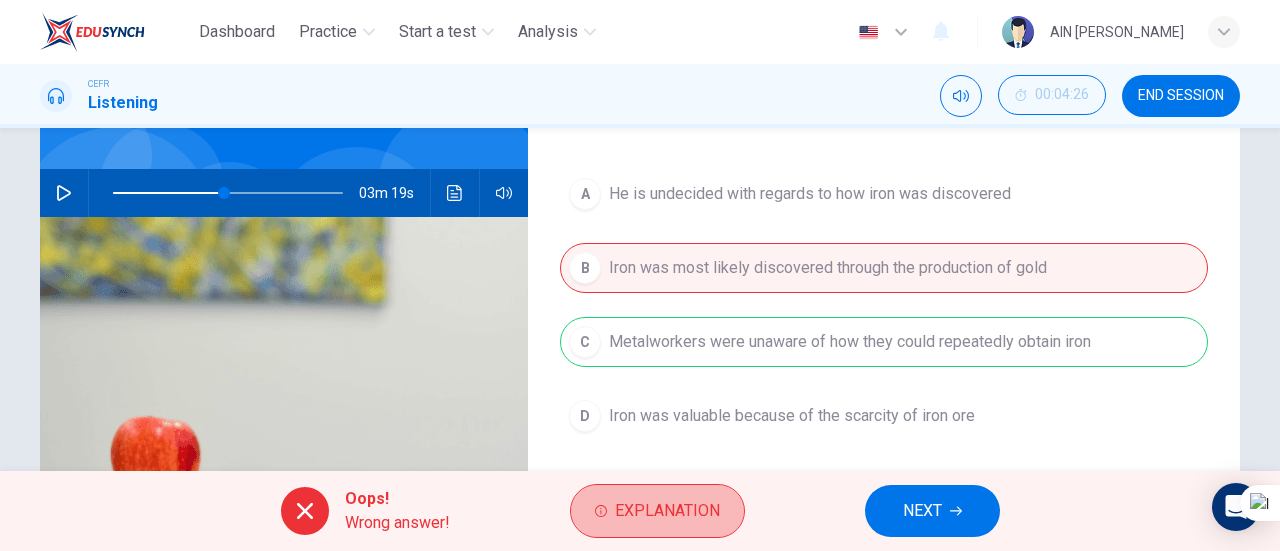 click on "Explanation" at bounding box center (657, 511) 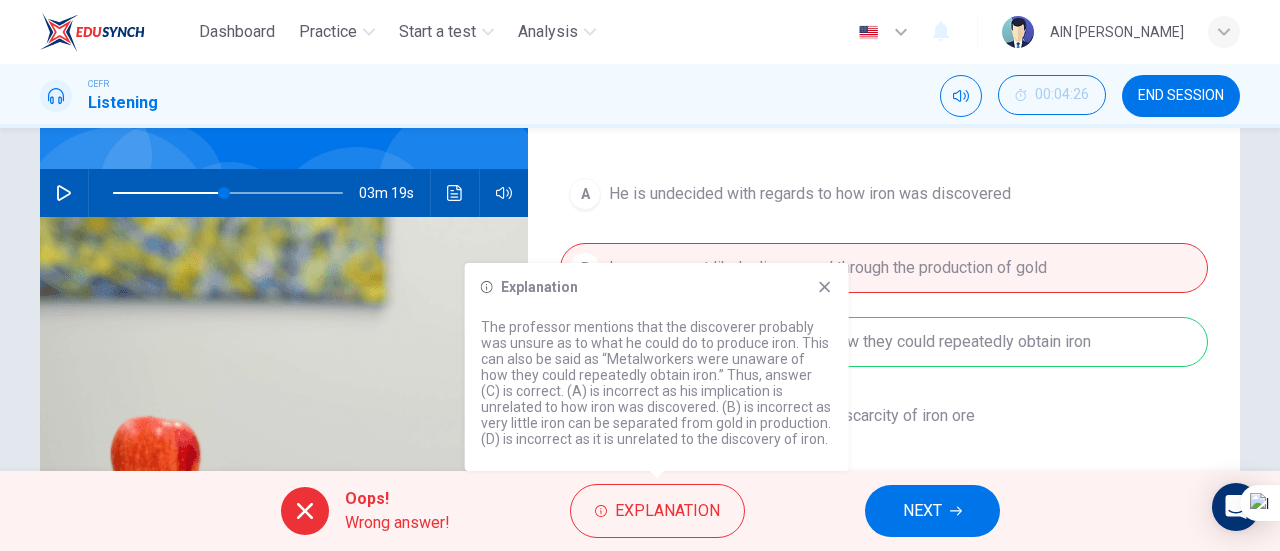 click 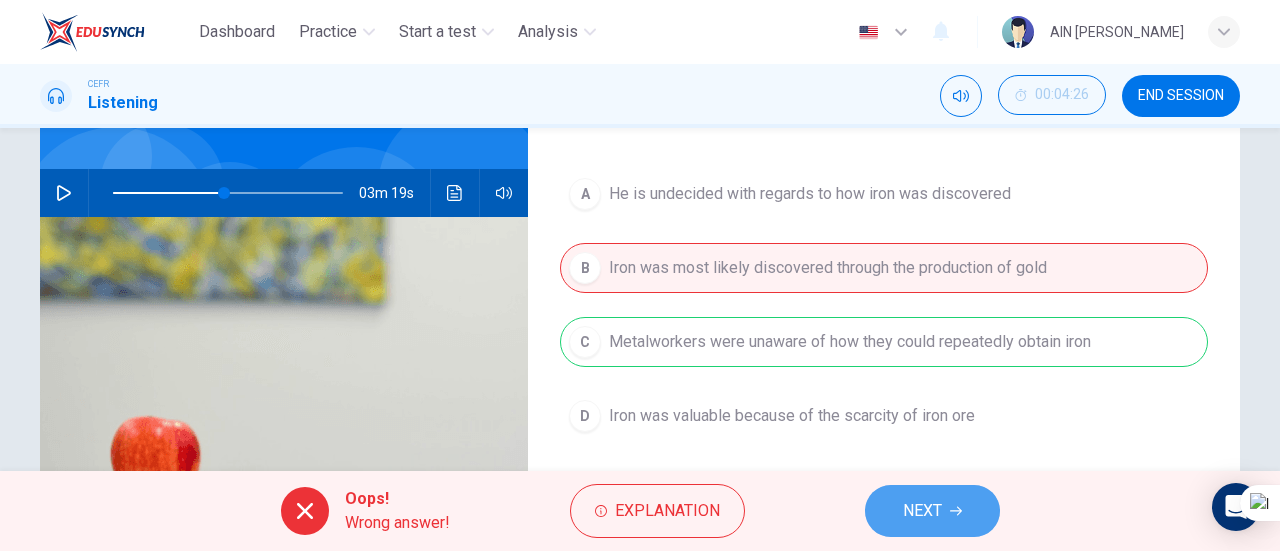 click on "NEXT" at bounding box center [932, 511] 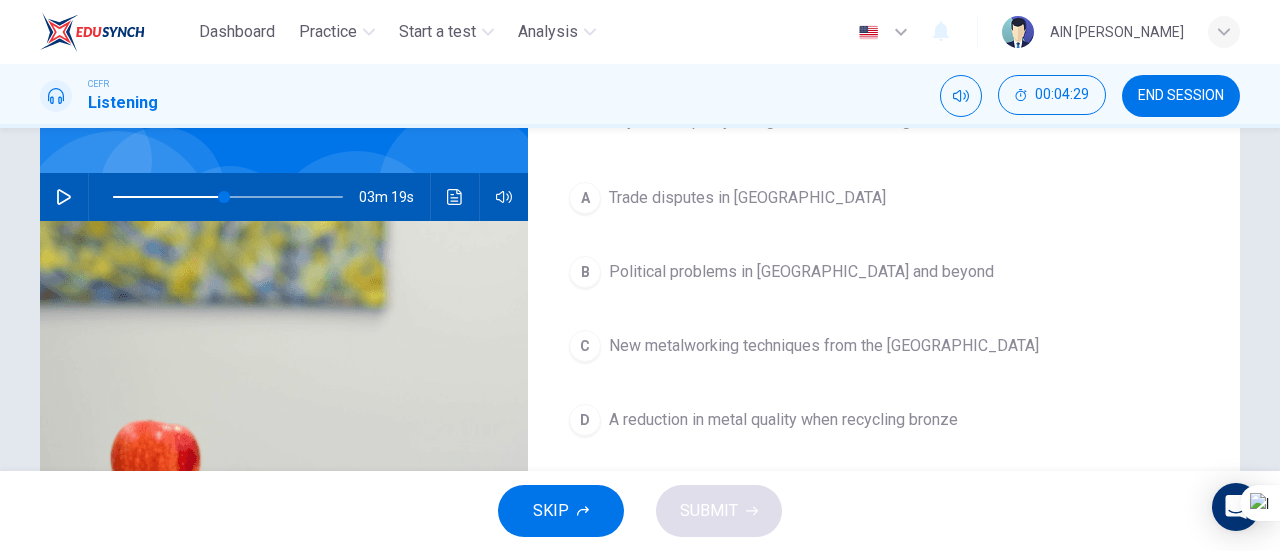 scroll, scrollTop: 160, scrollLeft: 0, axis: vertical 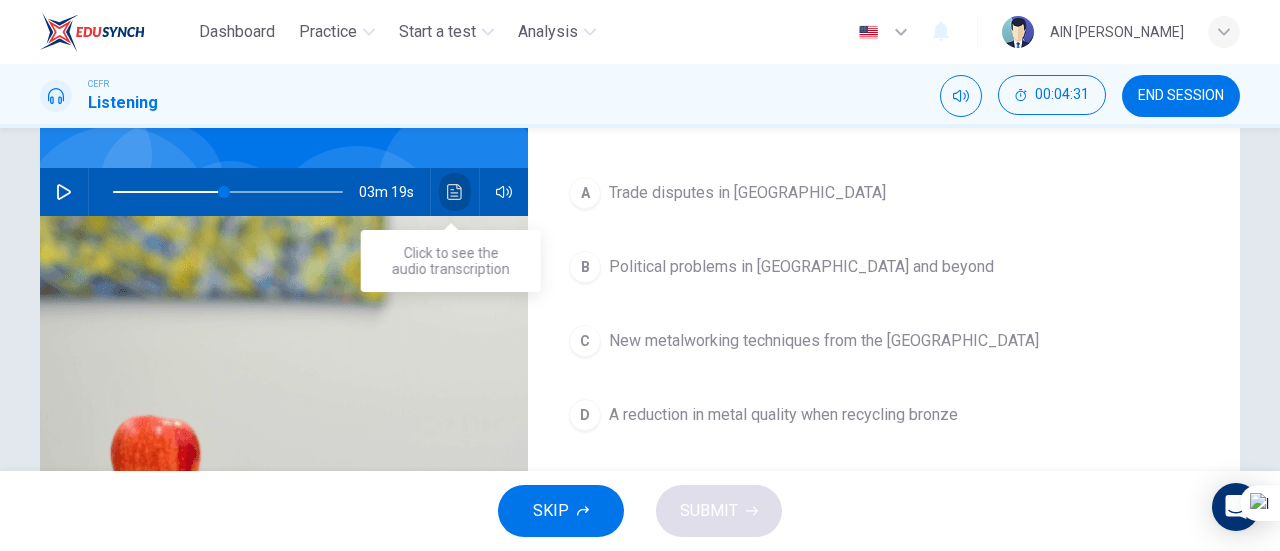 click at bounding box center (455, 192) 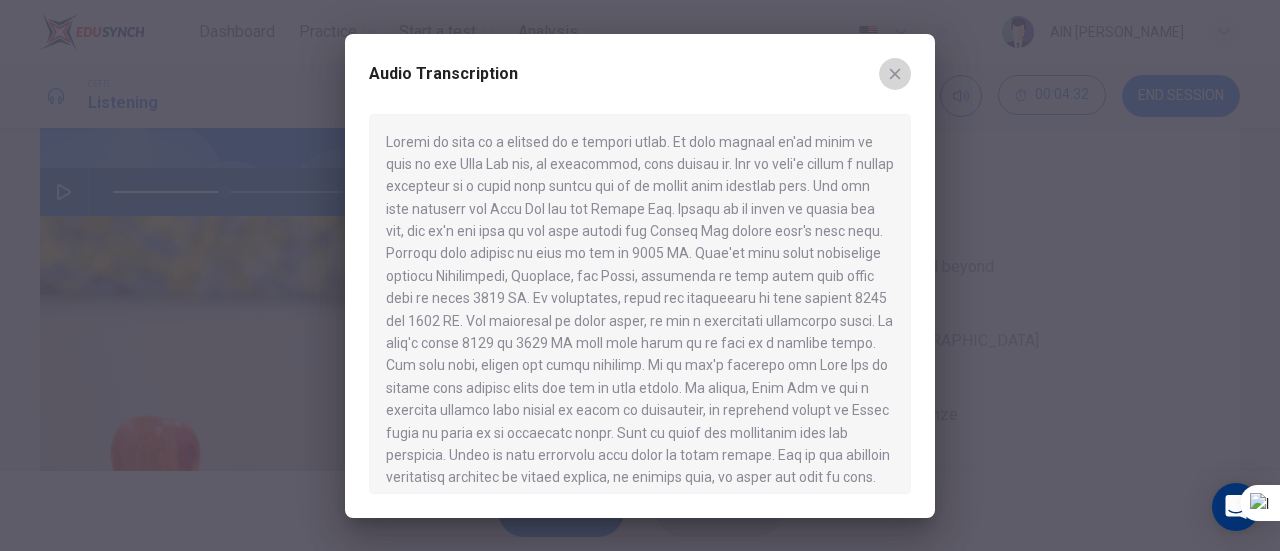 click at bounding box center [895, 74] 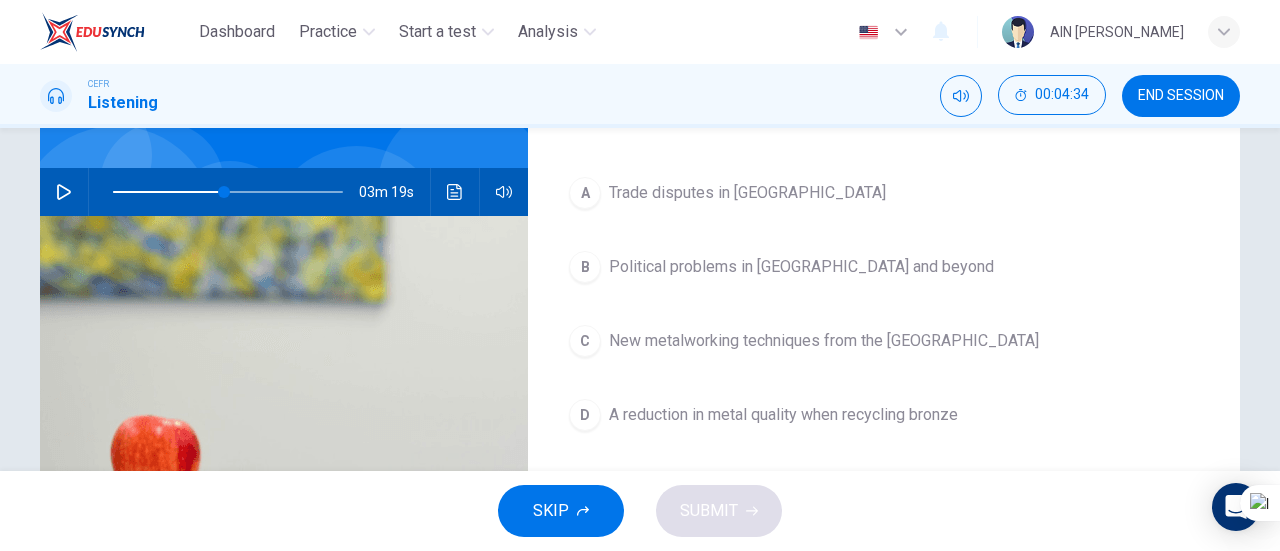 drag, startPoint x: 1279, startPoint y: 254, endPoint x: 1278, endPoint y: 202, distance: 52.009613 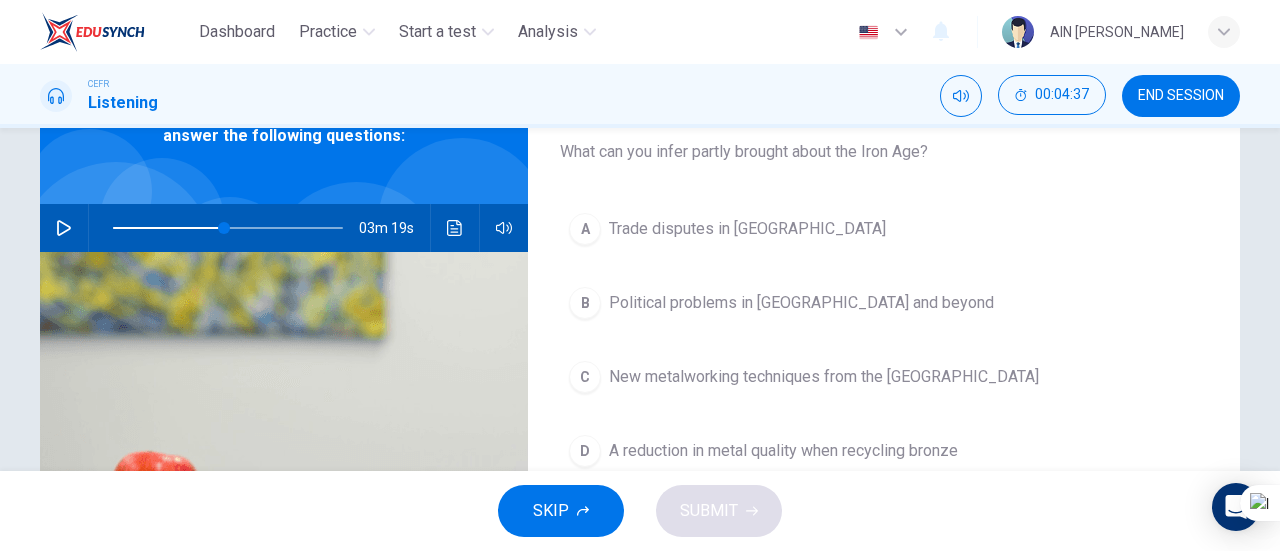 scroll, scrollTop: 138, scrollLeft: 0, axis: vertical 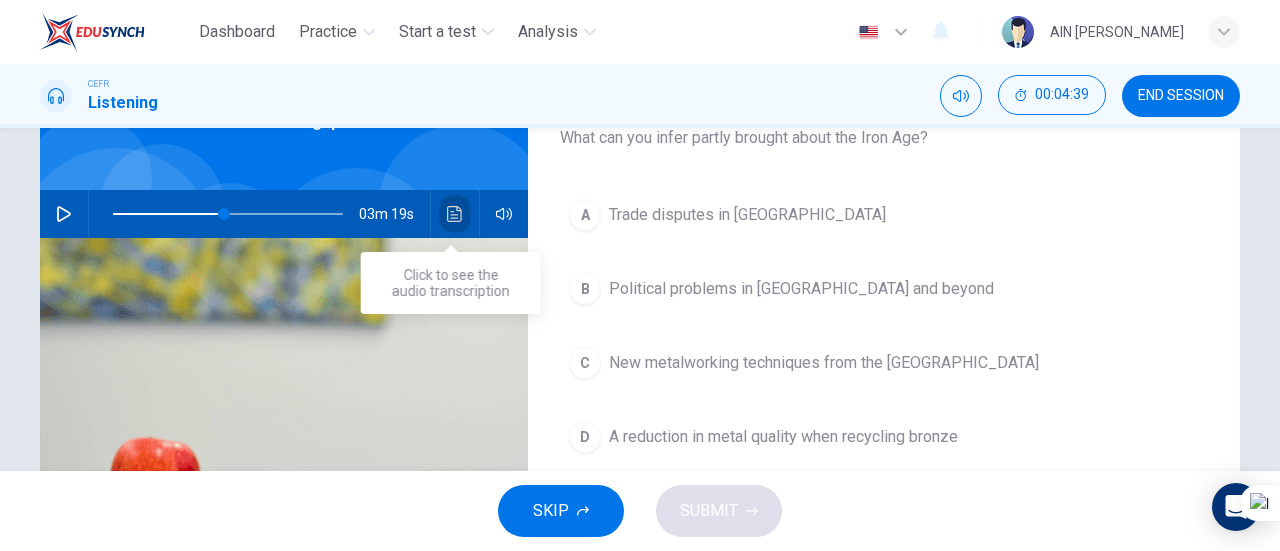 click 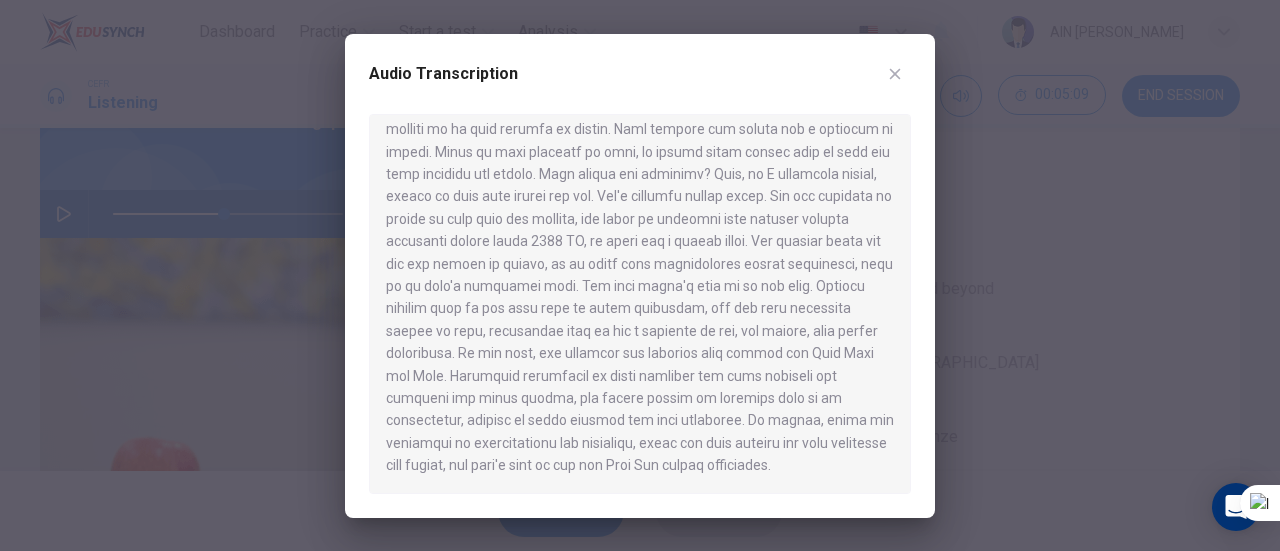 scroll, scrollTop: 996, scrollLeft: 0, axis: vertical 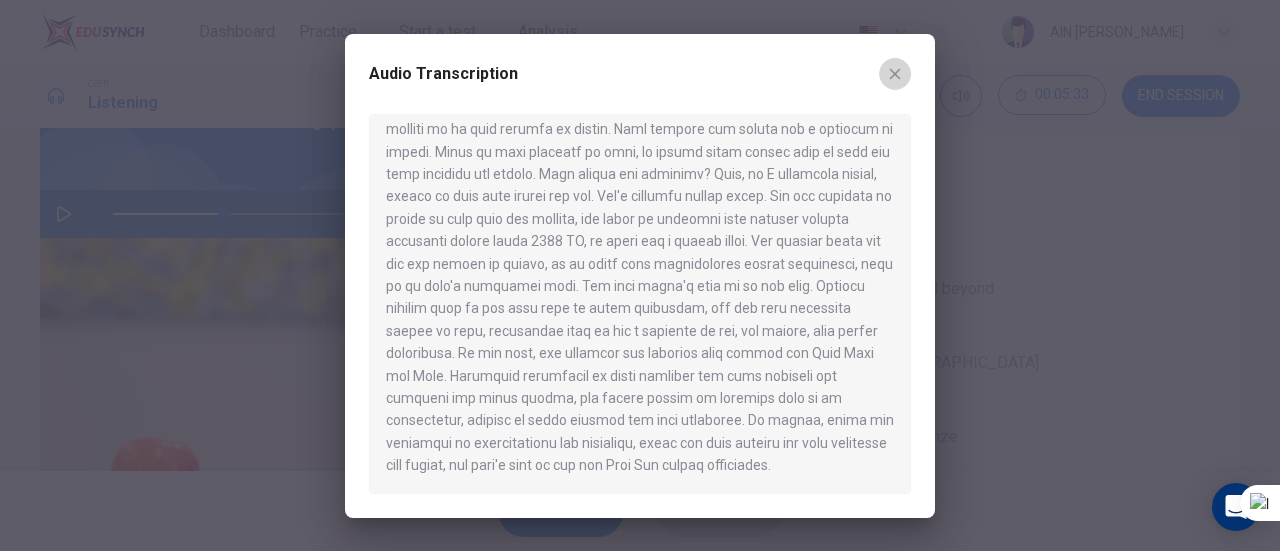 click at bounding box center (895, 74) 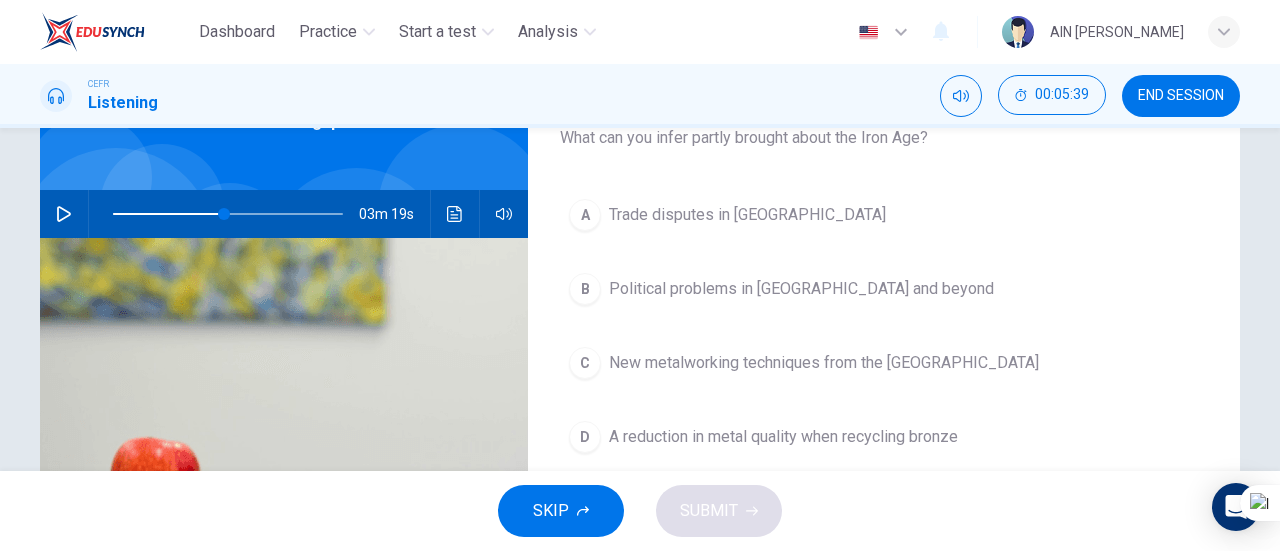 drag, startPoint x: 1279, startPoint y: 115, endPoint x: 1279, endPoint y: 133, distance: 18 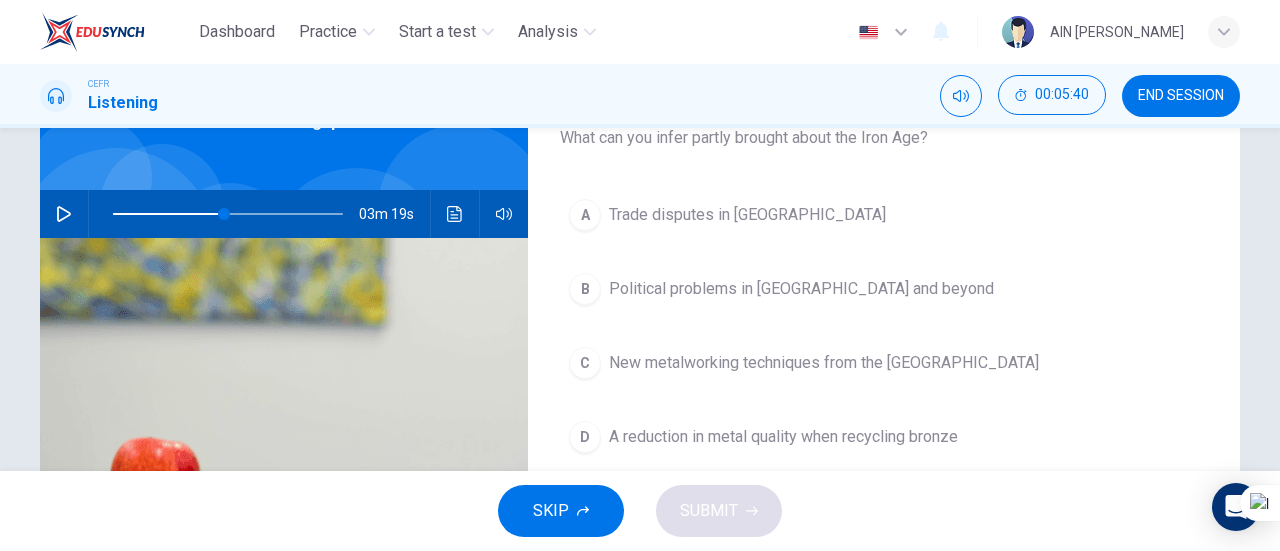 drag, startPoint x: 1279, startPoint y: 133, endPoint x: 1273, endPoint y: 244, distance: 111.16204 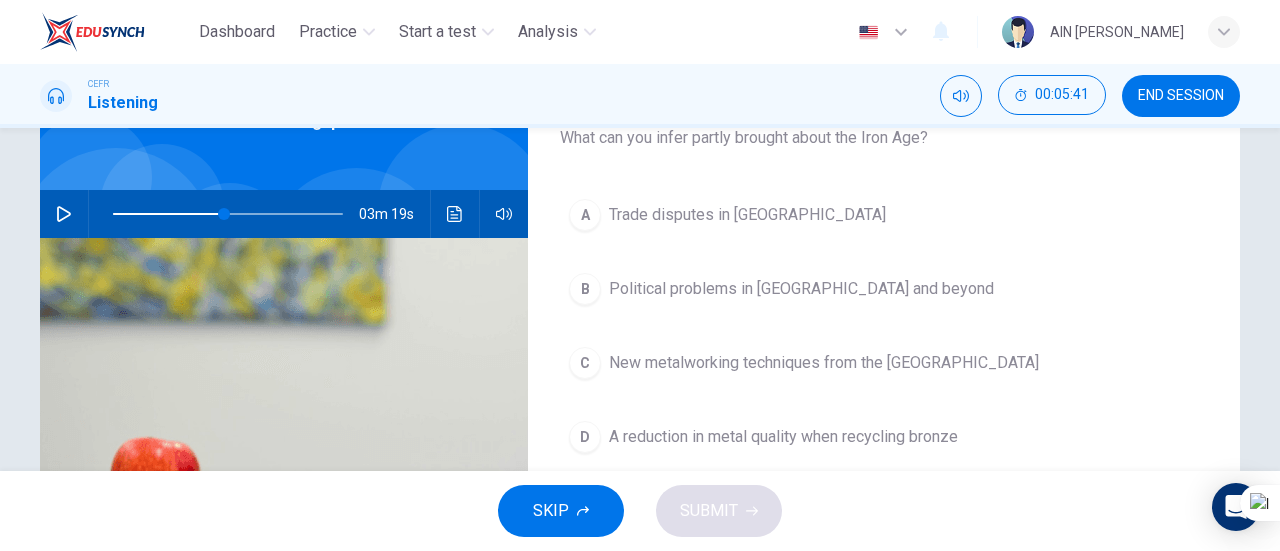 scroll, scrollTop: 138, scrollLeft: 0, axis: vertical 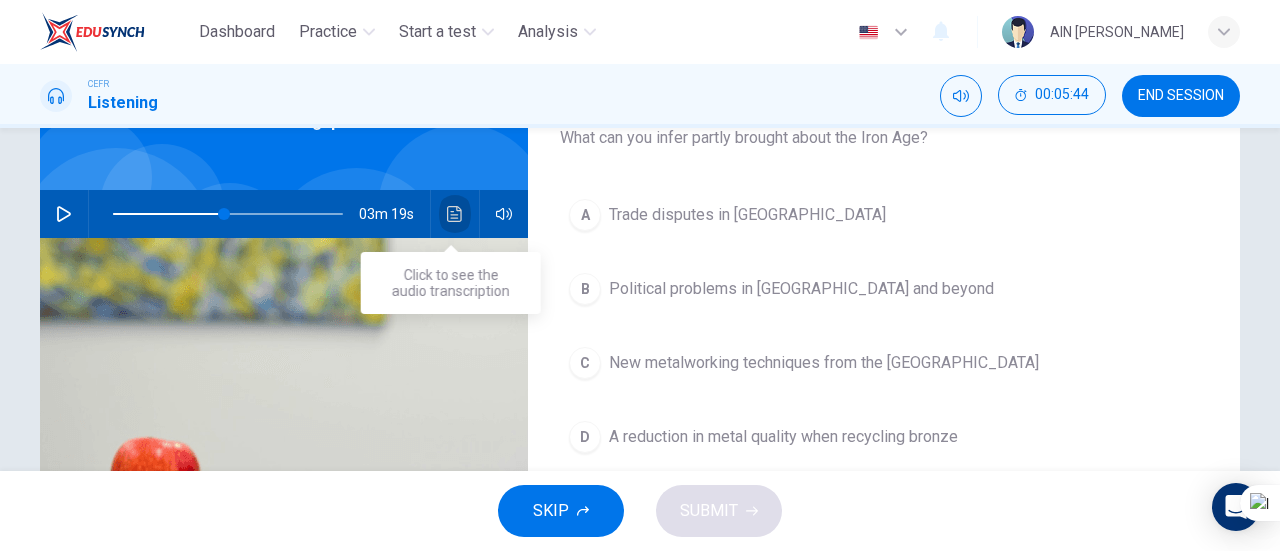 click at bounding box center [455, 214] 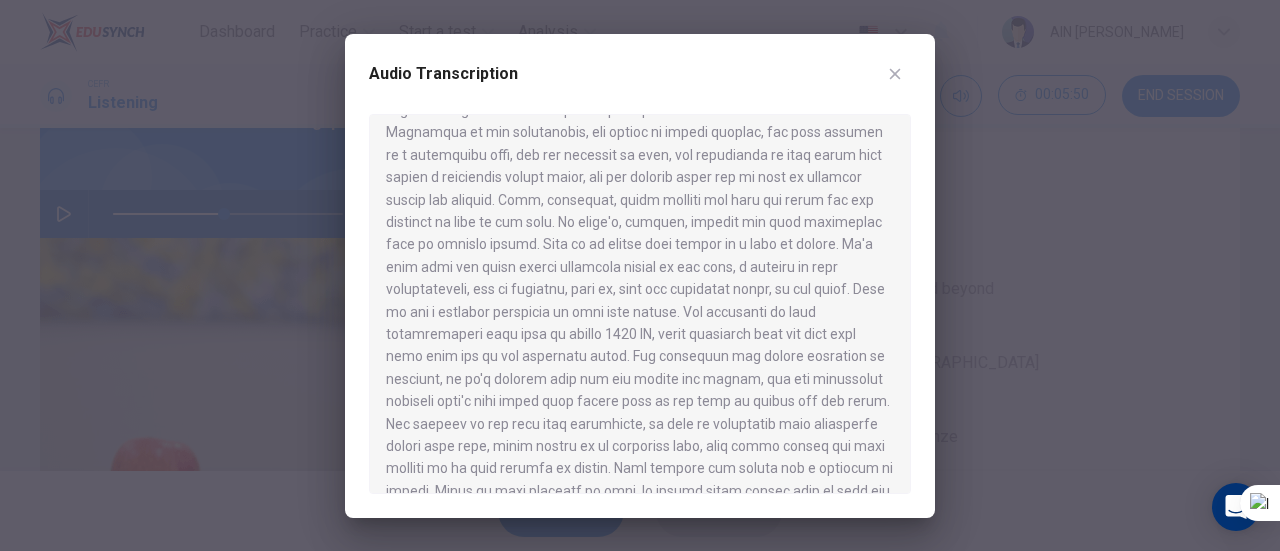 scroll, scrollTop: 996, scrollLeft: 0, axis: vertical 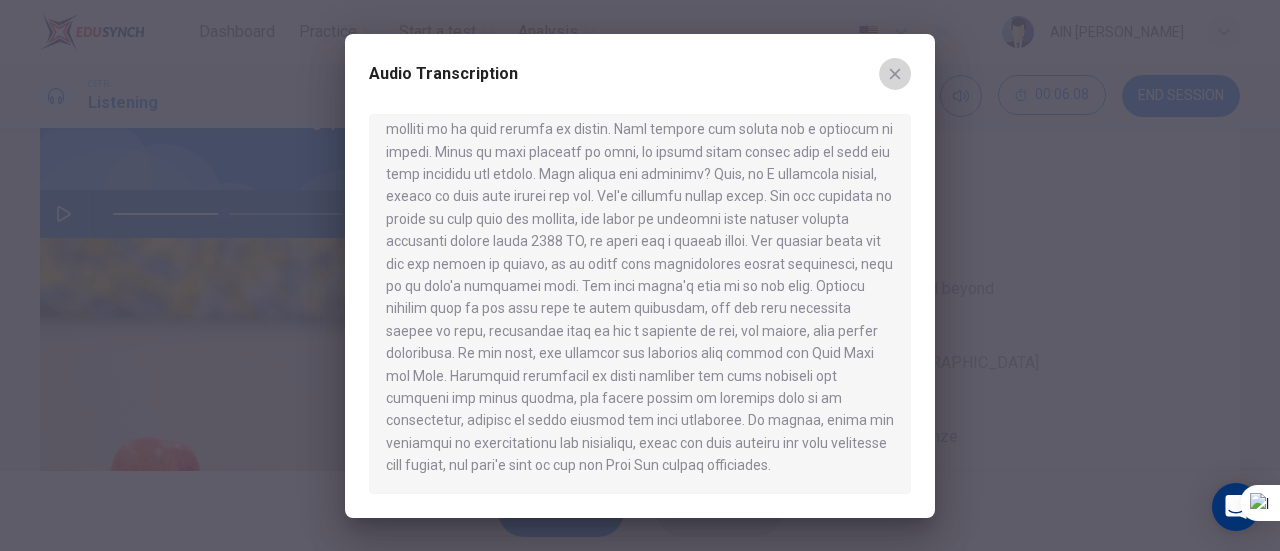 click at bounding box center (895, 74) 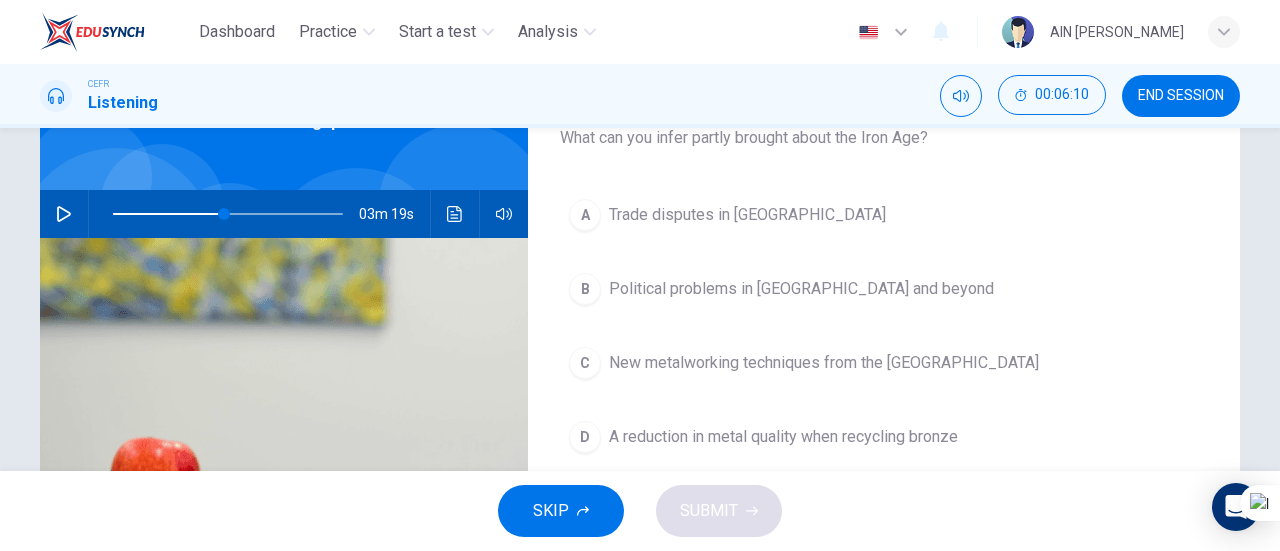 drag, startPoint x: 1279, startPoint y: 239, endPoint x: 1279, endPoint y: 269, distance: 30 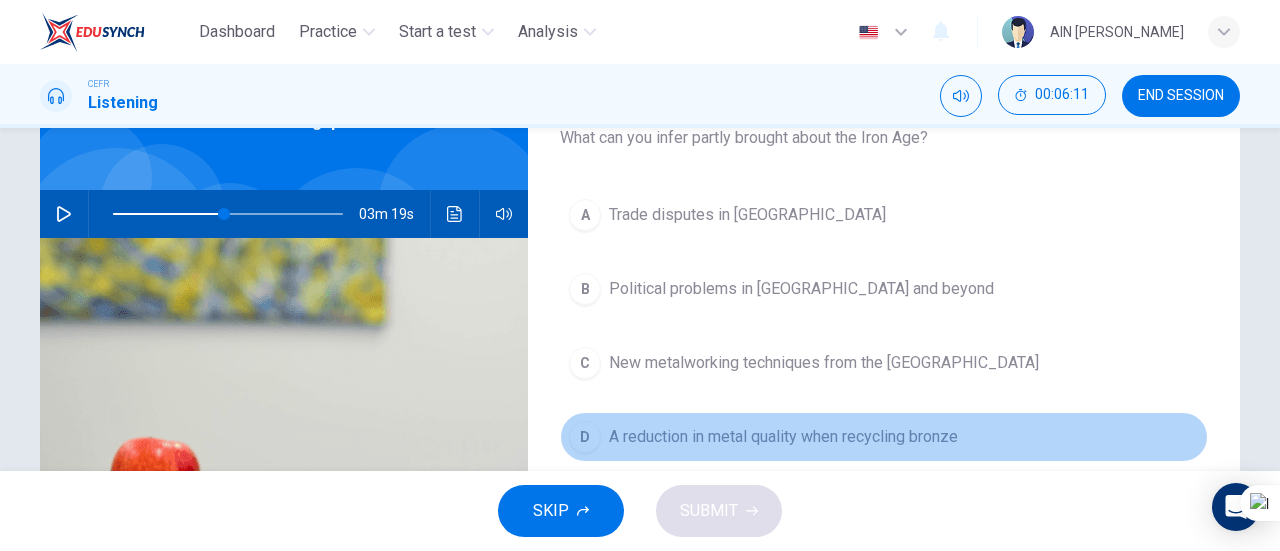 click on "D A reduction in metal quality when recycling bronze" at bounding box center [884, 437] 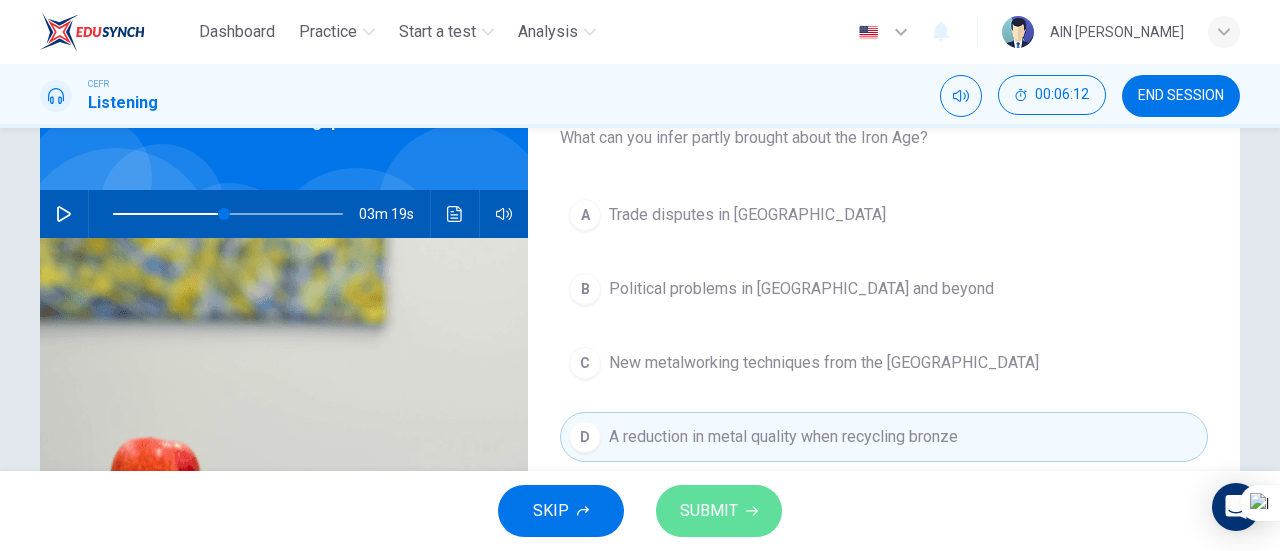 click on "SUBMIT" at bounding box center (719, 511) 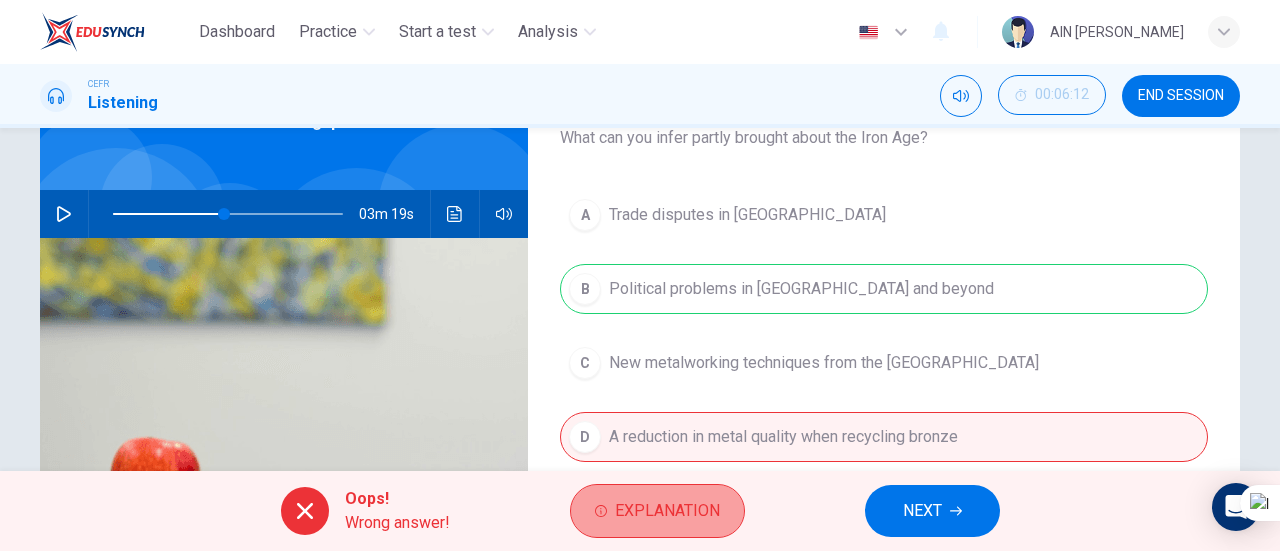 click on "Explanation" at bounding box center (667, 511) 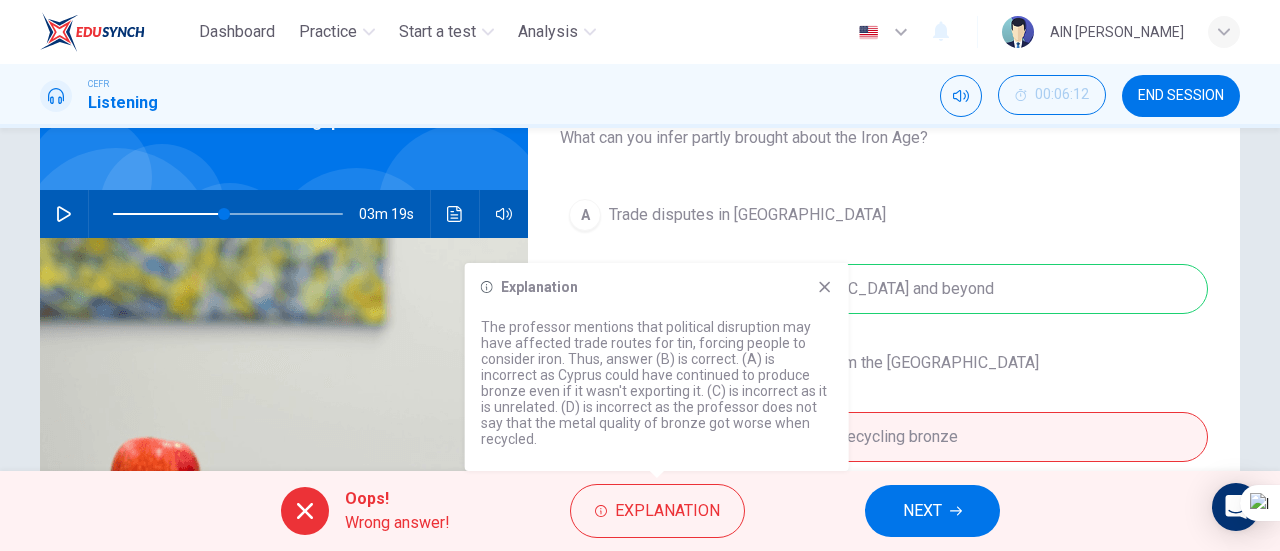 click on "Explanation The professor mentions that political disruption may have affected trade routes for tin, forcing people to consider iron. Thus, answer (B) is correct. (A) is incorrect as Cyprus could have continued to produce bronze even if it wasn't exporting it. (C) is incorrect as it is unrelated. (D) is incorrect as the professor does not say that the metal quality of bronze got worse when recycled." at bounding box center [657, 367] 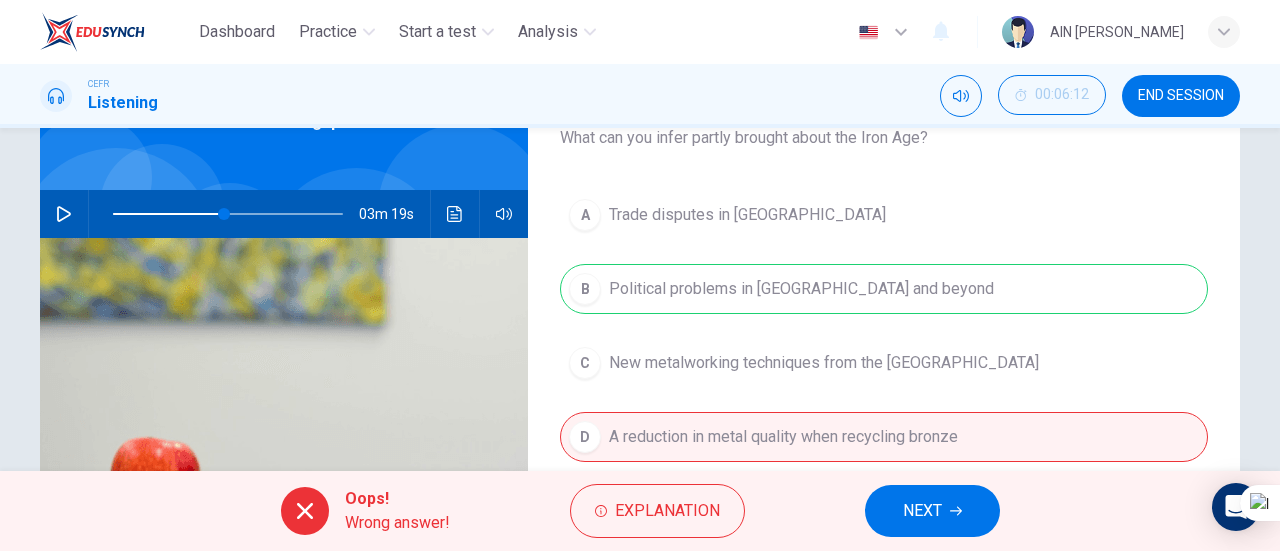 click on "NEXT" at bounding box center (932, 511) 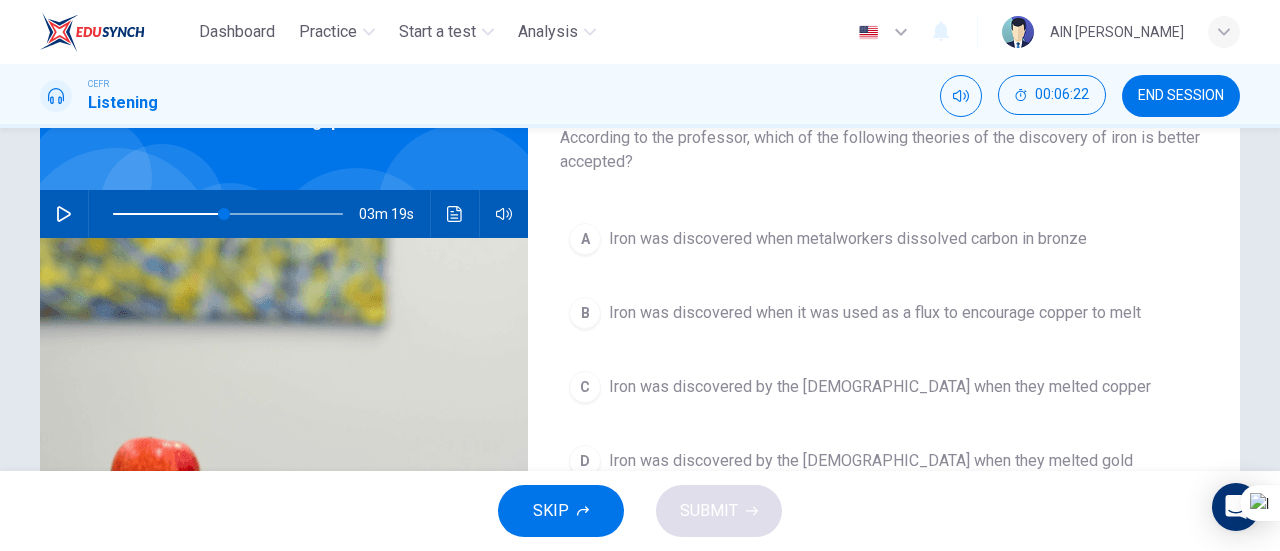 click on "Question 5 According to the professor, which of the following theories of the discovery of iron is better accepted? A Iron was discovered when metalworkers dissolved carbon in bronze B Iron was discovered when it was used as a flux to encourage copper to melt C Iron was discovered by the [DEMOGRAPHIC_DATA] when they melted copper D Iron was discovered by the [DEMOGRAPHIC_DATA] when they melted gold" at bounding box center [884, 377] 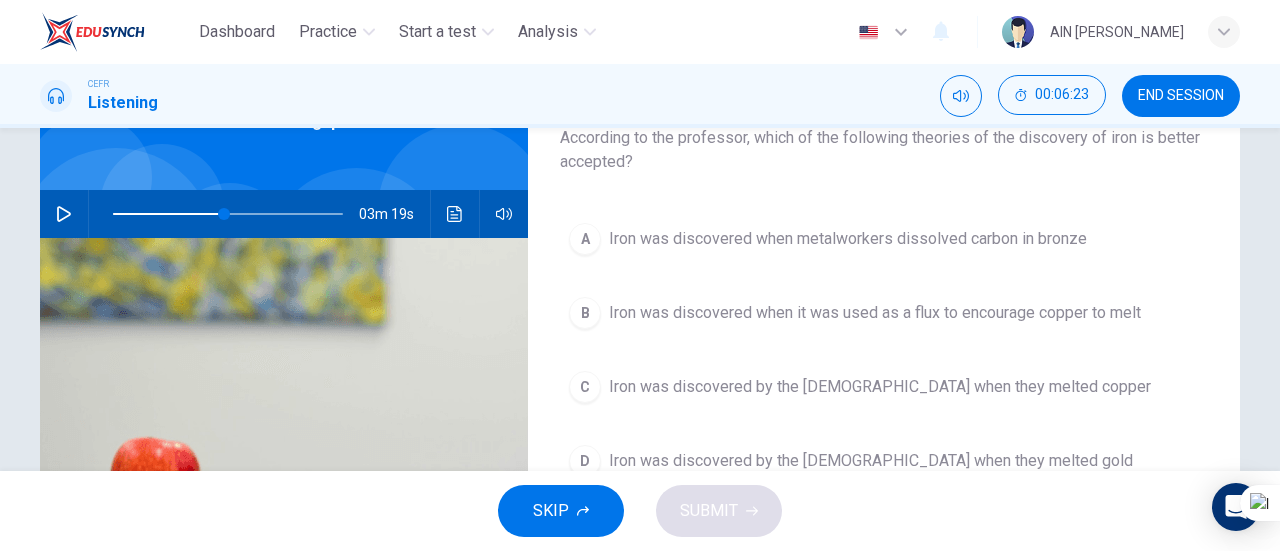 click on "A Iron was discovered when metalworkers dissolved carbon in bronze B Iron was discovered when it was used as a flux to encourage copper to melt C Iron was discovered by the [DEMOGRAPHIC_DATA] when they melted copper D Iron was discovered by the [DEMOGRAPHIC_DATA] when they melted gold" at bounding box center (884, 370) 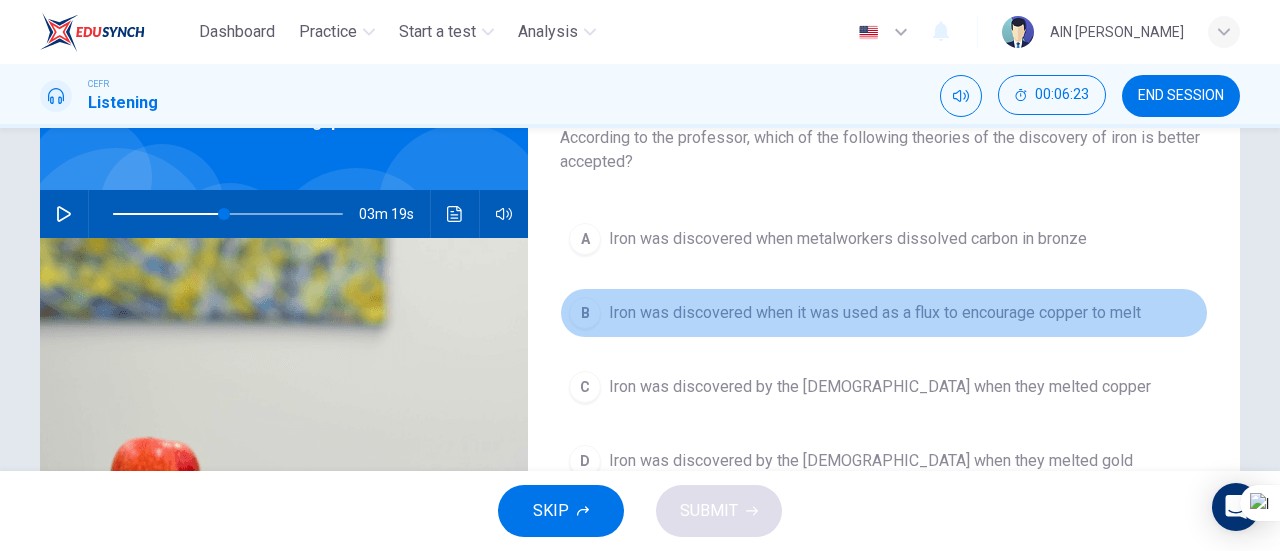 click on "Iron was discovered when it was used as a flux to encourage copper to melt" at bounding box center (875, 313) 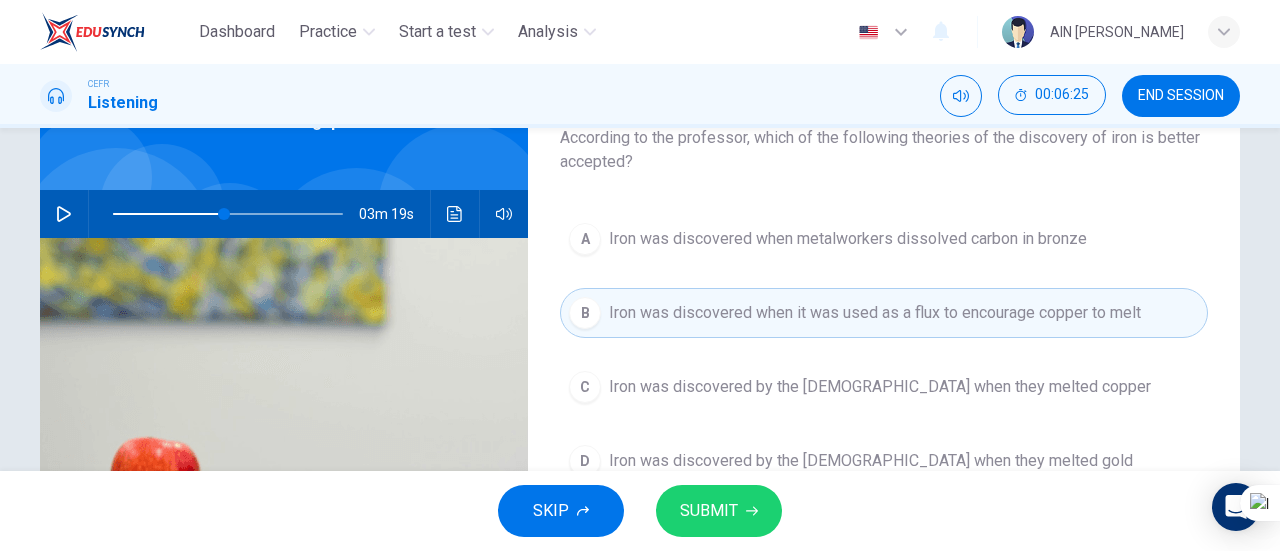 click on "Iron was discovered by the [DEMOGRAPHIC_DATA] when they melted copper" at bounding box center [880, 387] 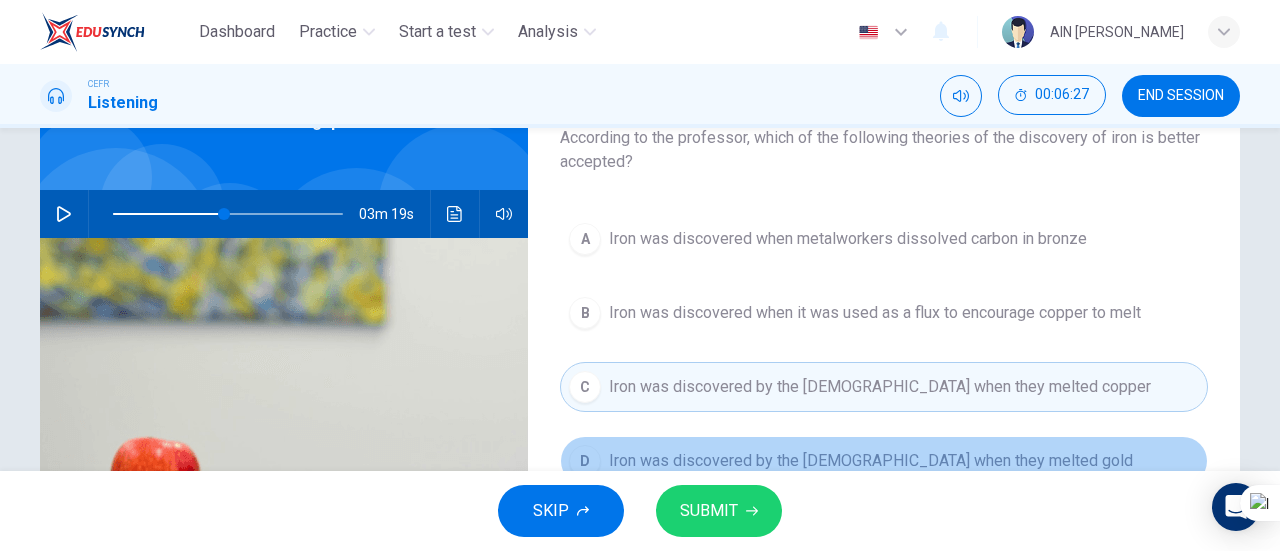 click on "Iron was discovered by the [DEMOGRAPHIC_DATA] when they melted gold" at bounding box center (871, 461) 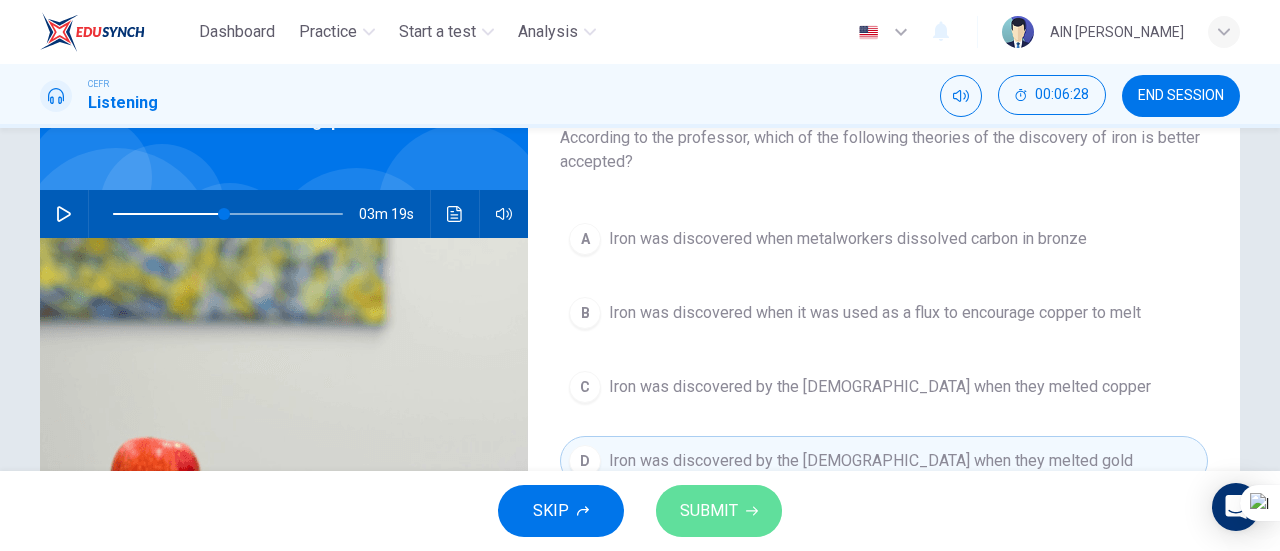 drag, startPoint x: 758, startPoint y: 534, endPoint x: 735, endPoint y: 507, distance: 35.468296 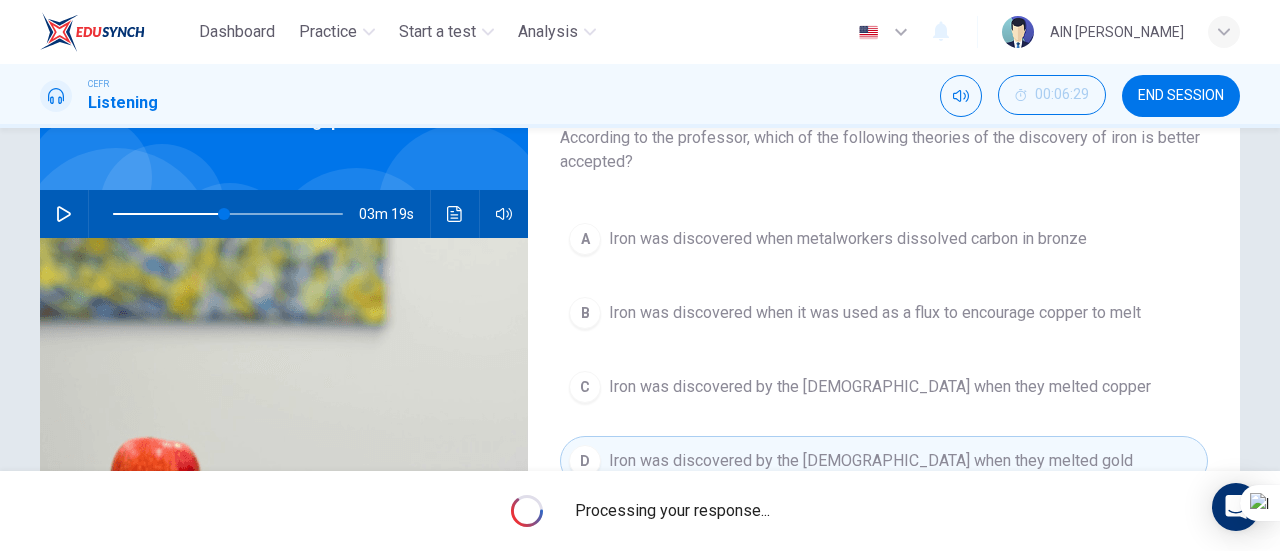 type on "48" 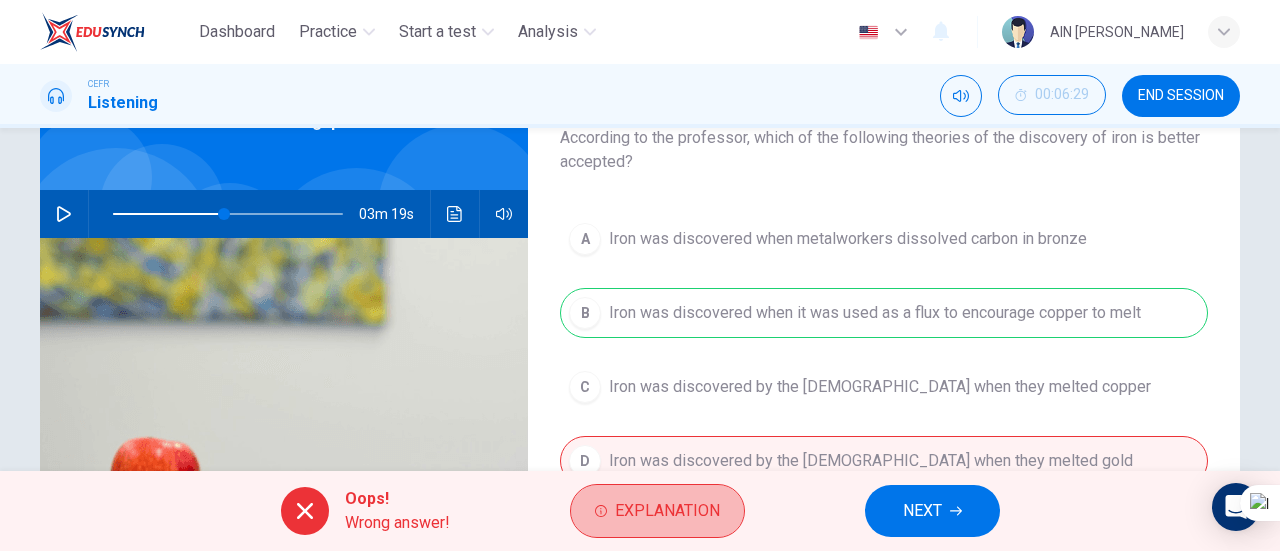 click on "Explanation" at bounding box center [657, 511] 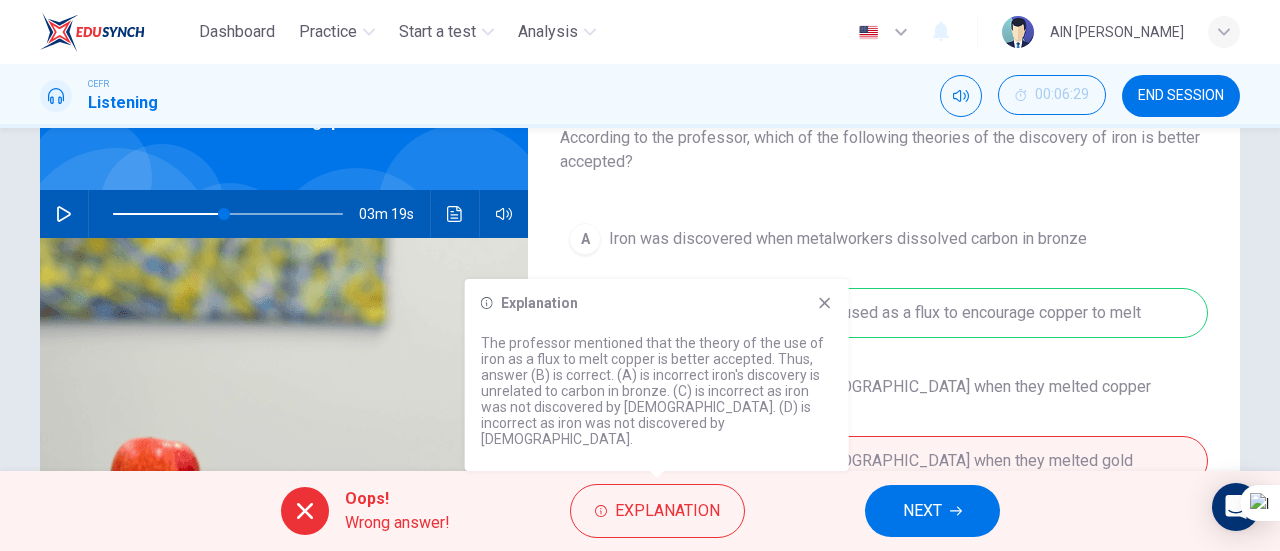 click 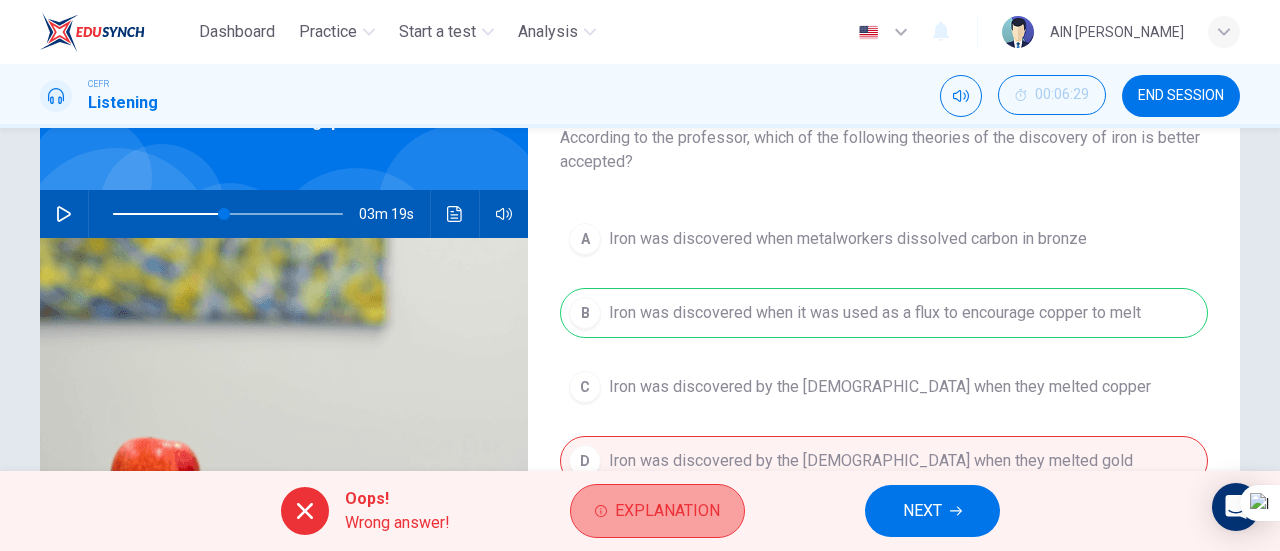 click on "Explanation" at bounding box center [667, 511] 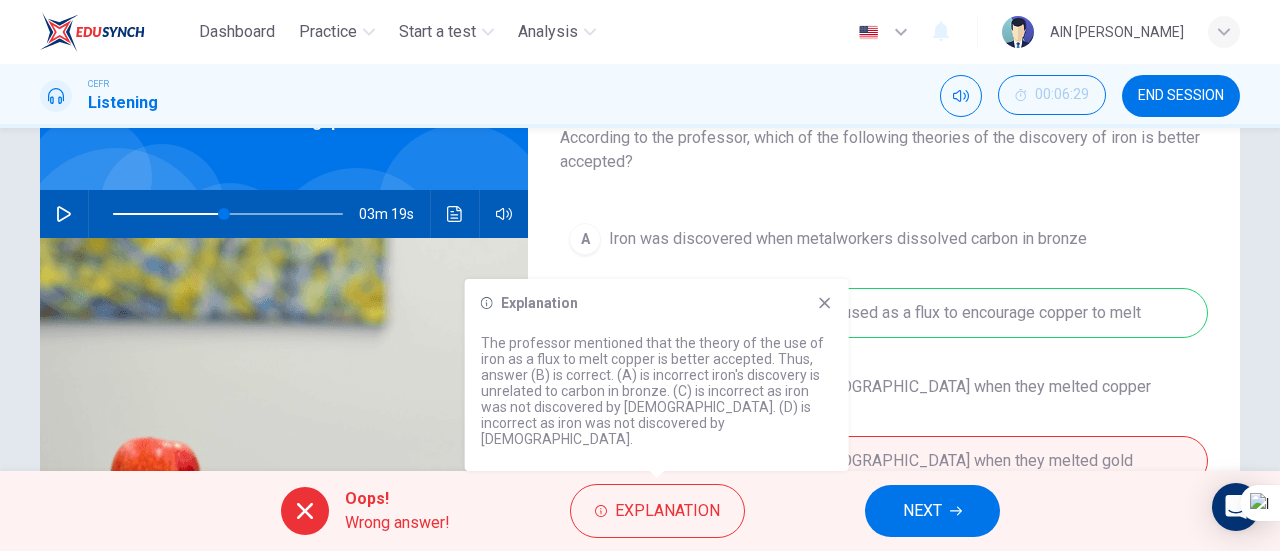 click 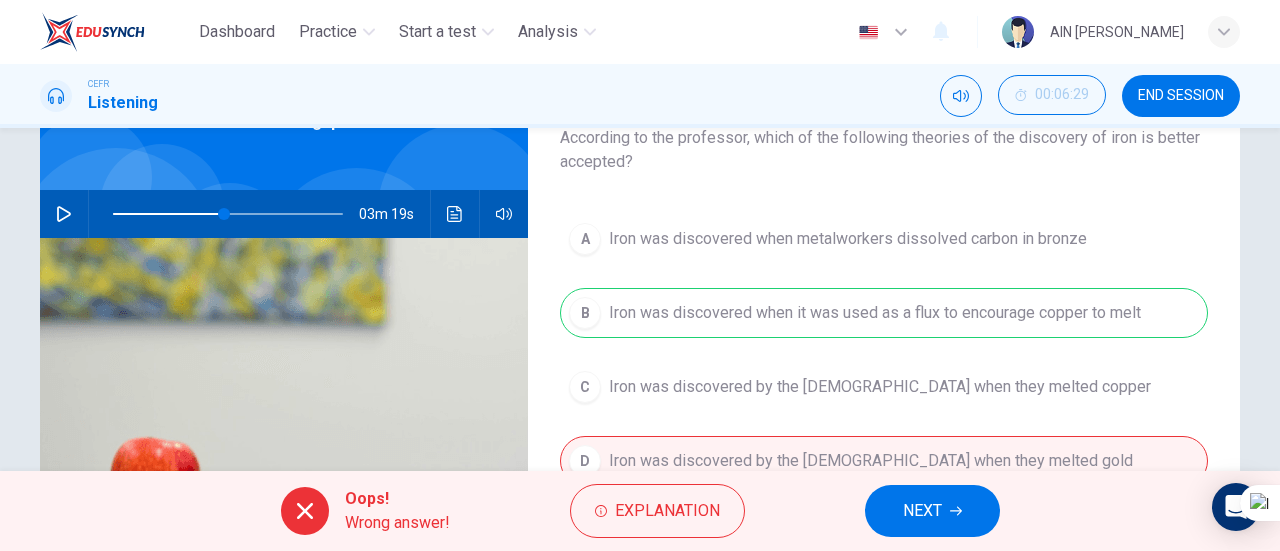 click on "NEXT" at bounding box center [932, 511] 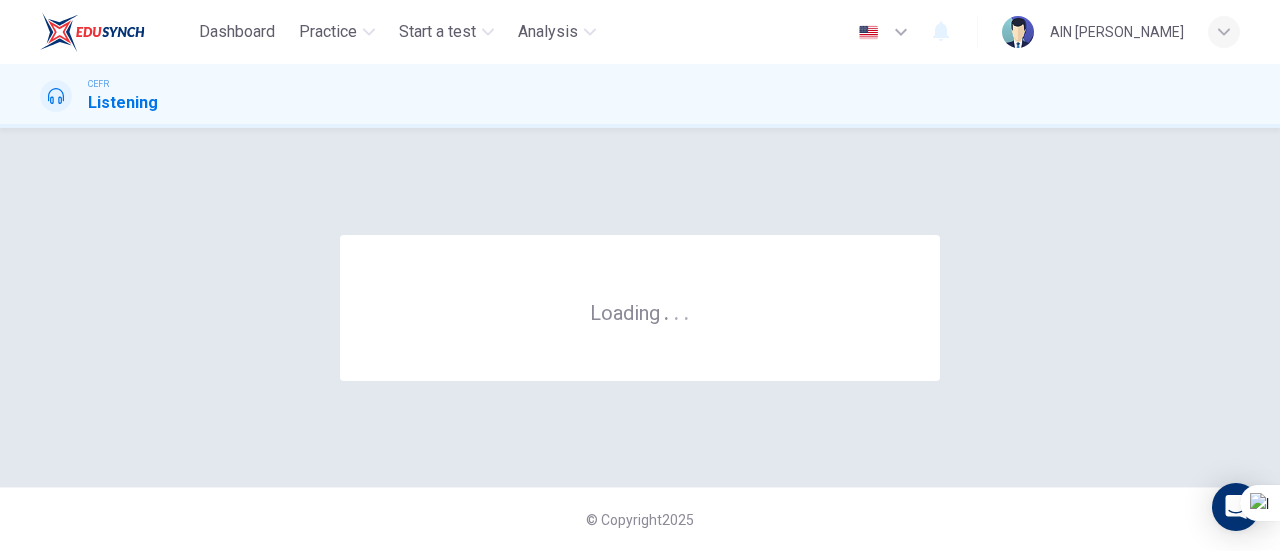 scroll, scrollTop: 0, scrollLeft: 0, axis: both 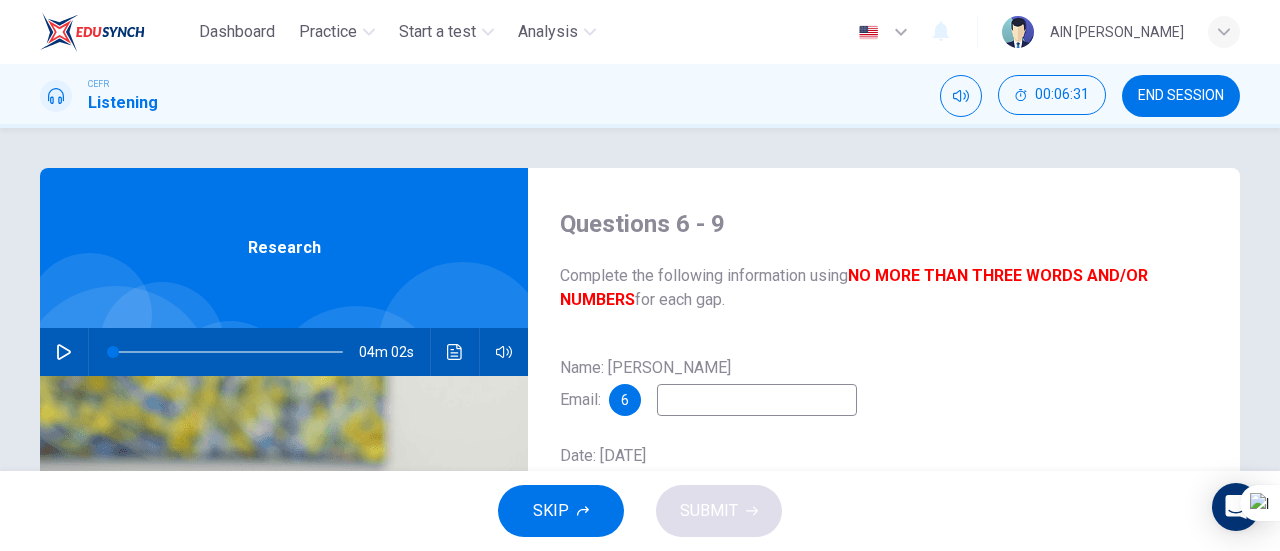 drag, startPoint x: 1279, startPoint y: 247, endPoint x: 1262, endPoint y: 356, distance: 110.317726 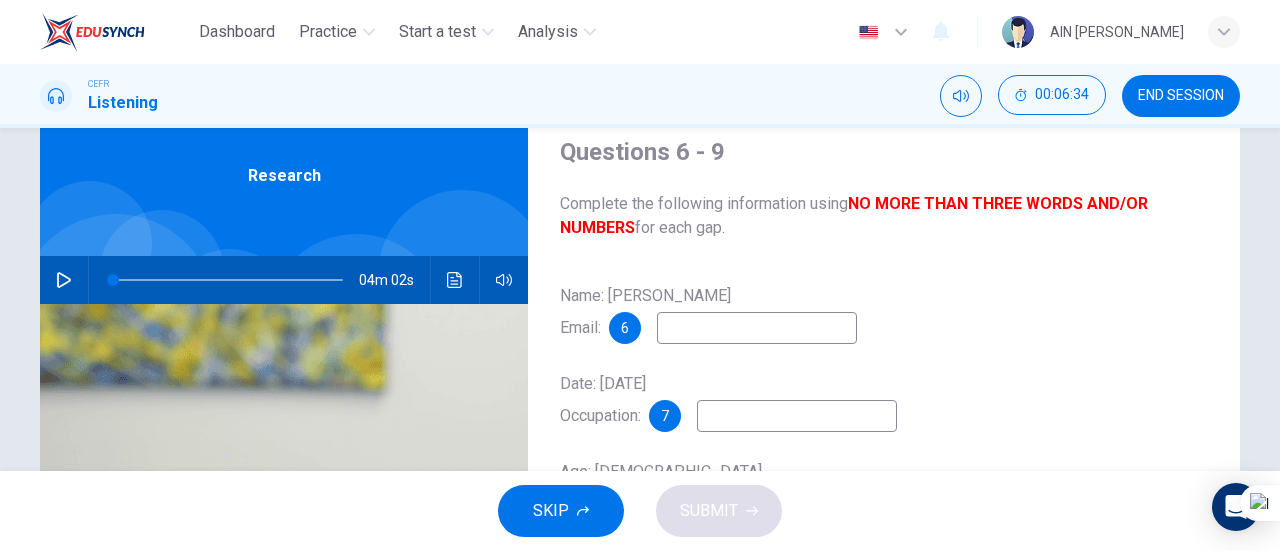 scroll, scrollTop: 70, scrollLeft: 0, axis: vertical 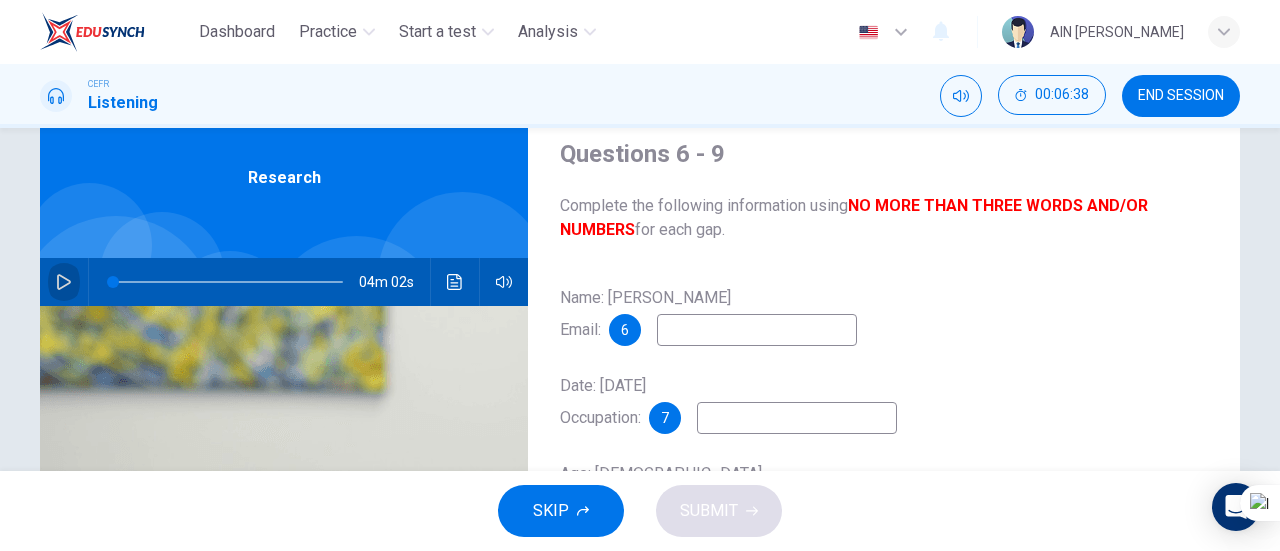 click at bounding box center (64, 282) 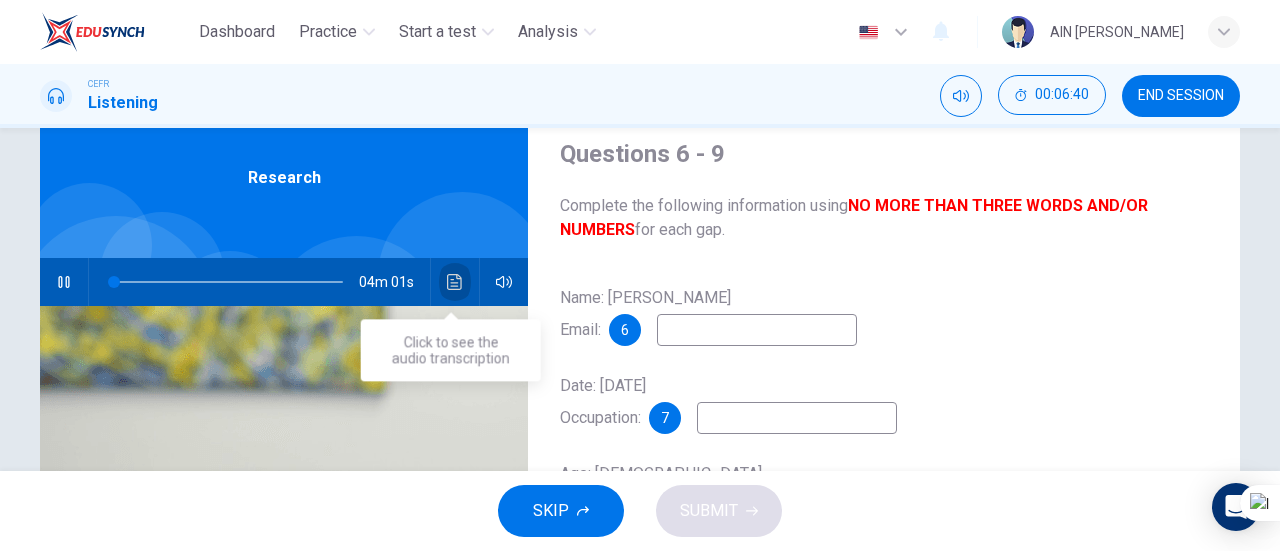 click 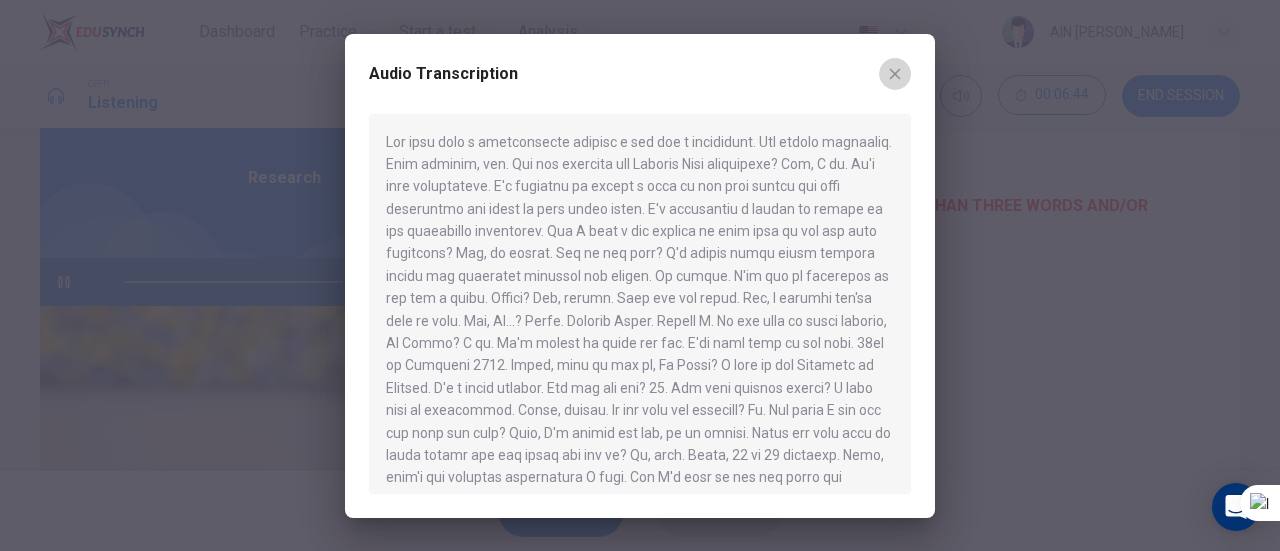 click at bounding box center [895, 74] 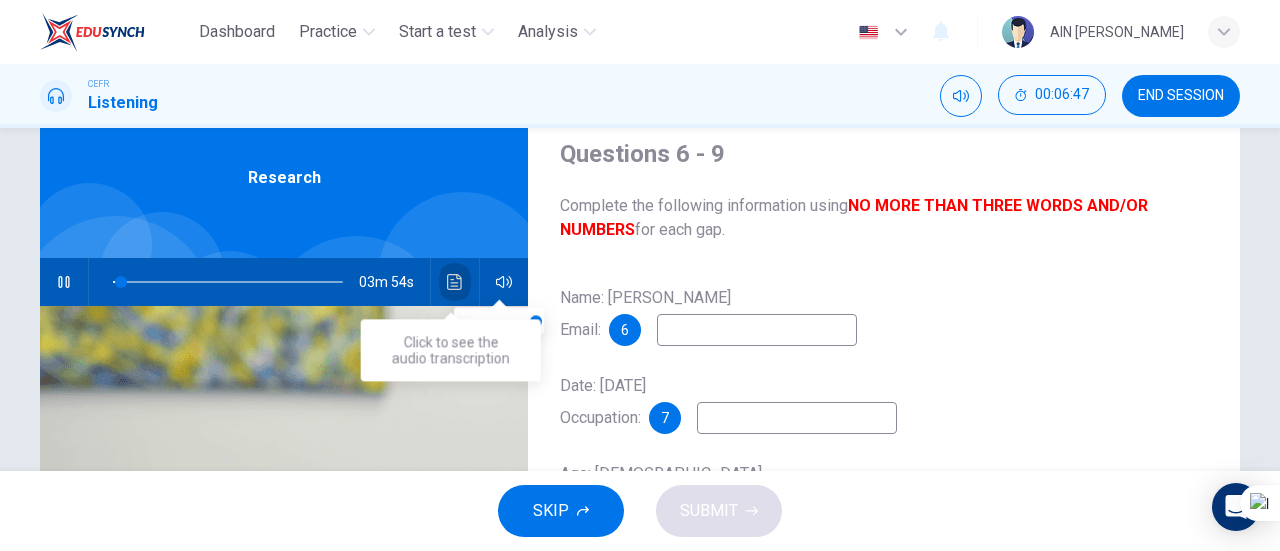 click 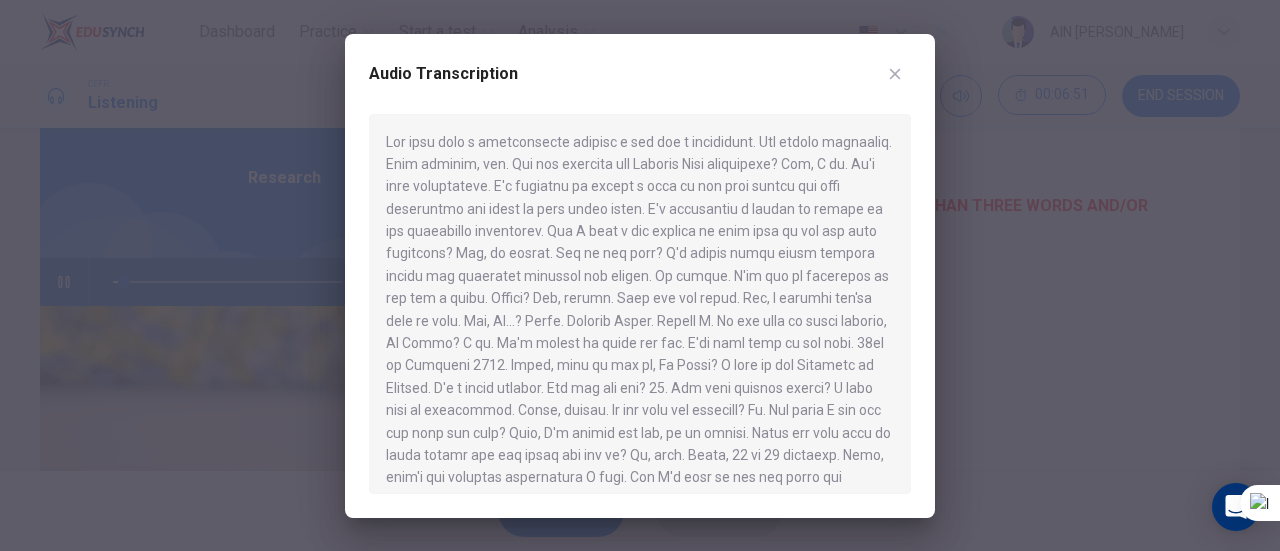 click on "Audio Transcription" at bounding box center [640, 276] 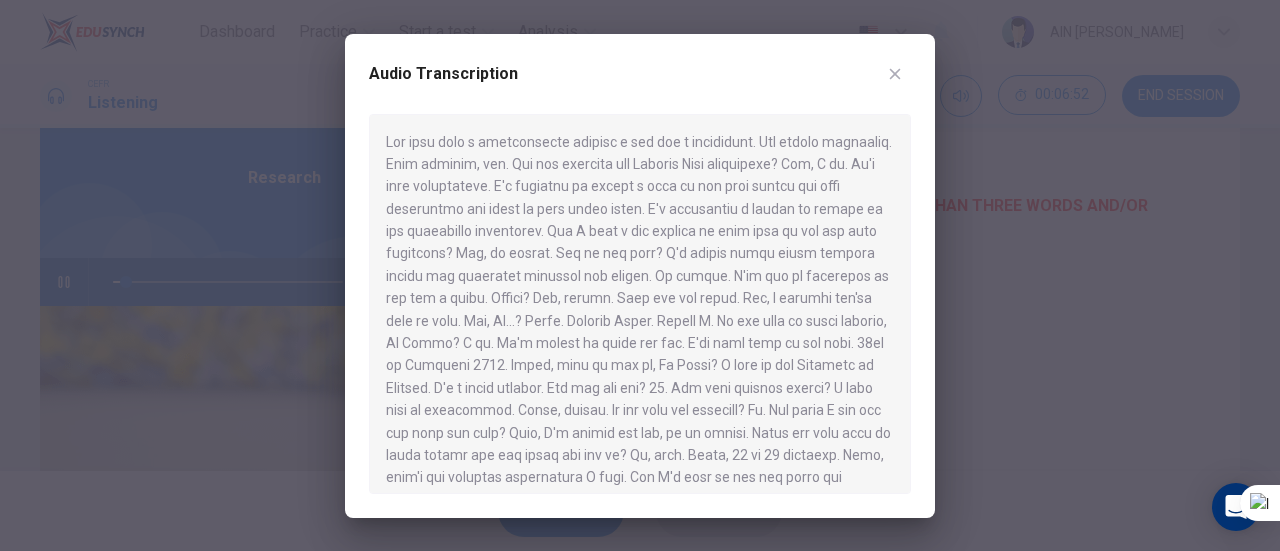 click at bounding box center [640, 304] 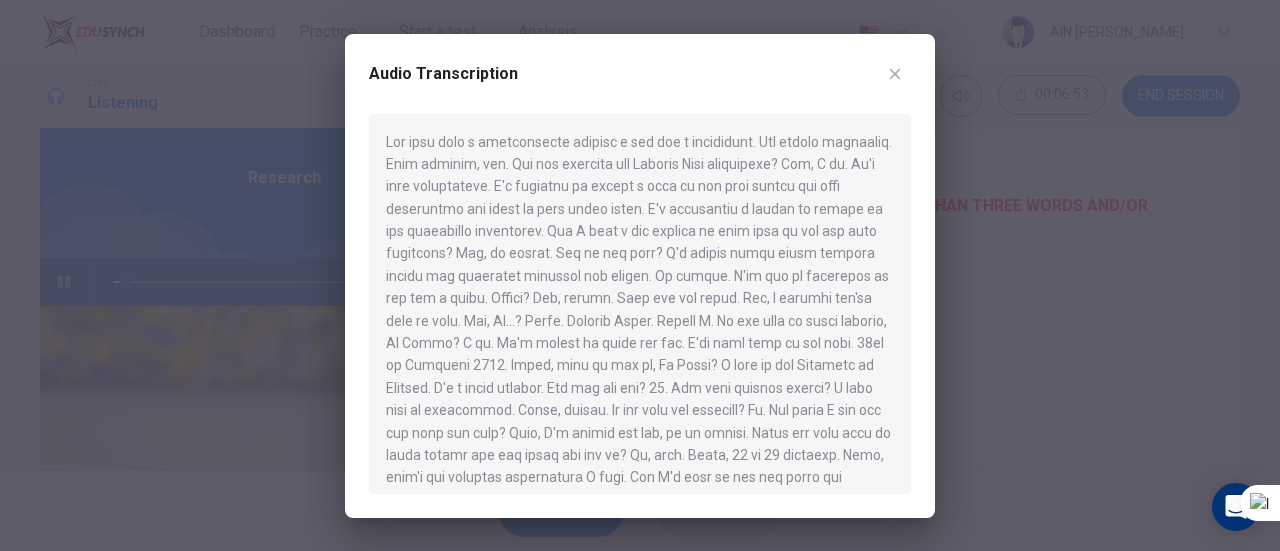 scroll, scrollTop: 28, scrollLeft: 0, axis: vertical 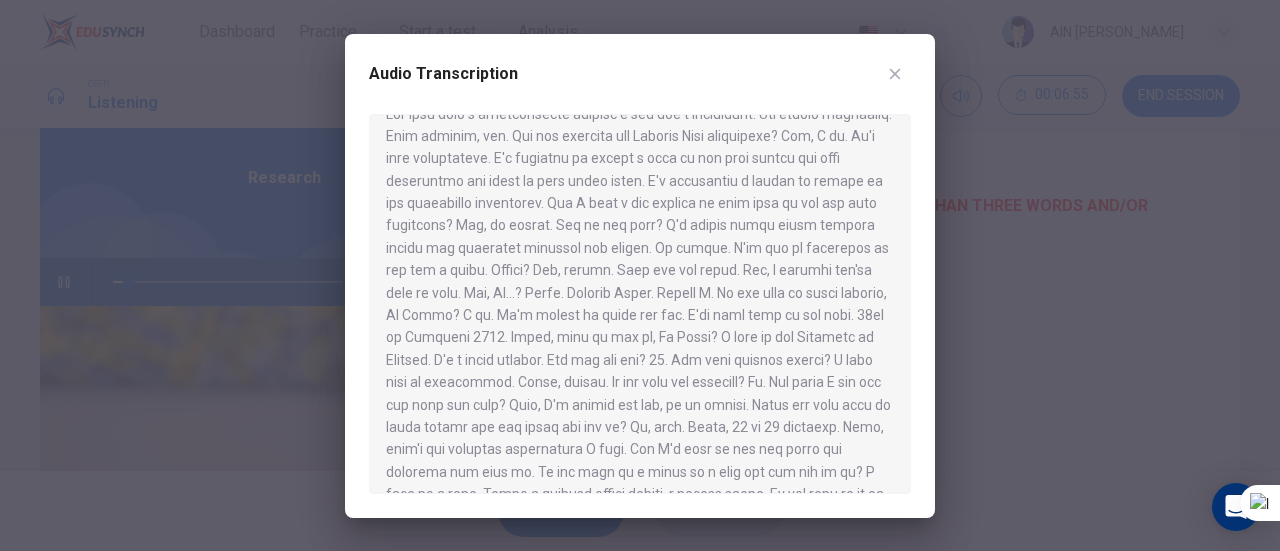 drag, startPoint x: 552, startPoint y: 310, endPoint x: 604, endPoint y: 321, distance: 53.15073 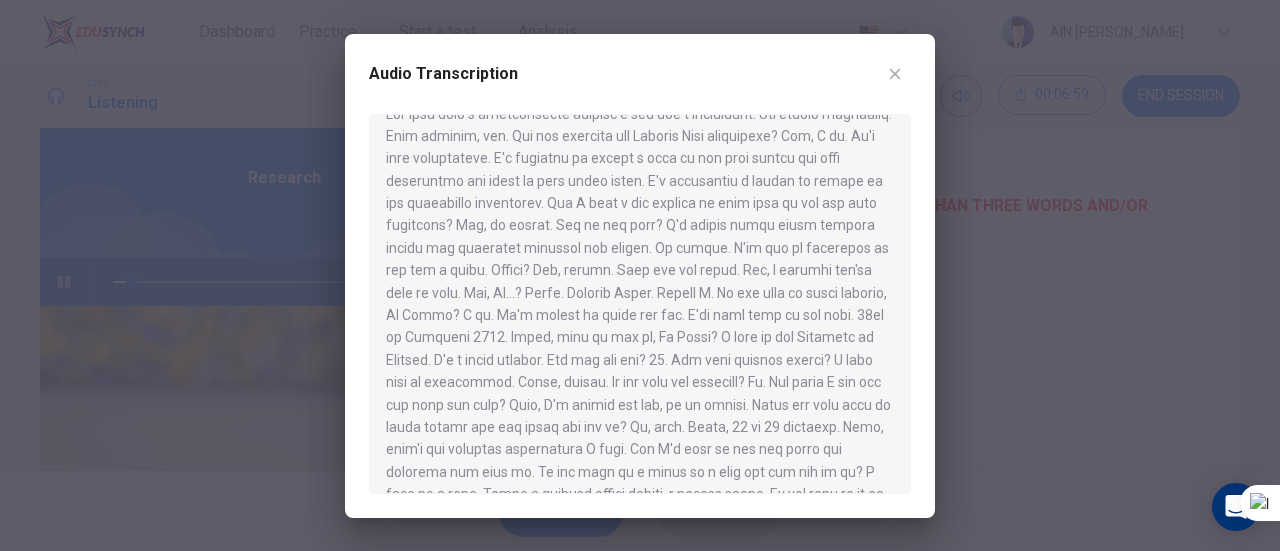click on "Audio Transcription" at bounding box center (640, 276) 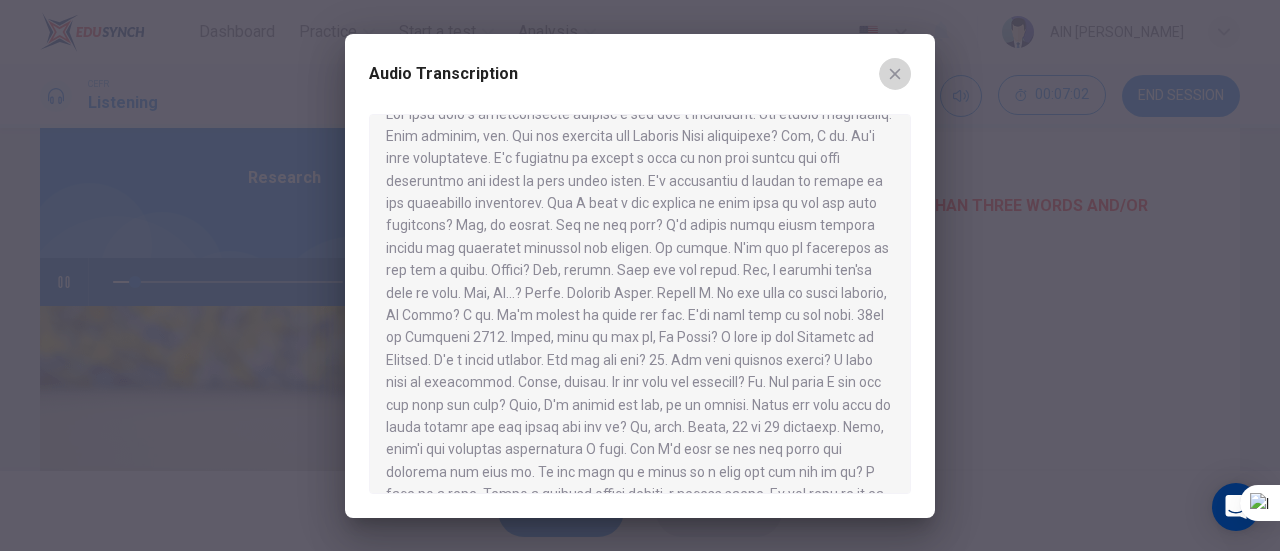 click 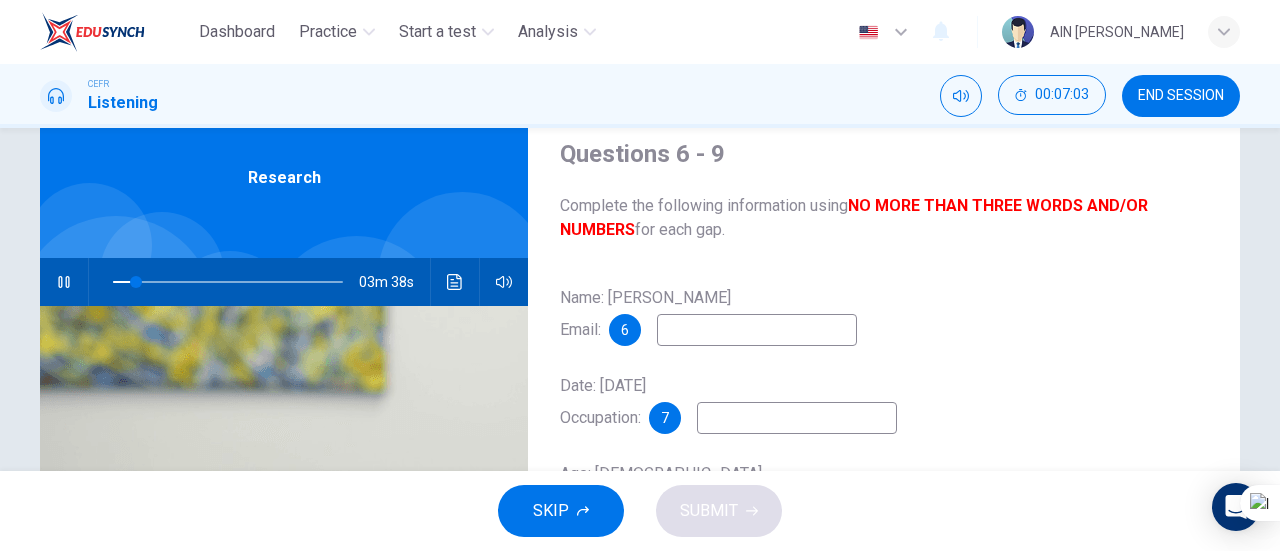 click on "Name: [PERSON_NAME]
Email:  6" at bounding box center [884, 314] 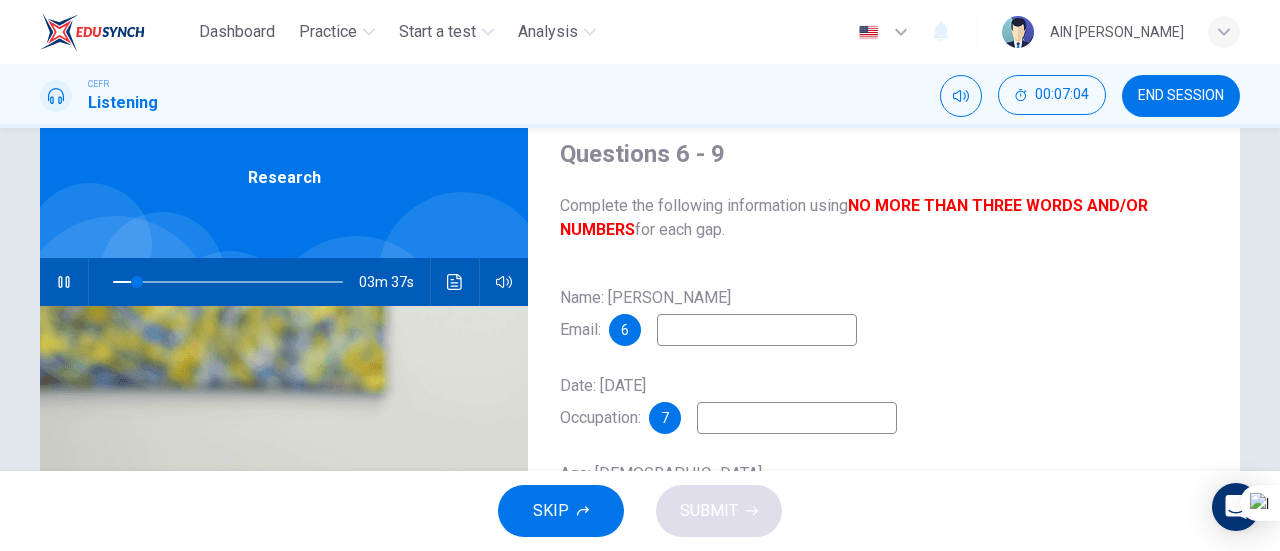 click at bounding box center [757, 330] 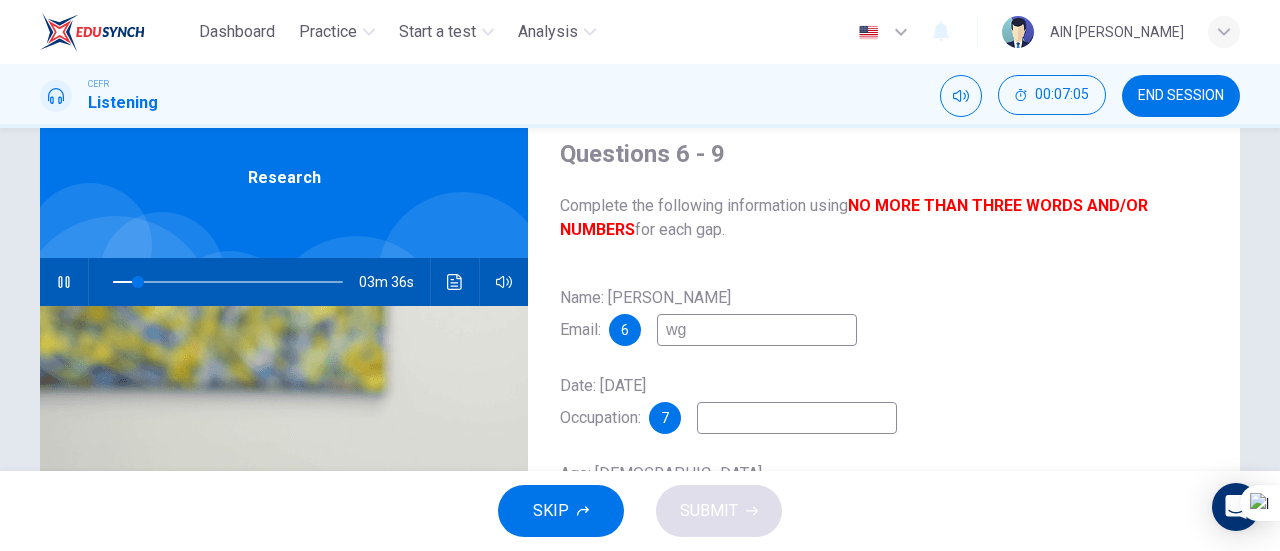 type on "wgl" 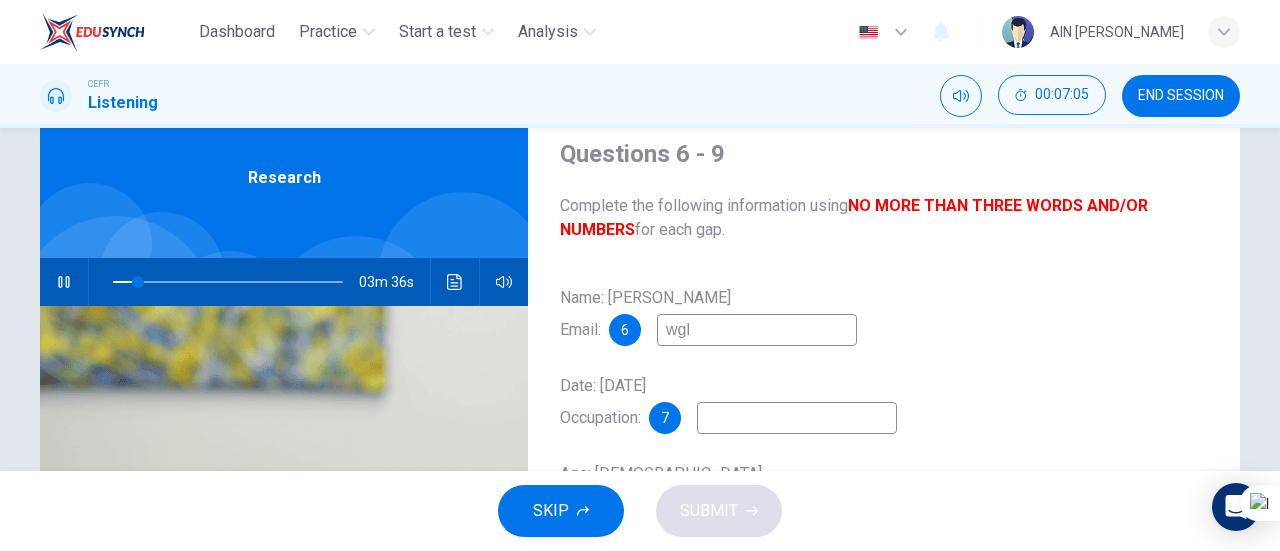 type on "11" 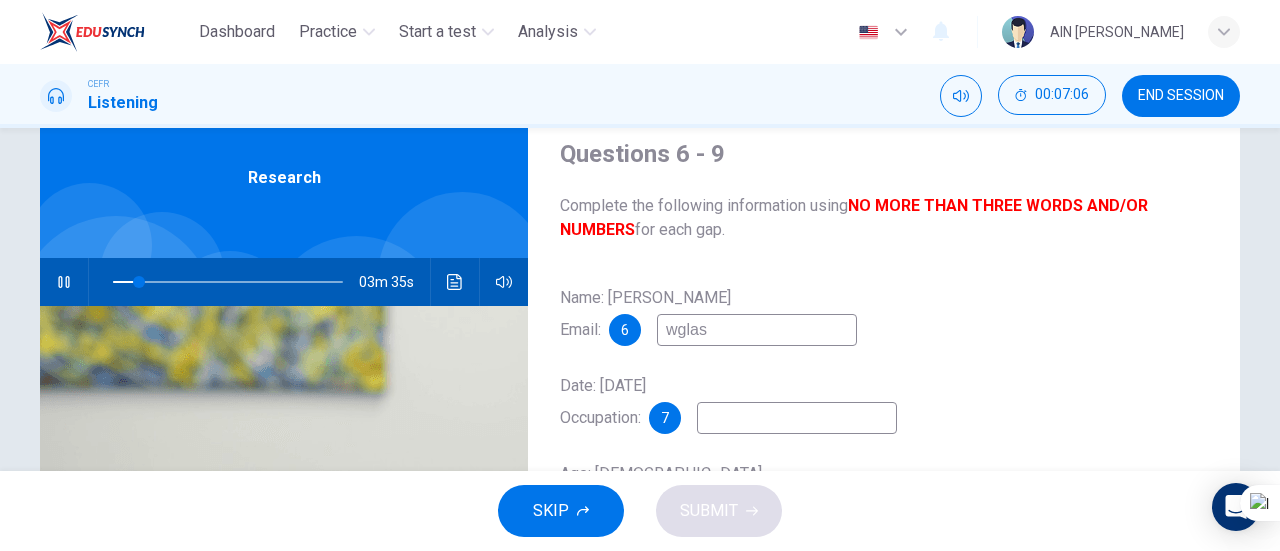 type on "wglass" 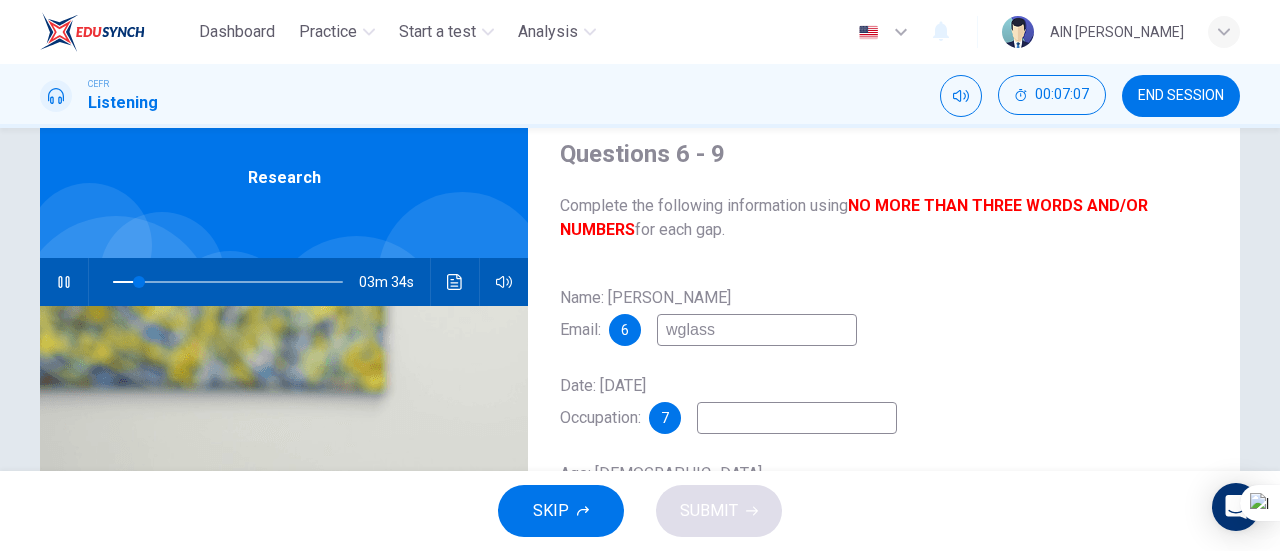 type on "12" 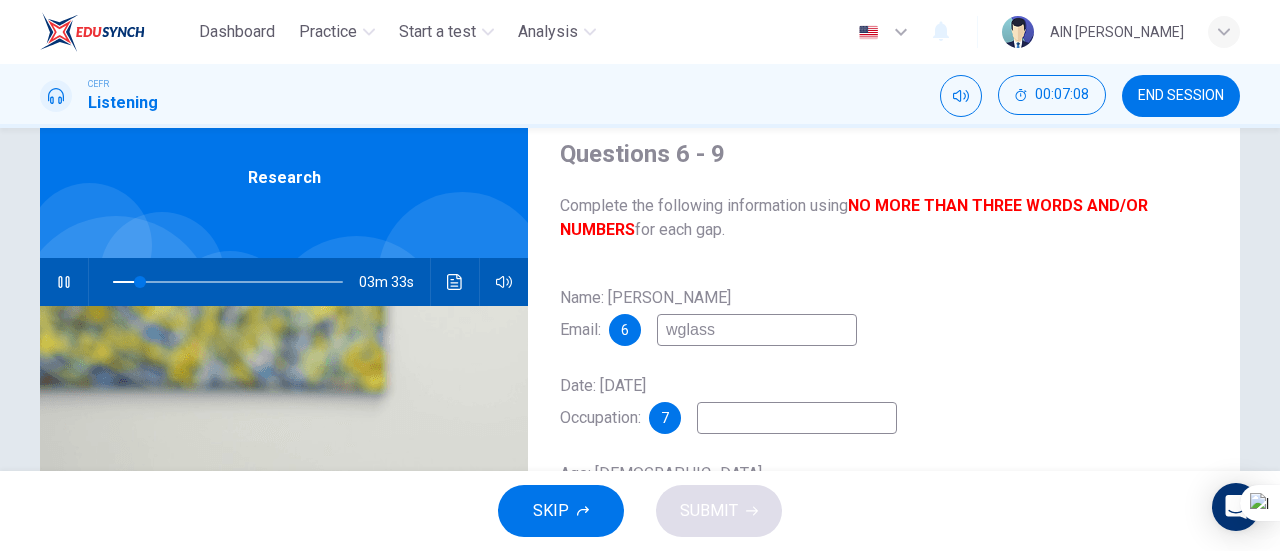 type on "wglass"" 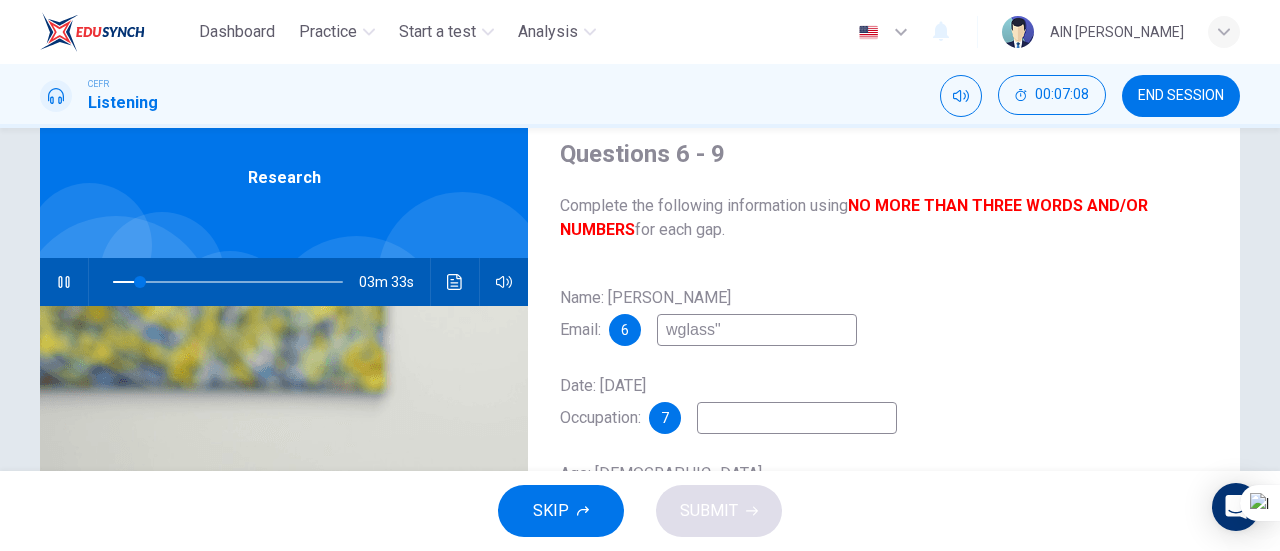 type on "12" 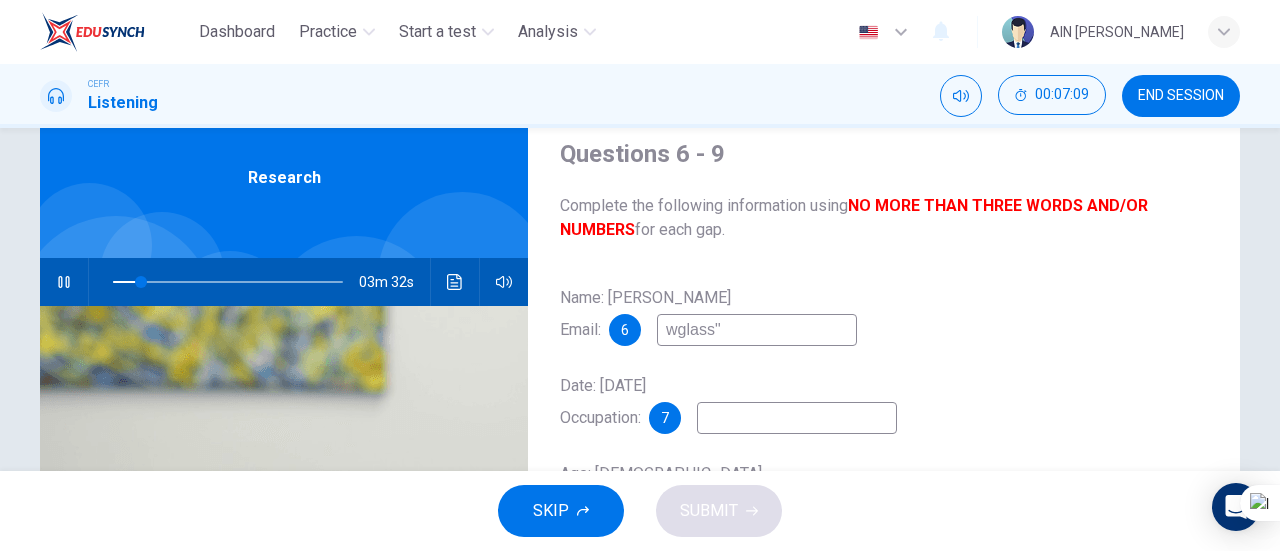 type on "wglass" 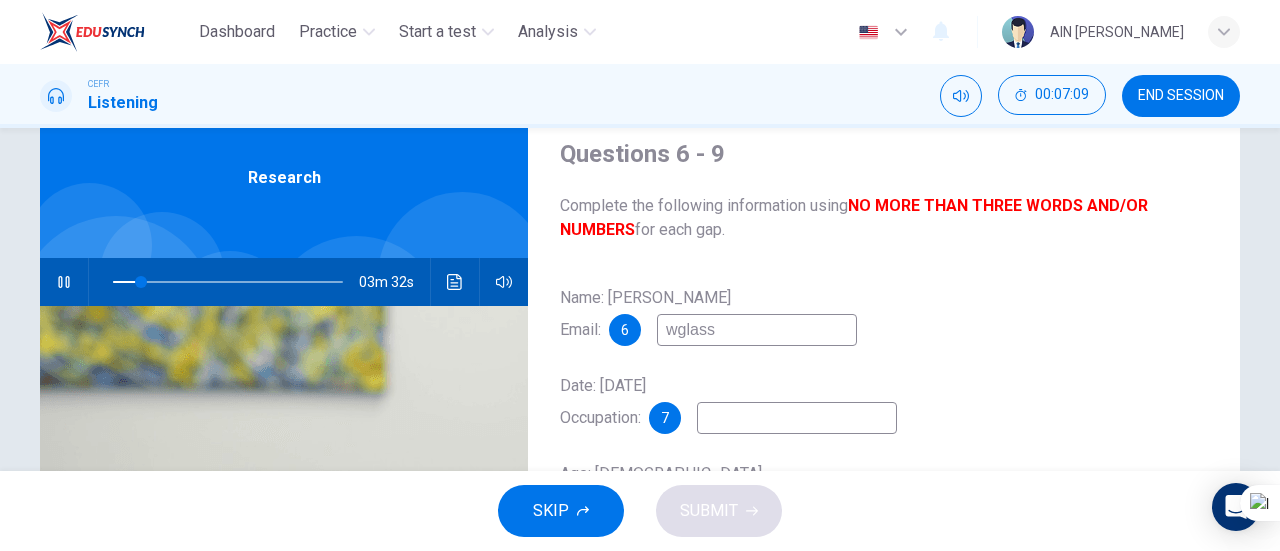 type on "13" 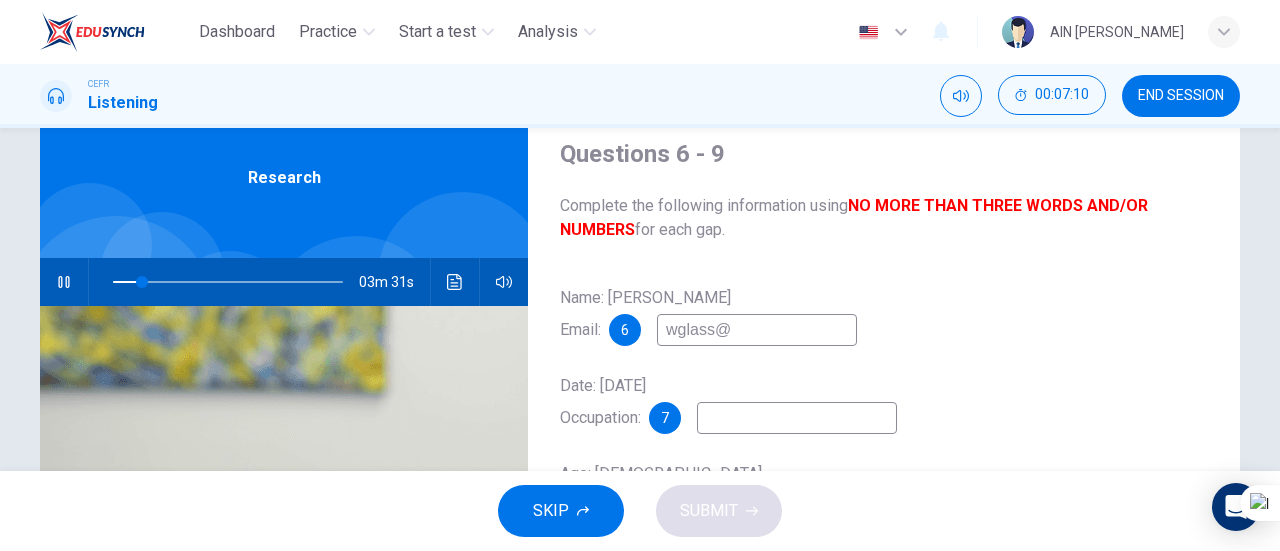type on "13" 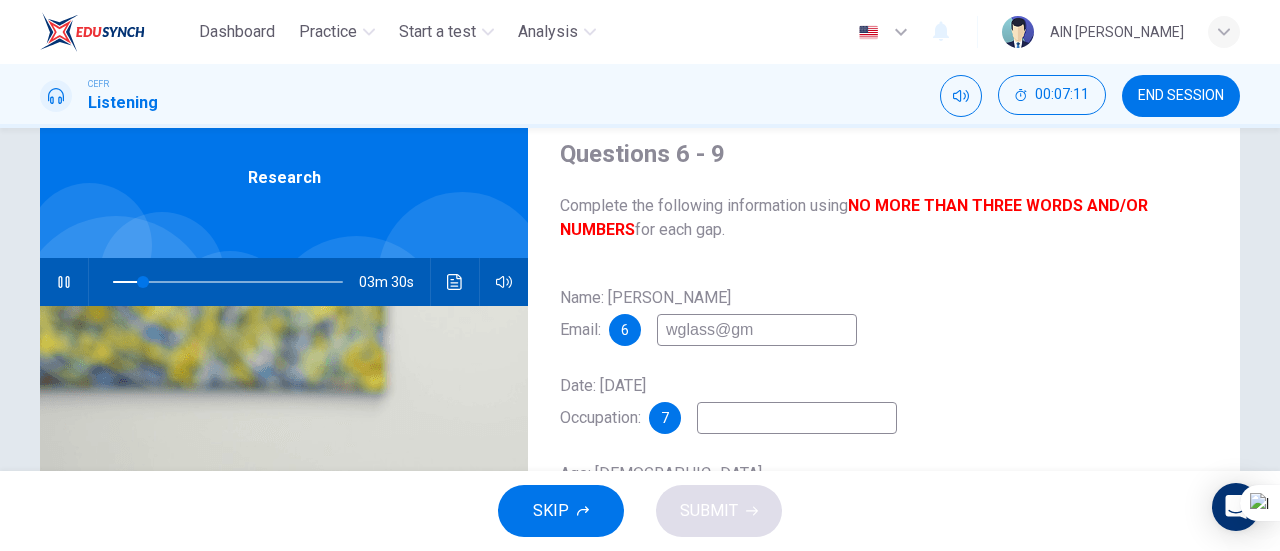 type on "wglass@gmi" 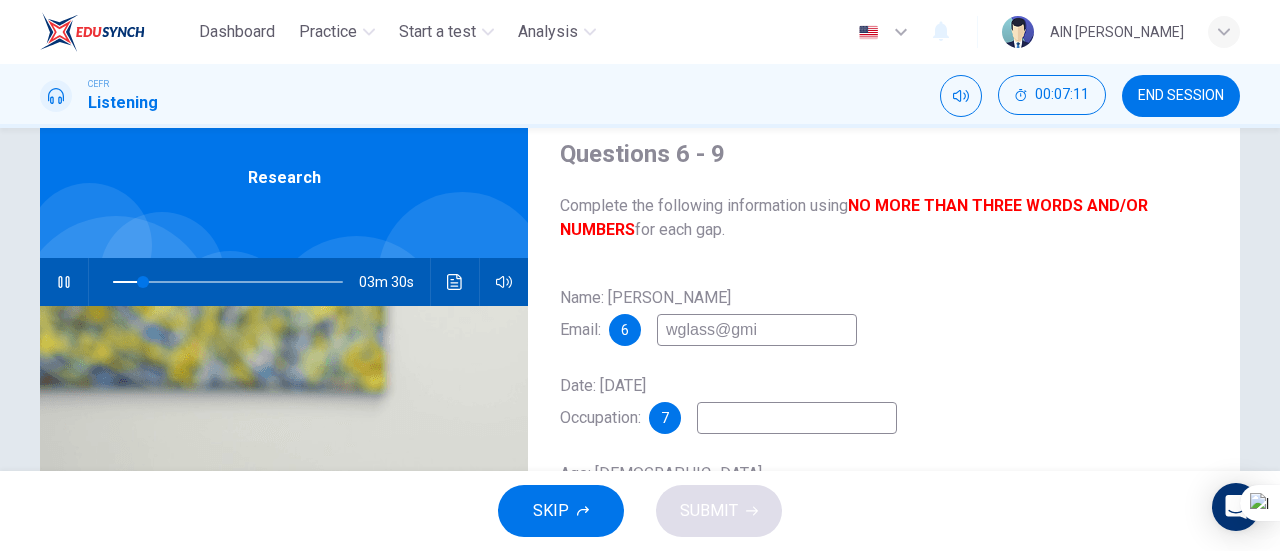 type on "14" 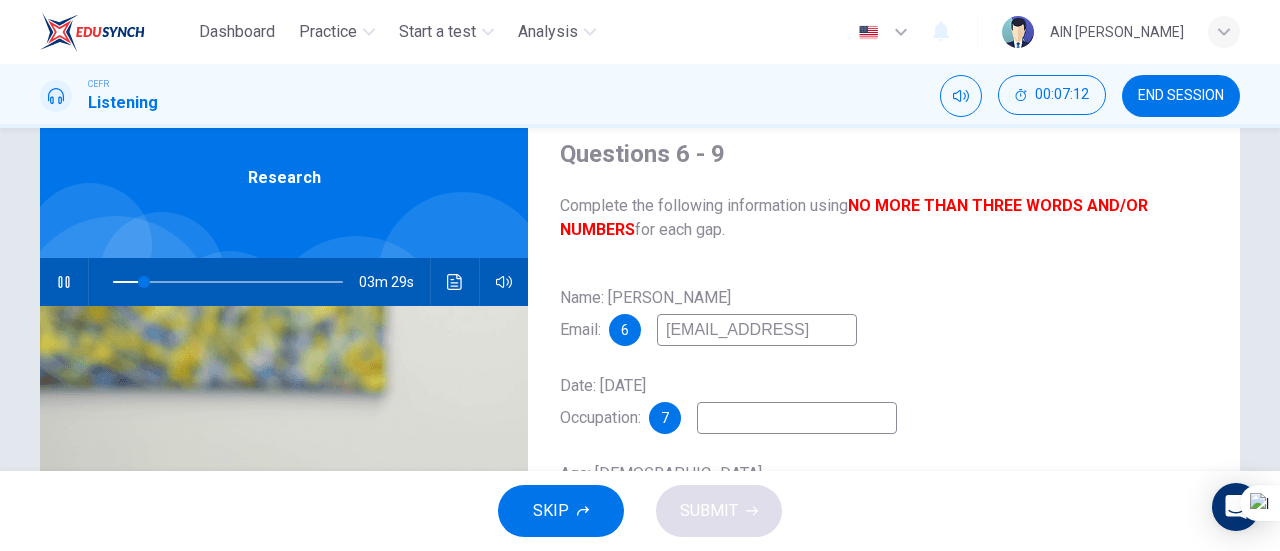 type on "[EMAIL_ADDRESS]." 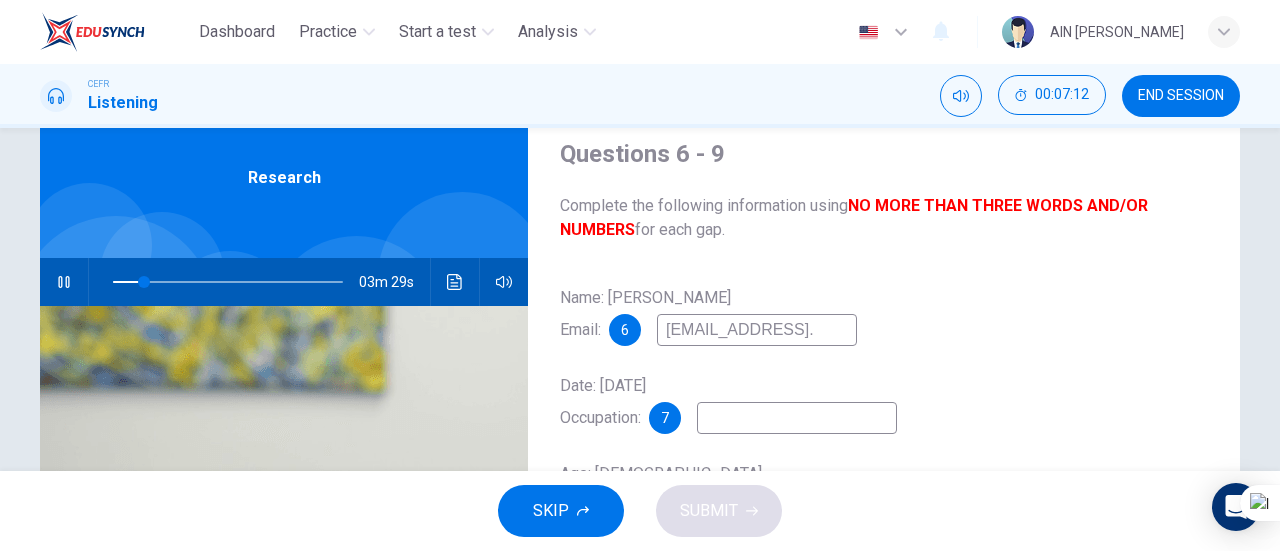 type on "14" 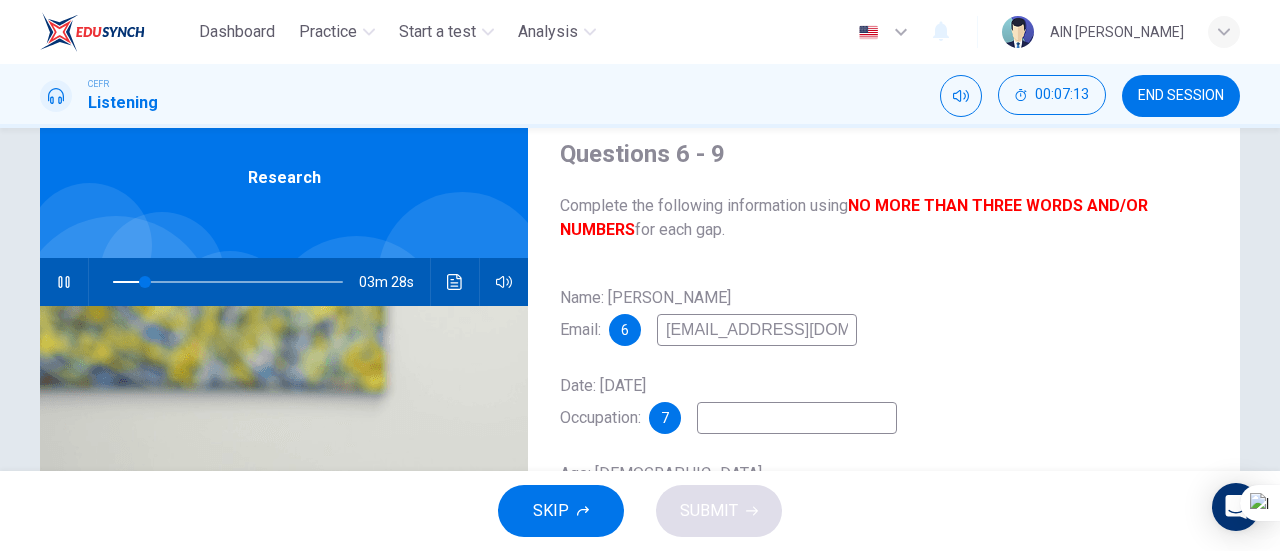 type on "[EMAIL_ADDRESS][DOMAIN_NAME]" 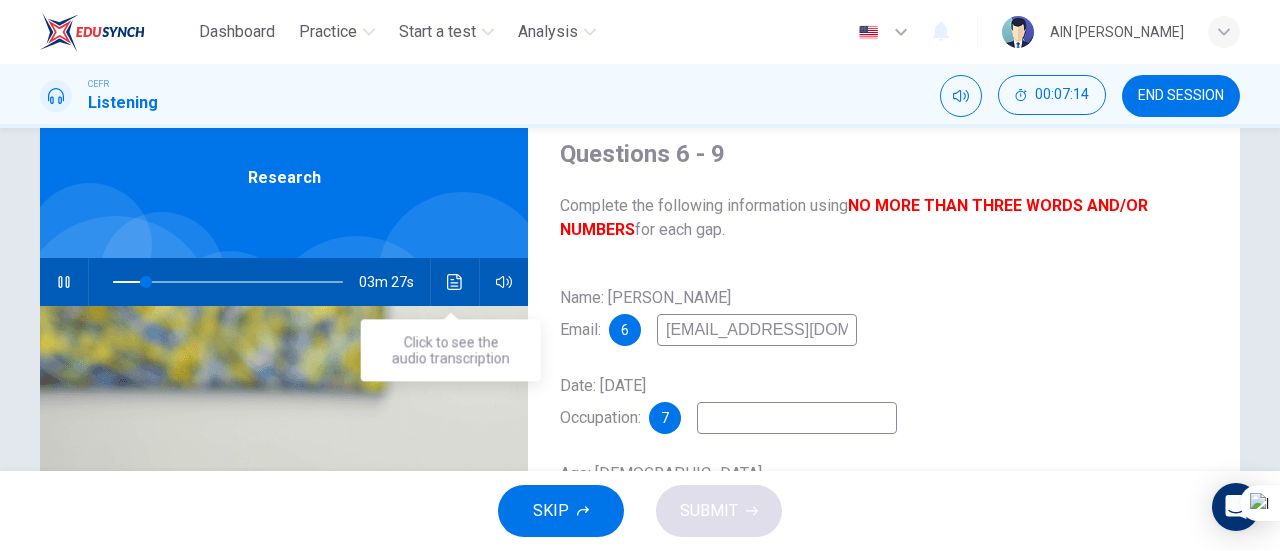 type on "15" 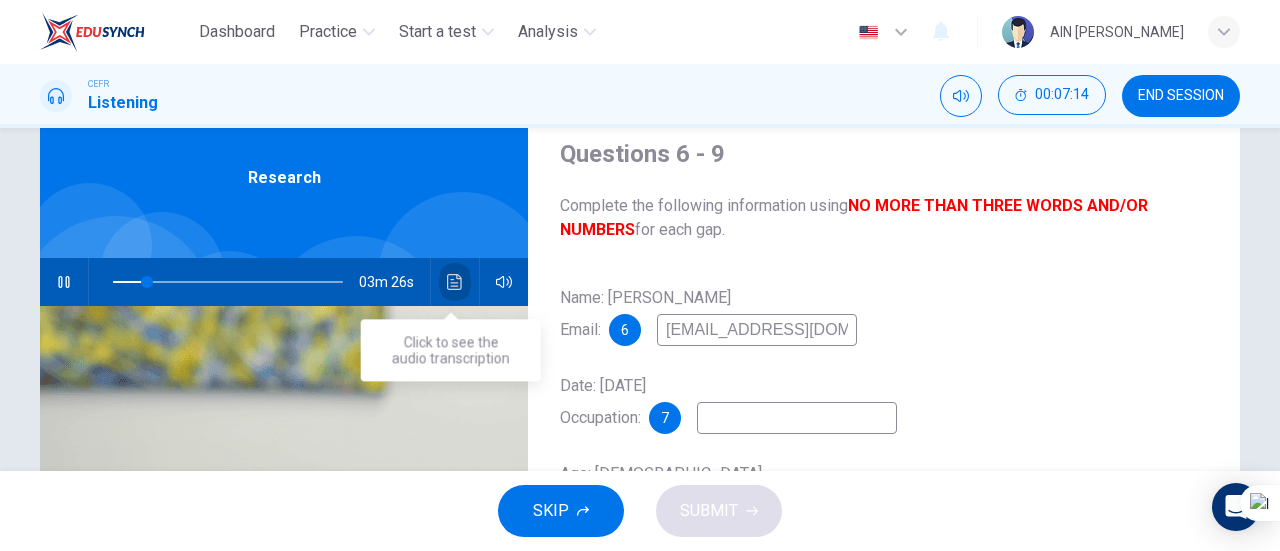 click at bounding box center [455, 282] 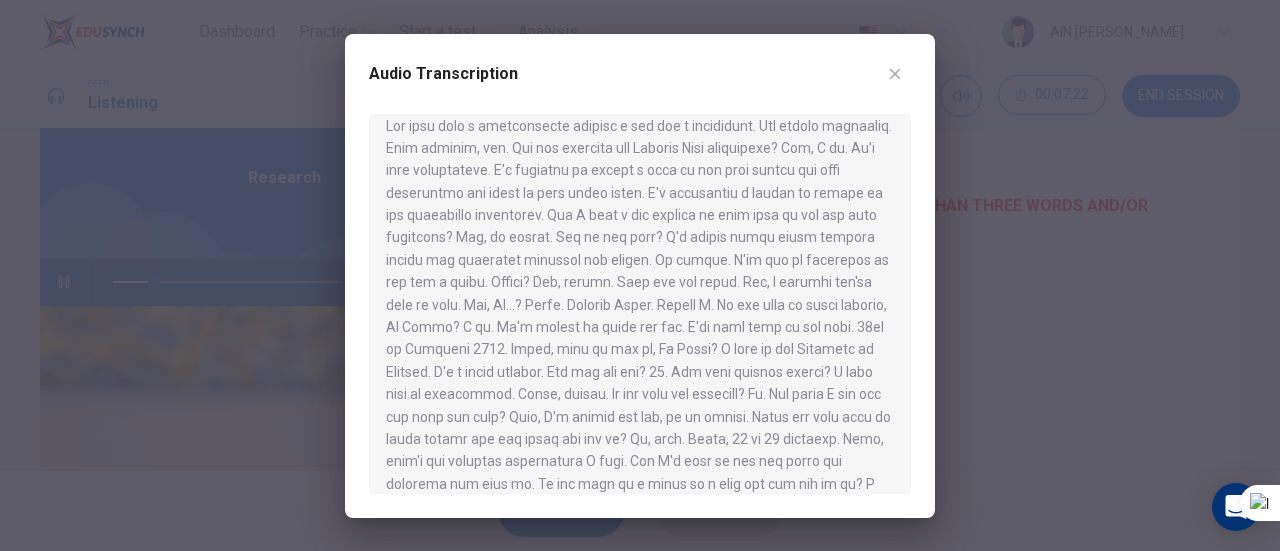 scroll, scrollTop: 24, scrollLeft: 0, axis: vertical 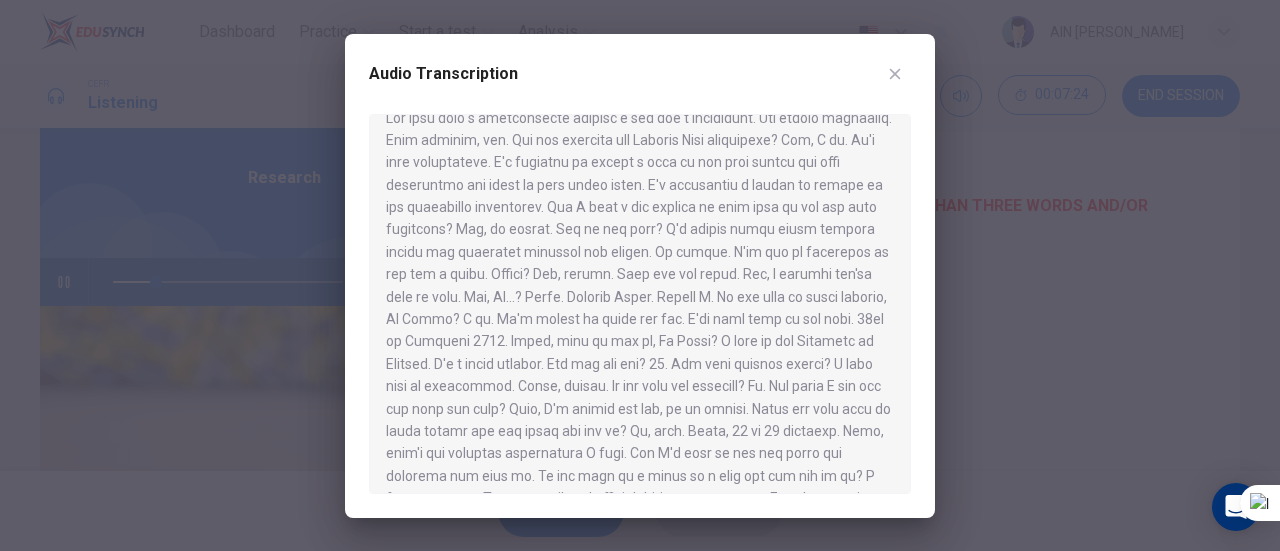 click on "Audio Transcription" at bounding box center [640, 276] 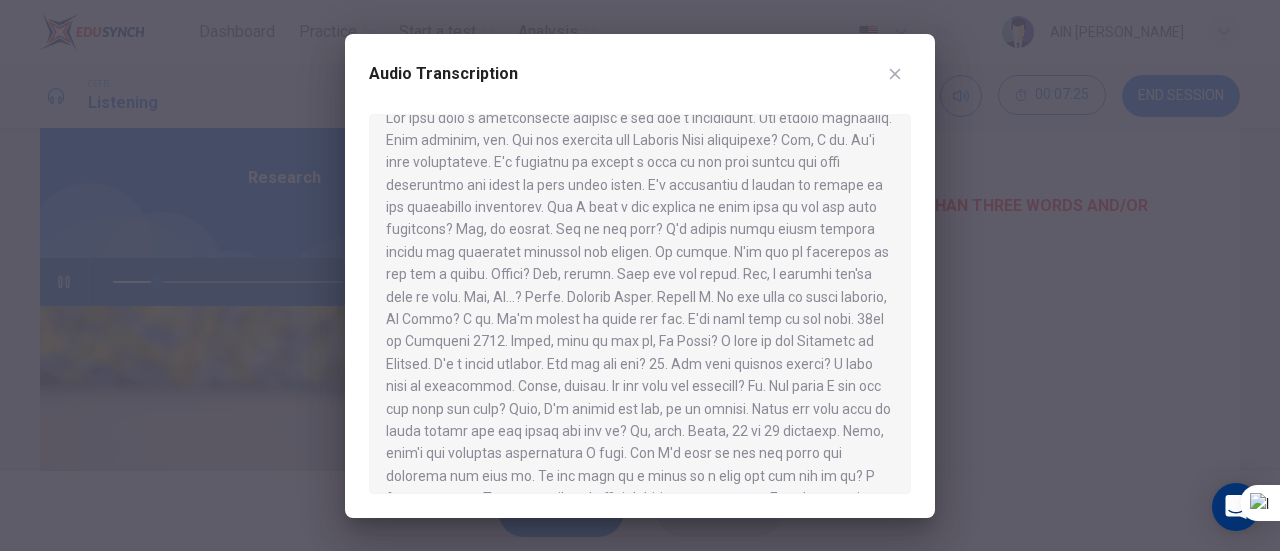 click 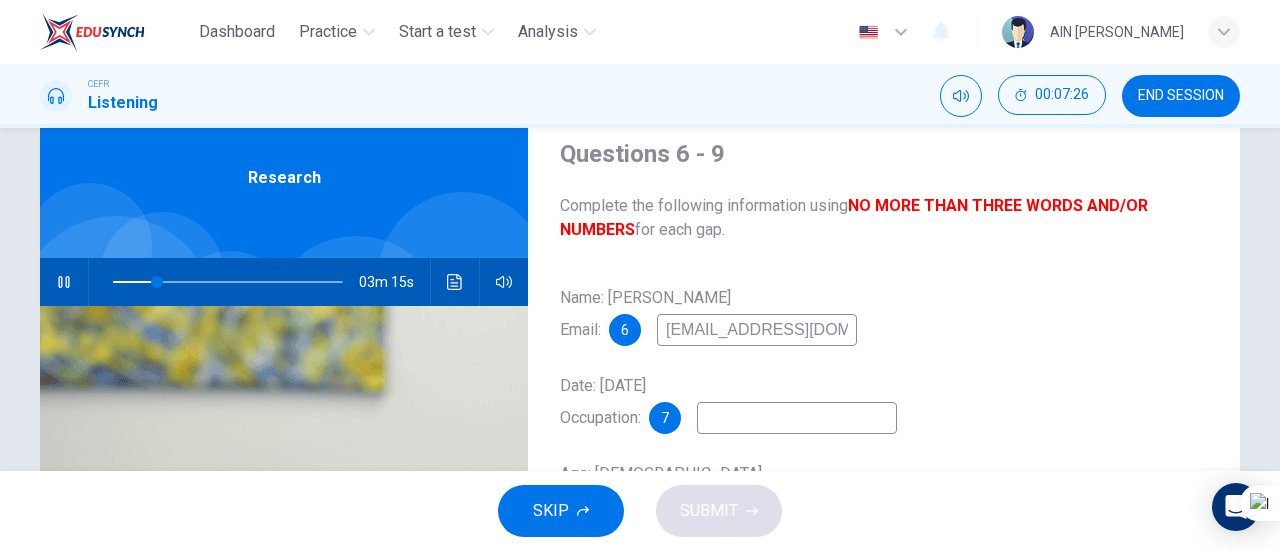 drag, startPoint x: 1279, startPoint y: 186, endPoint x: 1276, endPoint y: 220, distance: 34.132095 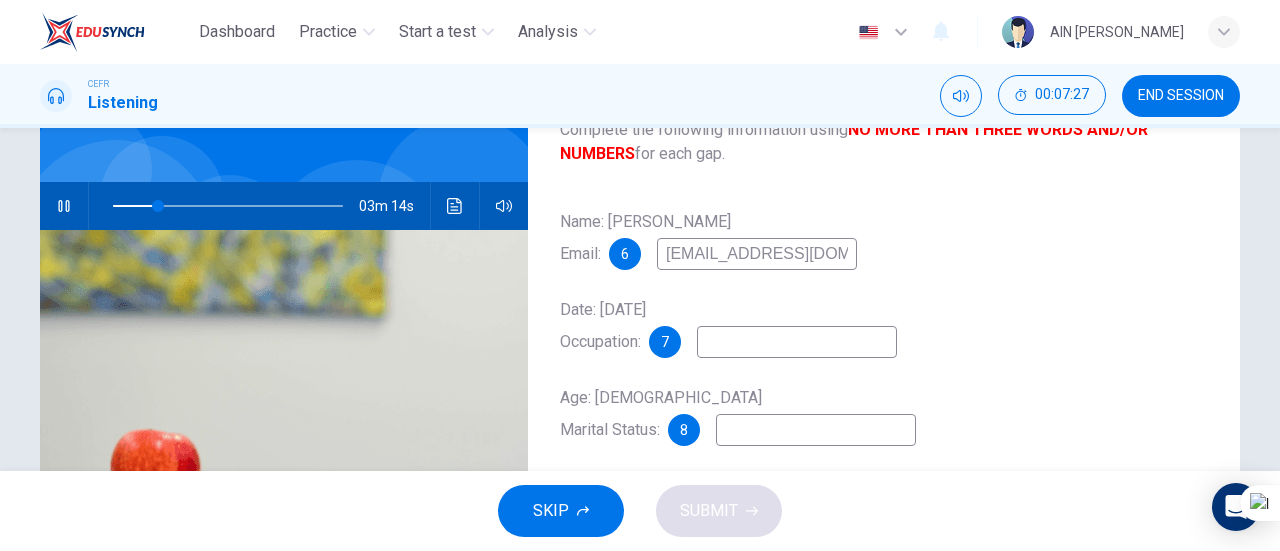 scroll, scrollTop: 156, scrollLeft: 0, axis: vertical 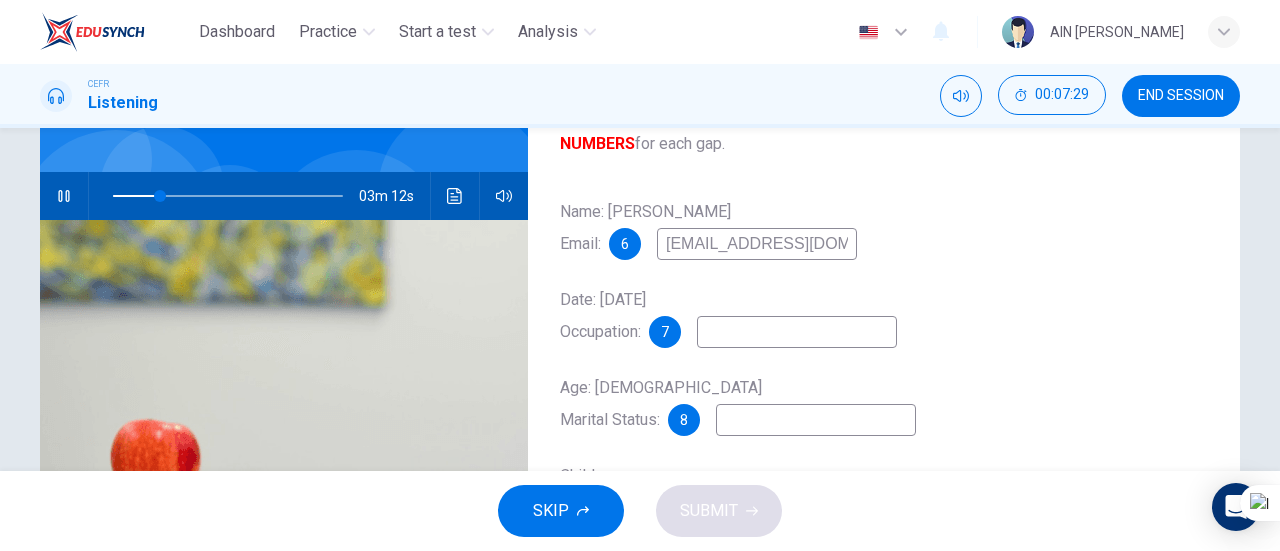 click at bounding box center (797, 332) 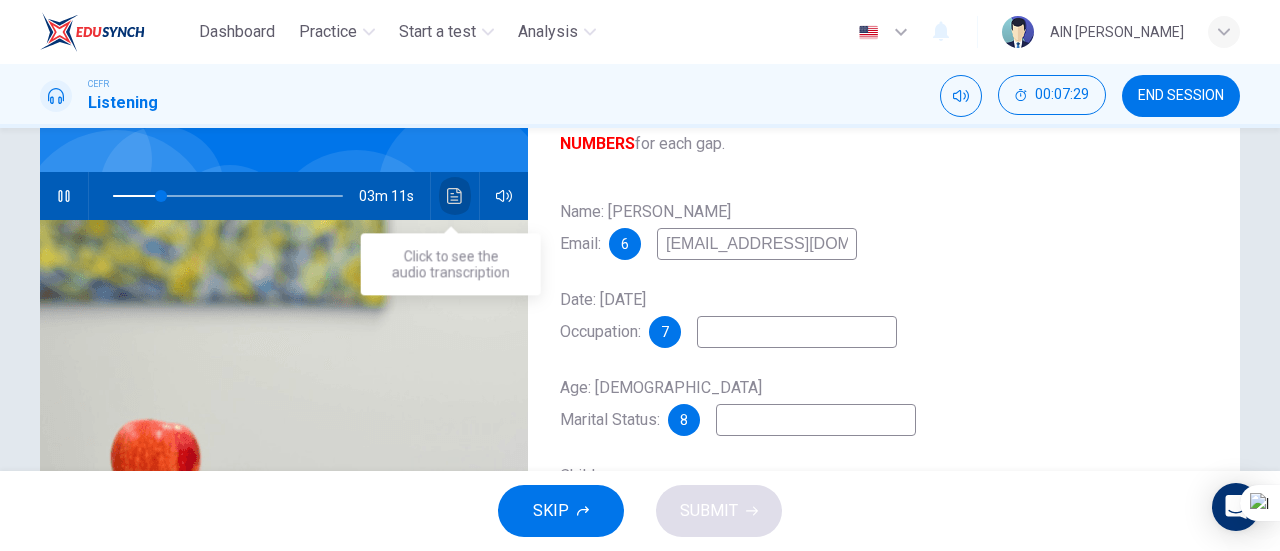 click at bounding box center [455, 196] 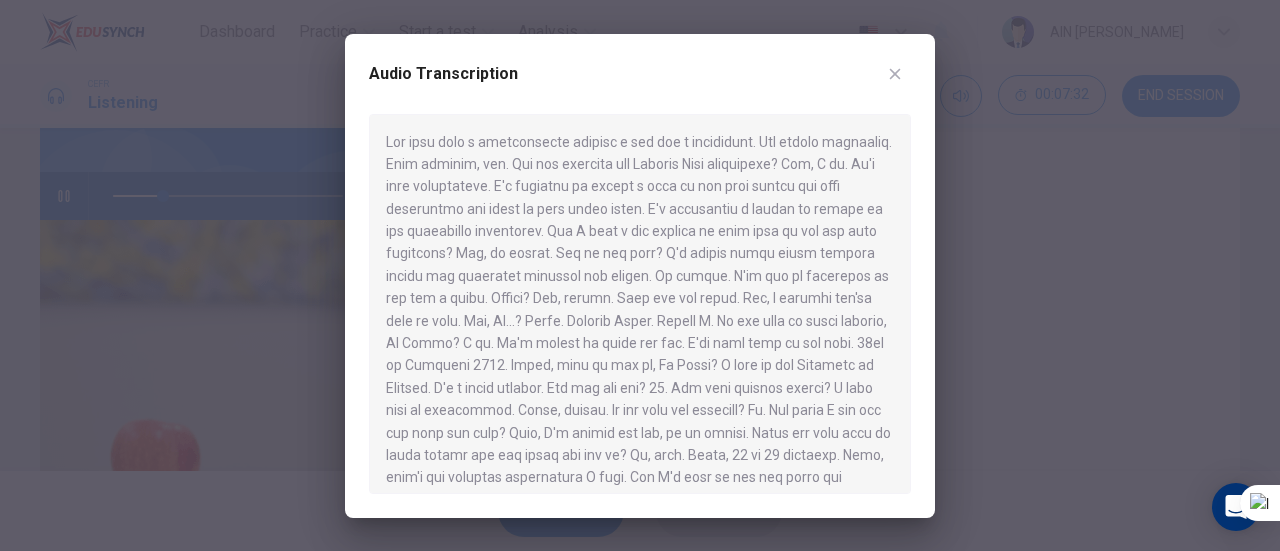 drag, startPoint x: 910, startPoint y: 211, endPoint x: 910, endPoint y: 226, distance: 15 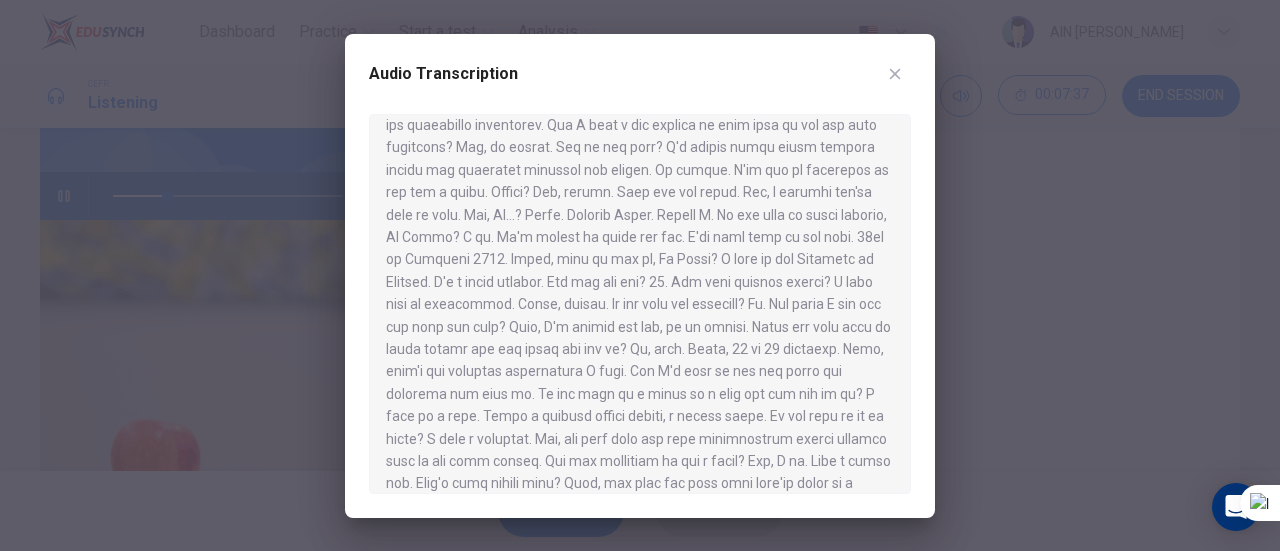 scroll, scrollTop: 108, scrollLeft: 0, axis: vertical 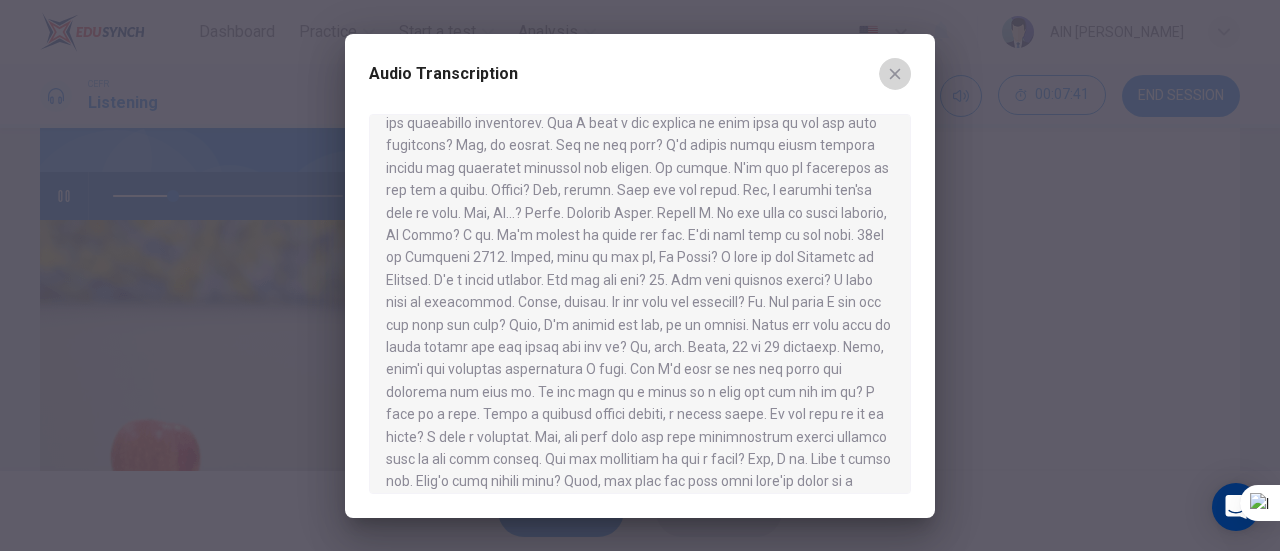 click 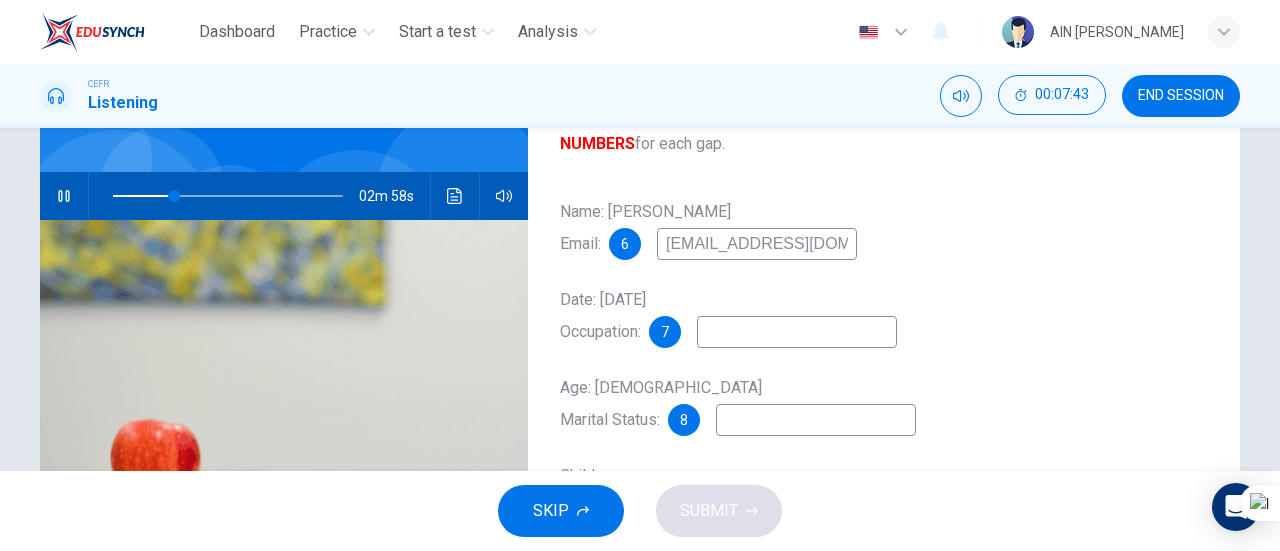 click at bounding box center (797, 332) 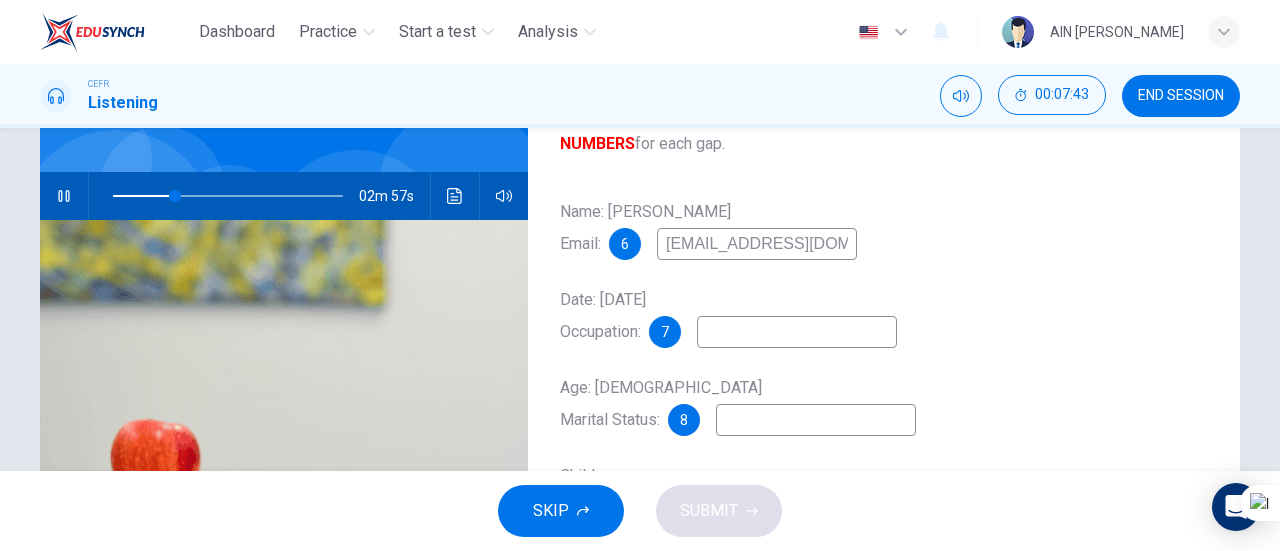 type on "V" 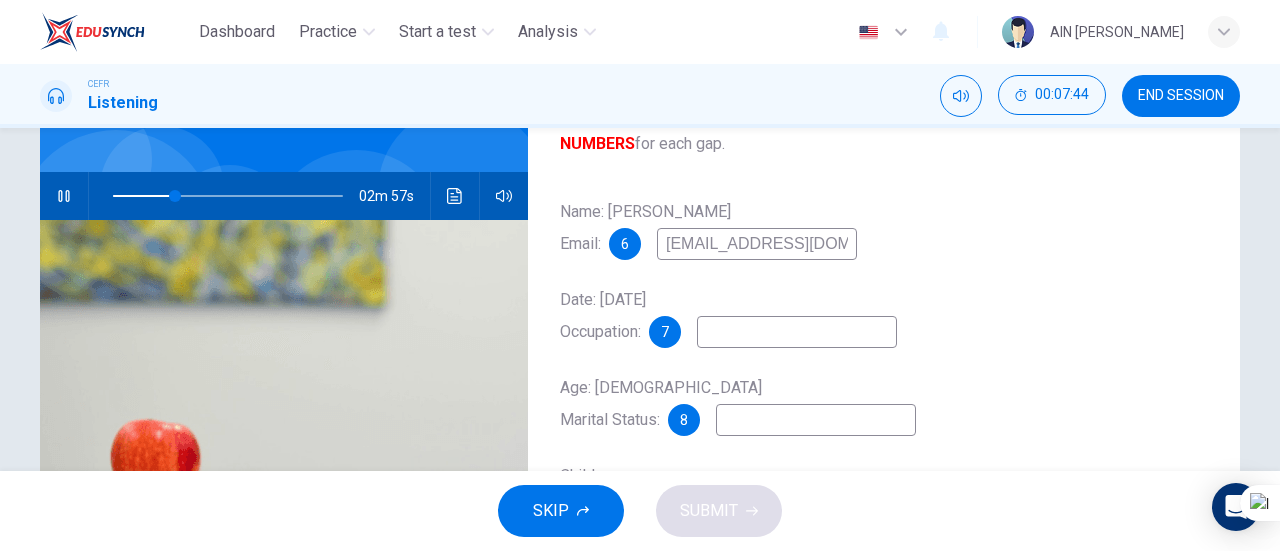 type on "C" 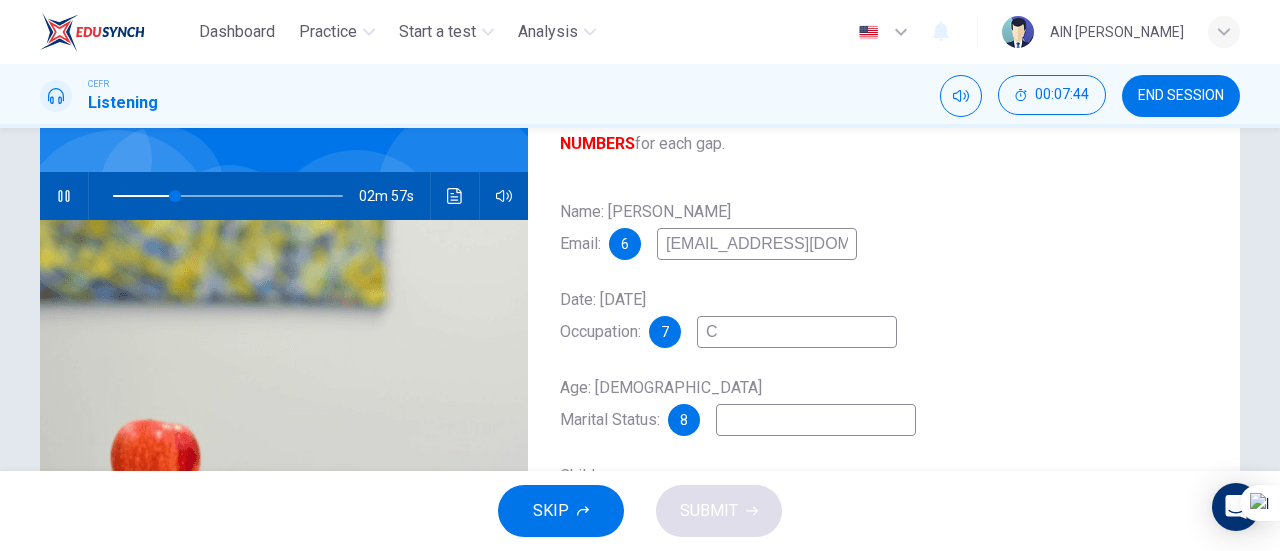 type on "27" 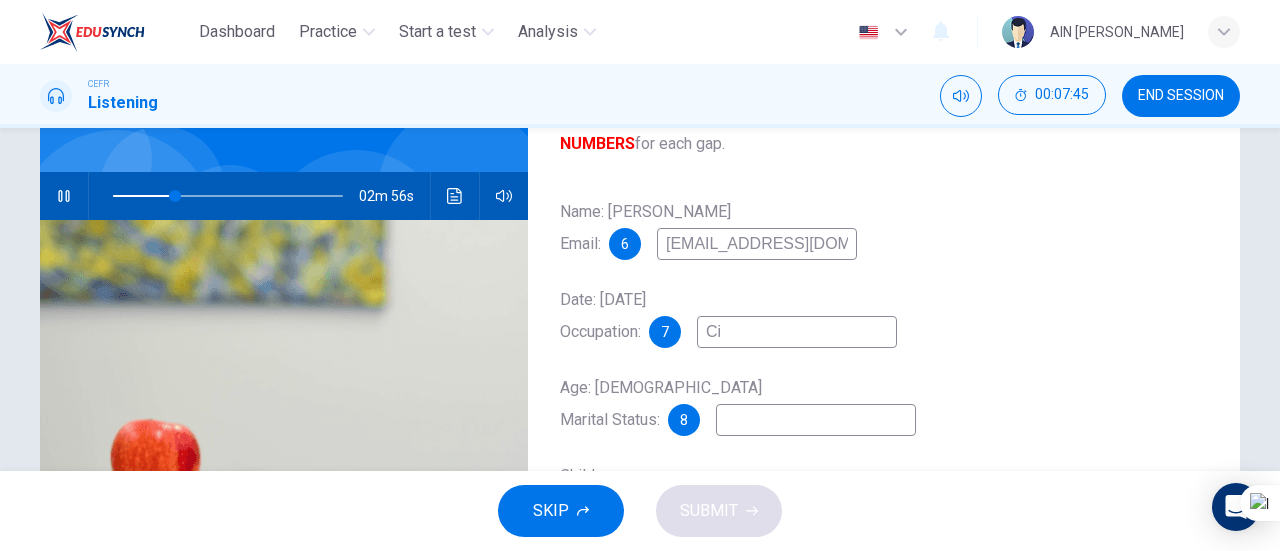 type on "Civ" 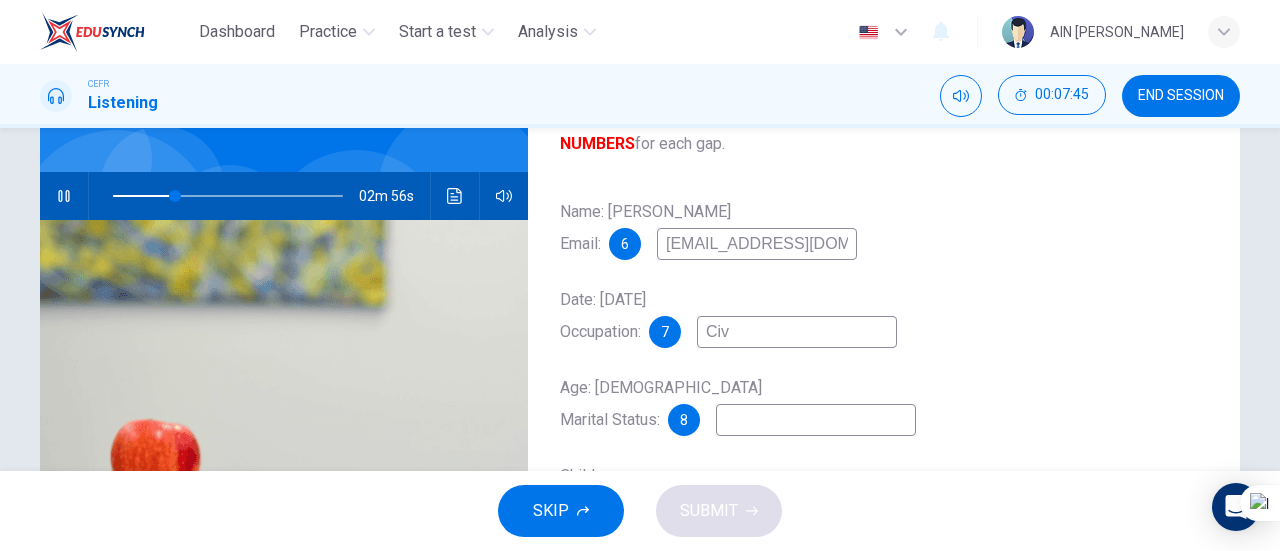 type on "28" 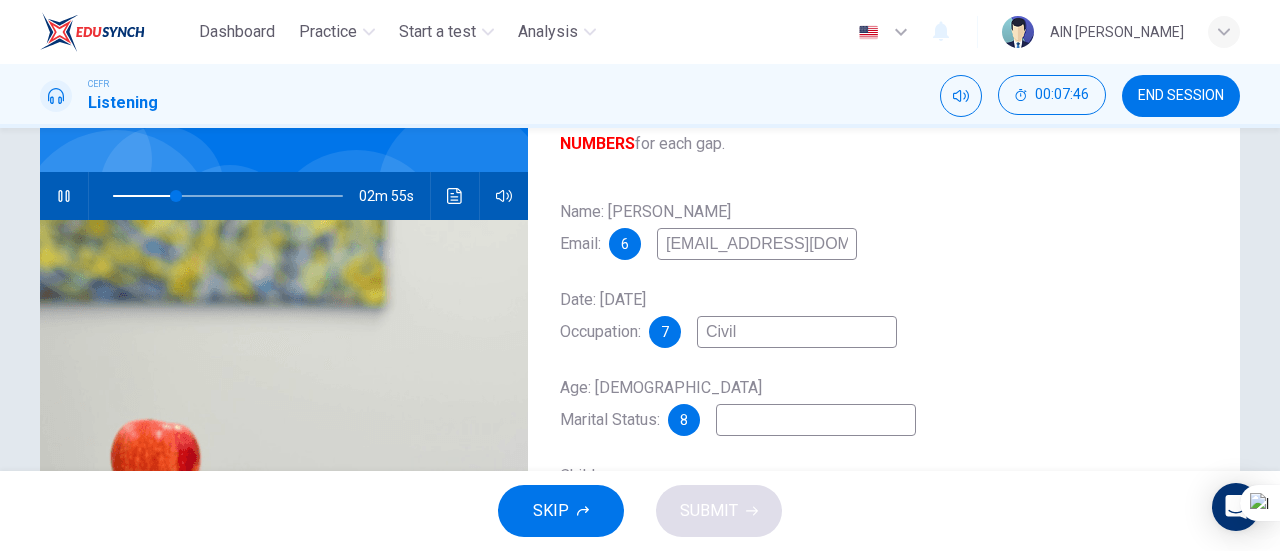 type on "CivilS" 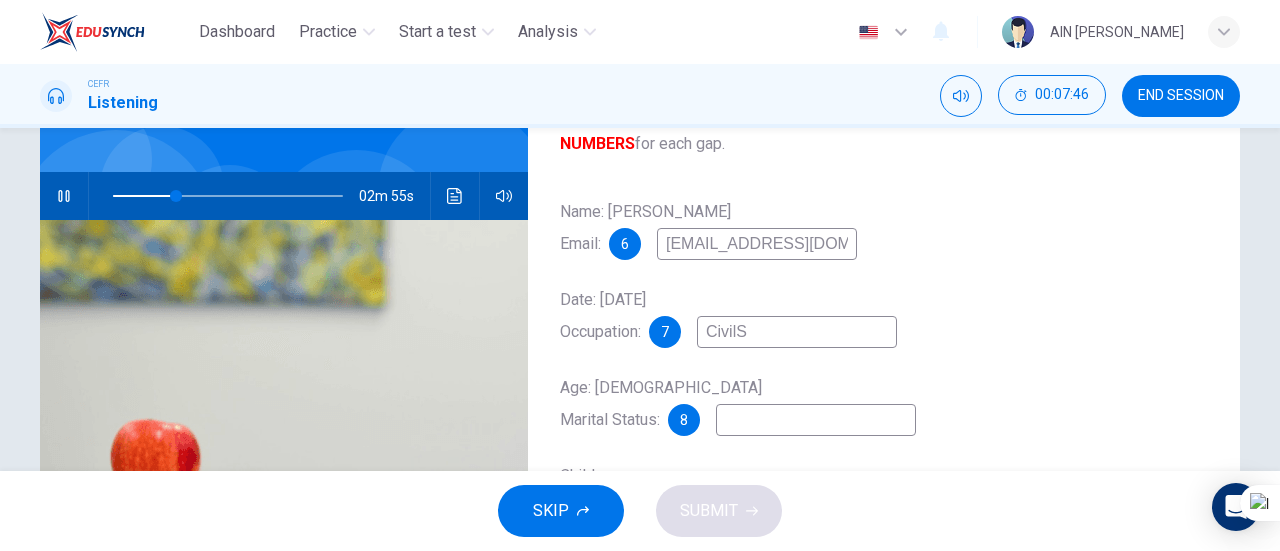 type on "28" 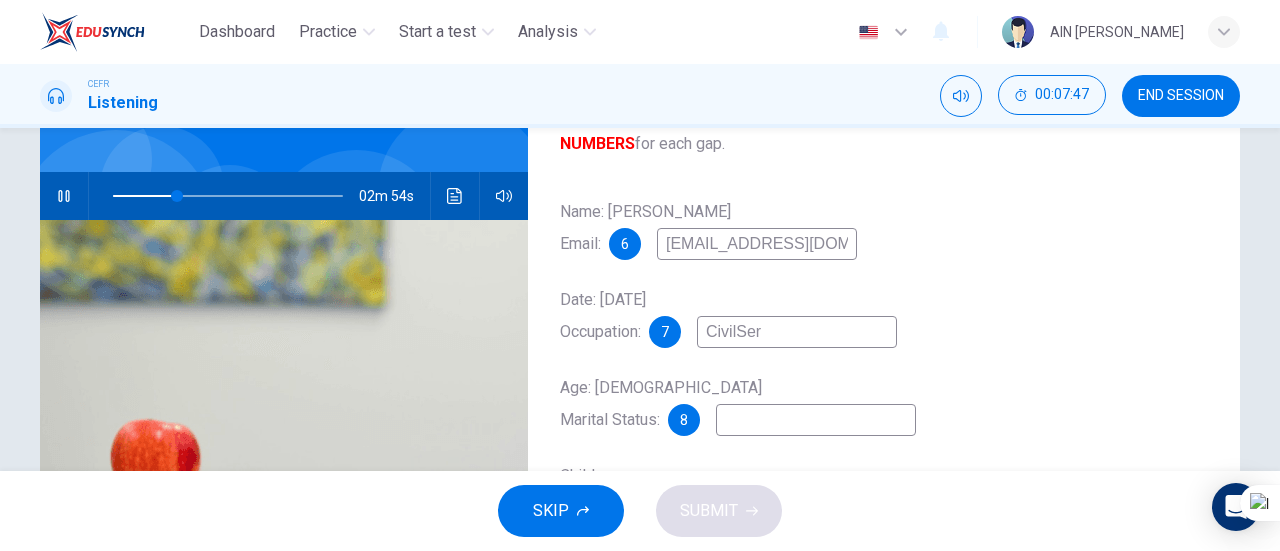 type on "CivilServ" 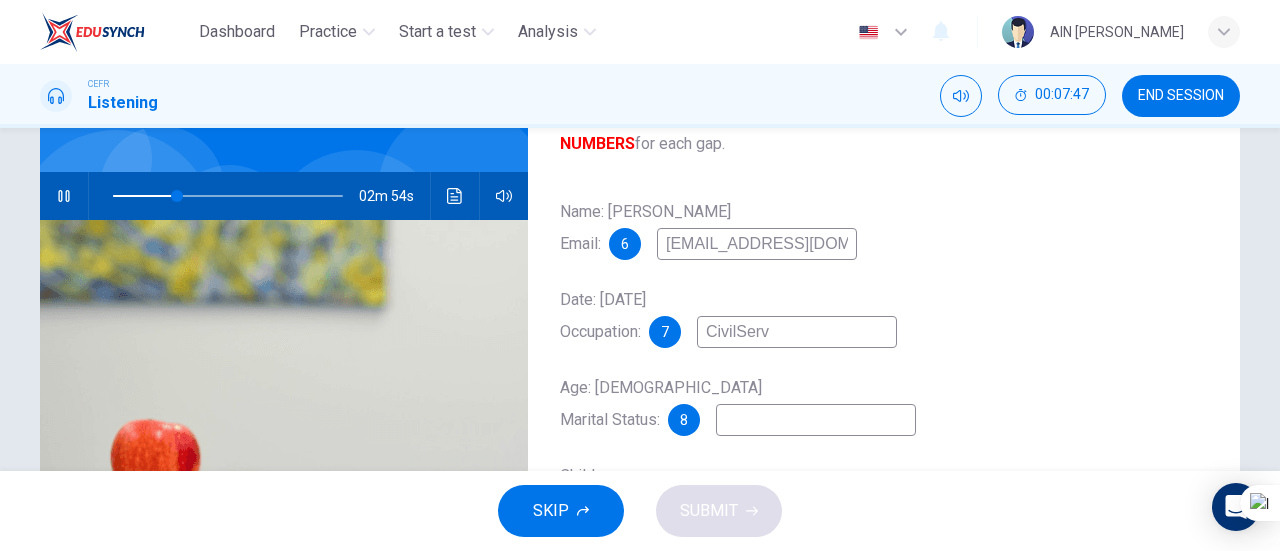 type on "28" 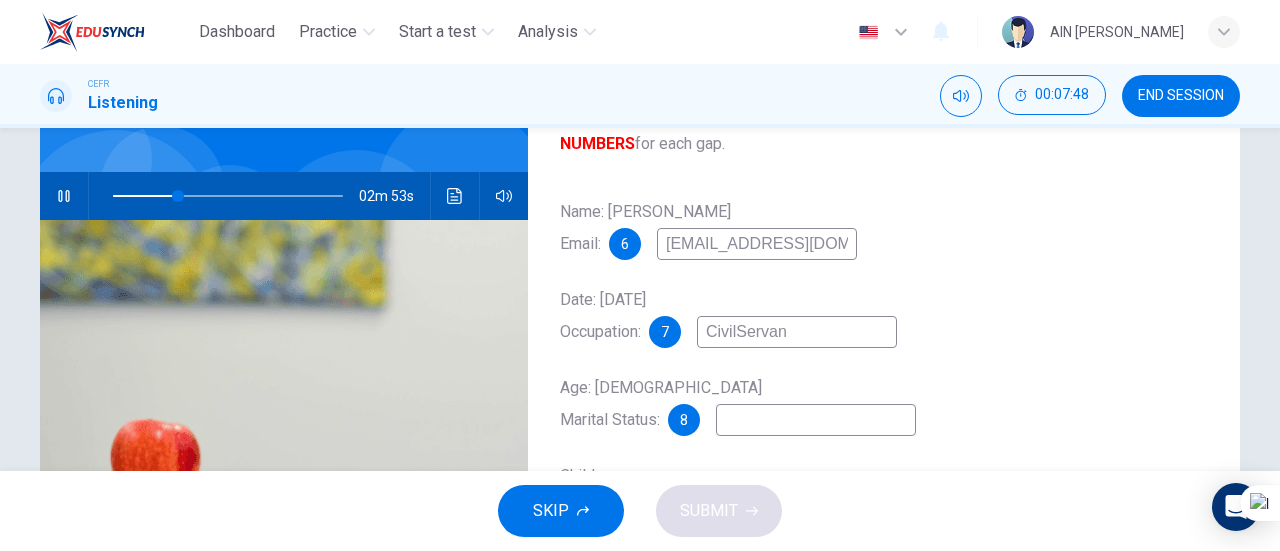 type on "CivilServant" 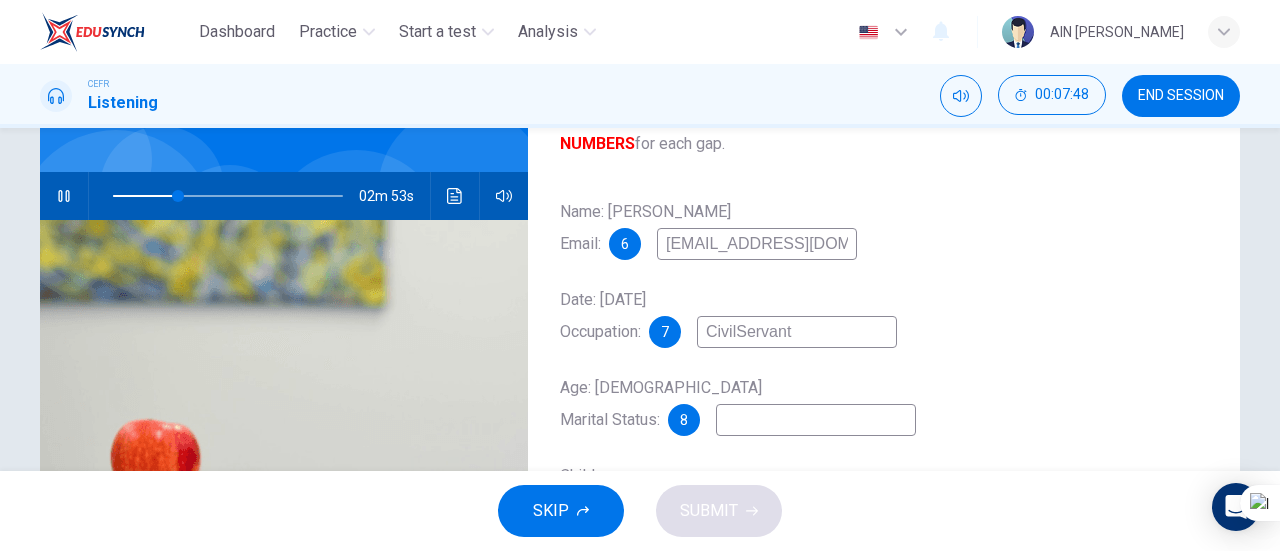 type on "29" 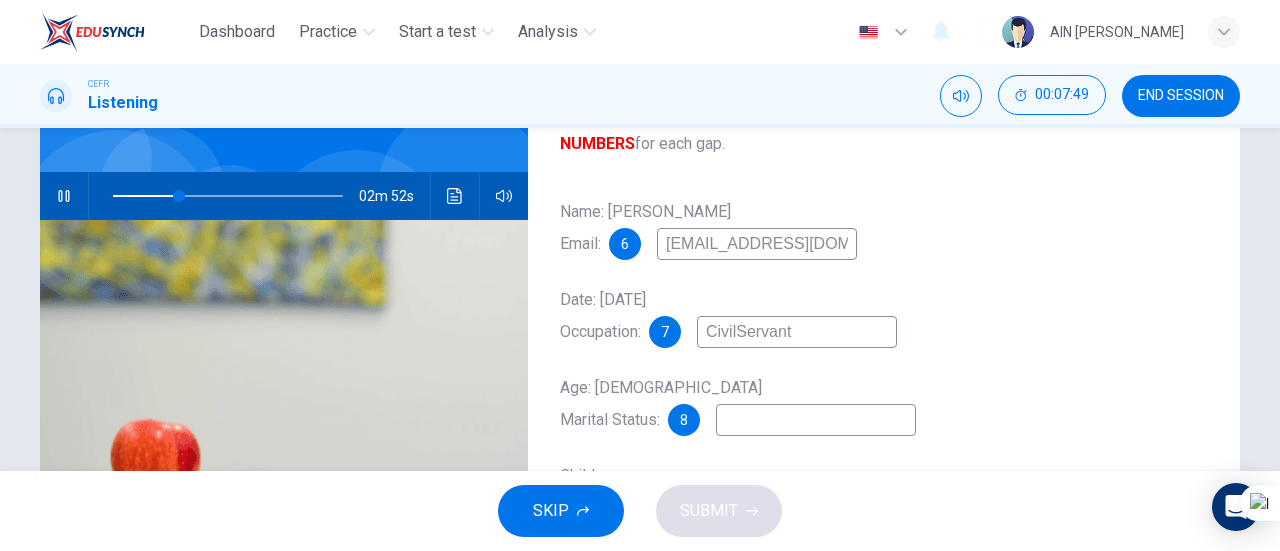click on "CivilServant" at bounding box center (797, 332) 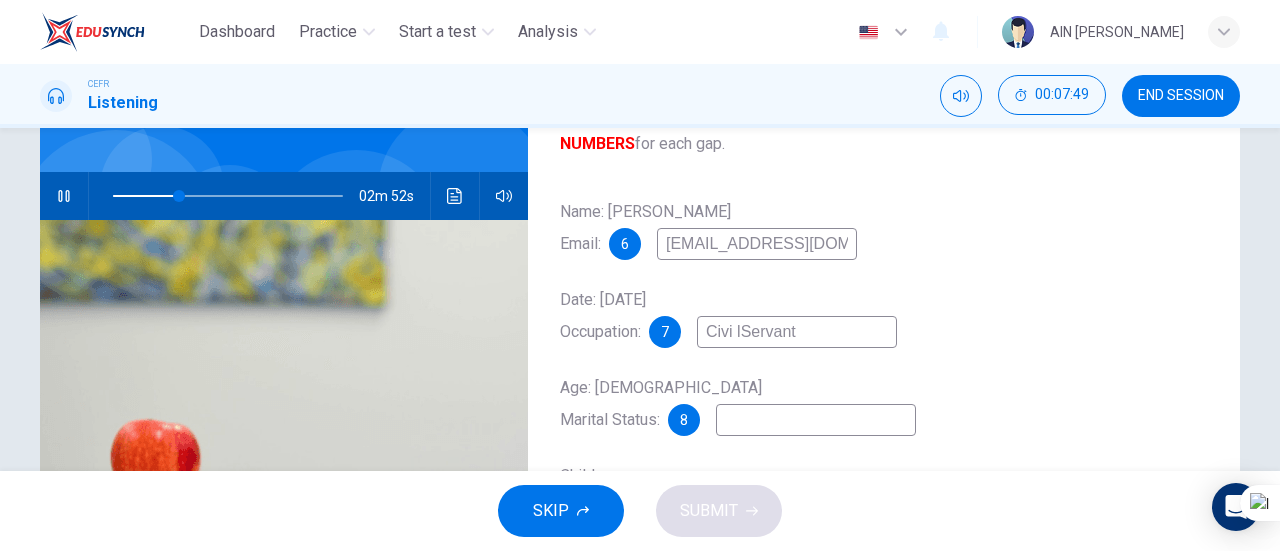 type on "29" 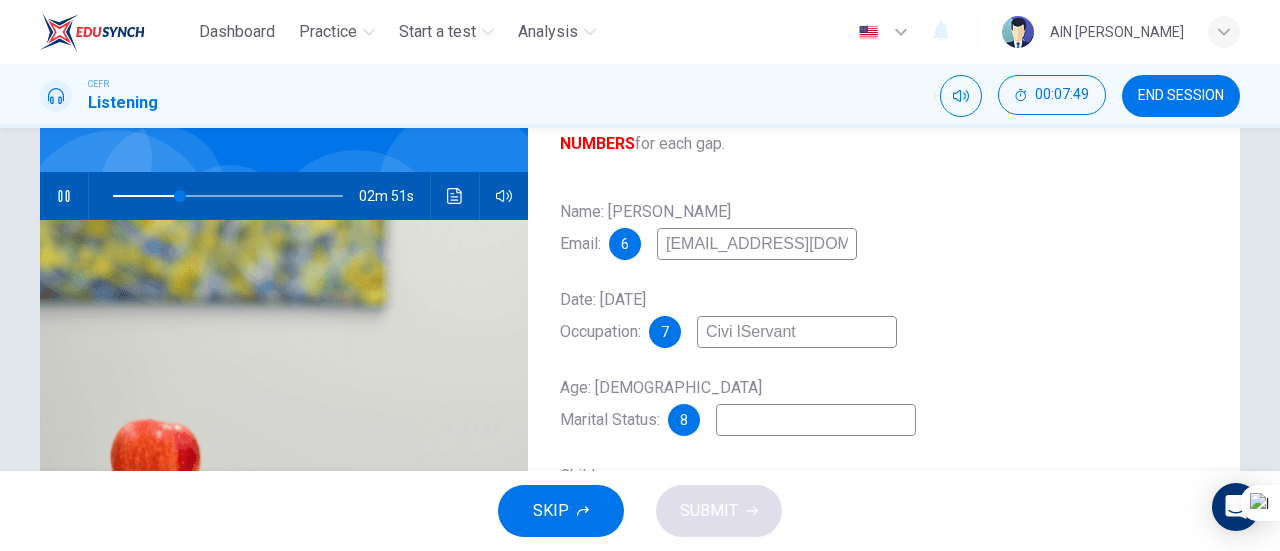 type on "CivilServant" 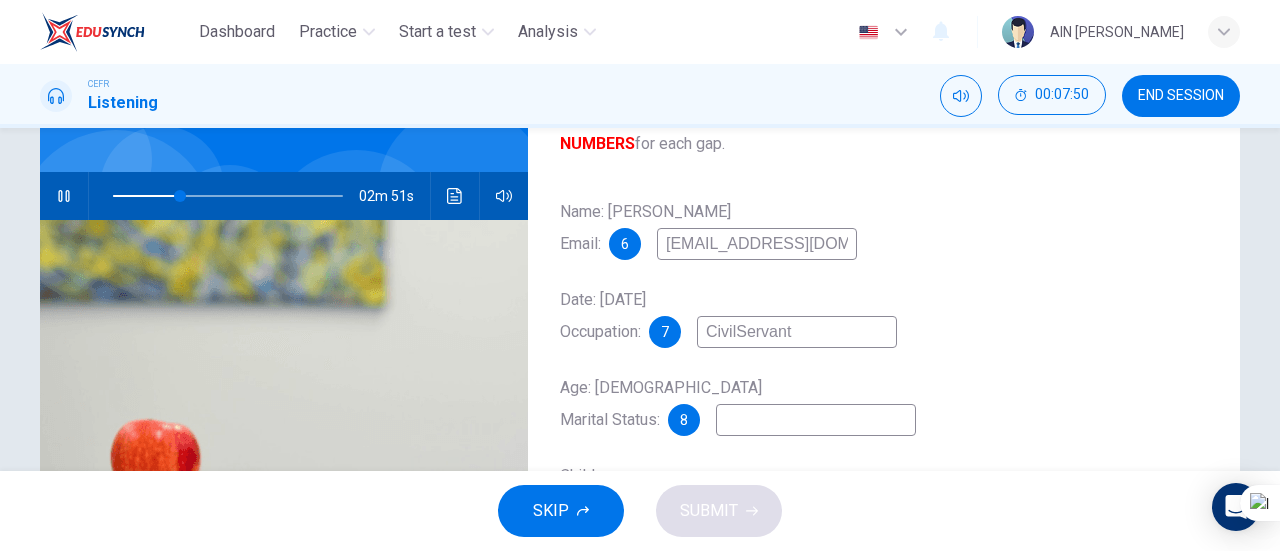type on "30" 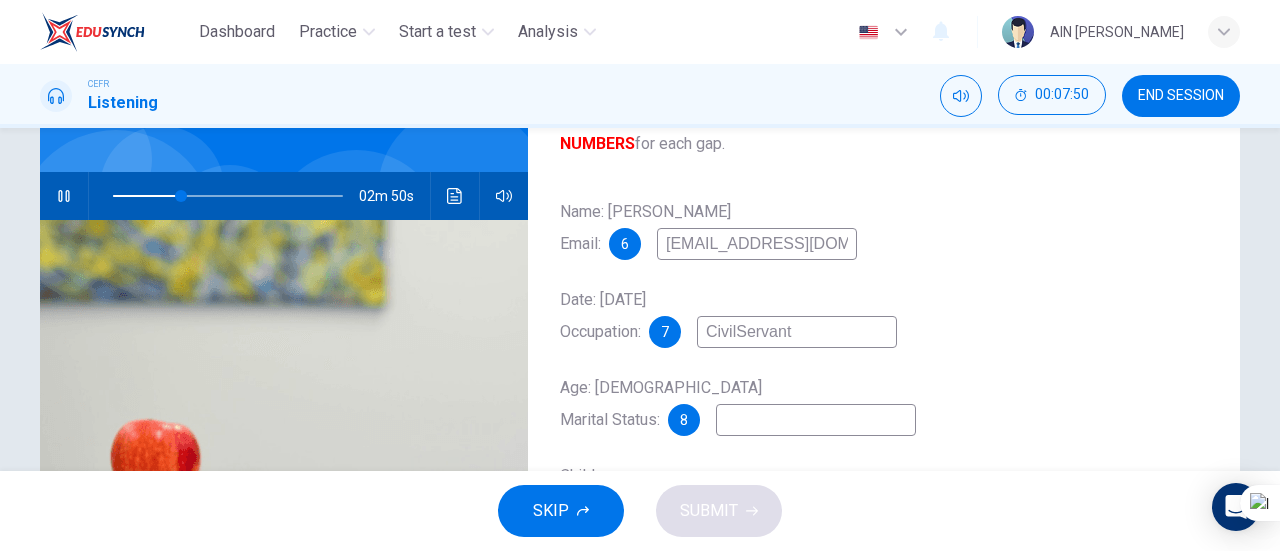 click on "CivilServant" at bounding box center (797, 332) 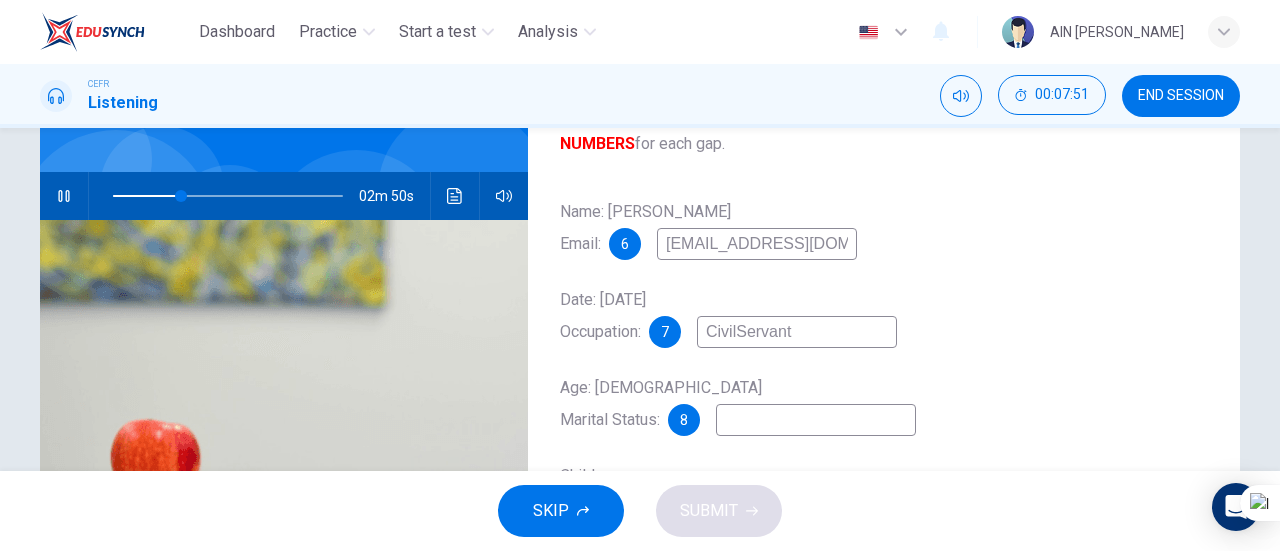 type on "Civil Servant" 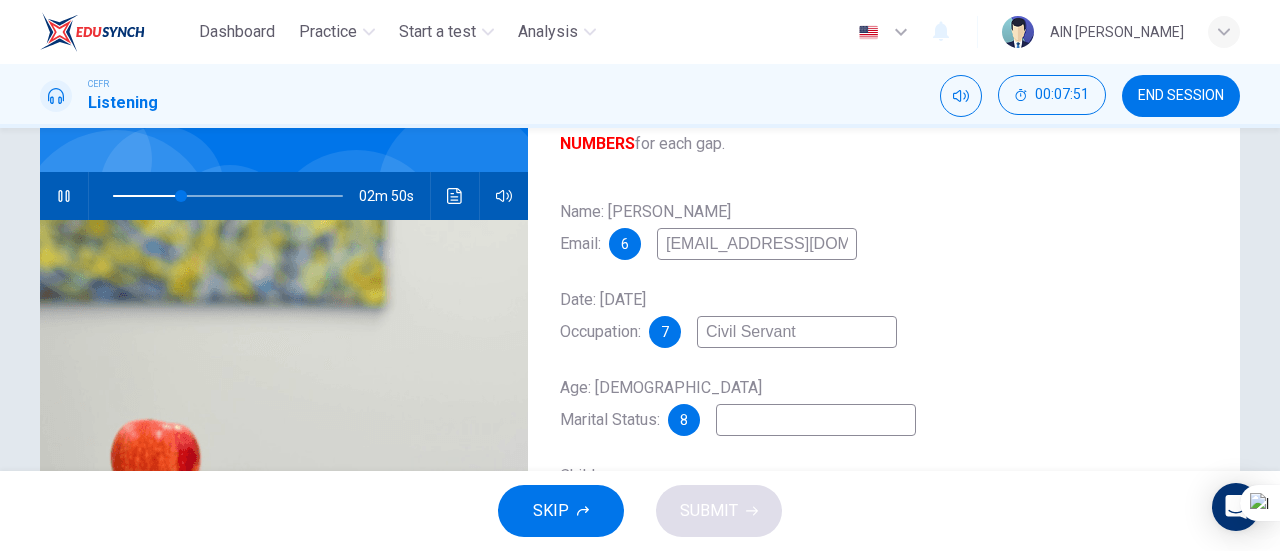 type on "30" 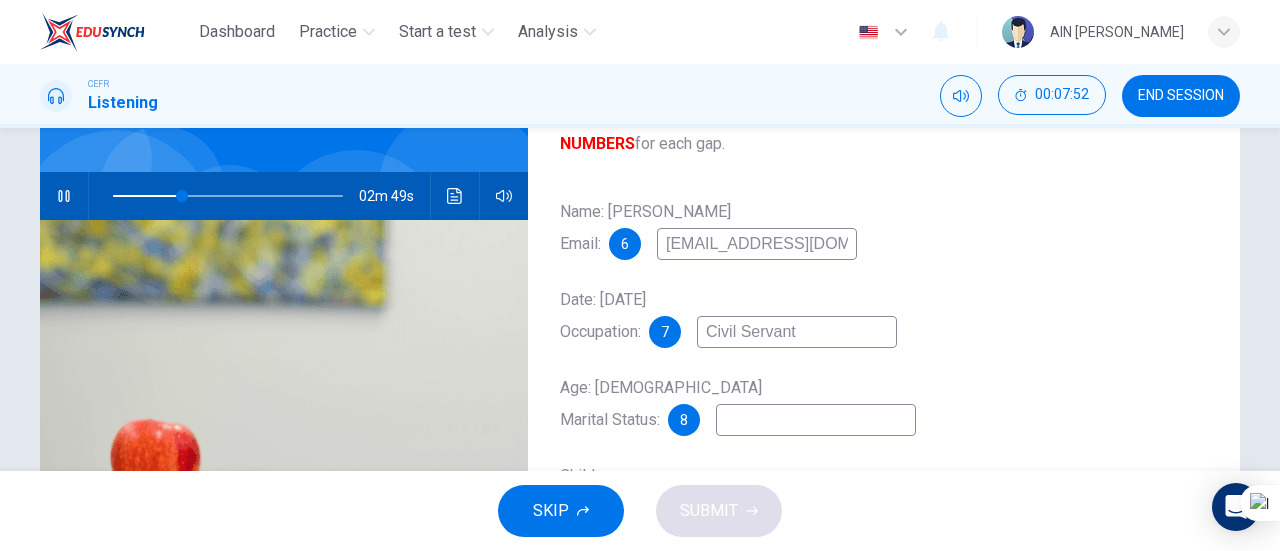 type on "Civil Servant" 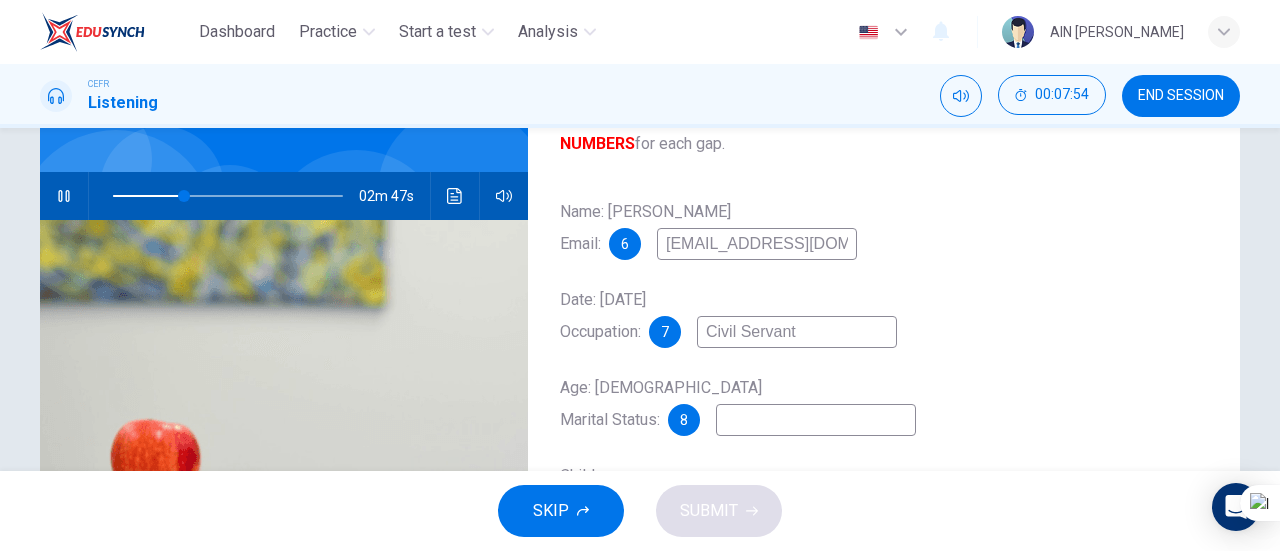 drag, startPoint x: 1279, startPoint y: 287, endPoint x: 1278, endPoint y: 300, distance: 13.038404 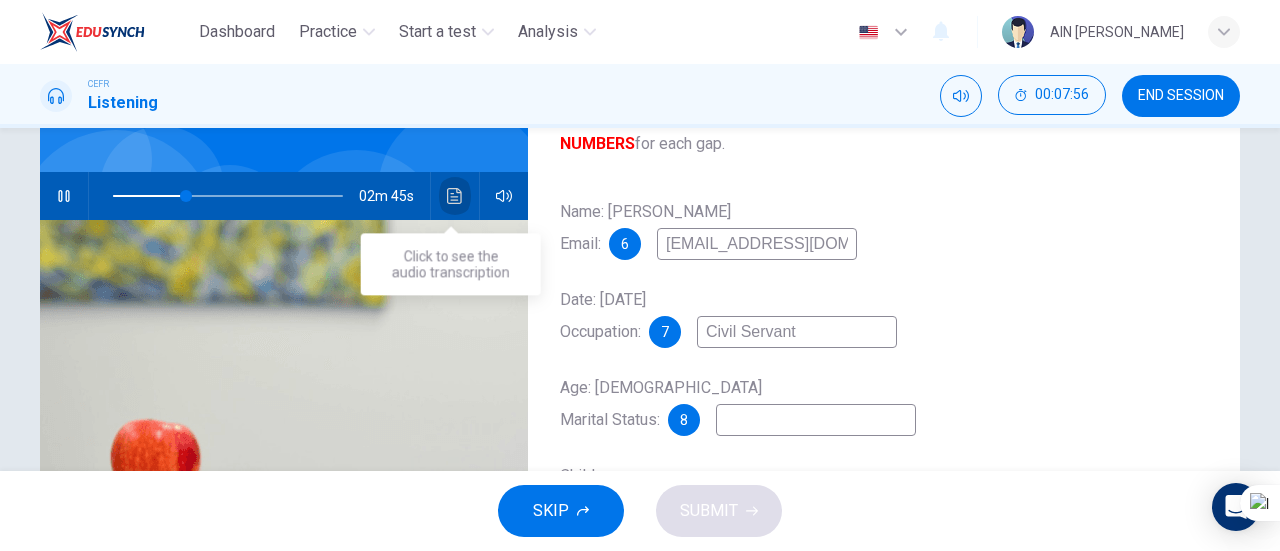 click 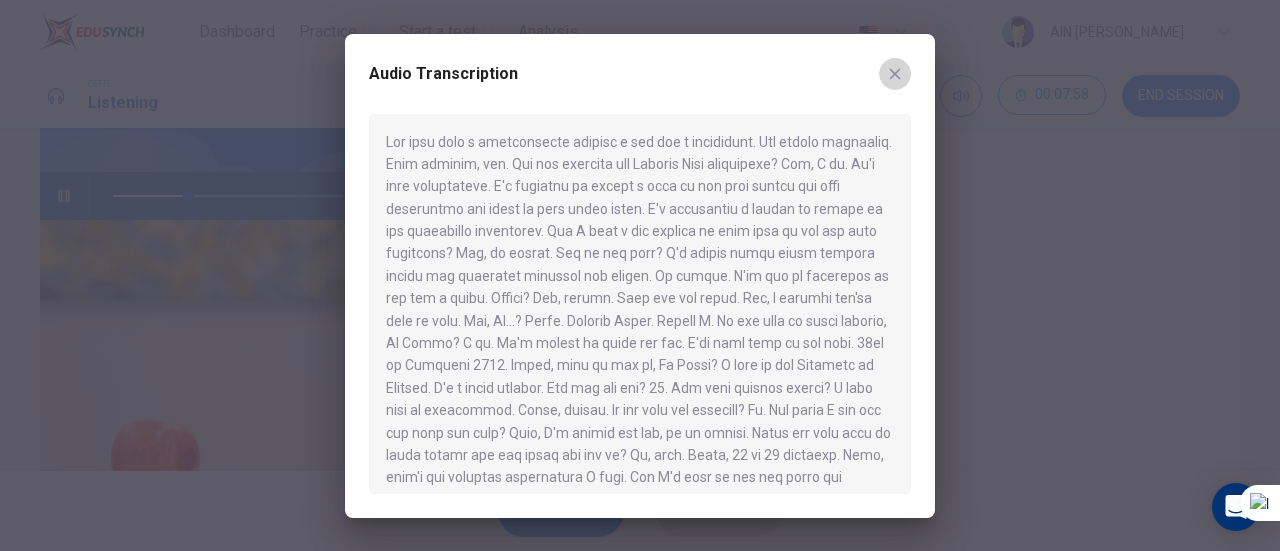 click 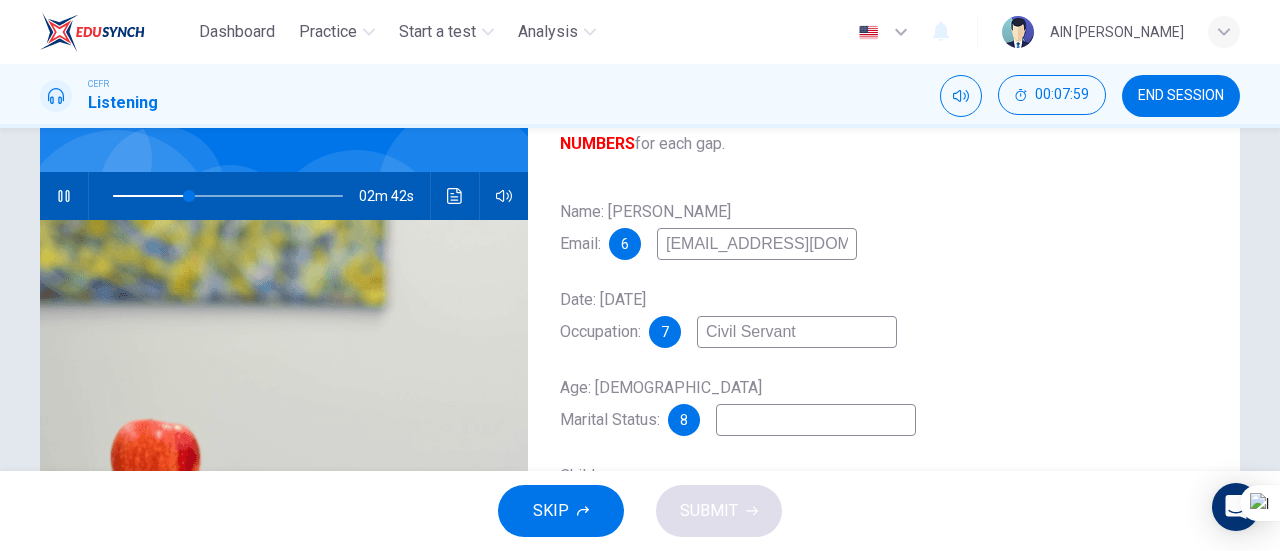 click at bounding box center [816, 420] 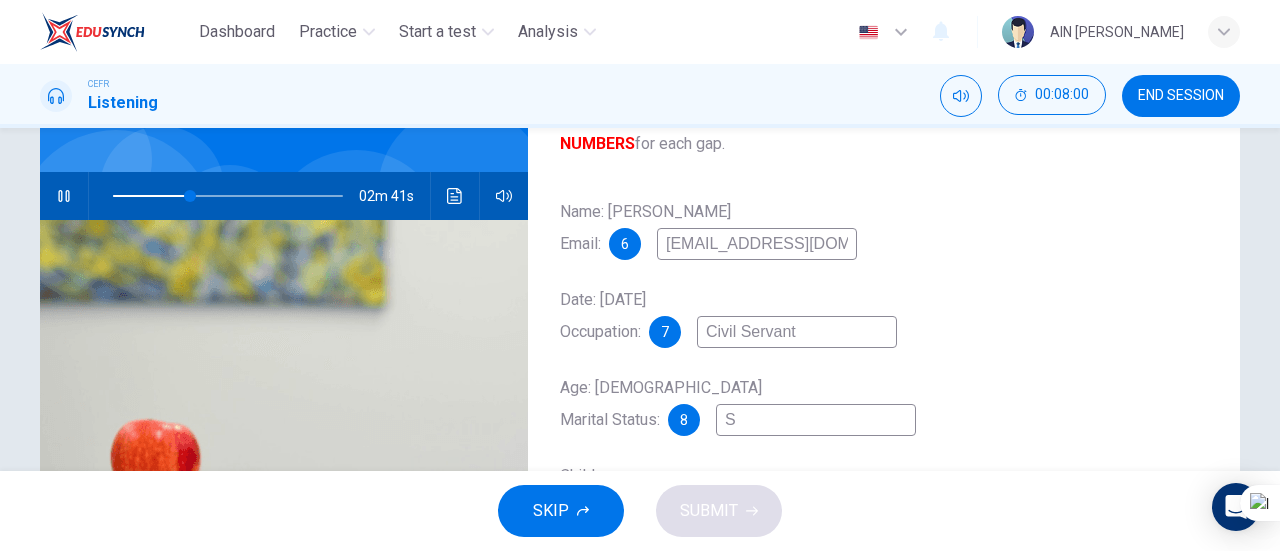 type on "Si" 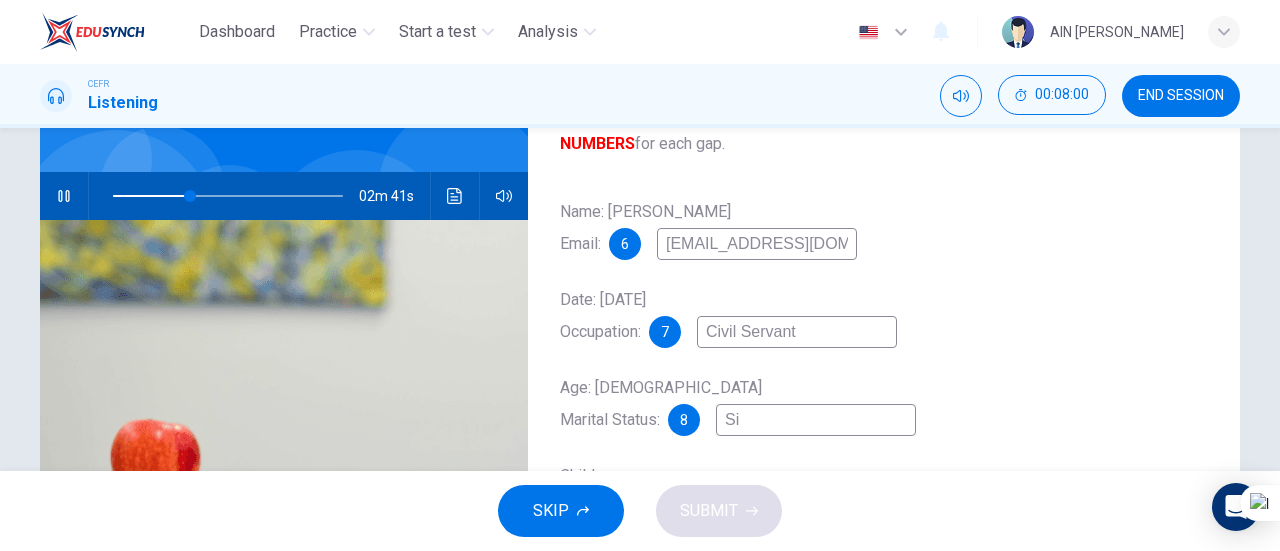 type on "34" 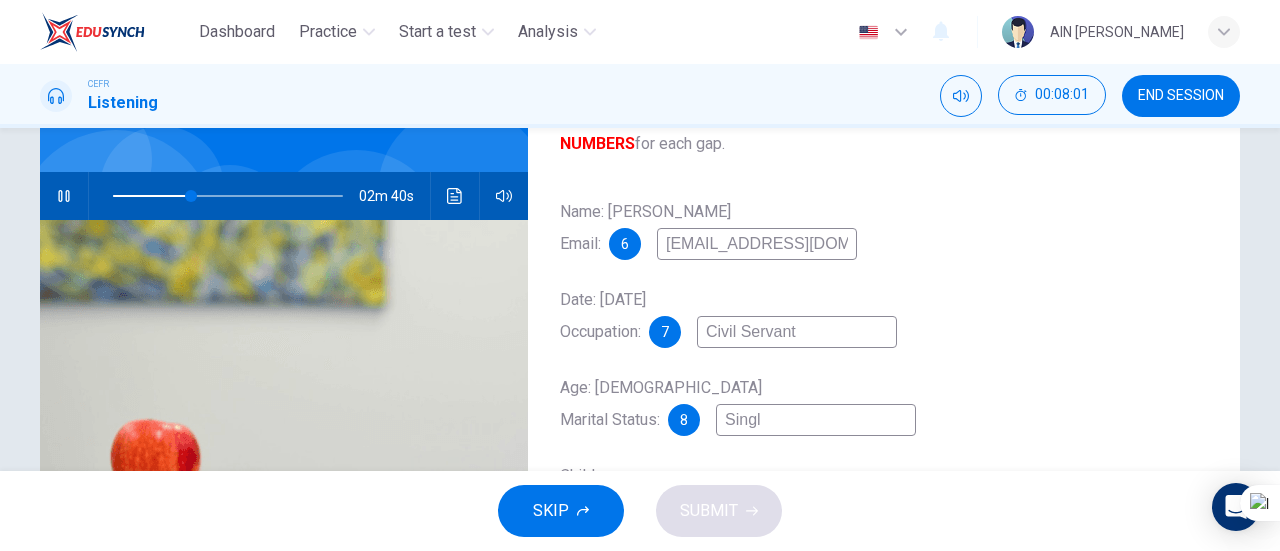 type on "Single" 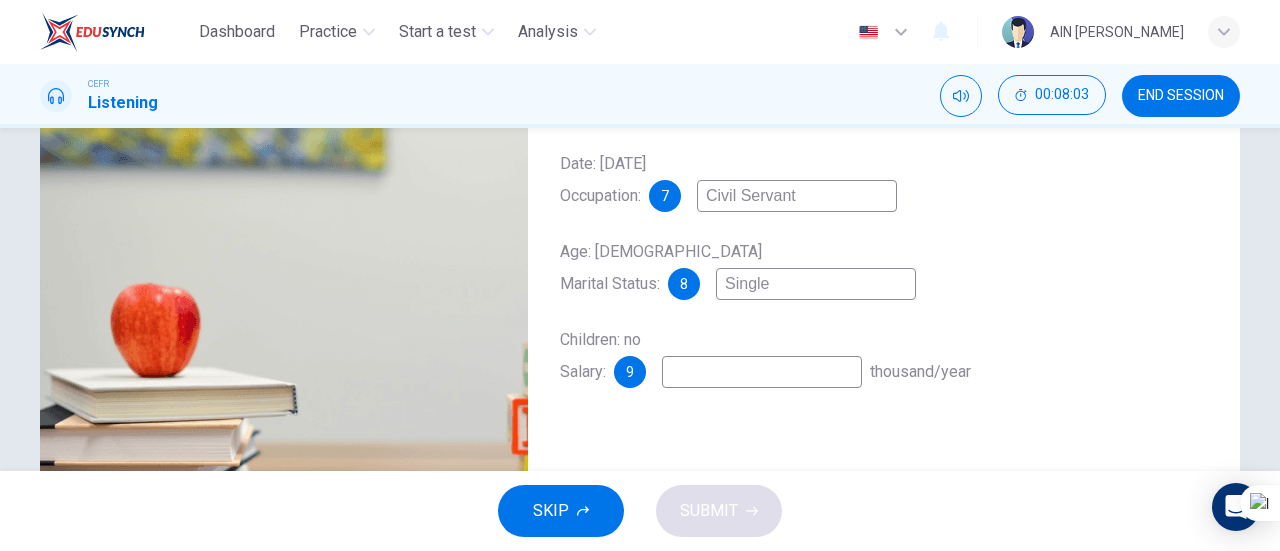 scroll, scrollTop: 376, scrollLeft: 0, axis: vertical 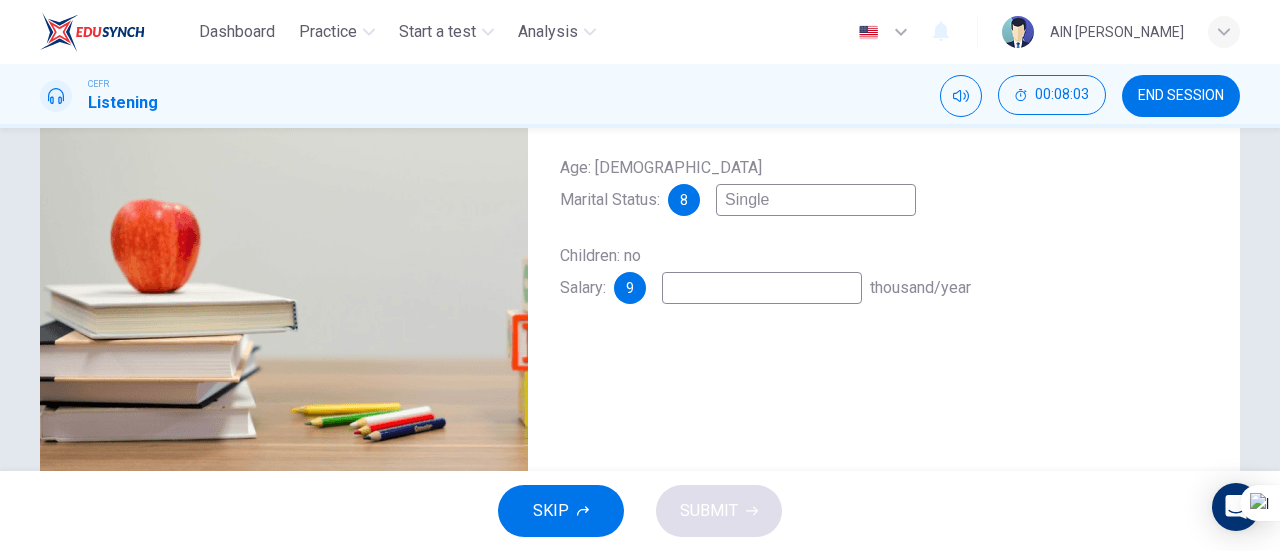 type on "35" 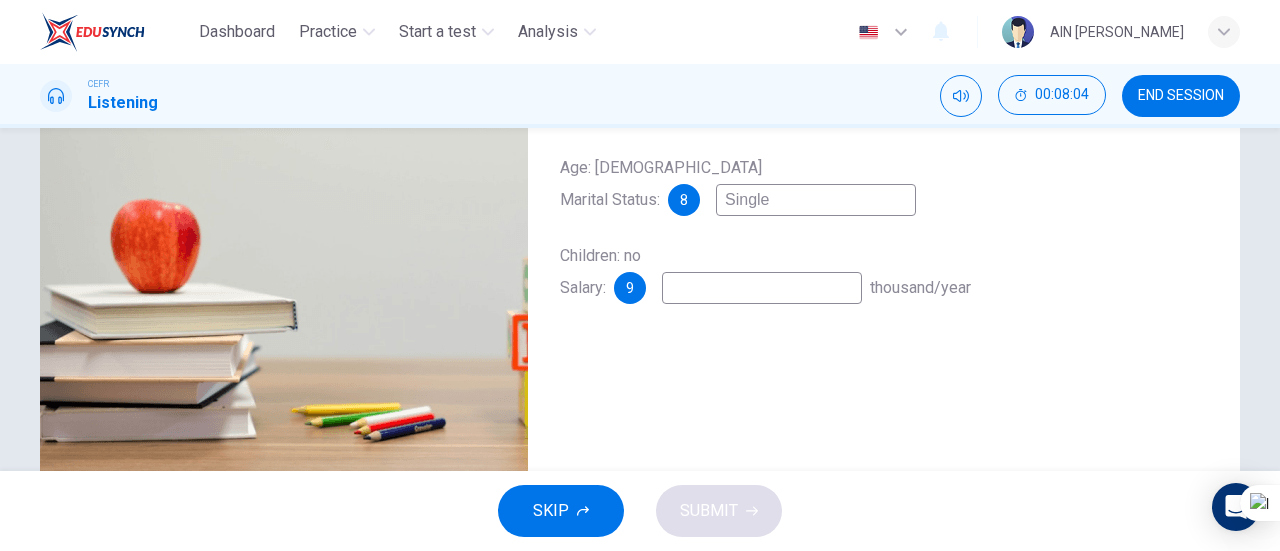 type on "Single" 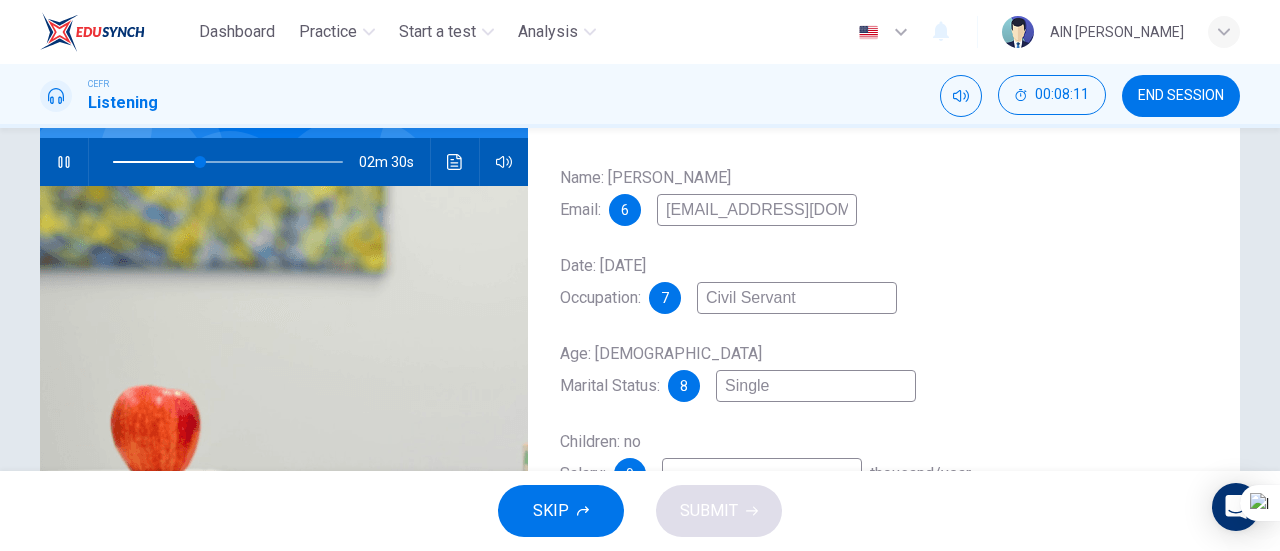 scroll, scrollTop: 189, scrollLeft: 0, axis: vertical 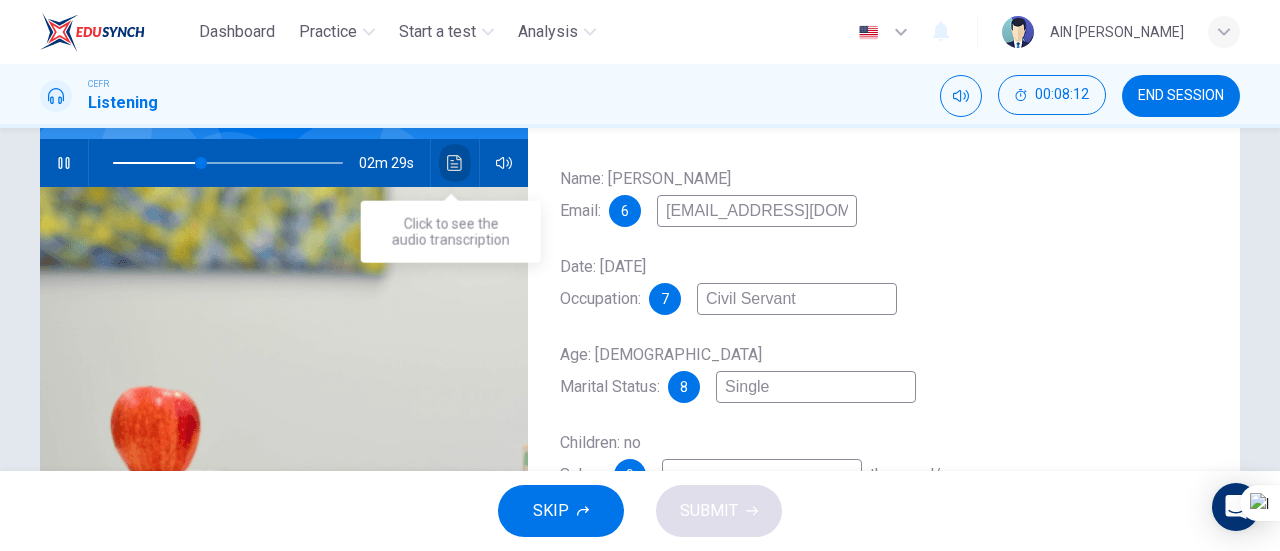 click at bounding box center [455, 163] 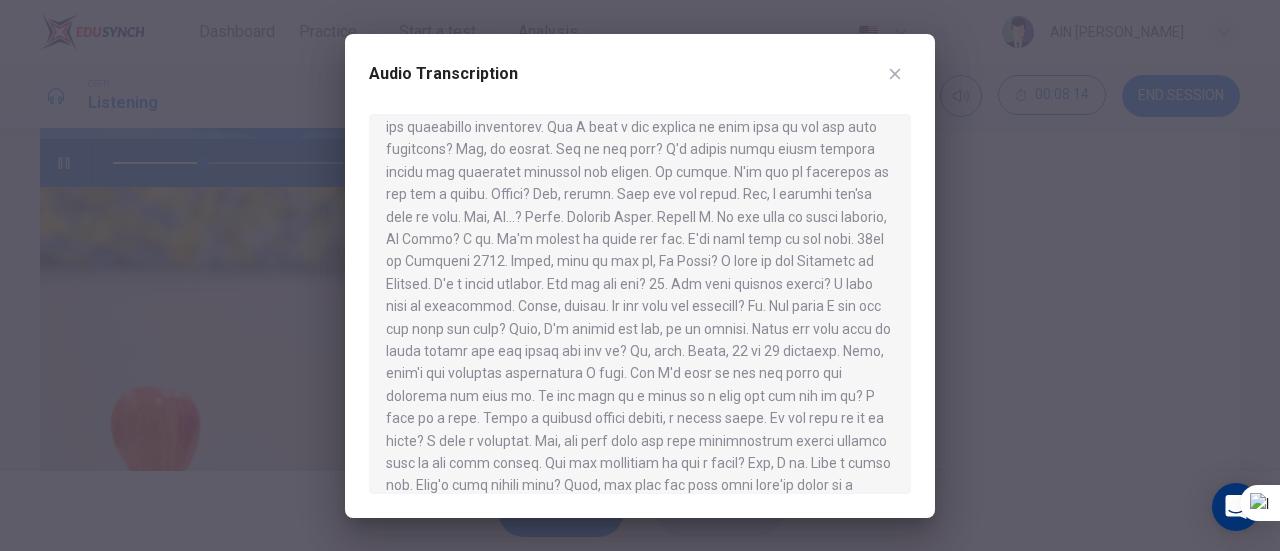 scroll, scrollTop: 110, scrollLeft: 0, axis: vertical 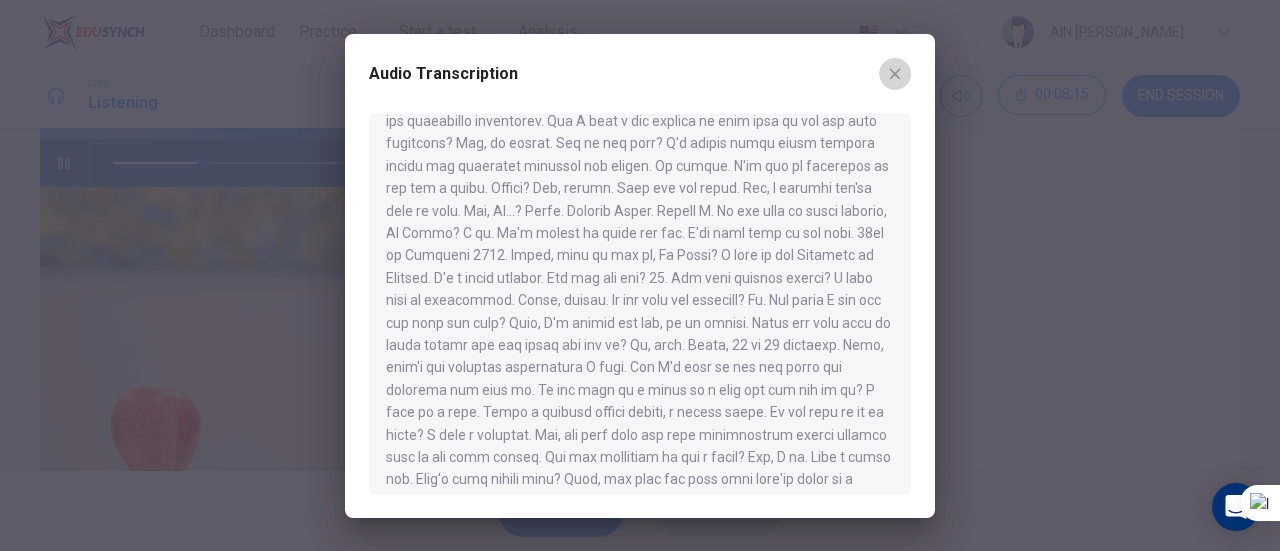 click 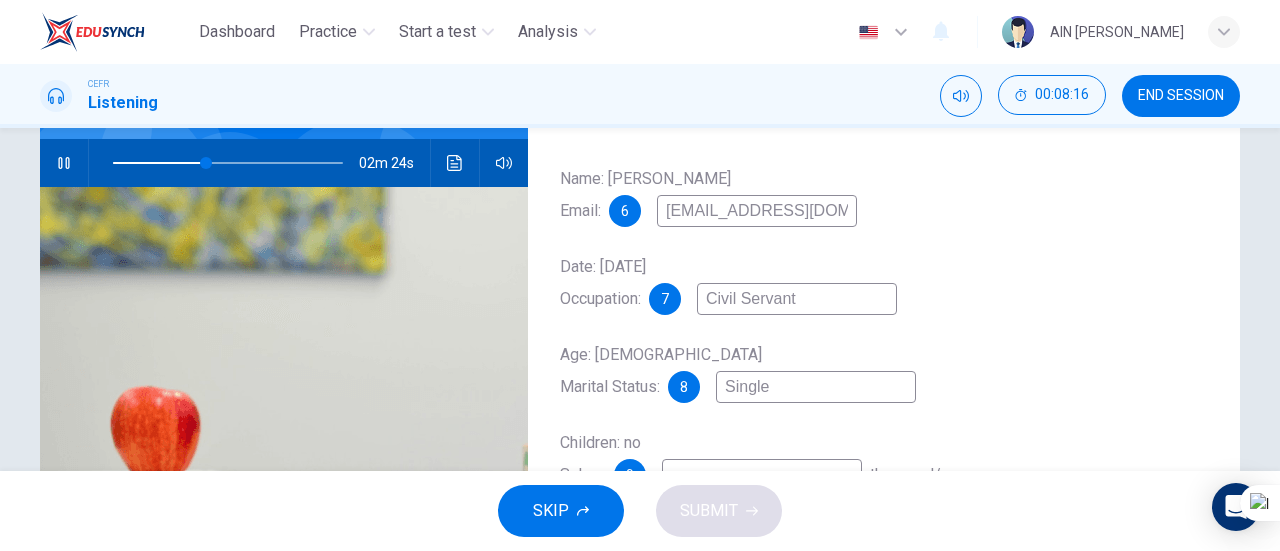 drag, startPoint x: 1264, startPoint y: 446, endPoint x: 1251, endPoint y: 517, distance: 72.18033 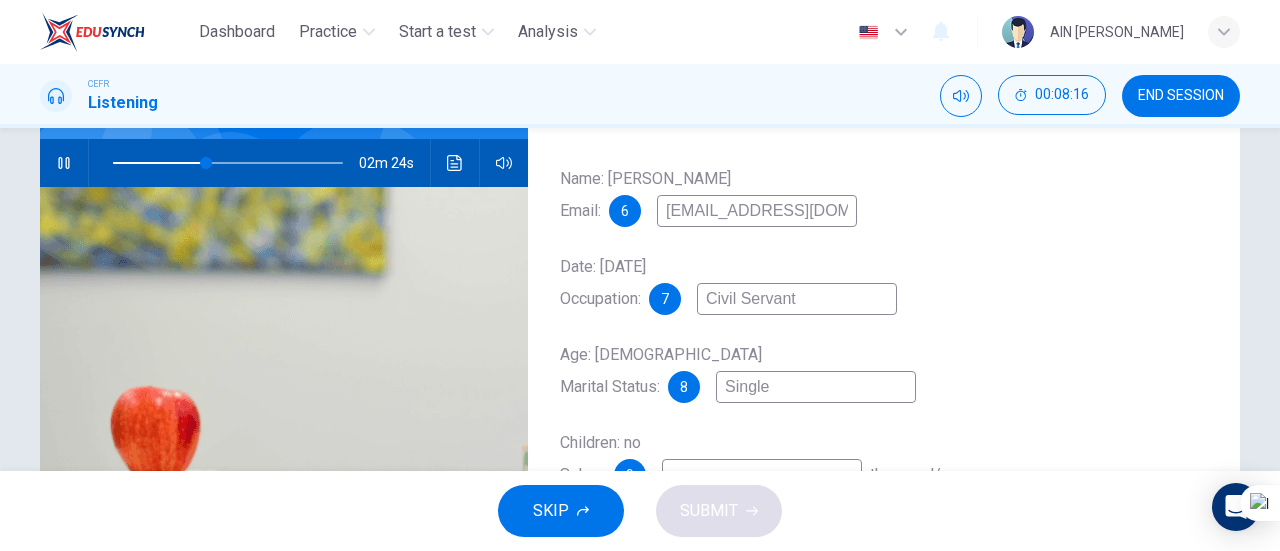 click on "Dashboard Practice Start a test Analysis English en ​ AIN [PERSON_NAME] CEFR Listening 00:08:16 END SESSION Questions 6 - 9 Complete the following information using  NO MORE THAN THREE WORDS AND/OR NUMBERS  for each gap. Name: [PERSON_NAME]
Email:  6 [EMAIL_ADDRESS][DOMAIN_NAME] Date: [DATE]
Occupation:  7 Civil Servant Age: [DEMOGRAPHIC_DATA]
Marital Status:  8 [DEMOGRAPHIC_DATA] Children: no
Salary:  9  thousand/year Research  02m 24s SKIP SUBMIT Dashboard Practice Start a test Analysis Notifications © Copyright  2025" at bounding box center [640, 275] 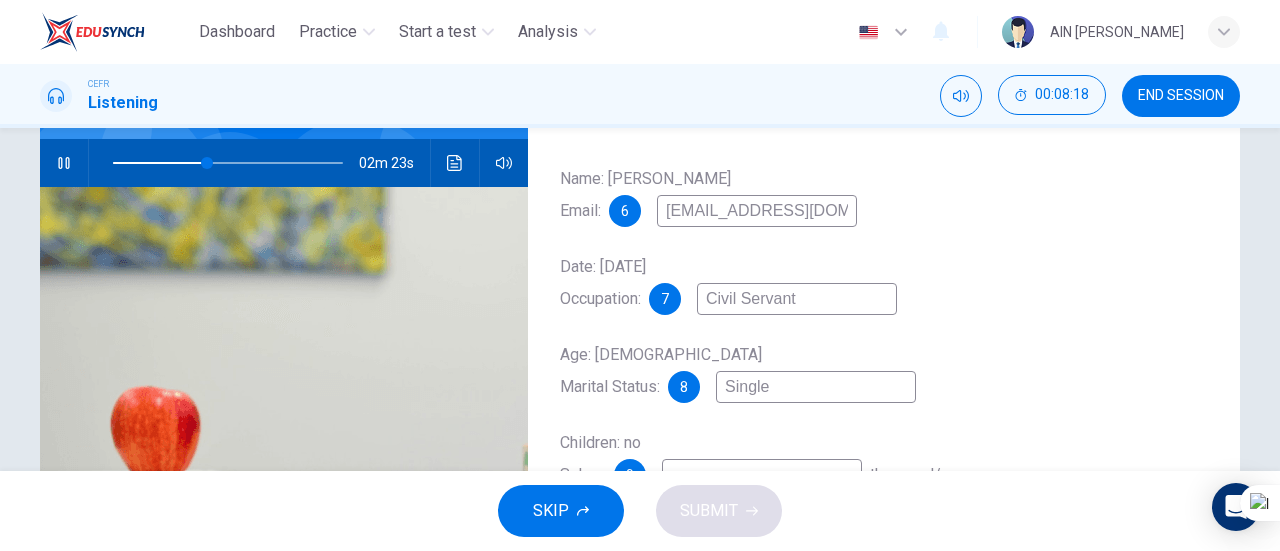 drag, startPoint x: 1279, startPoint y: 281, endPoint x: 1269, endPoint y: 309, distance: 29.732138 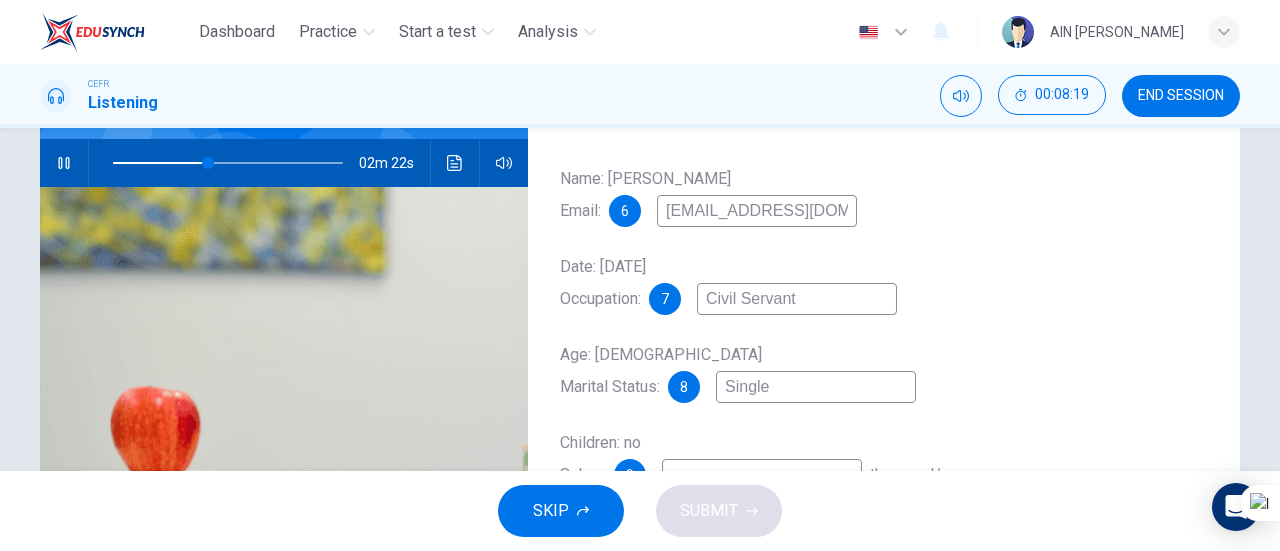 drag, startPoint x: 1269, startPoint y: 309, endPoint x: 1269, endPoint y: 371, distance: 62 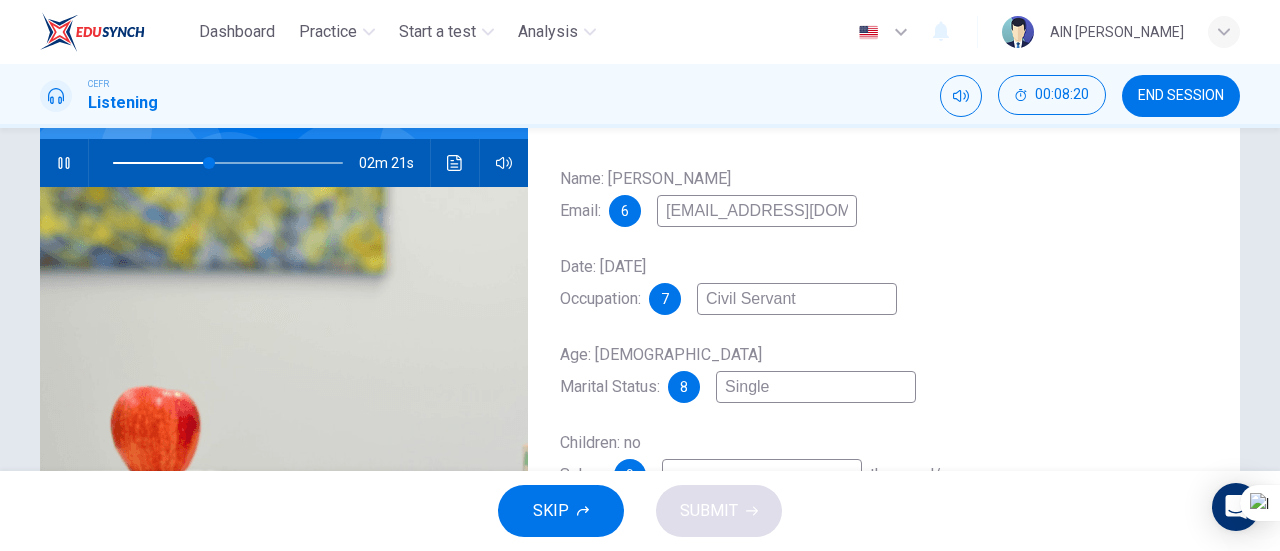 scroll, scrollTop: 364, scrollLeft: 0, axis: vertical 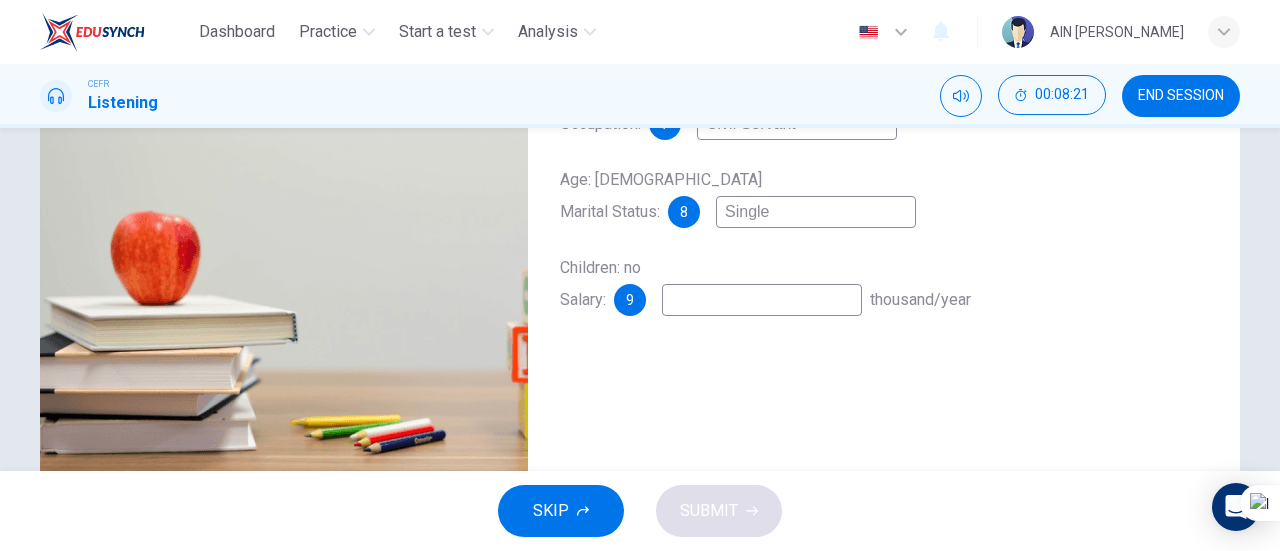 click at bounding box center [762, 300] 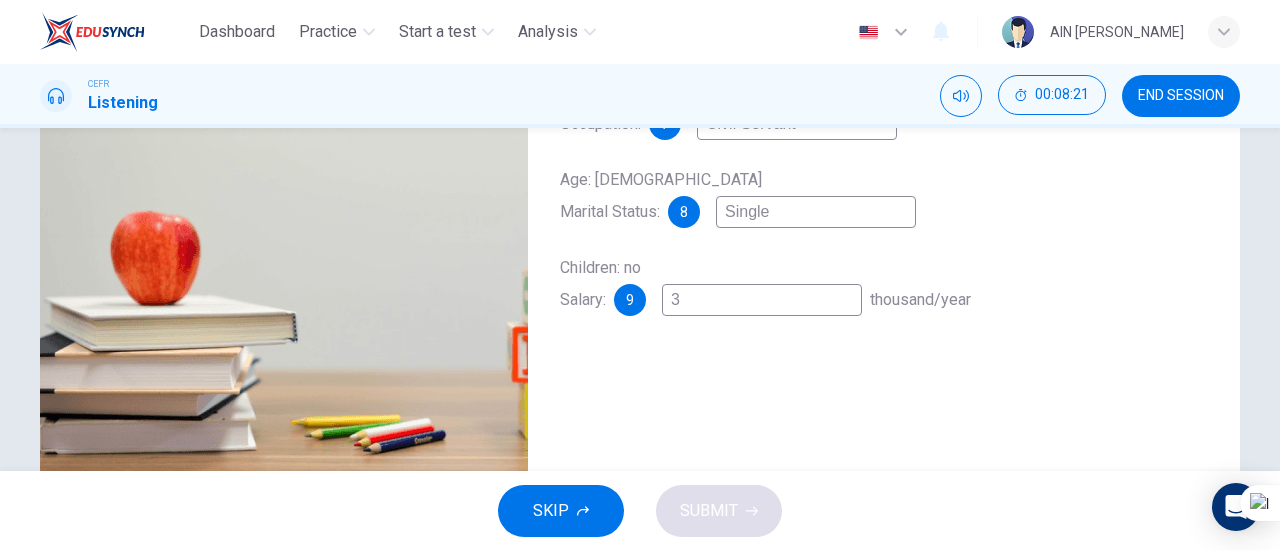 type on "42" 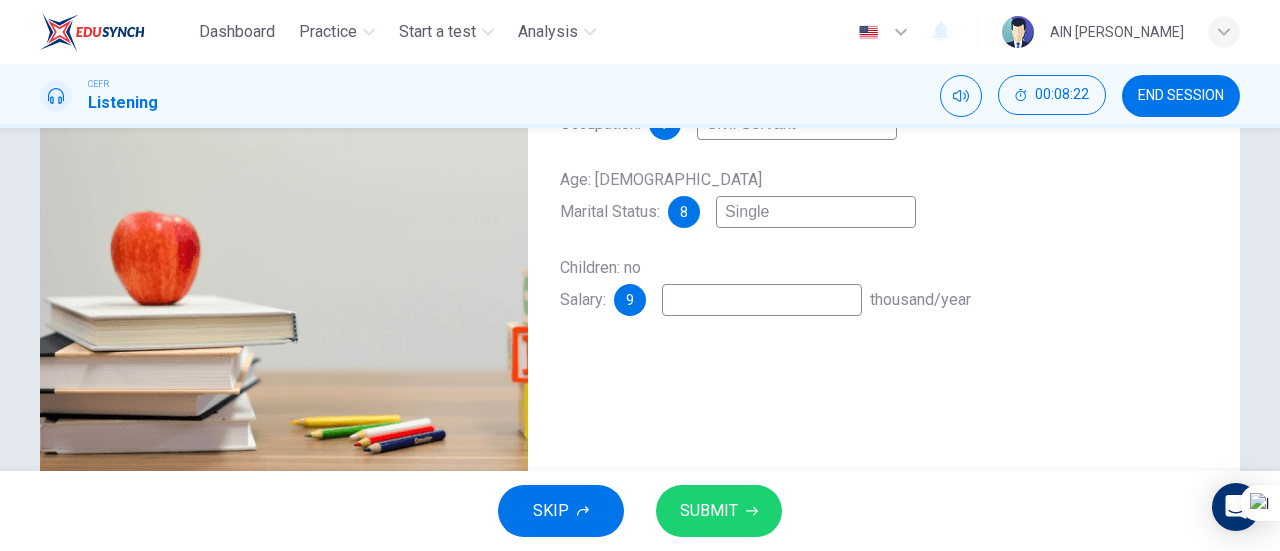 type on "2" 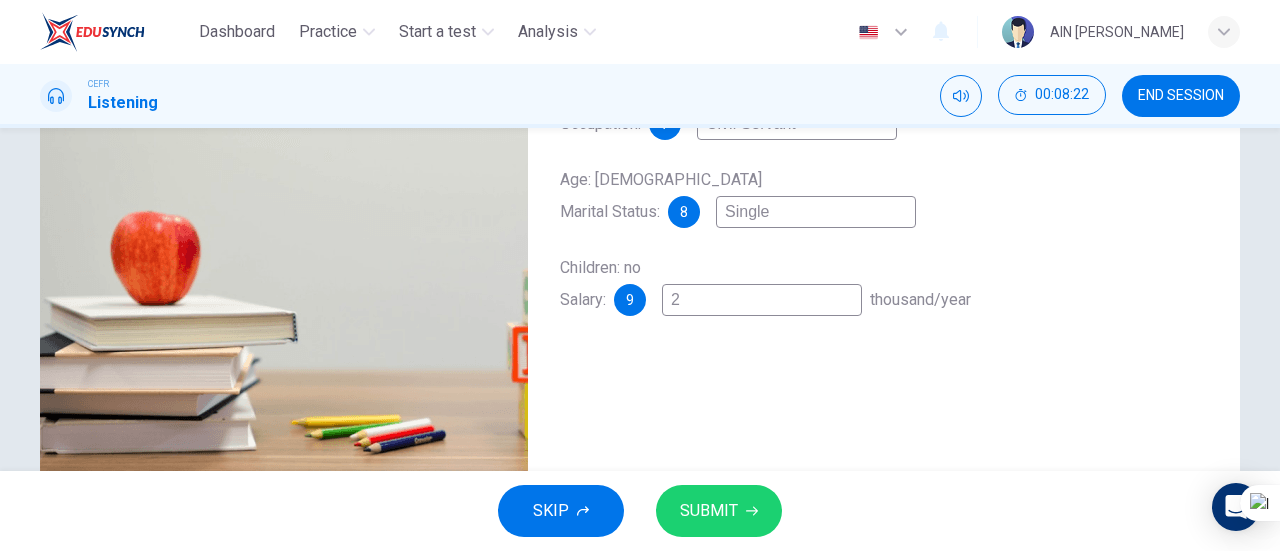 type on "43" 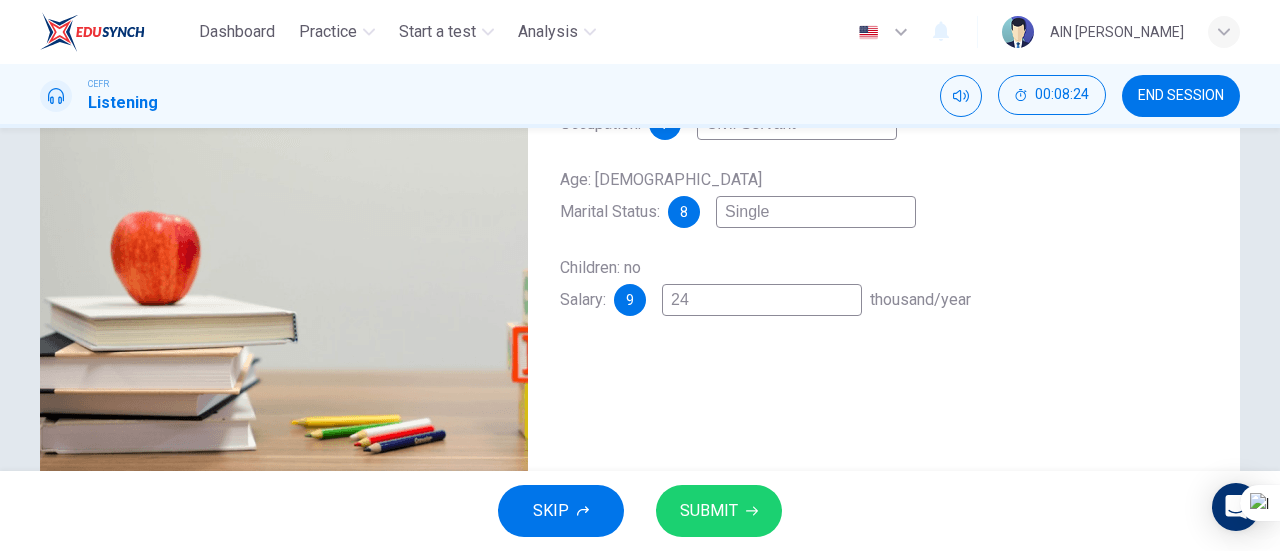 type on "44" 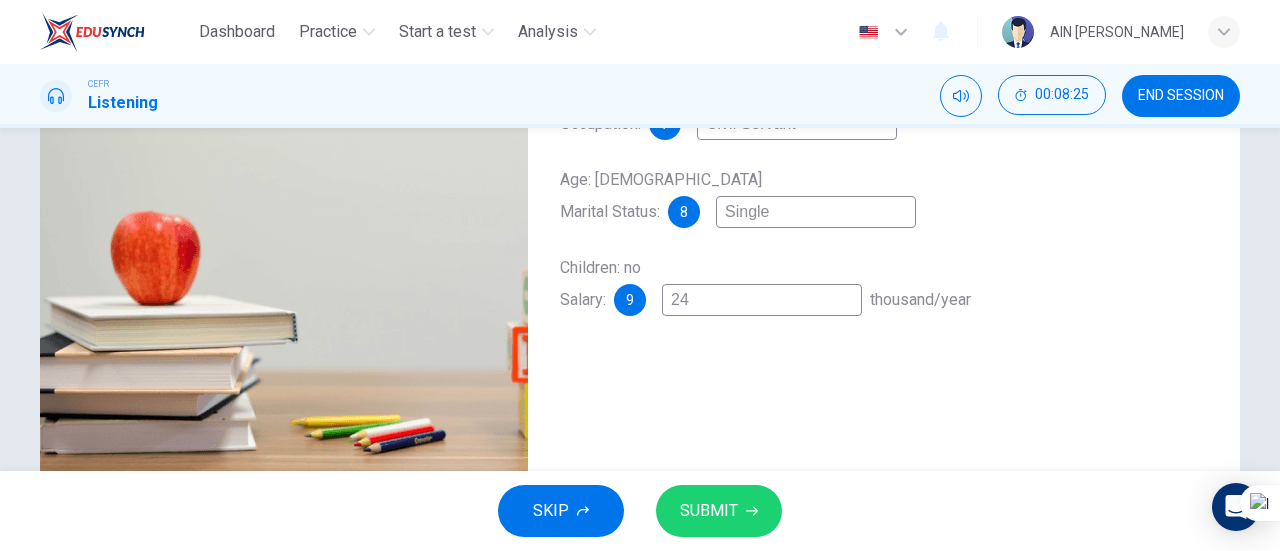 type on "24 -" 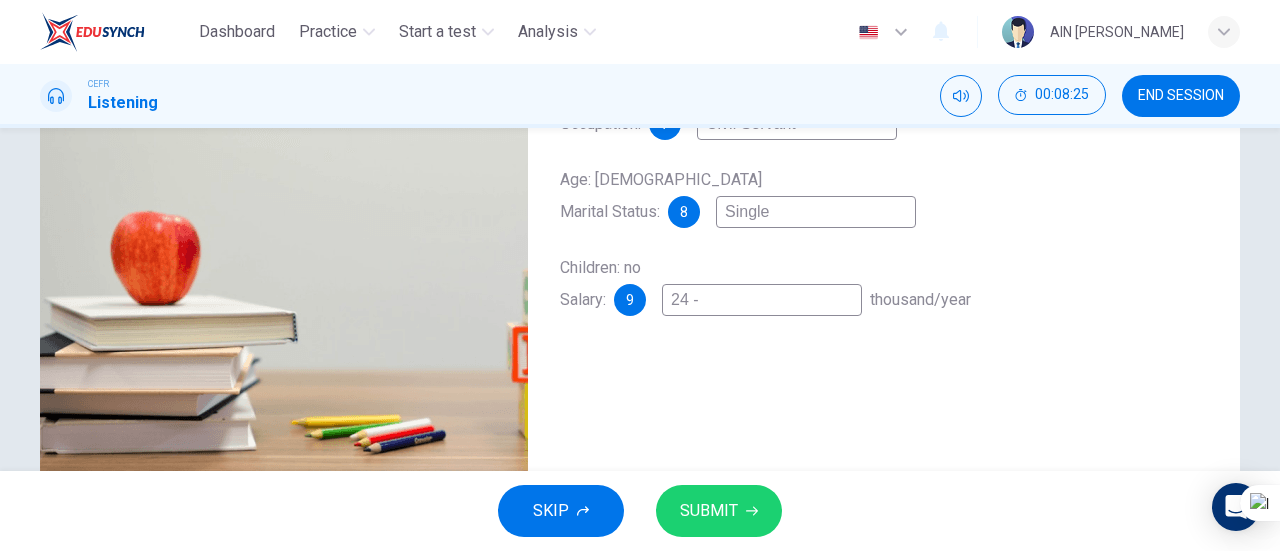 type on "44" 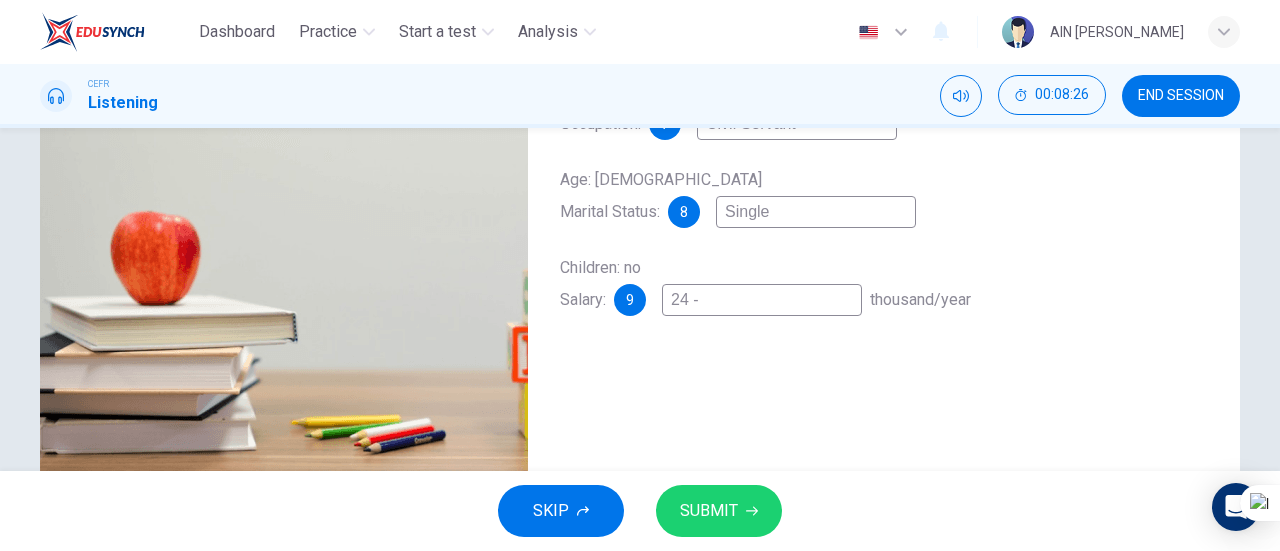 type on "24 - 2" 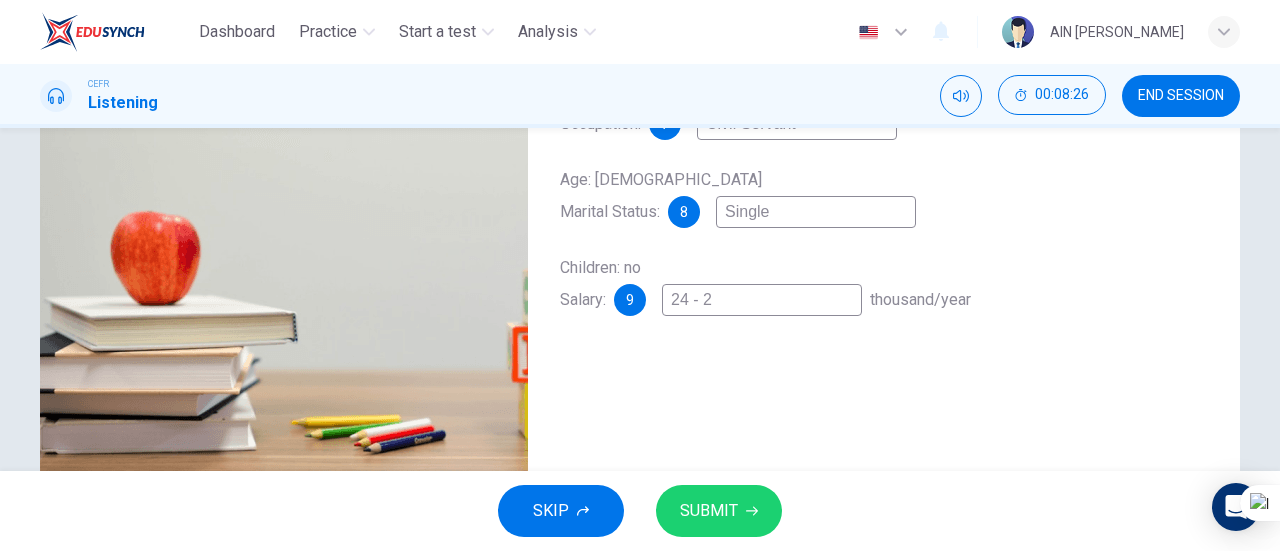 type on "44" 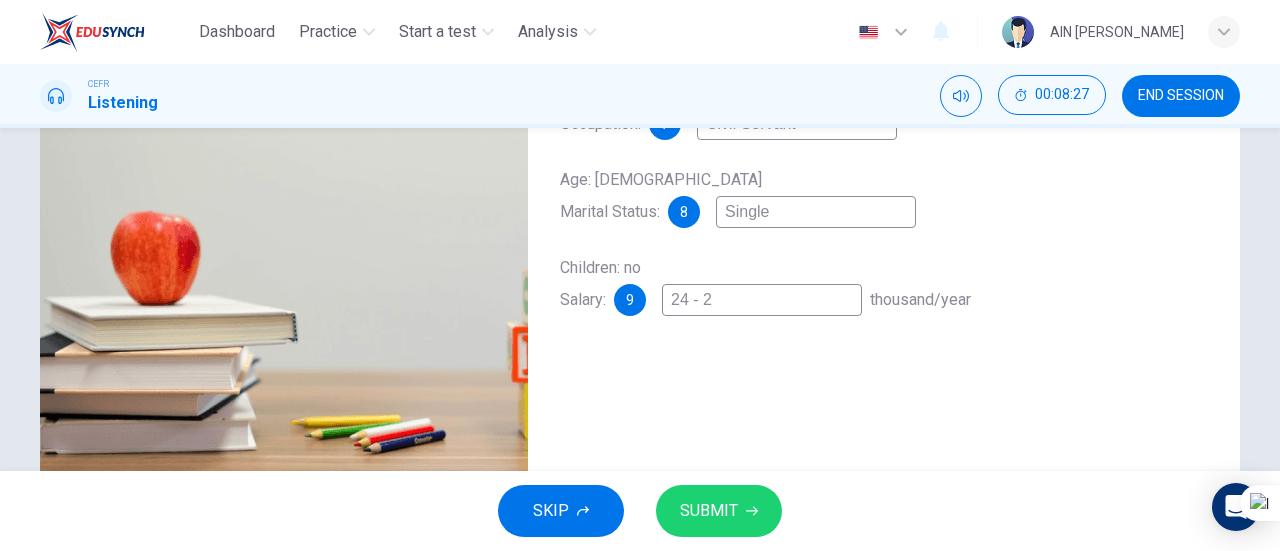 type on "24 - 26" 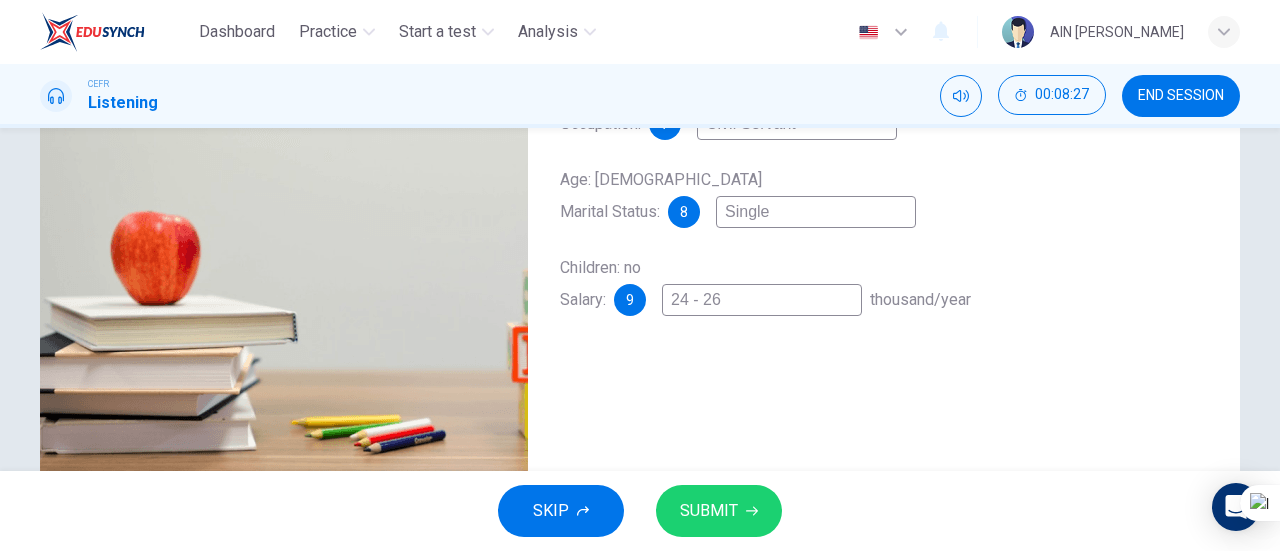 type on "24 - 26" 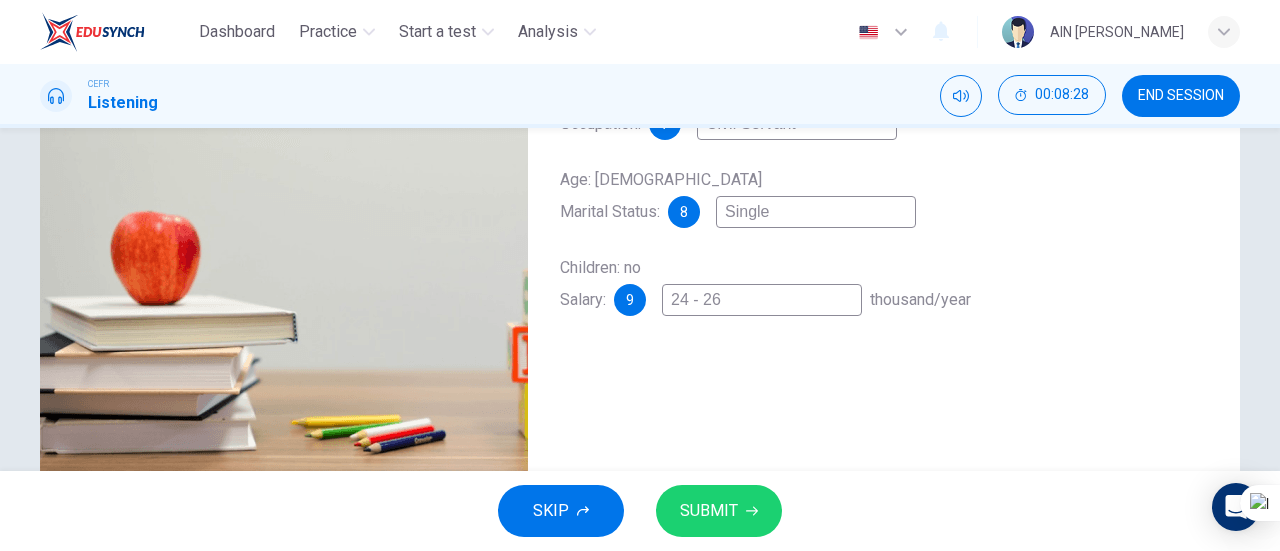 type on "24 - 26" 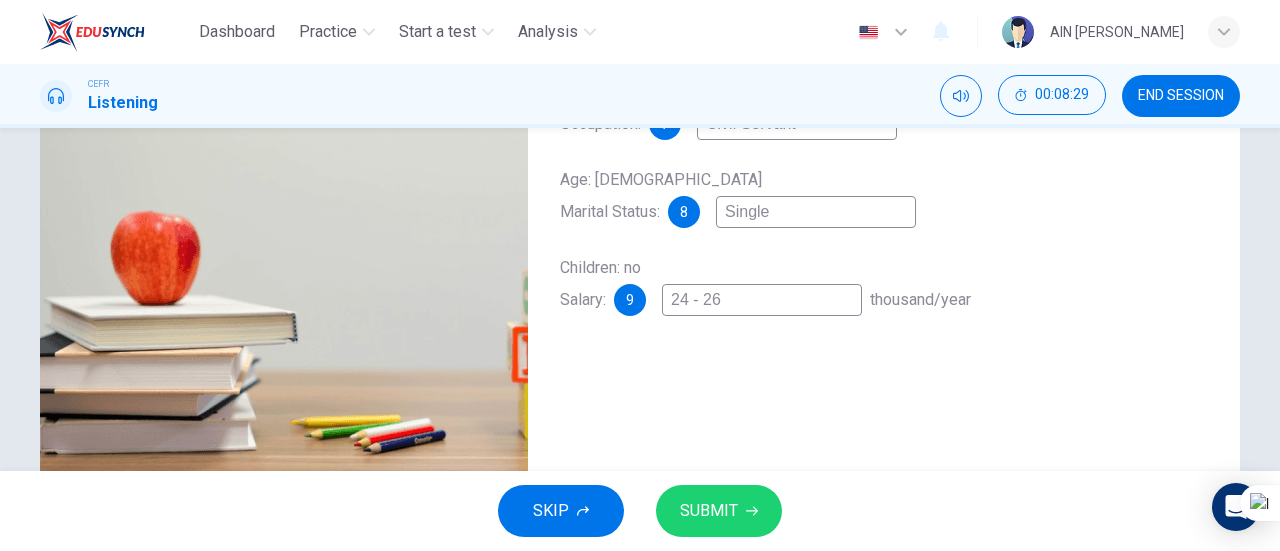 type on "46" 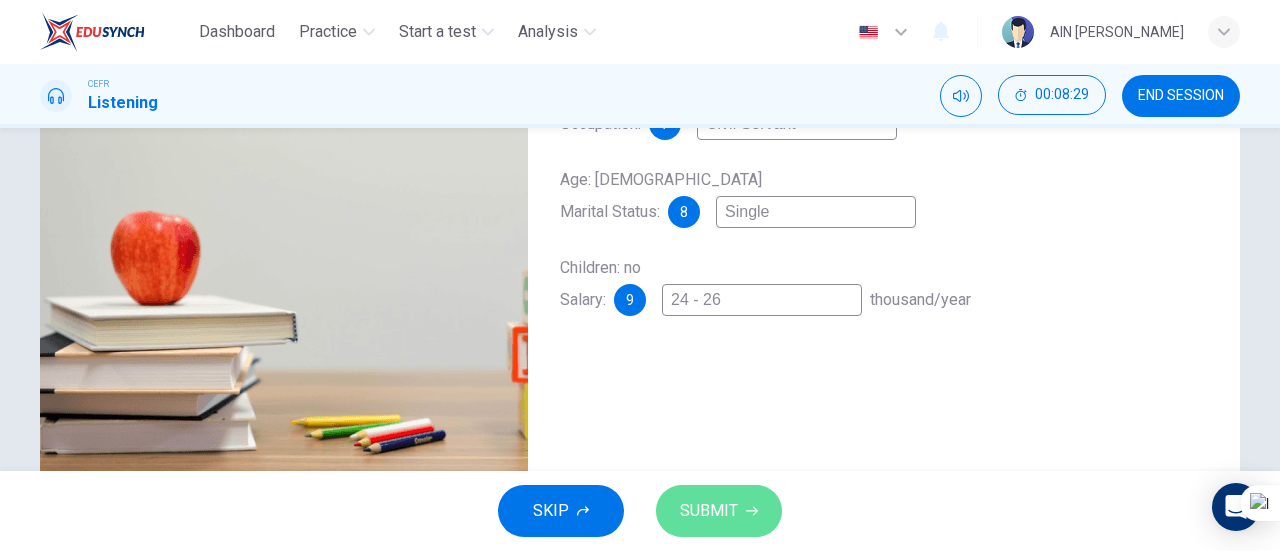 click on "SUBMIT" at bounding box center [709, 511] 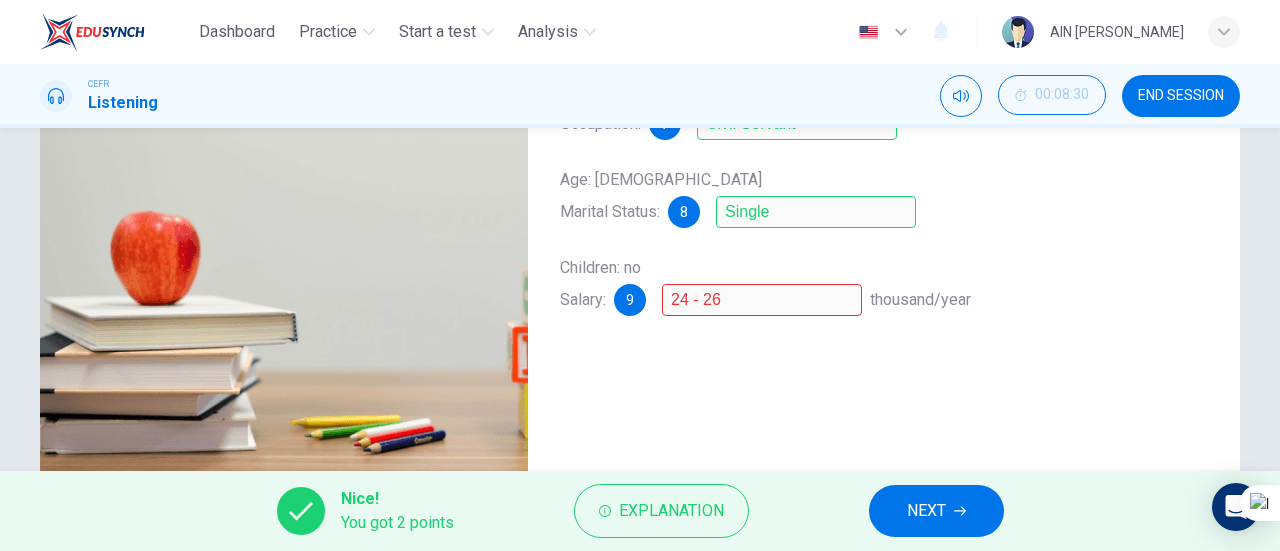 drag, startPoint x: 1279, startPoint y: 422, endPoint x: 1279, endPoint y: 405, distance: 17 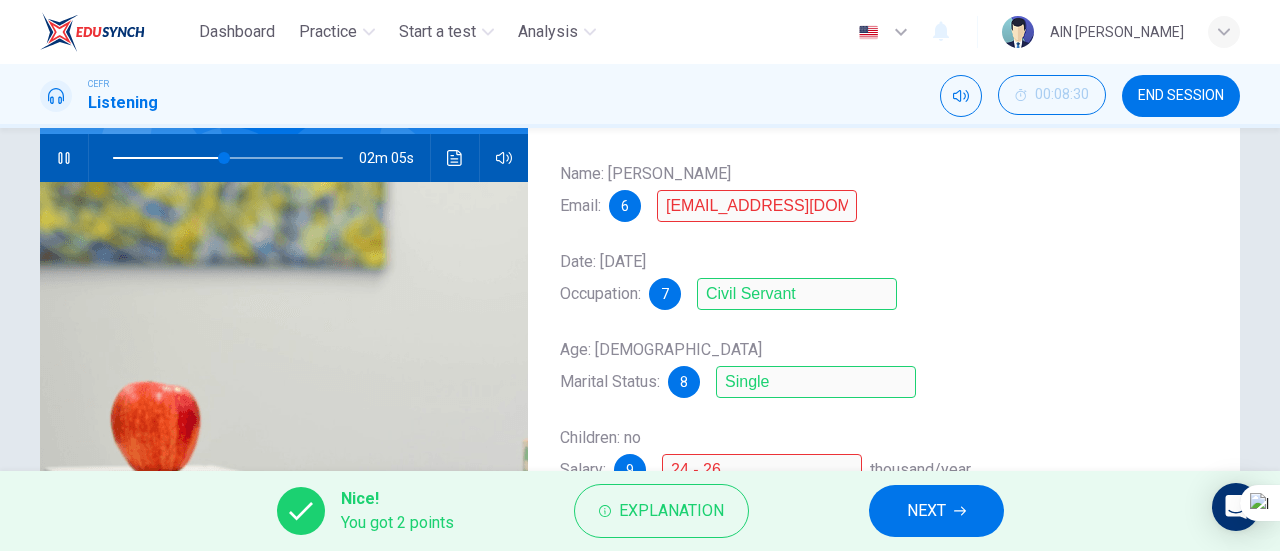 scroll, scrollTop: 152, scrollLeft: 0, axis: vertical 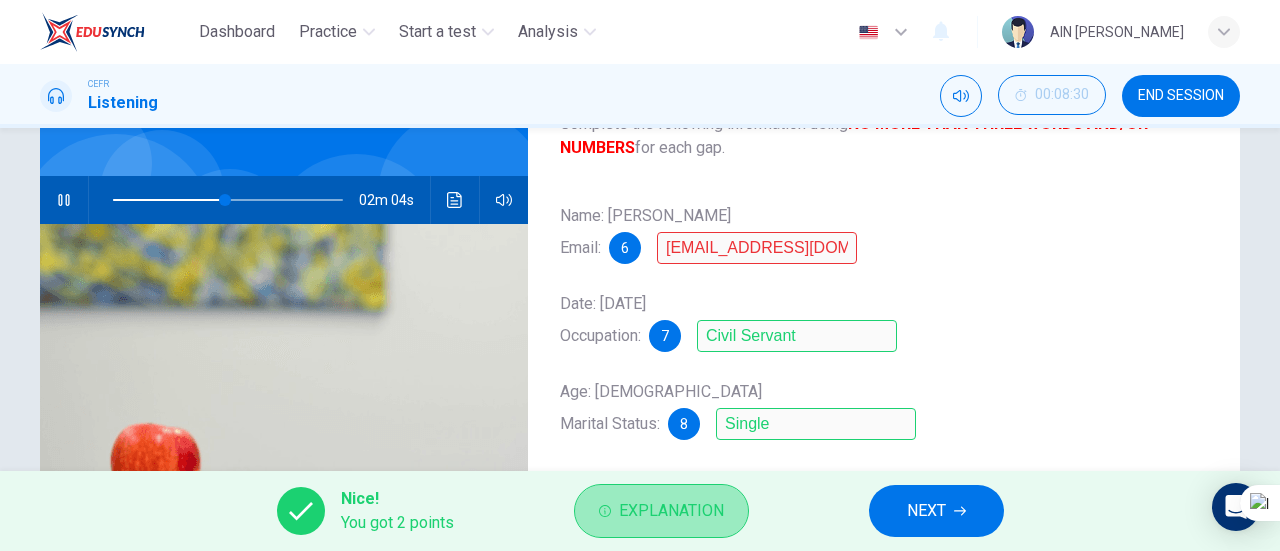 click 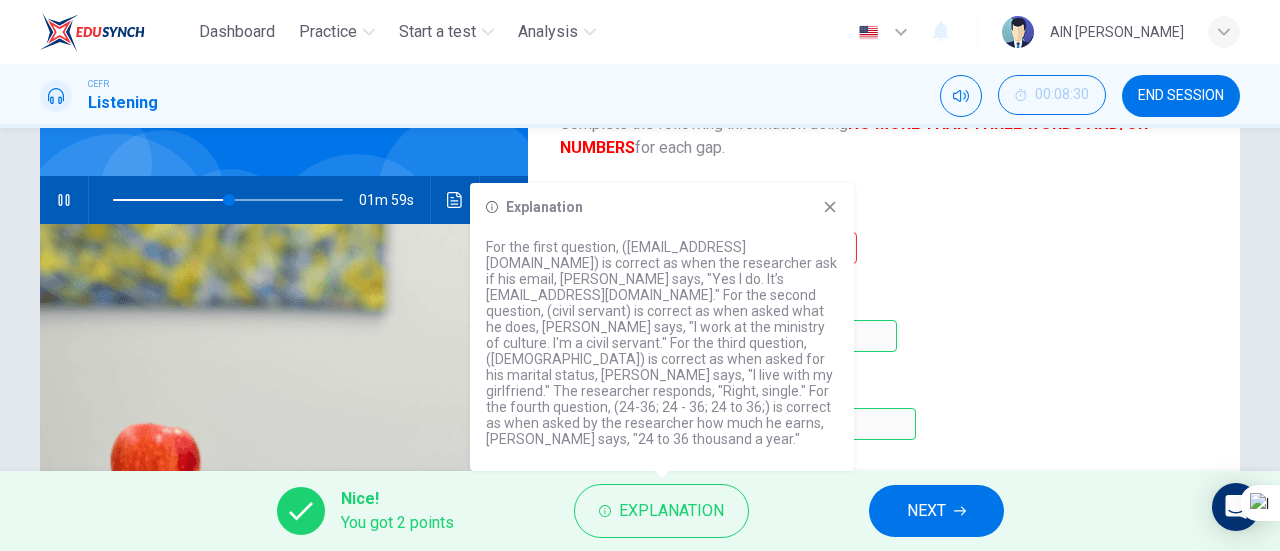 click 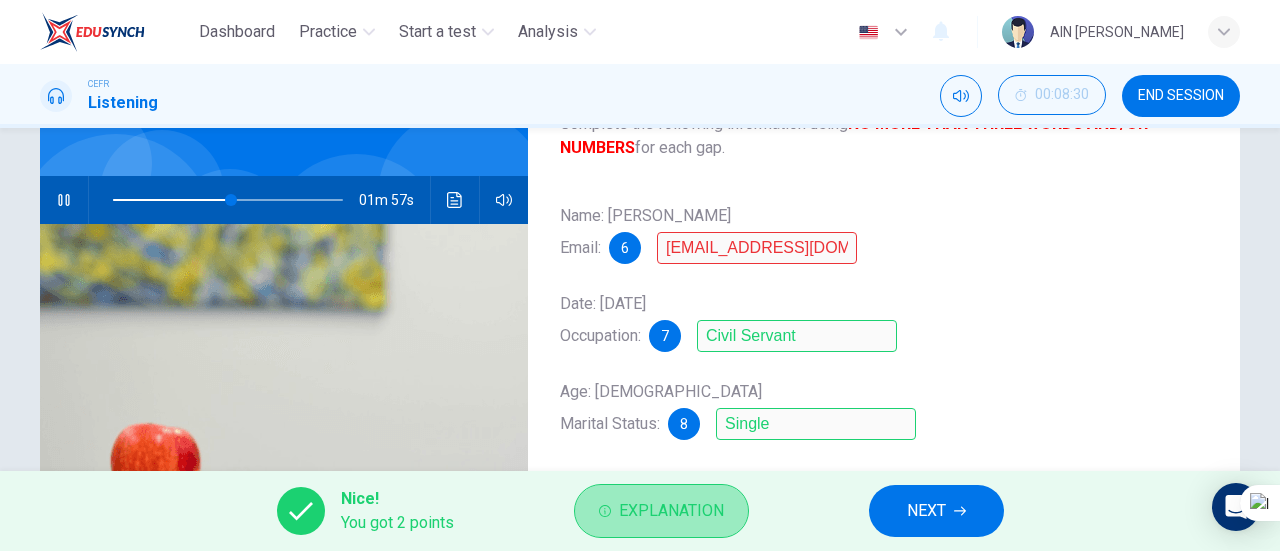 click on "Explanation" at bounding box center [671, 511] 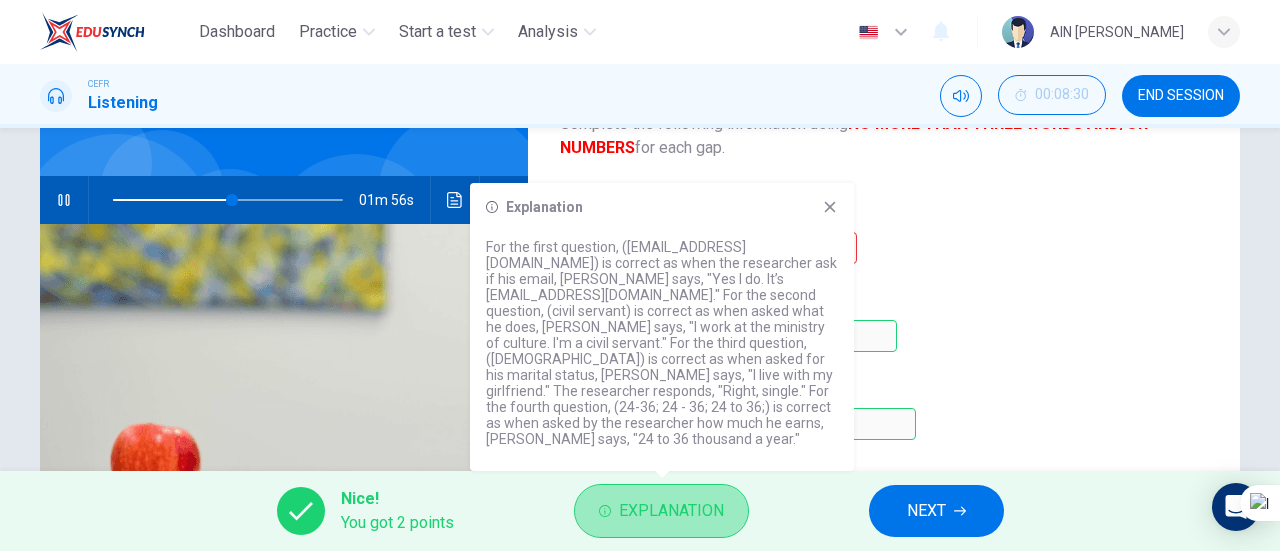 click on "Explanation" at bounding box center (671, 511) 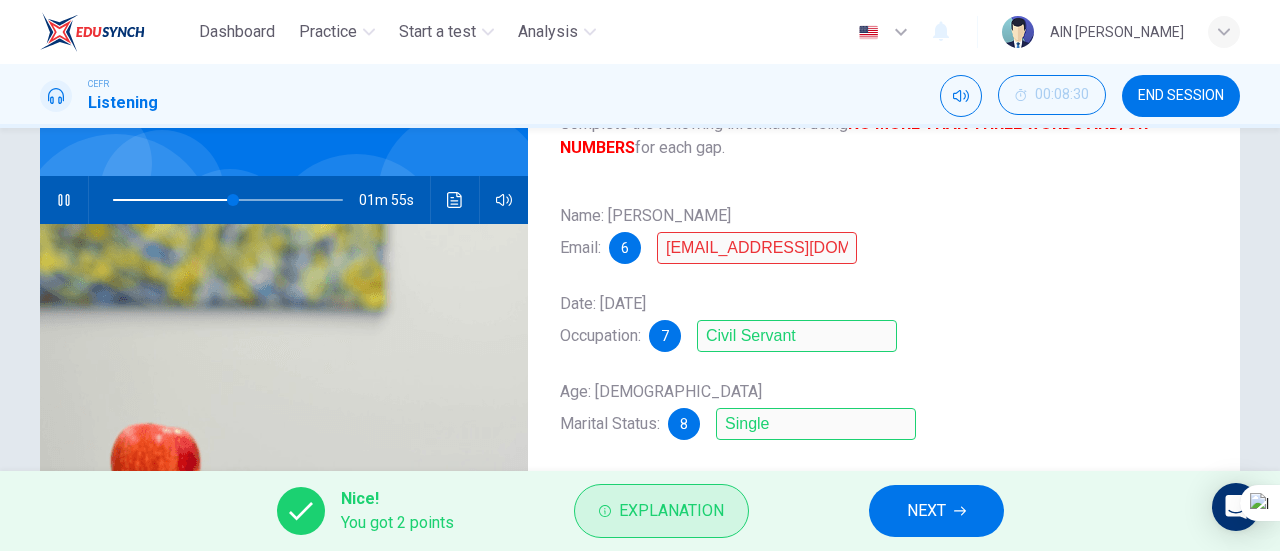 click on "Explanation" at bounding box center (671, 511) 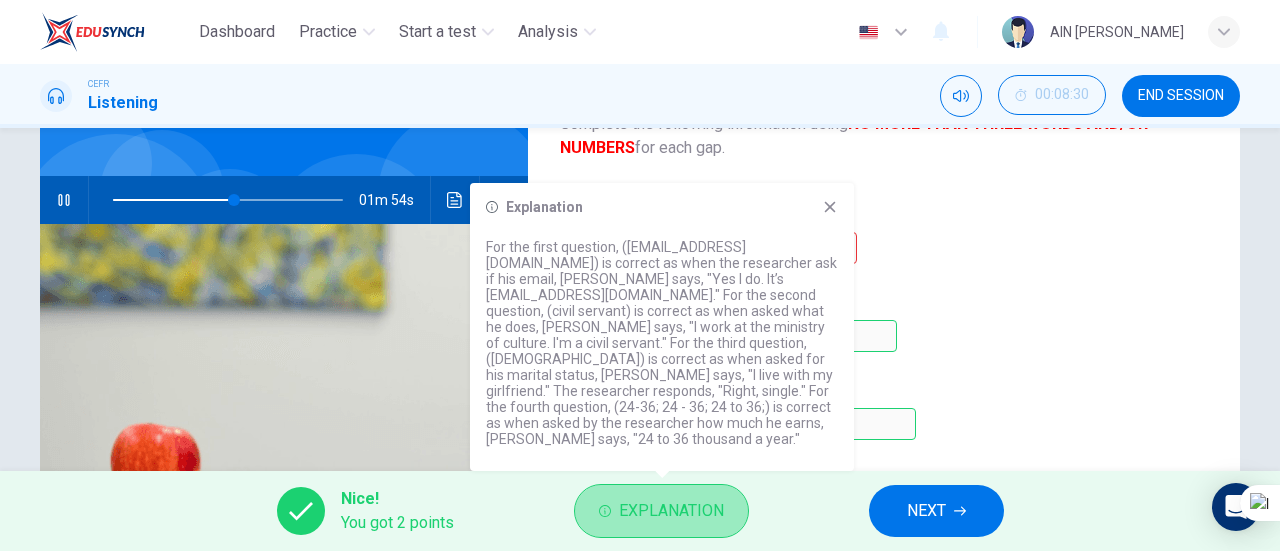 click on "Explanation" at bounding box center [671, 511] 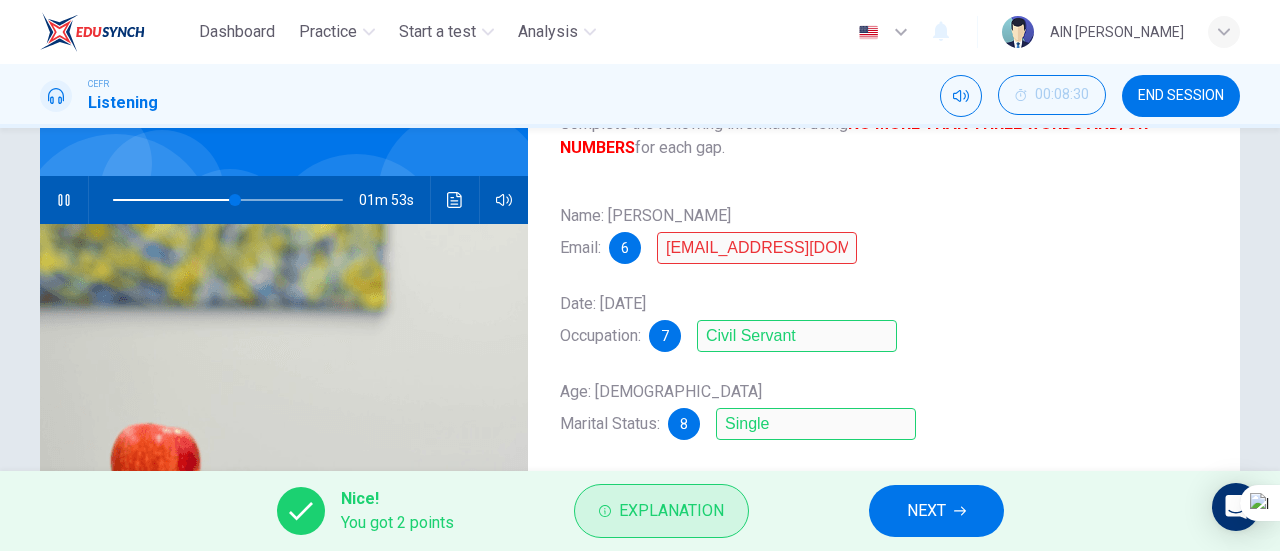 click on "Explanation" at bounding box center (671, 511) 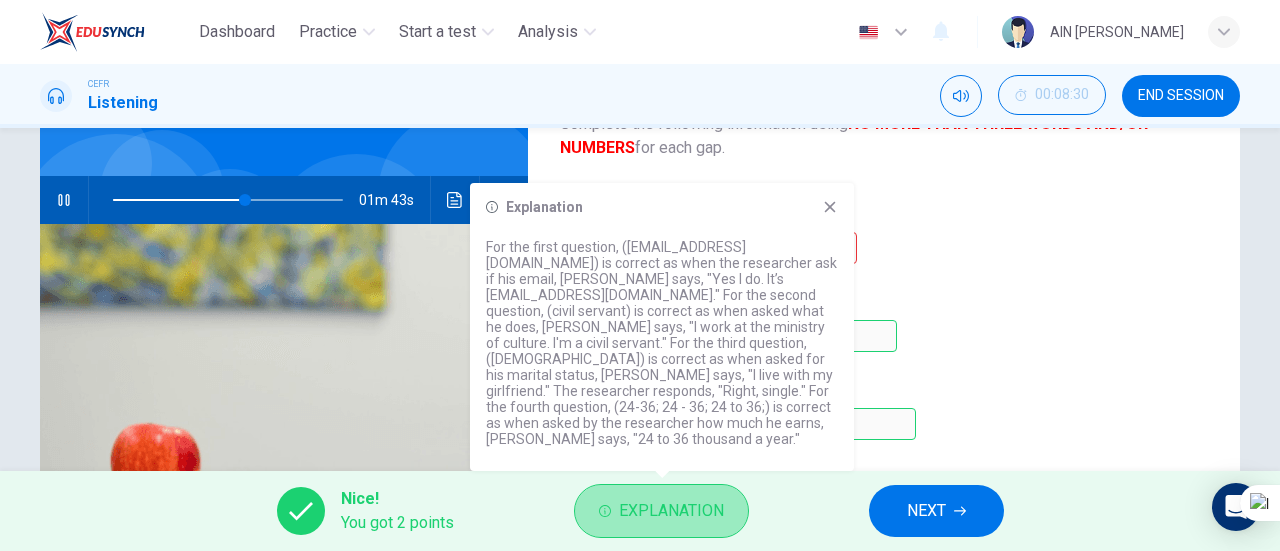 click on "Explanation" at bounding box center (671, 511) 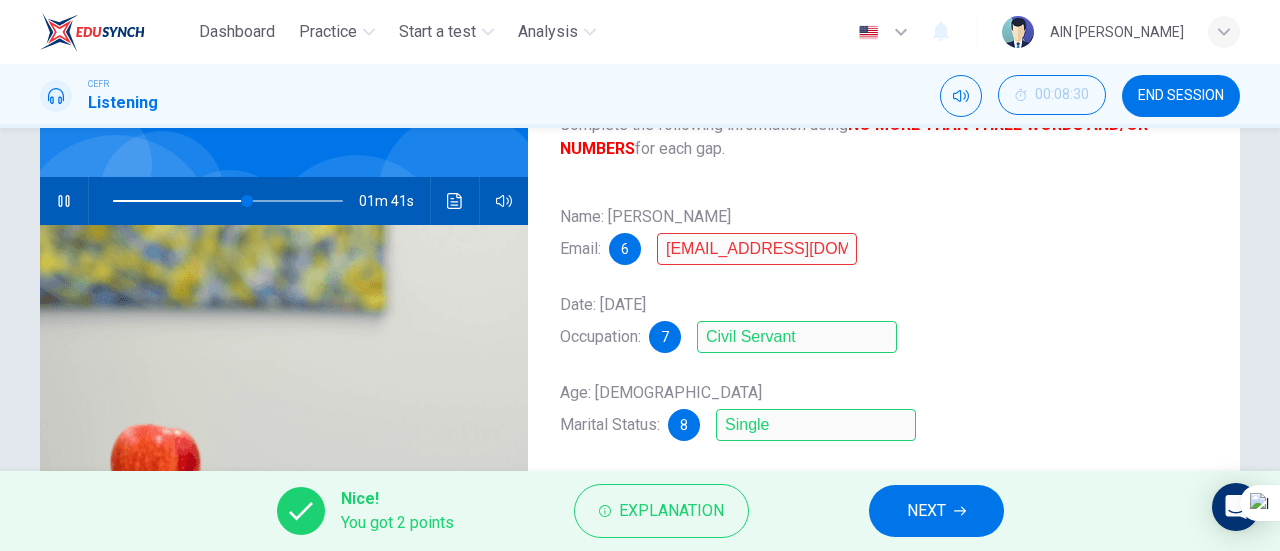 scroll, scrollTop: 432, scrollLeft: 0, axis: vertical 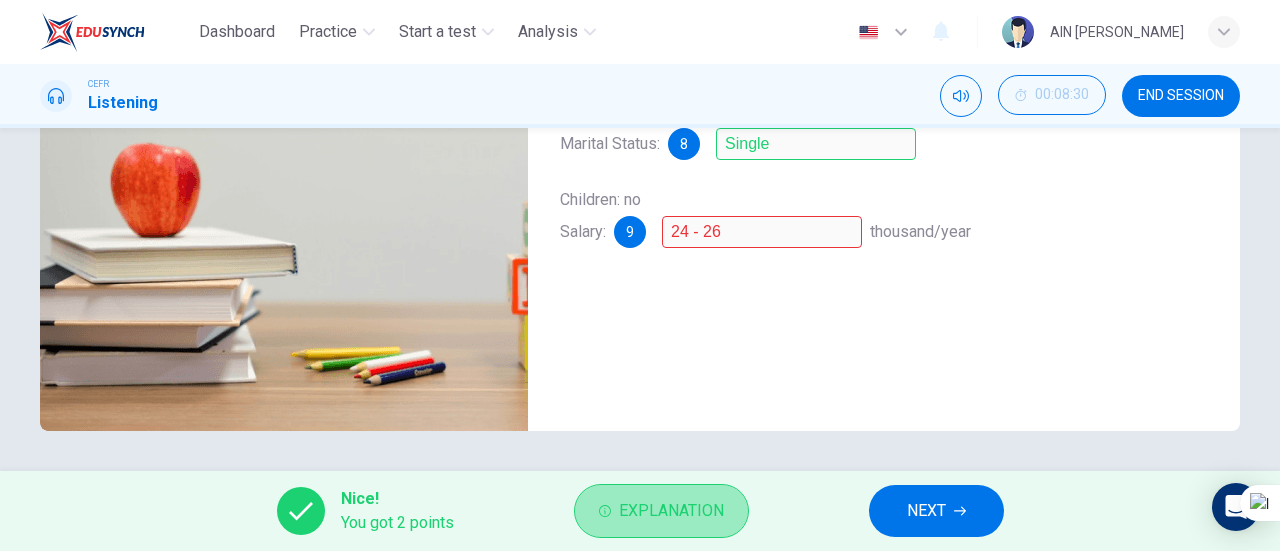 click on "Explanation" at bounding box center [671, 511] 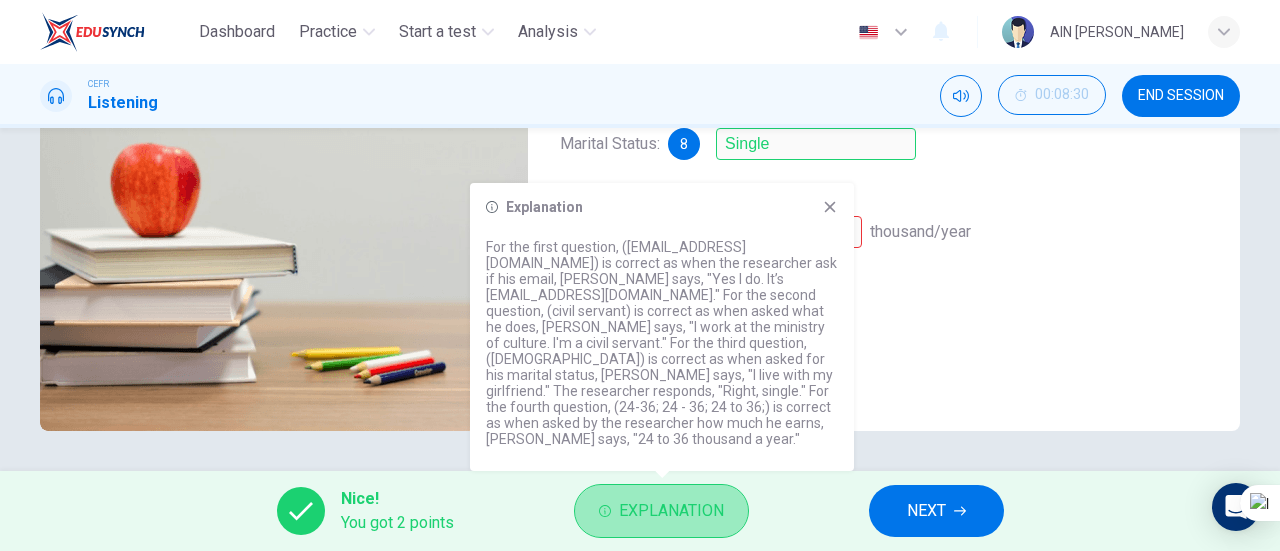 click on "Explanation" at bounding box center (671, 511) 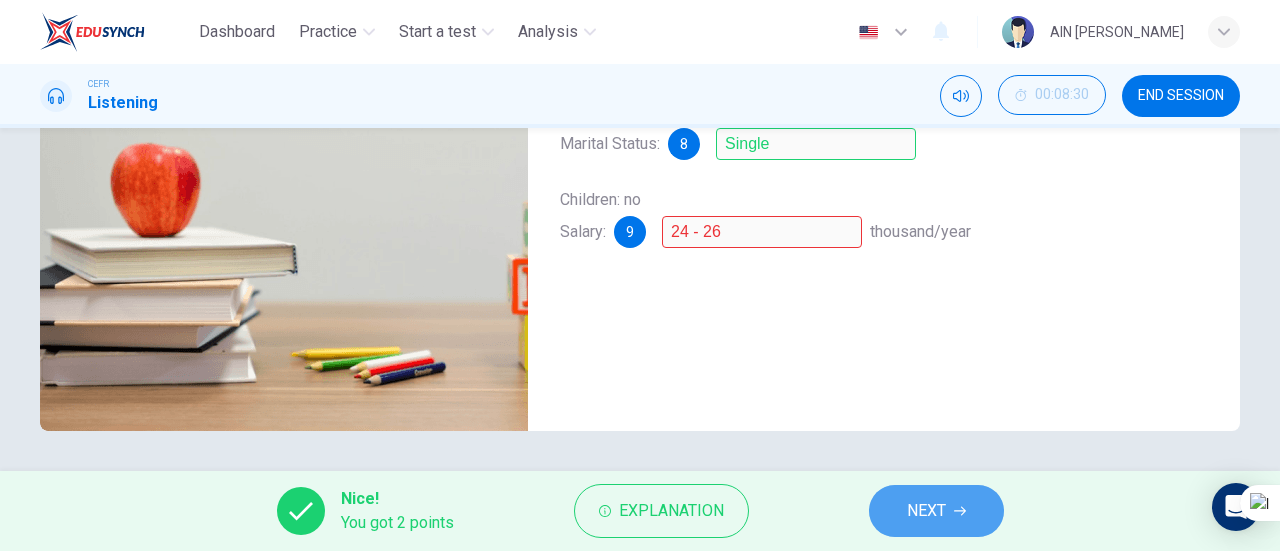 click on "NEXT" at bounding box center [926, 511] 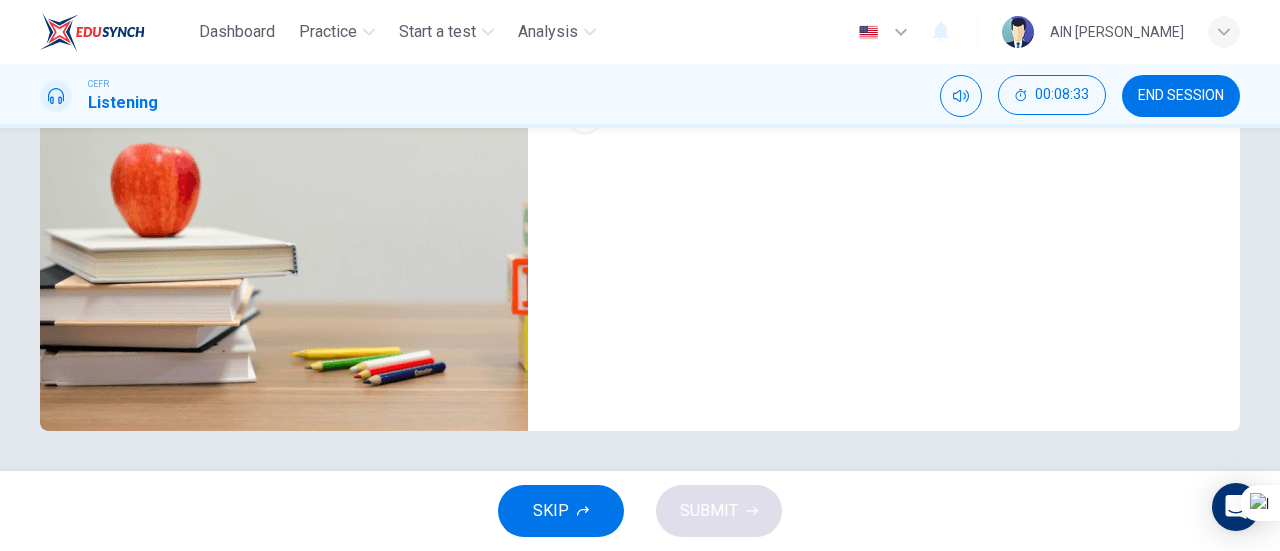 drag, startPoint x: 1279, startPoint y: 367, endPoint x: 1279, endPoint y: 237, distance: 130 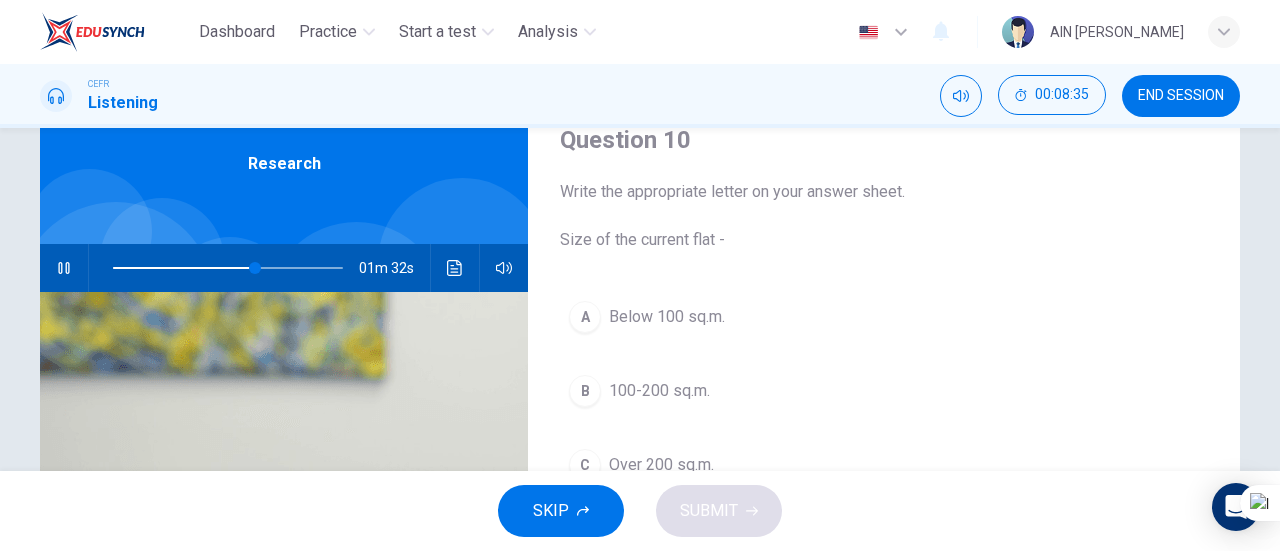 scroll, scrollTop: 85, scrollLeft: 0, axis: vertical 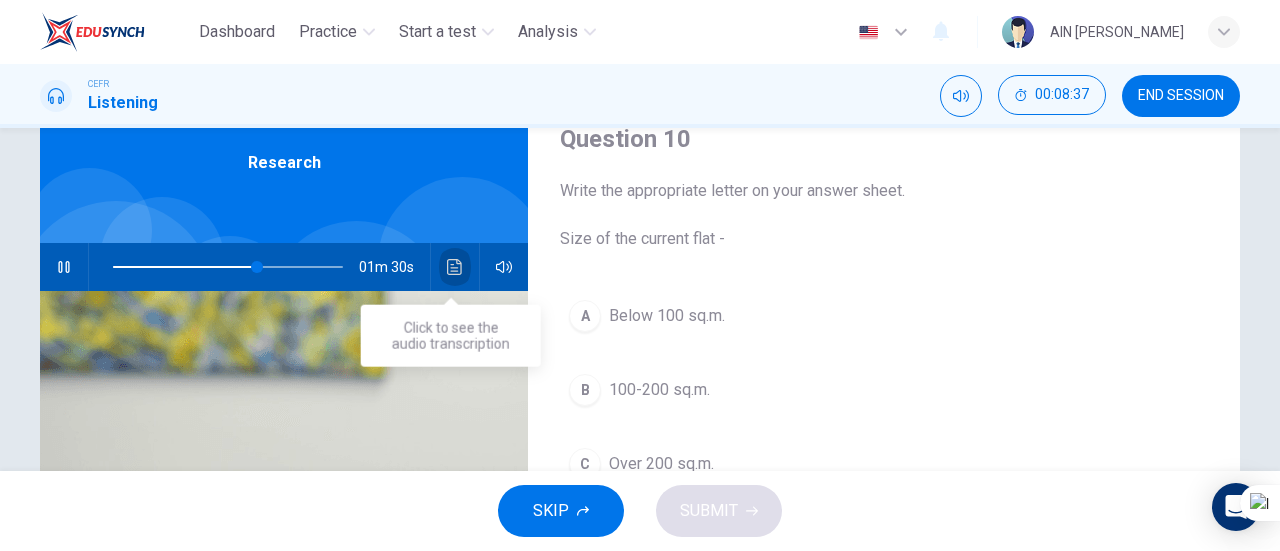 click 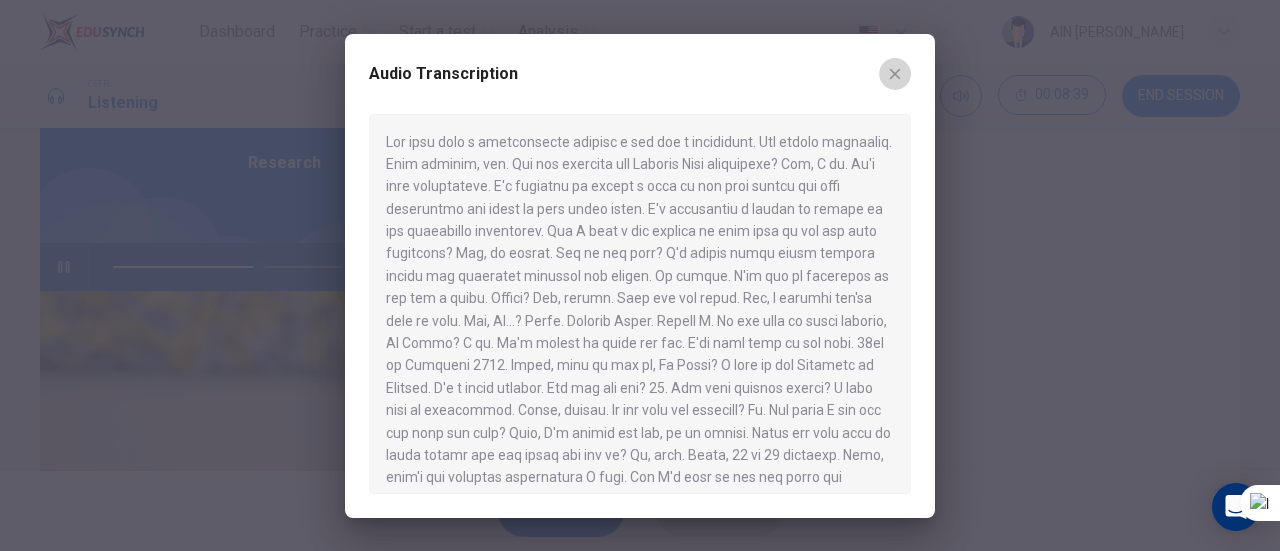 click at bounding box center [895, 74] 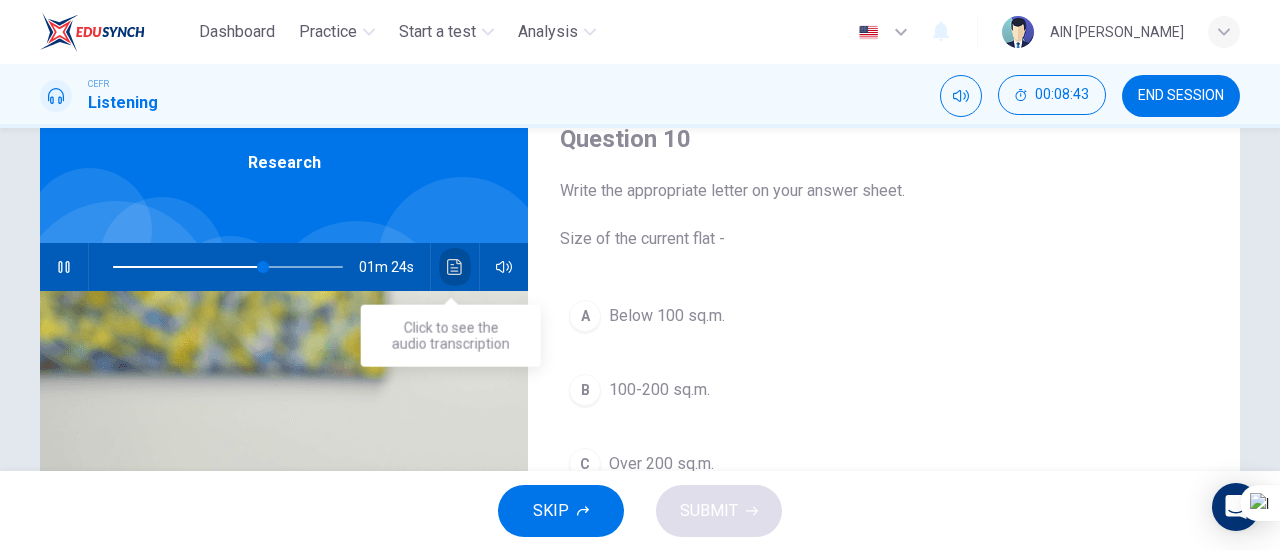 click 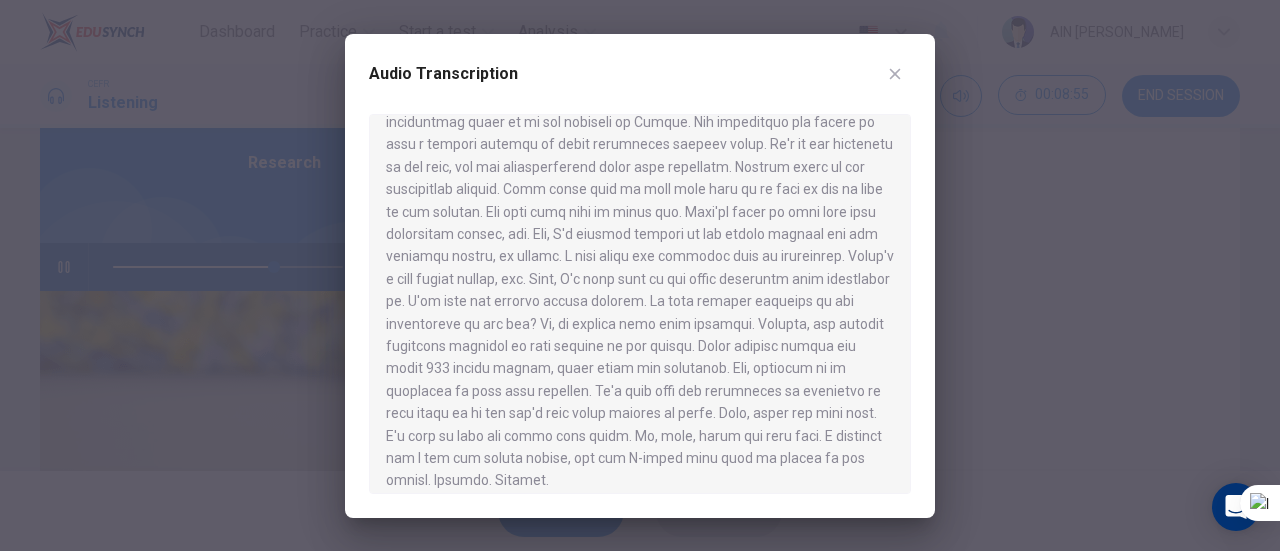 scroll, scrollTop: 638, scrollLeft: 0, axis: vertical 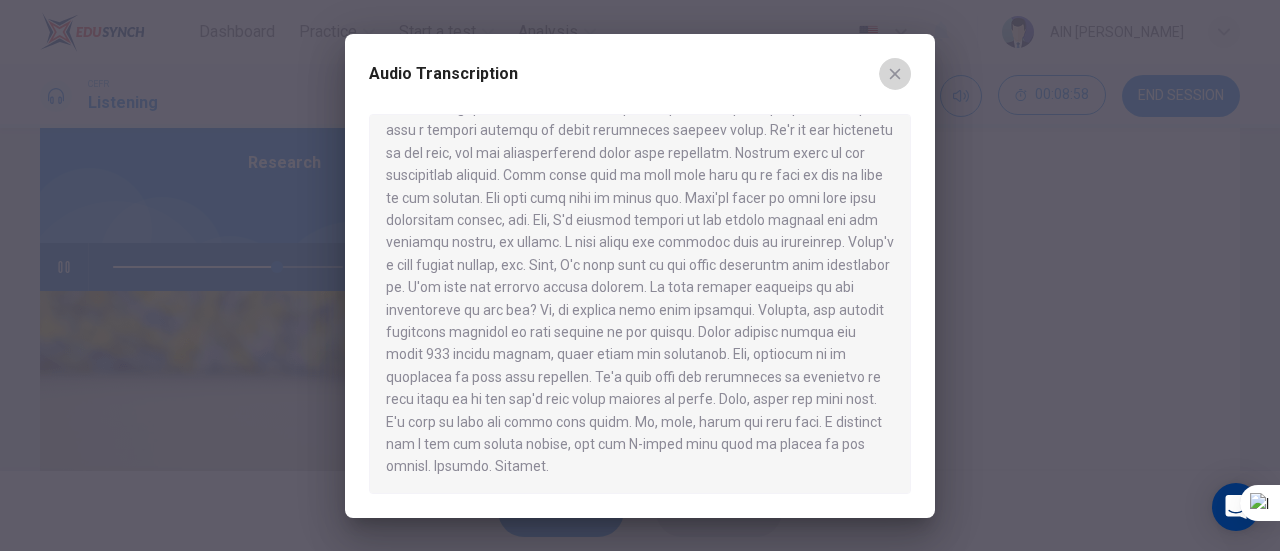 click 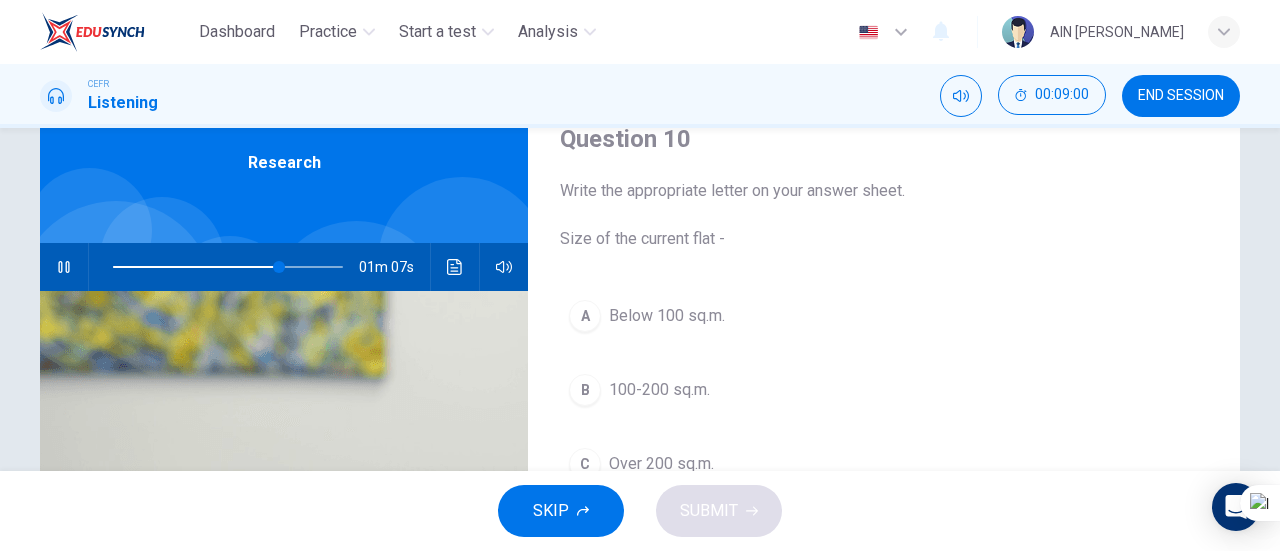 click at bounding box center [1279, 275] 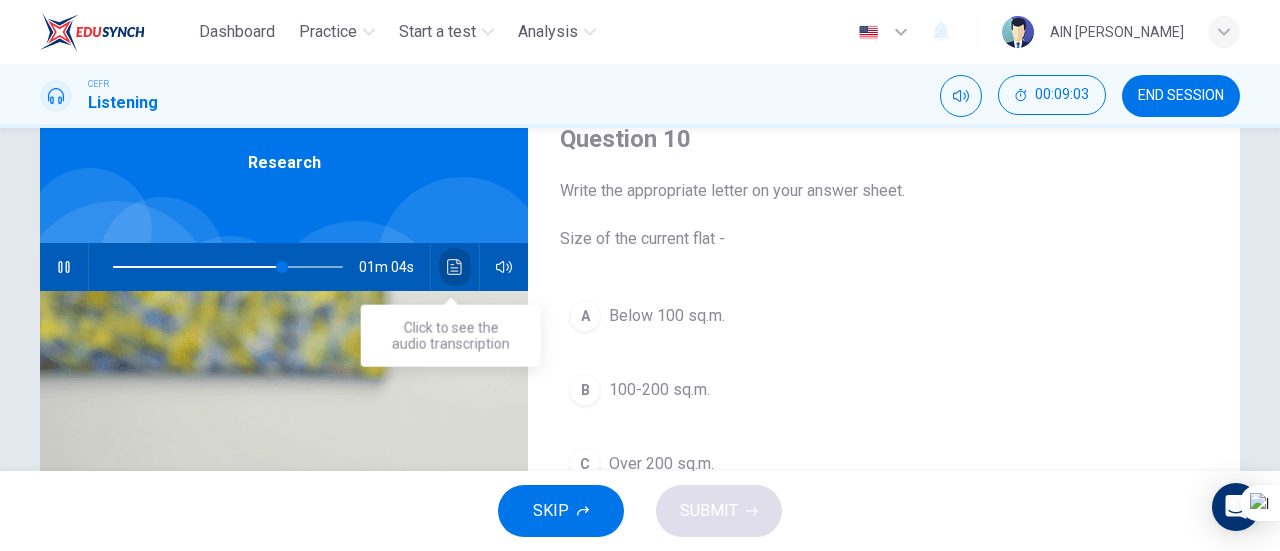 click 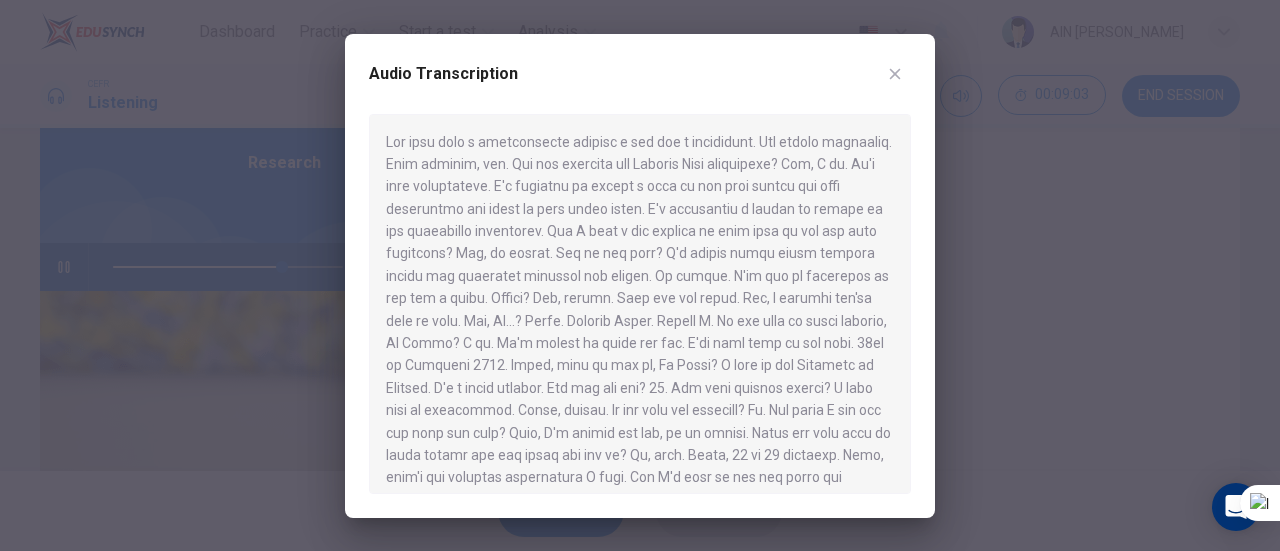 click at bounding box center (640, 304) 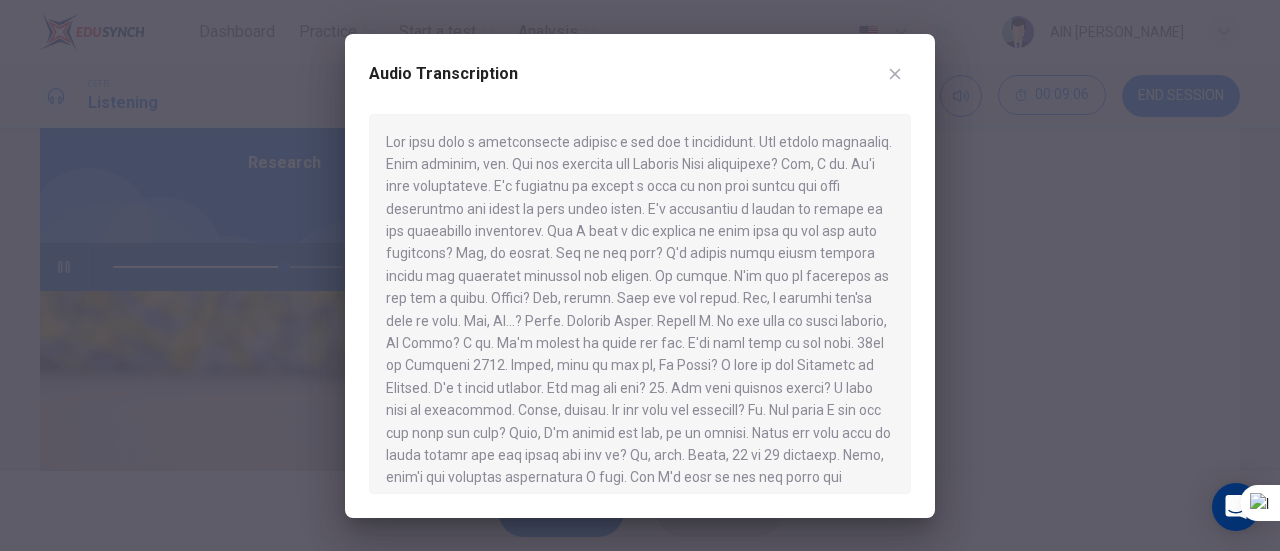 click on "Audio Transcription" at bounding box center (640, 276) 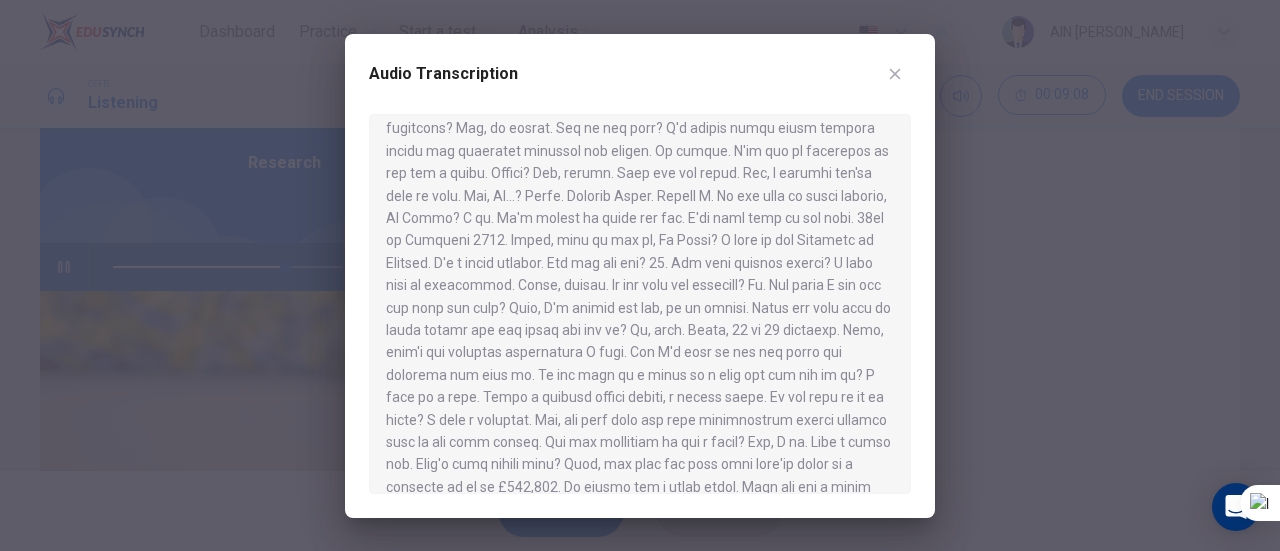 scroll, scrollTop: 127, scrollLeft: 0, axis: vertical 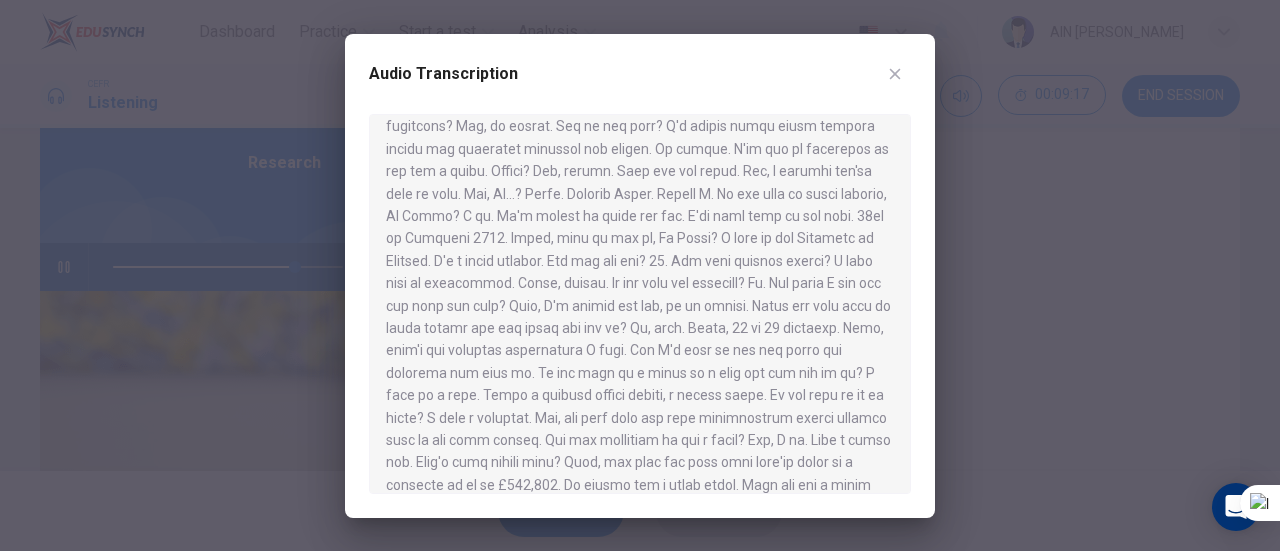 click on "Audio Transcription" at bounding box center (640, 276) 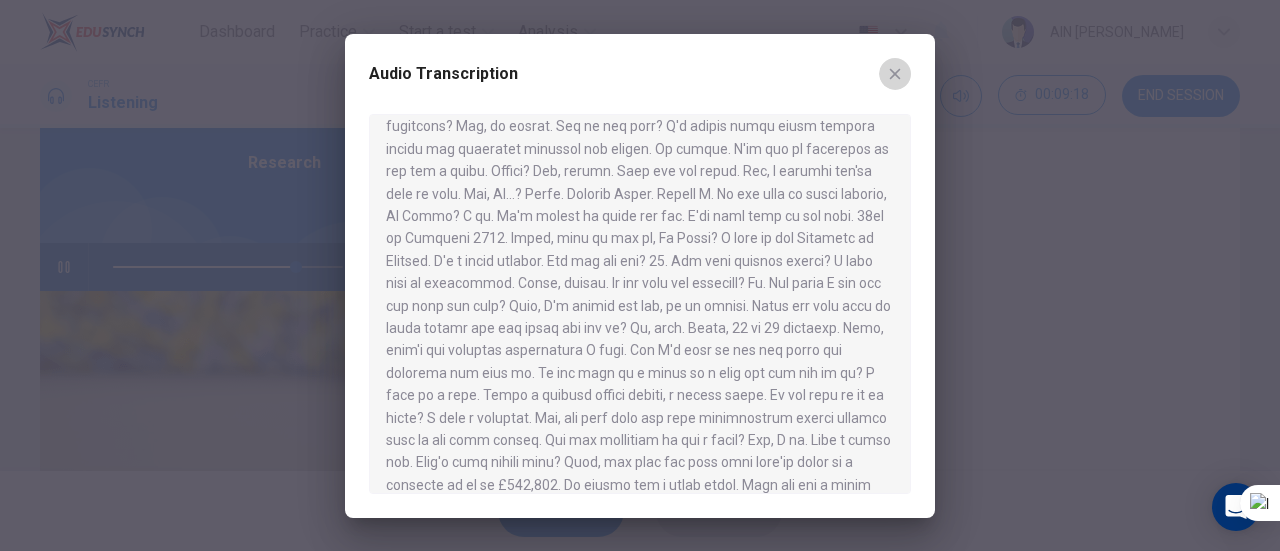 click 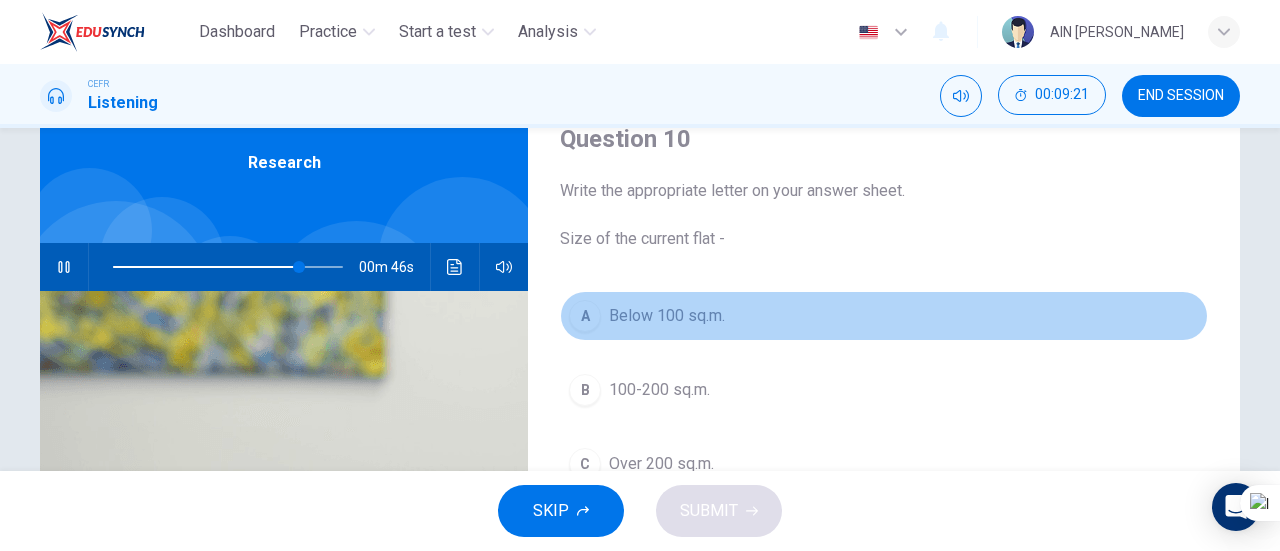 click on "A" at bounding box center [585, 316] 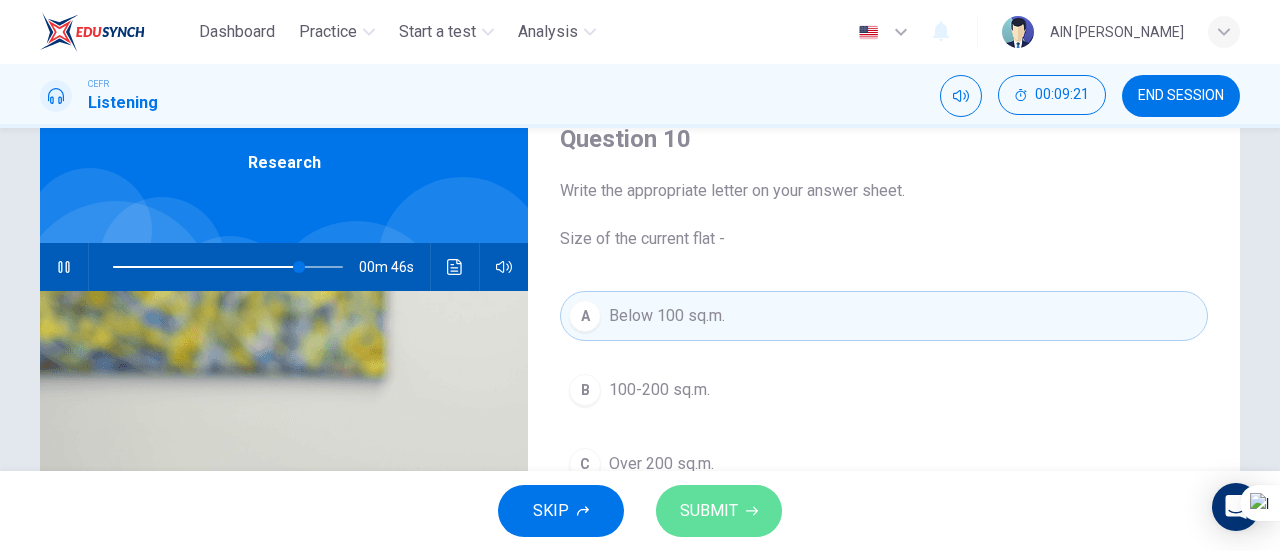click on "SUBMIT" at bounding box center [719, 511] 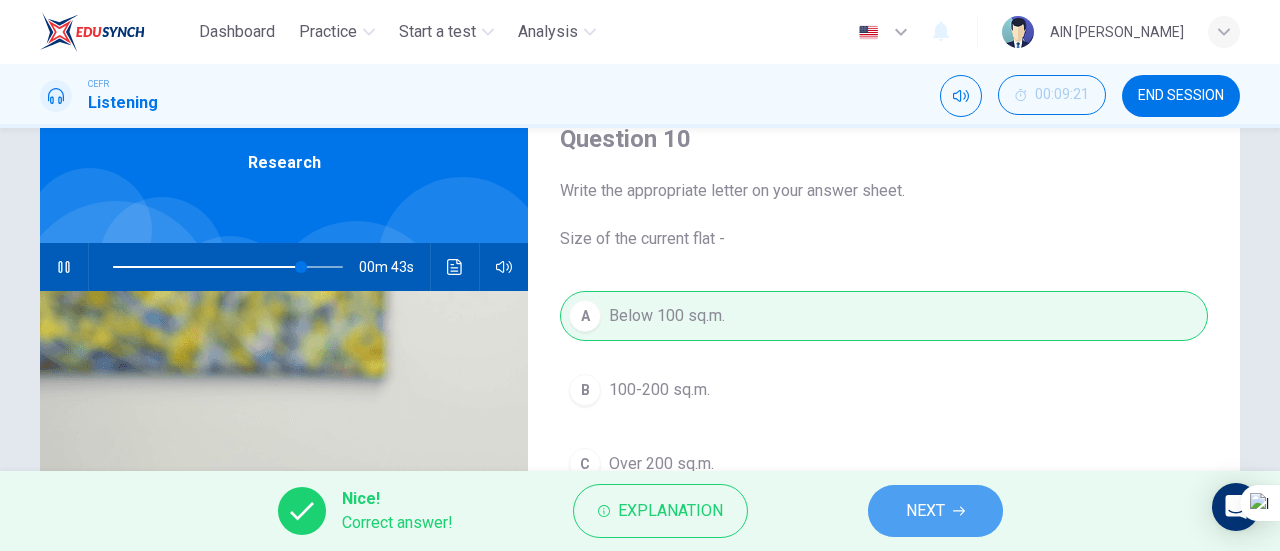 click on "NEXT" at bounding box center (935, 511) 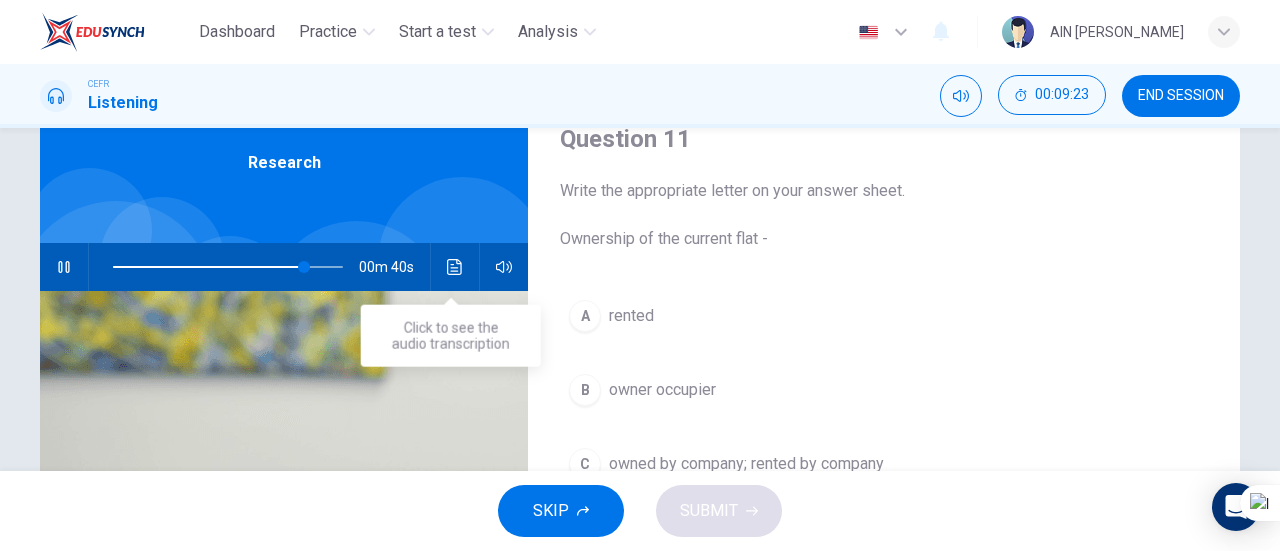 click at bounding box center (455, 267) 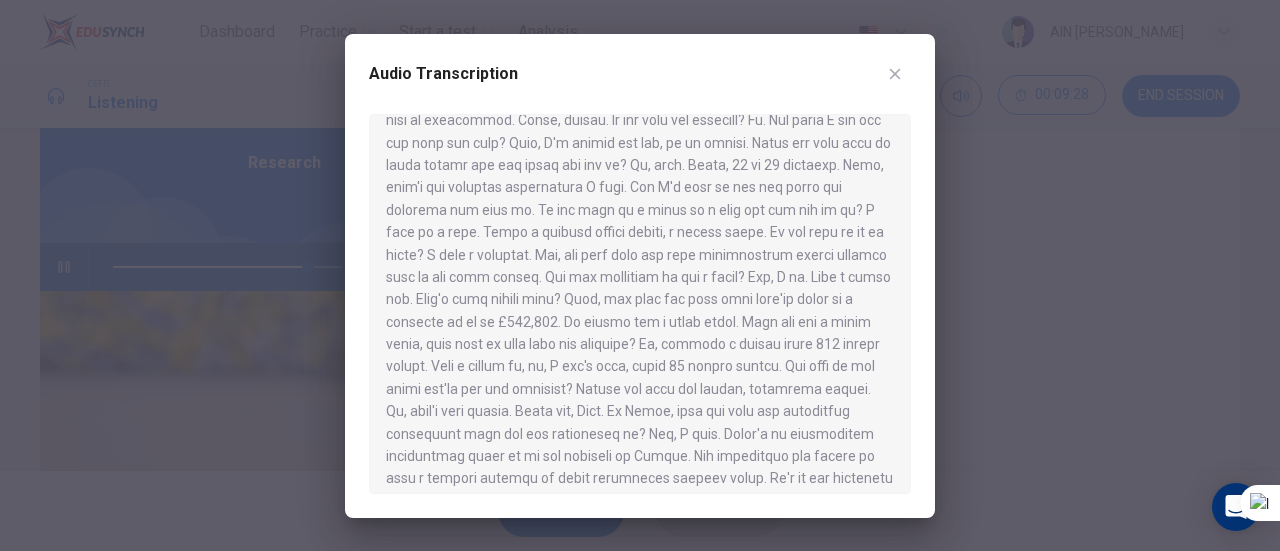 scroll, scrollTop: 291, scrollLeft: 0, axis: vertical 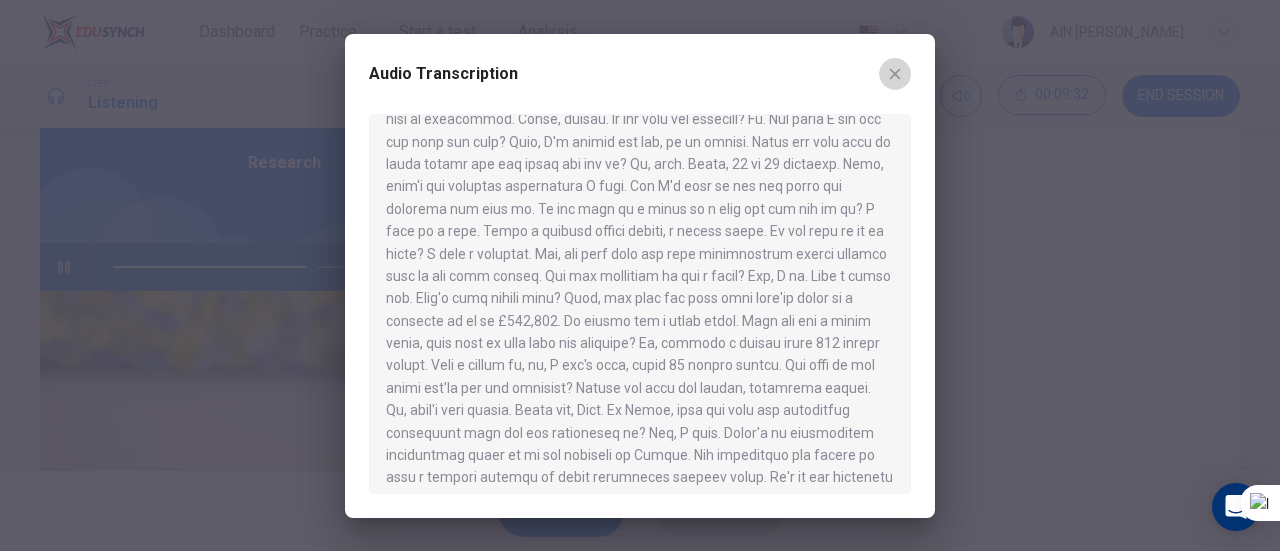 click 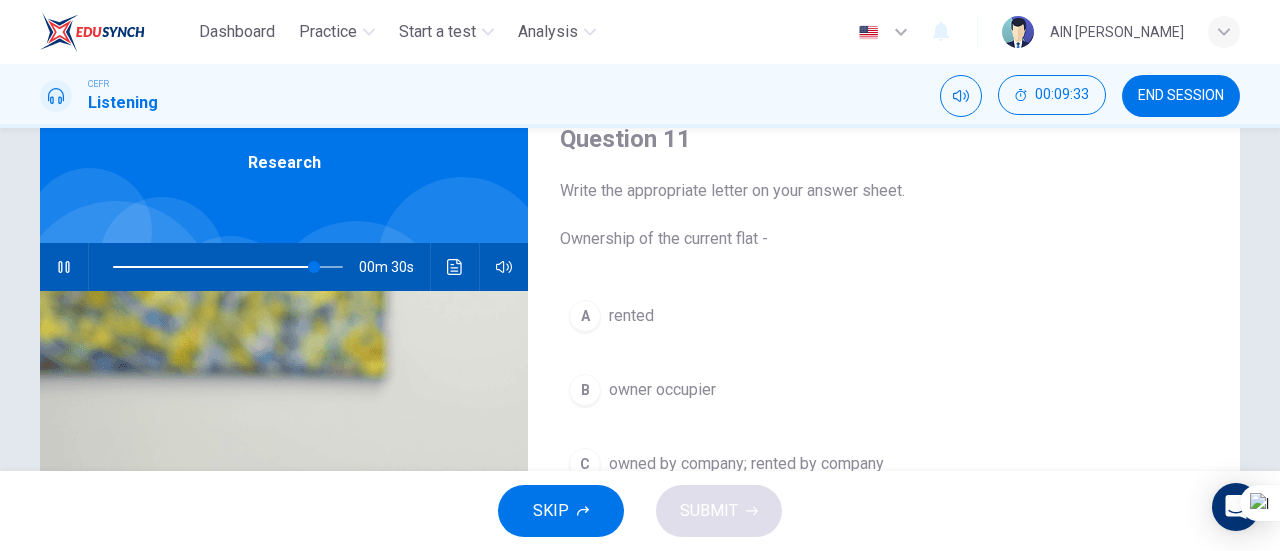 click on "Question 11 Write the appropriate letter on your answer sheet. Ownership of the current flat -  A rented B owner occupier C owned by company; rented by company Research  00m 30s" at bounding box center (640, 299) 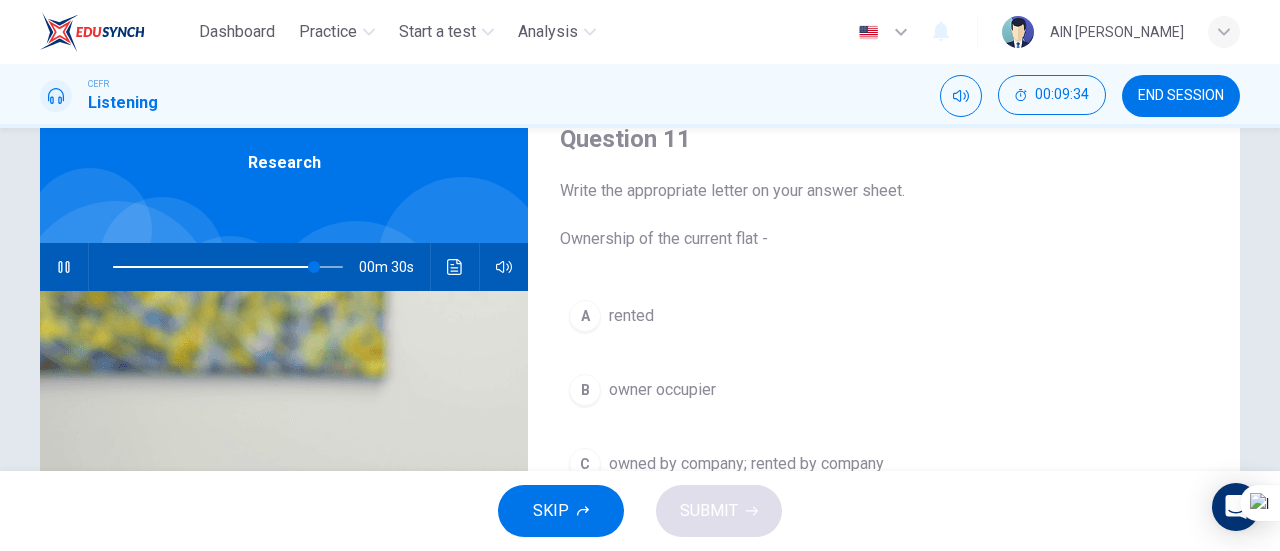 drag, startPoint x: 1268, startPoint y: 307, endPoint x: 1268, endPoint y: 355, distance: 48 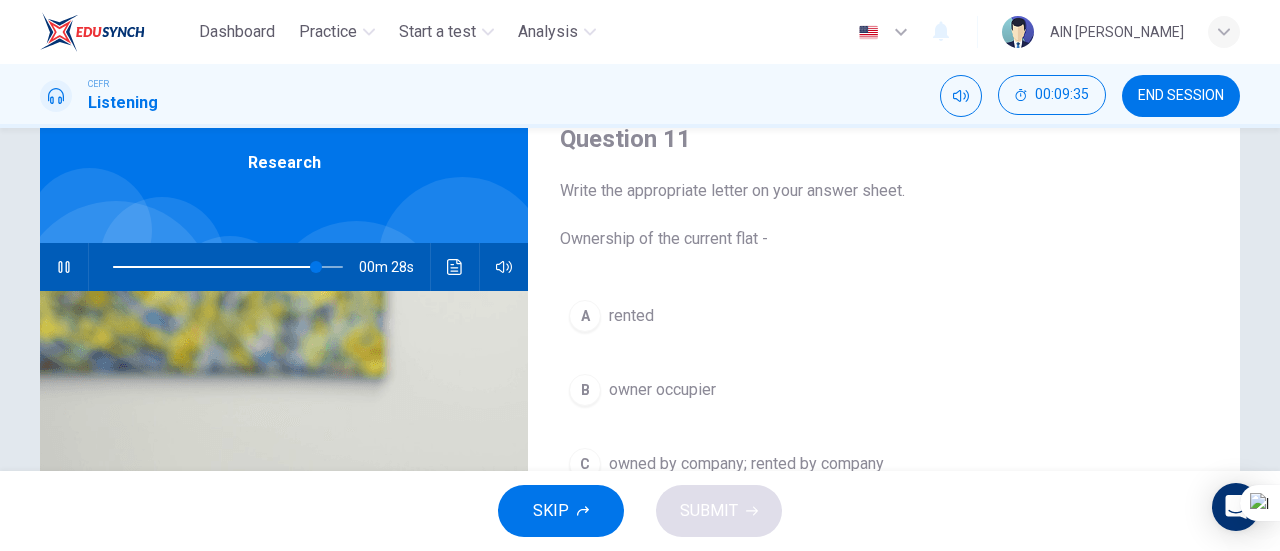 scroll, scrollTop: 244, scrollLeft: 0, axis: vertical 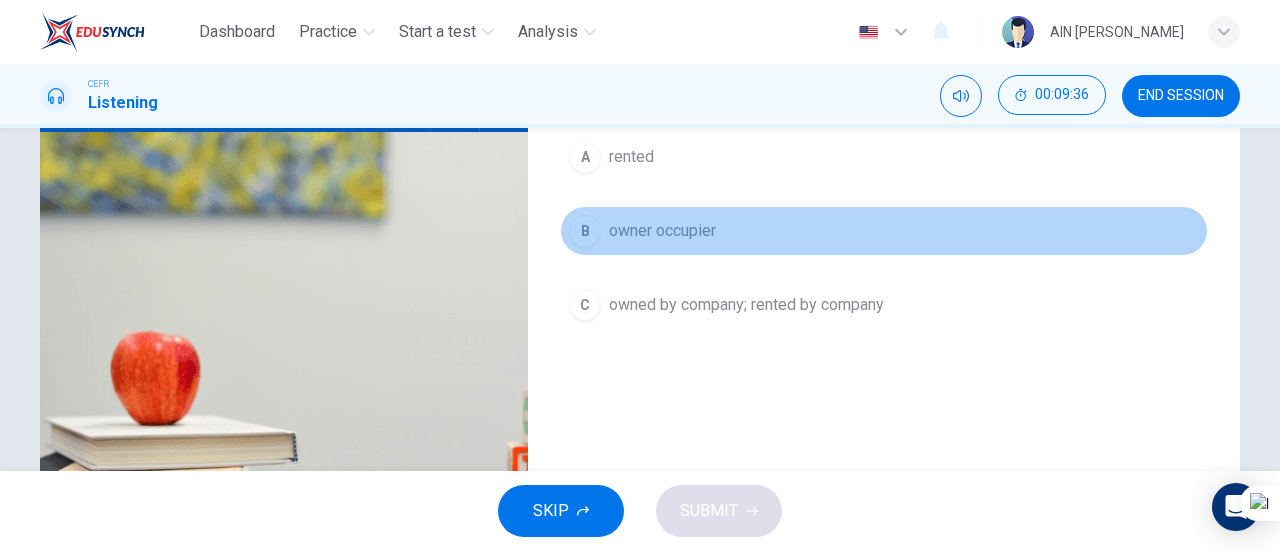 click on "owner occupier" at bounding box center [662, 231] 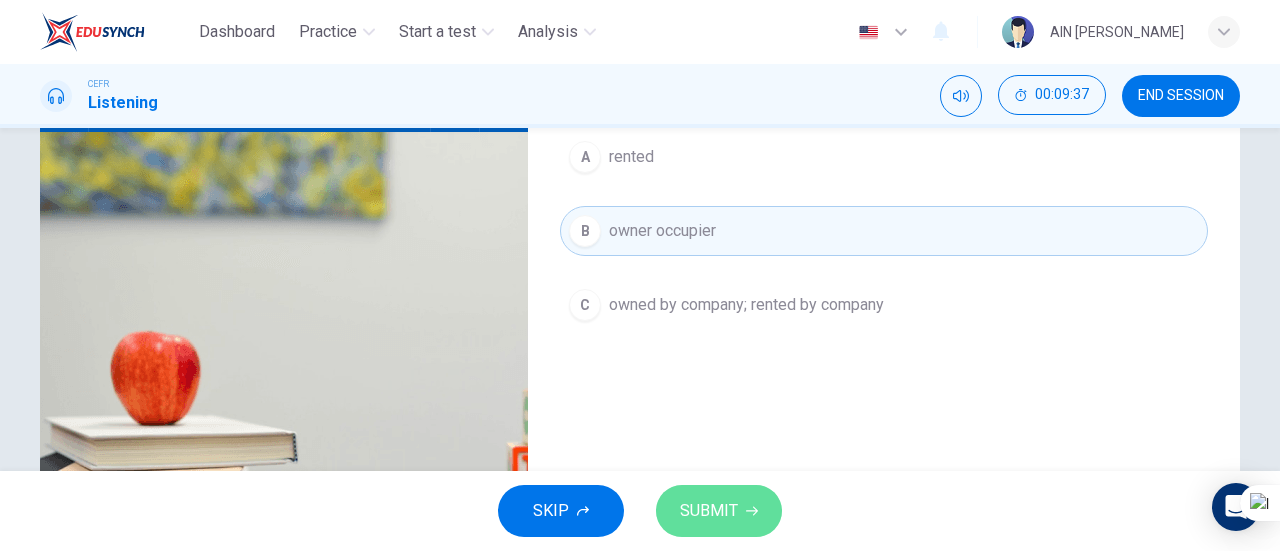 click on "SUBMIT" at bounding box center (719, 511) 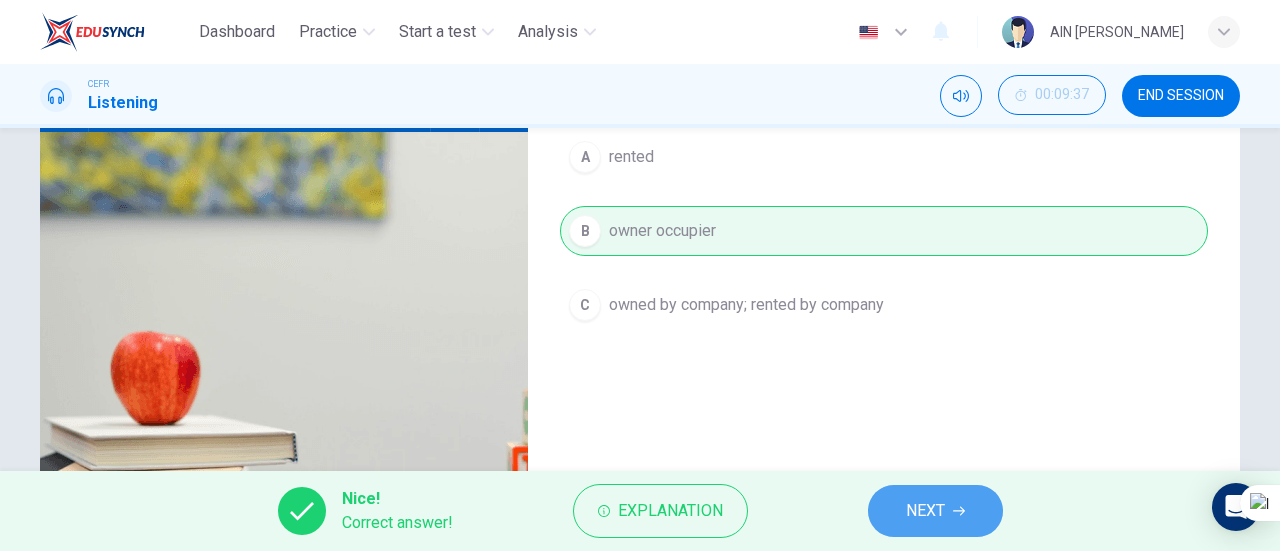 click on "NEXT" at bounding box center (935, 511) 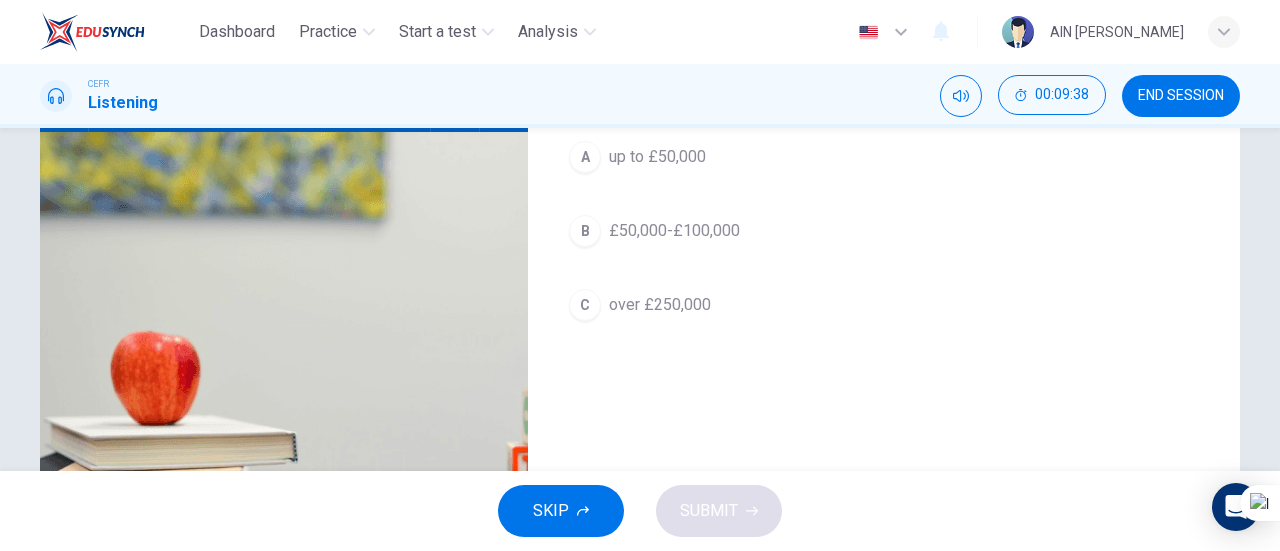 scroll, scrollTop: 0, scrollLeft: 0, axis: both 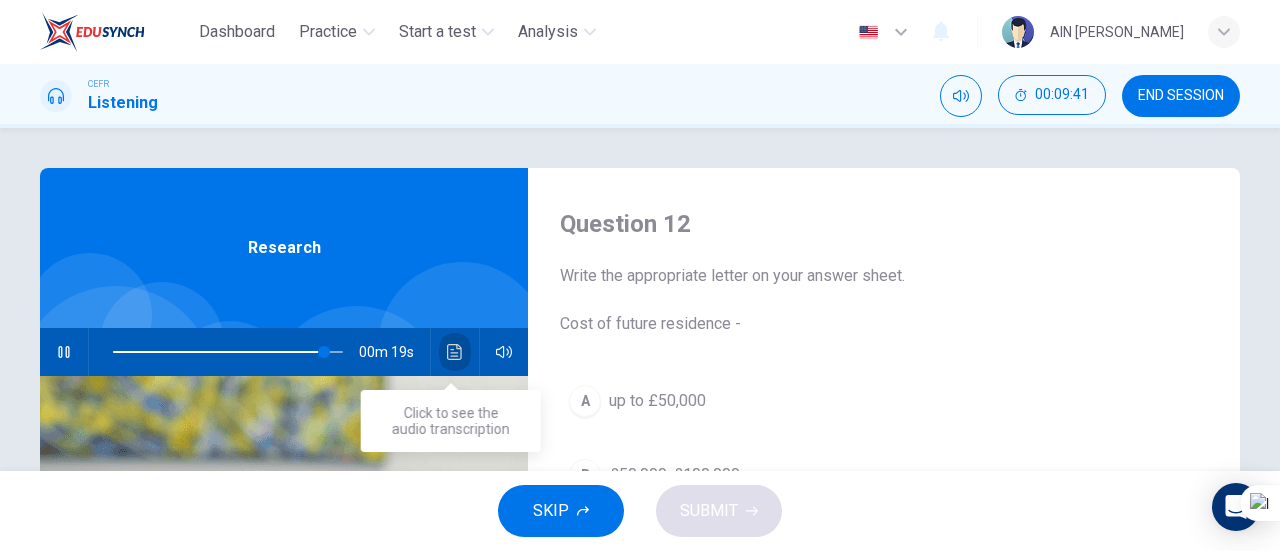 click 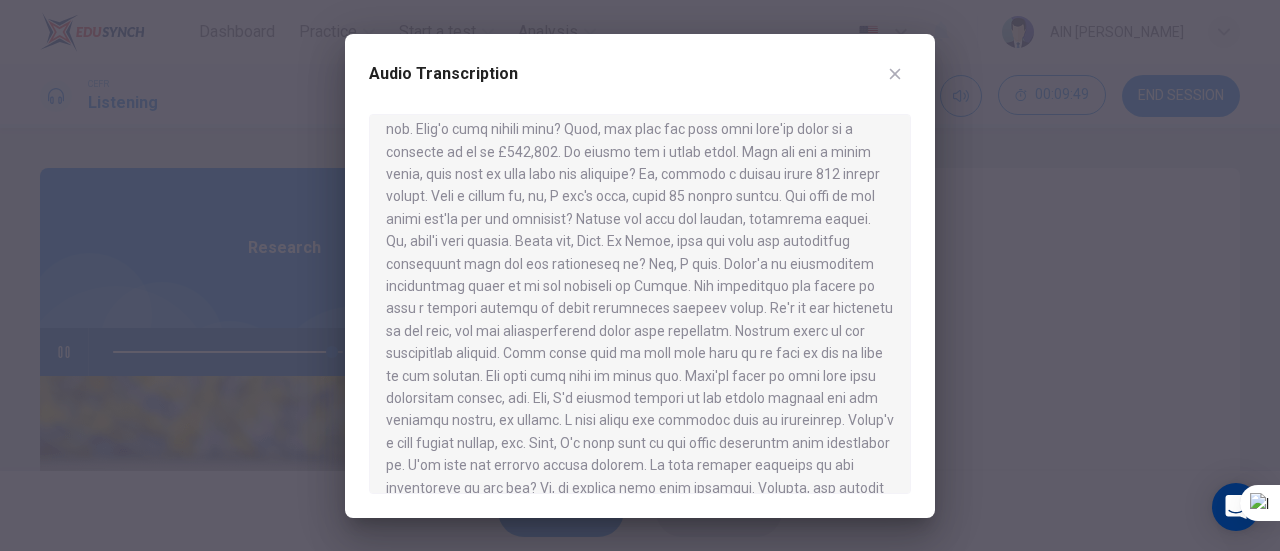 scroll, scrollTop: 438, scrollLeft: 0, axis: vertical 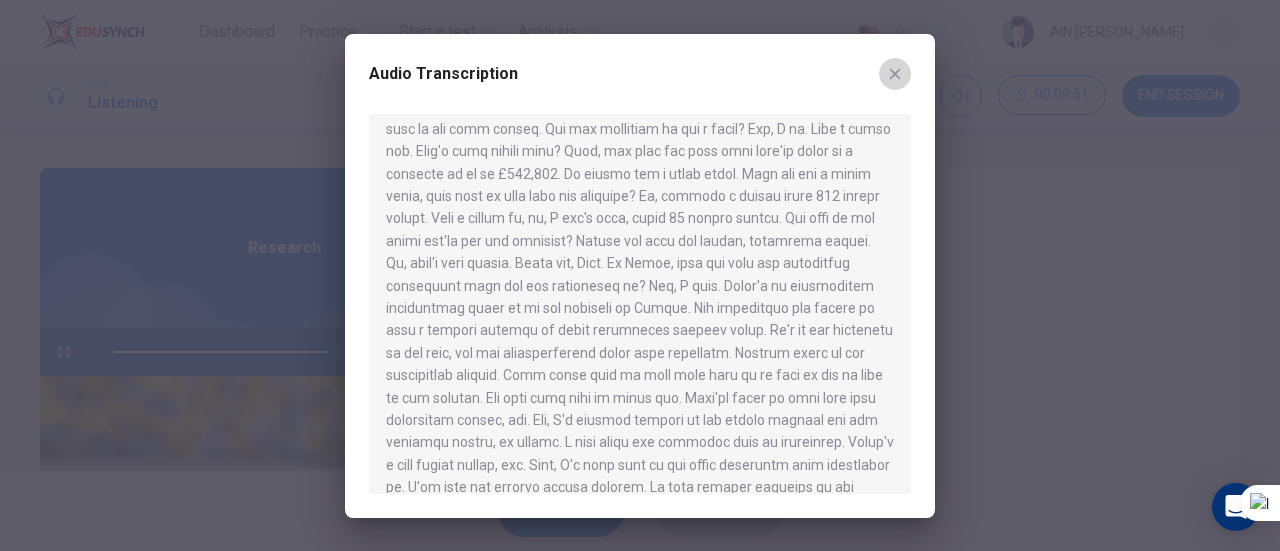 click 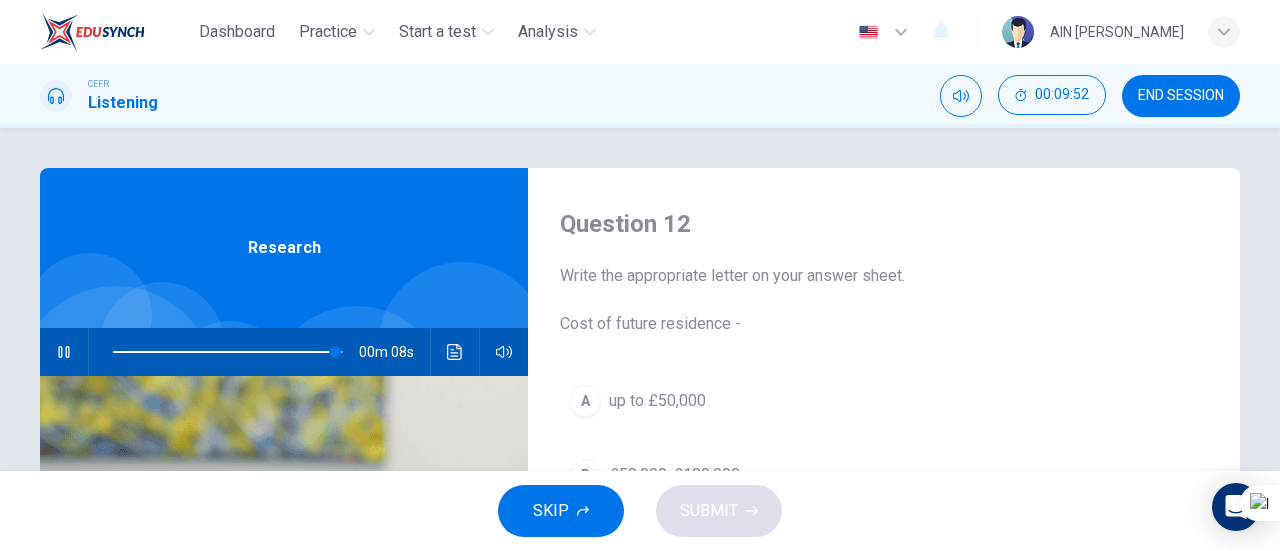 drag, startPoint x: 1279, startPoint y: 232, endPoint x: 1272, endPoint y: 291, distance: 59.413803 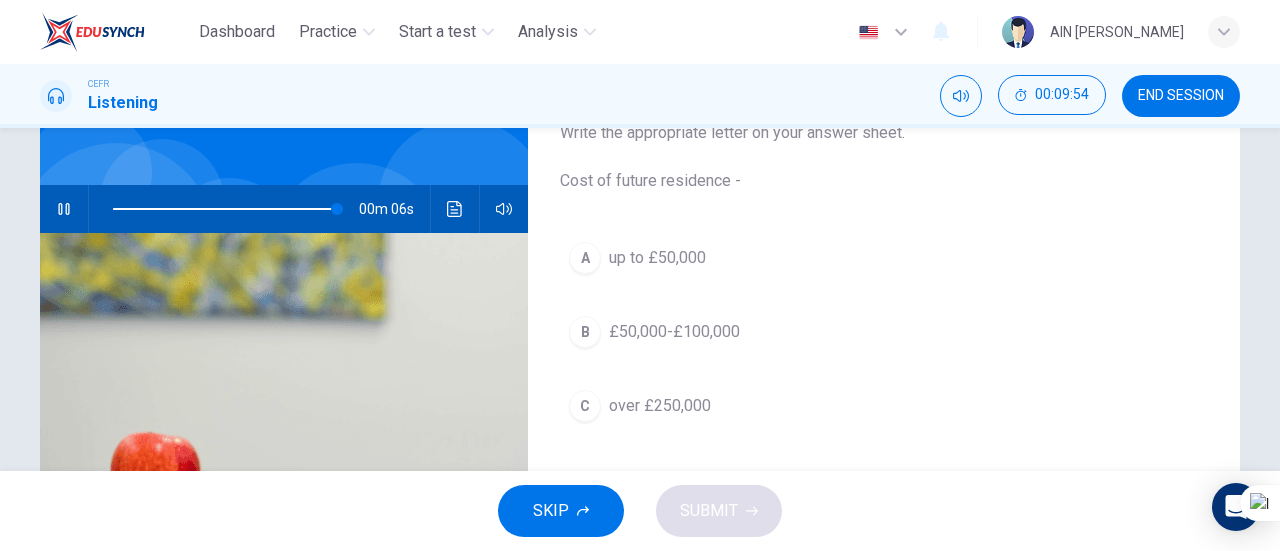 scroll, scrollTop: 180, scrollLeft: 0, axis: vertical 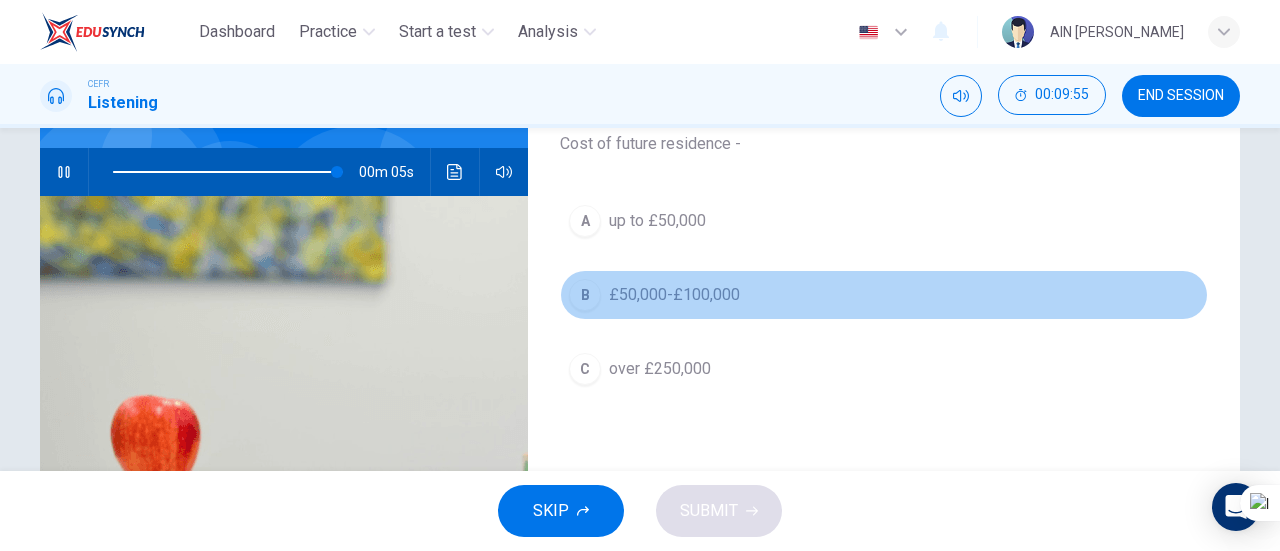click on "£50,000-£100,000" at bounding box center [674, 295] 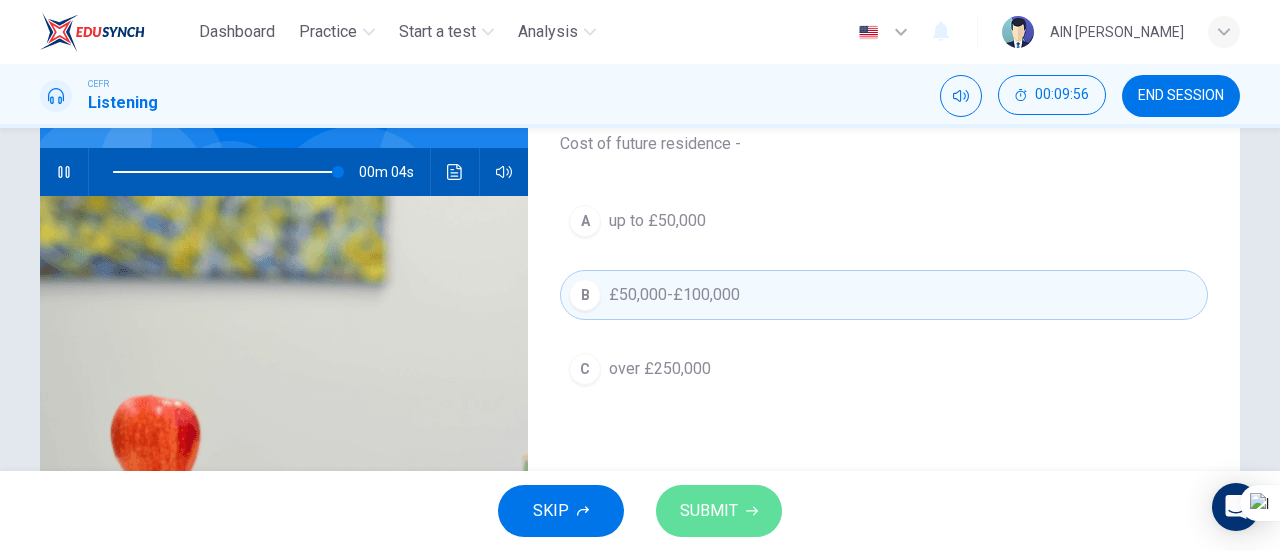 click on "SUBMIT" at bounding box center (719, 511) 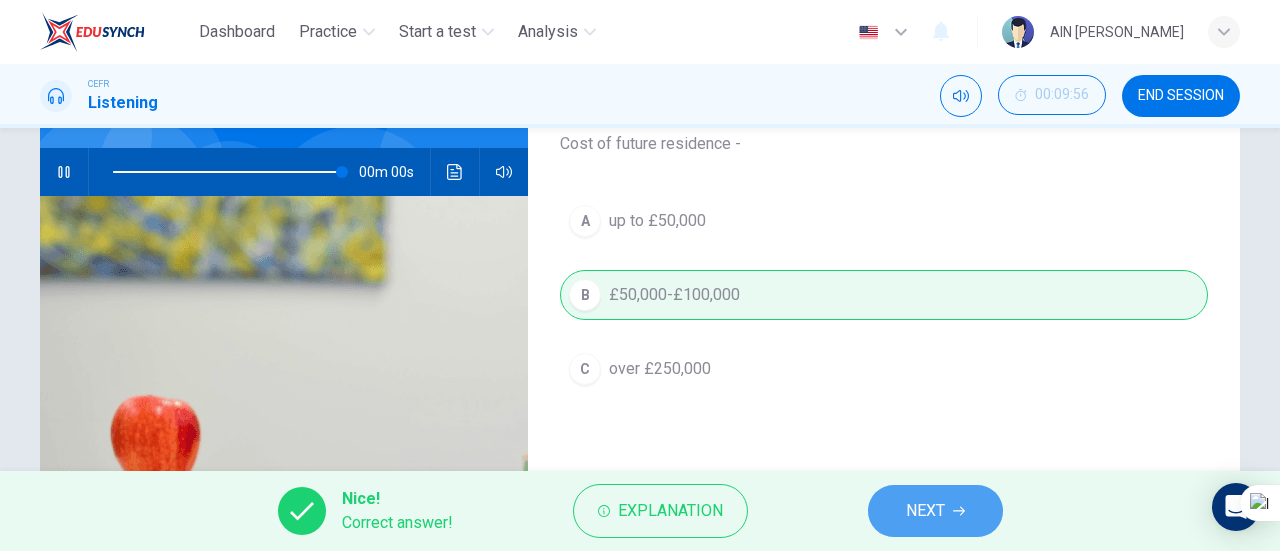 click on "NEXT" at bounding box center [935, 511] 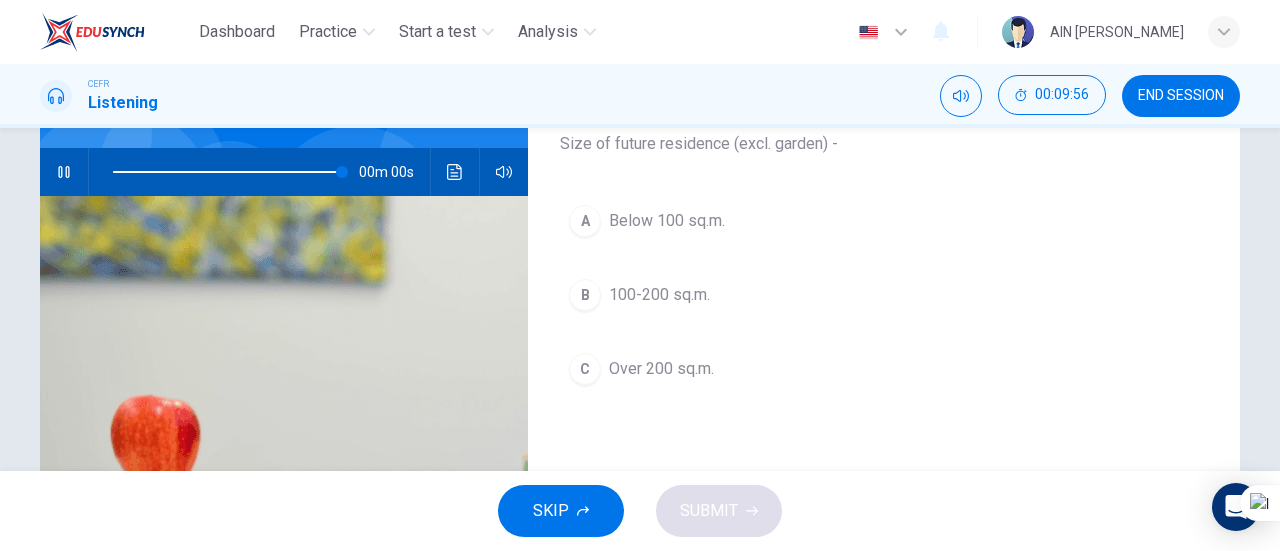 type on "0" 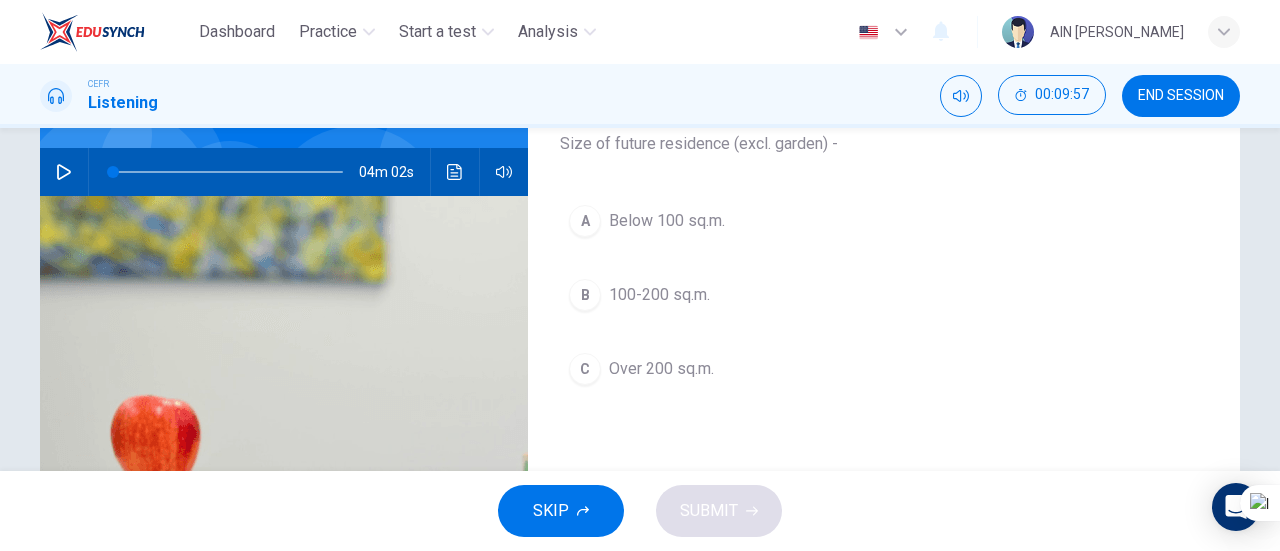 drag, startPoint x: 1279, startPoint y: 300, endPoint x: 1276, endPoint y: 277, distance: 23.194826 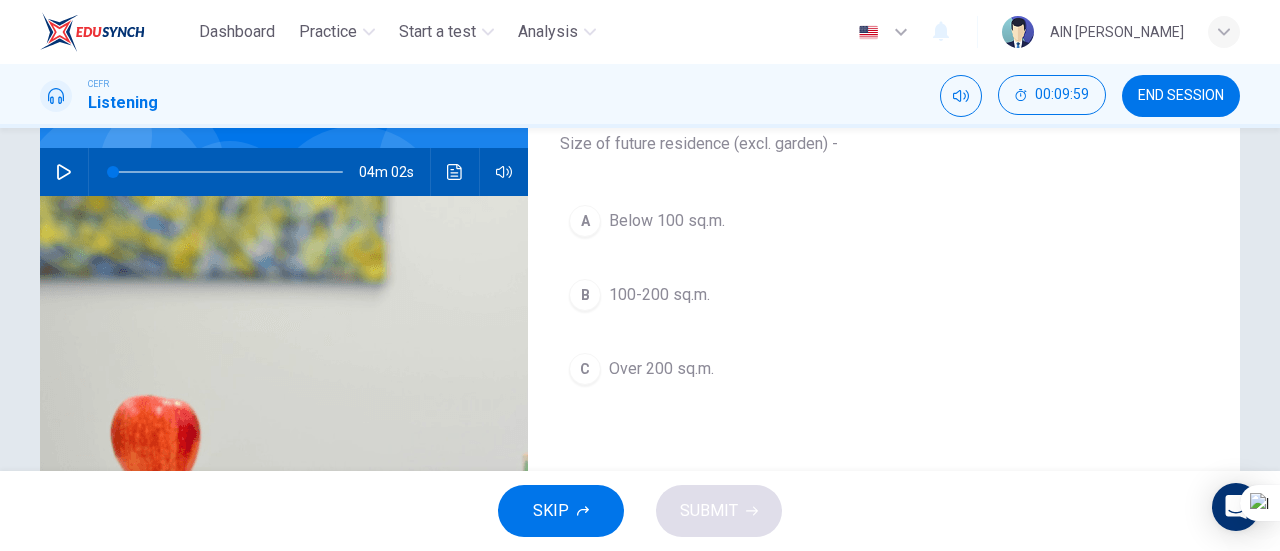 scroll, scrollTop: 92, scrollLeft: 0, axis: vertical 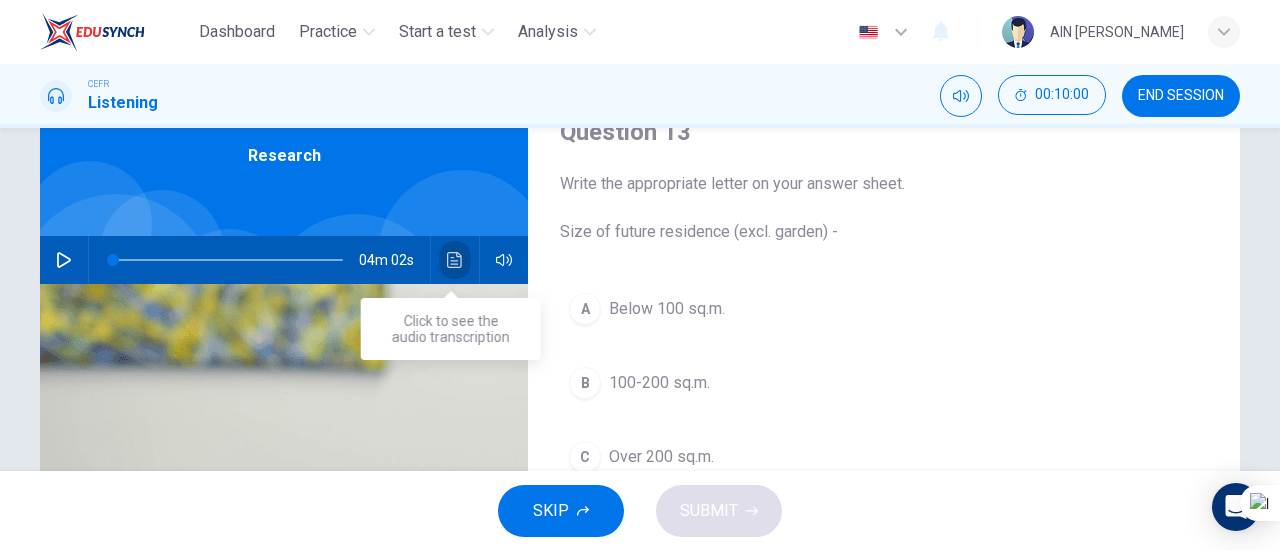 click at bounding box center [455, 260] 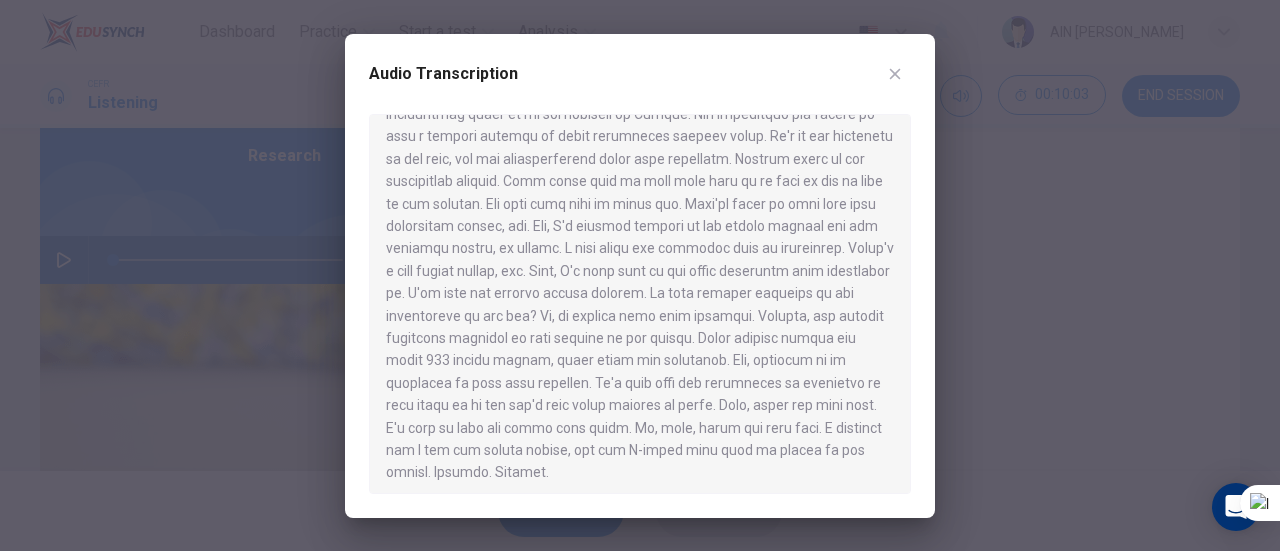 scroll, scrollTop: 638, scrollLeft: 0, axis: vertical 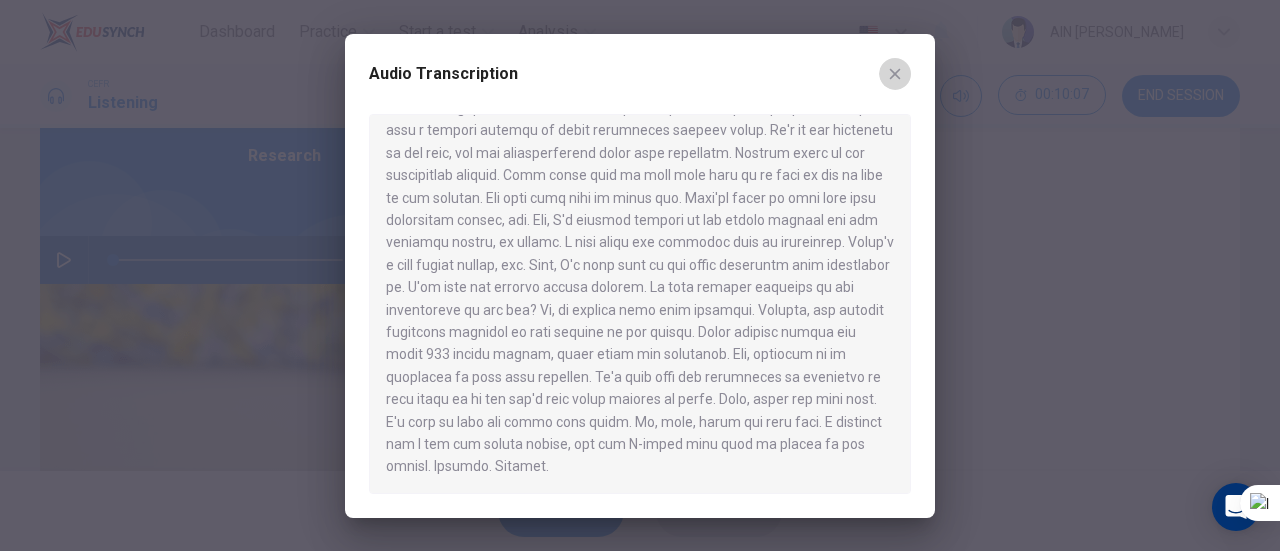 click at bounding box center [895, 74] 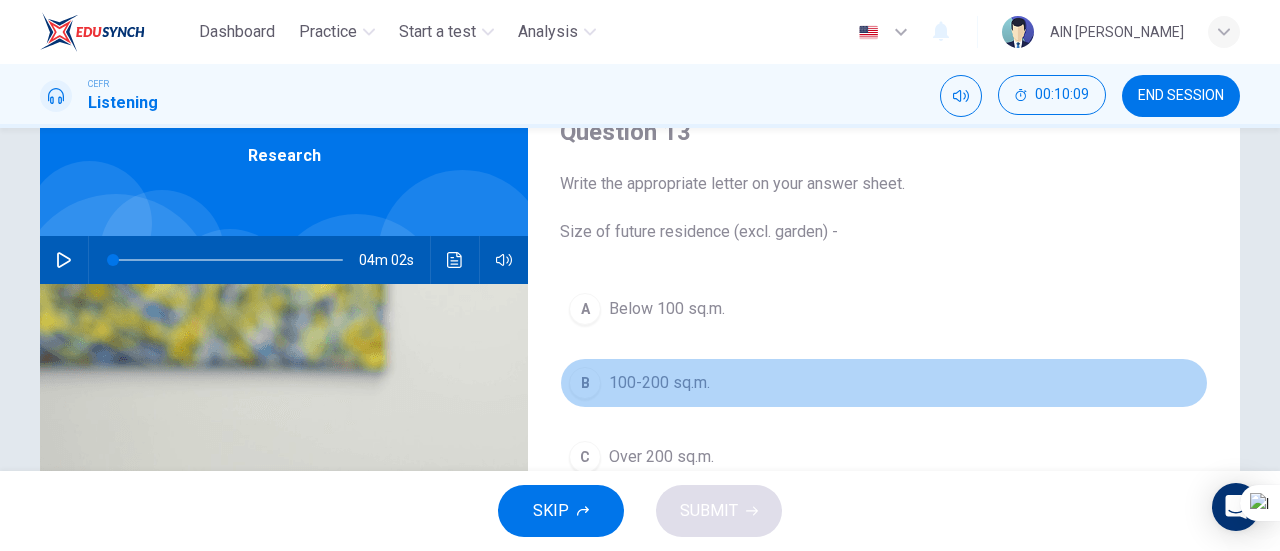 click on "B" at bounding box center [585, 383] 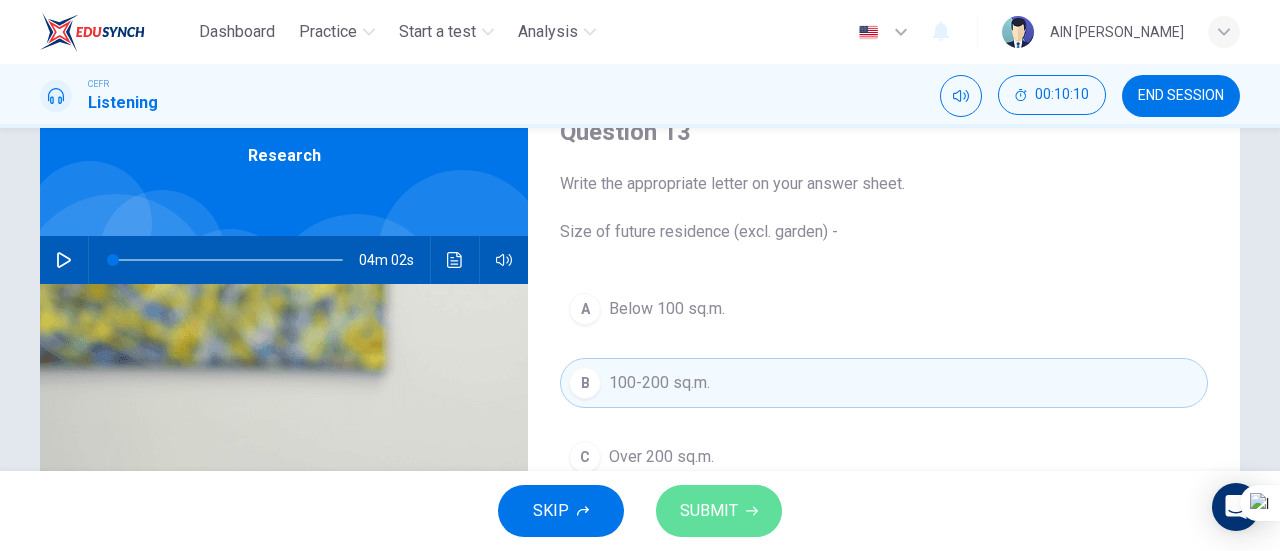 click on "SUBMIT" at bounding box center (719, 511) 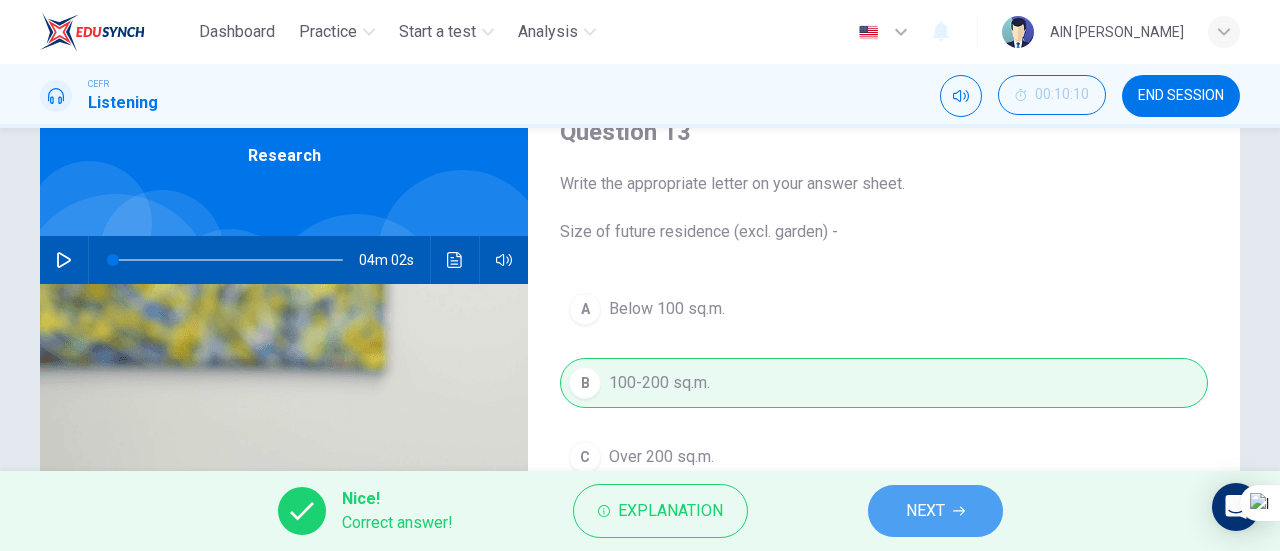 click on "NEXT" at bounding box center (935, 511) 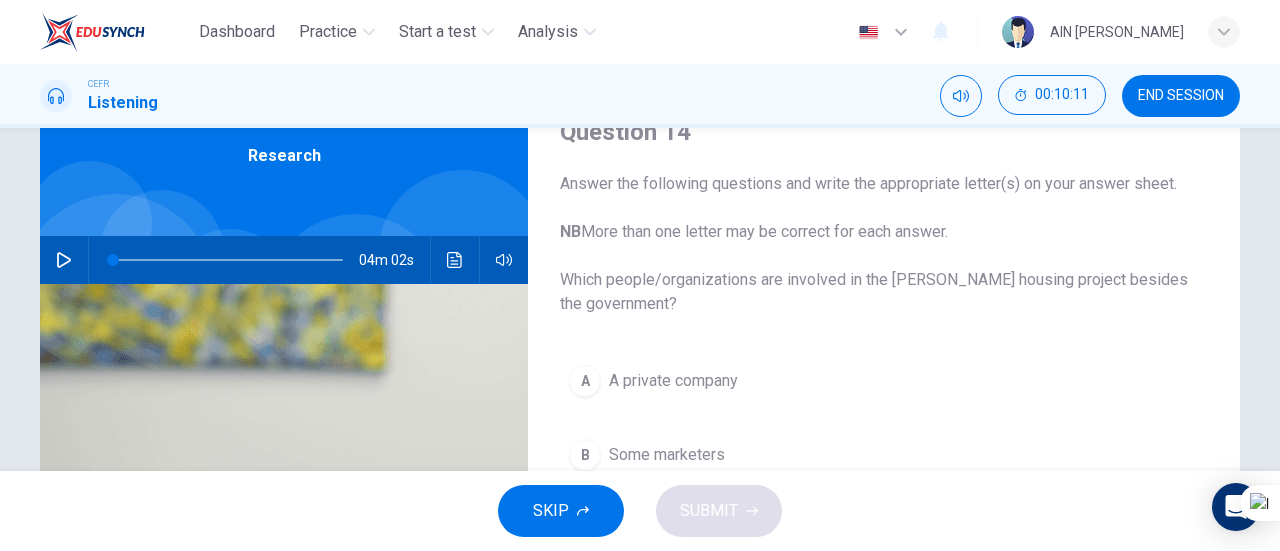drag, startPoint x: 1203, startPoint y: 271, endPoint x: 1279, endPoint y: 256, distance: 77.46612 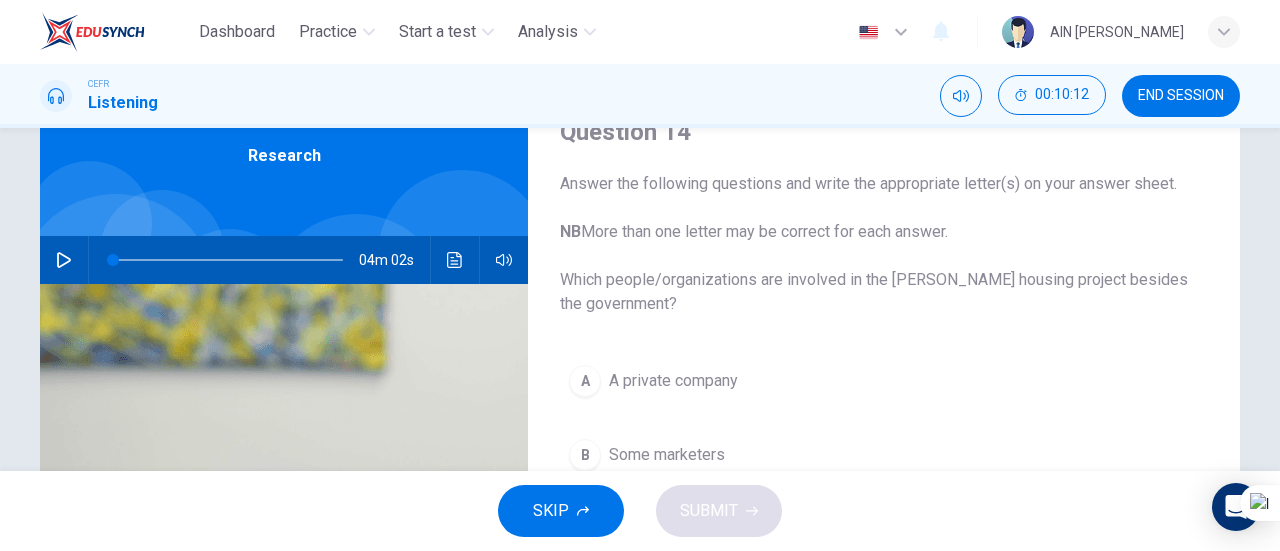 click on "Dashboard Practice Start a test Analysis English en ​ AIN [PERSON_NAME] CEFR Listening 00:10:12 END SESSION Question 14 Answer the following questions and write the appropriate letter(s) on your answer sheet.
NB  More than one letter may be correct for each answer.  Which people/organizations are involved in the [PERSON_NAME] housing project besides the government? A A private company B Some marketers C A housing association D Co-operatives Research  04m 02s SKIP SUBMIT Dashboard Practice Start a test Analysis Notifications © Copyright  2025" at bounding box center [640, 275] 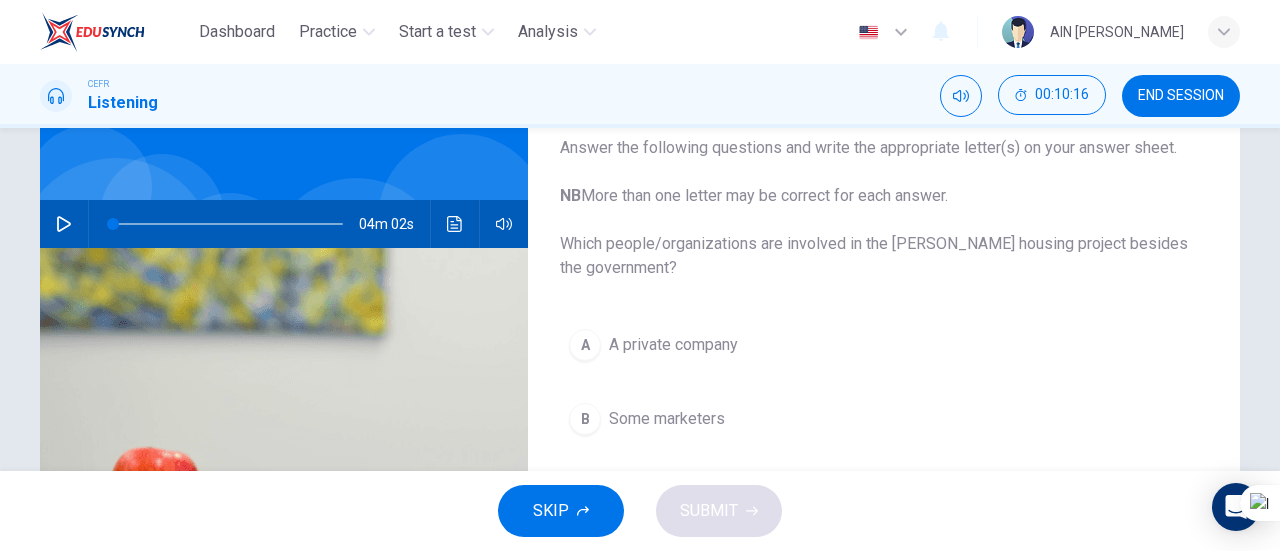 scroll, scrollTop: 121, scrollLeft: 0, axis: vertical 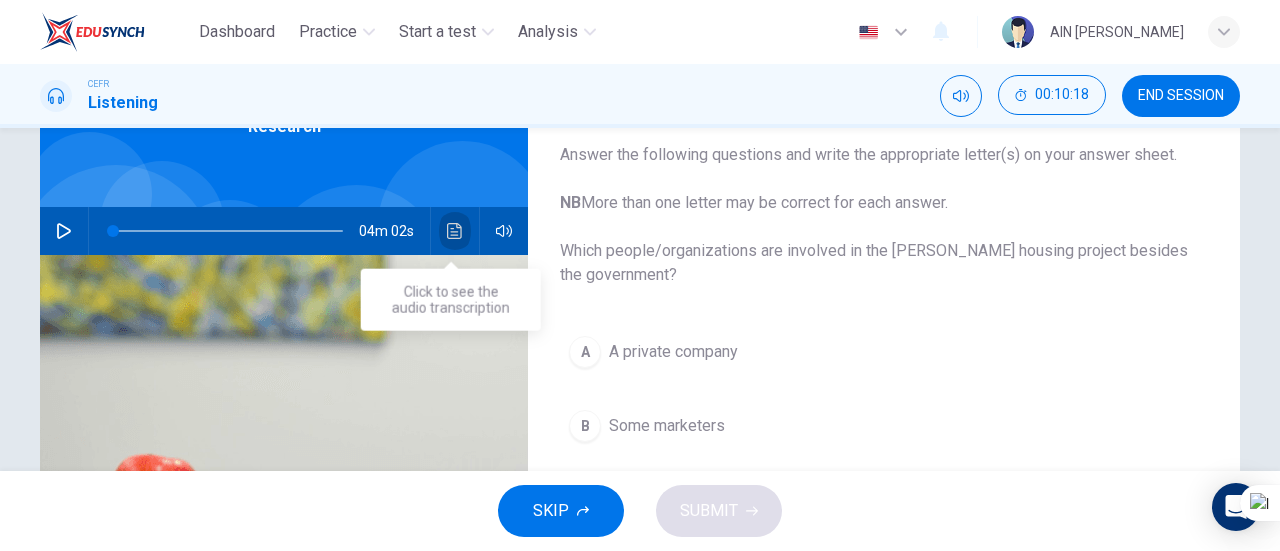click 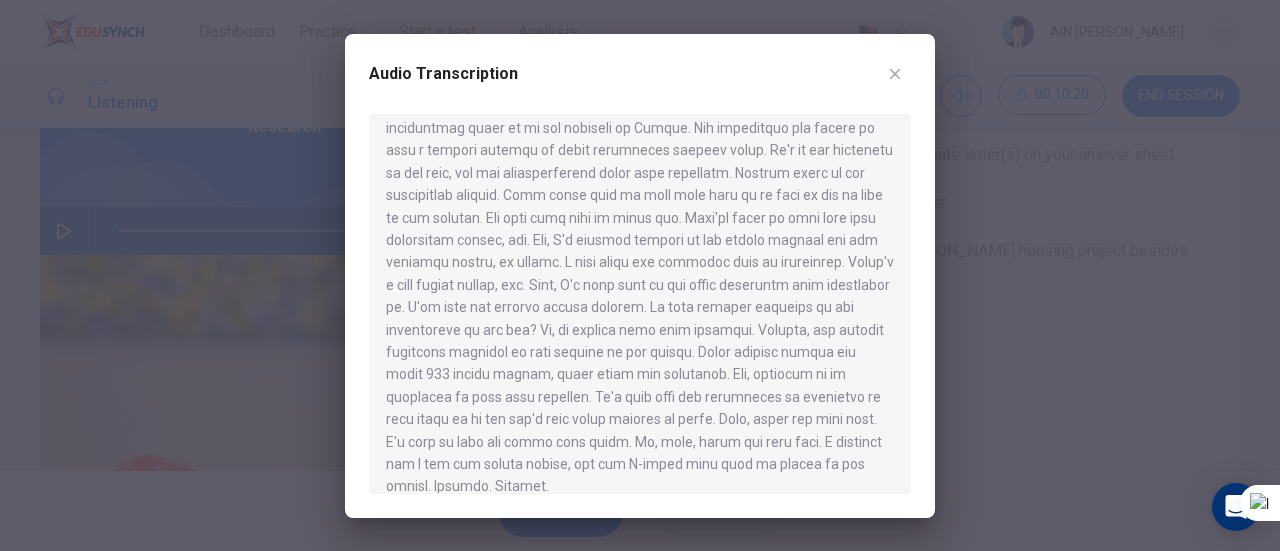scroll, scrollTop: 638, scrollLeft: 0, axis: vertical 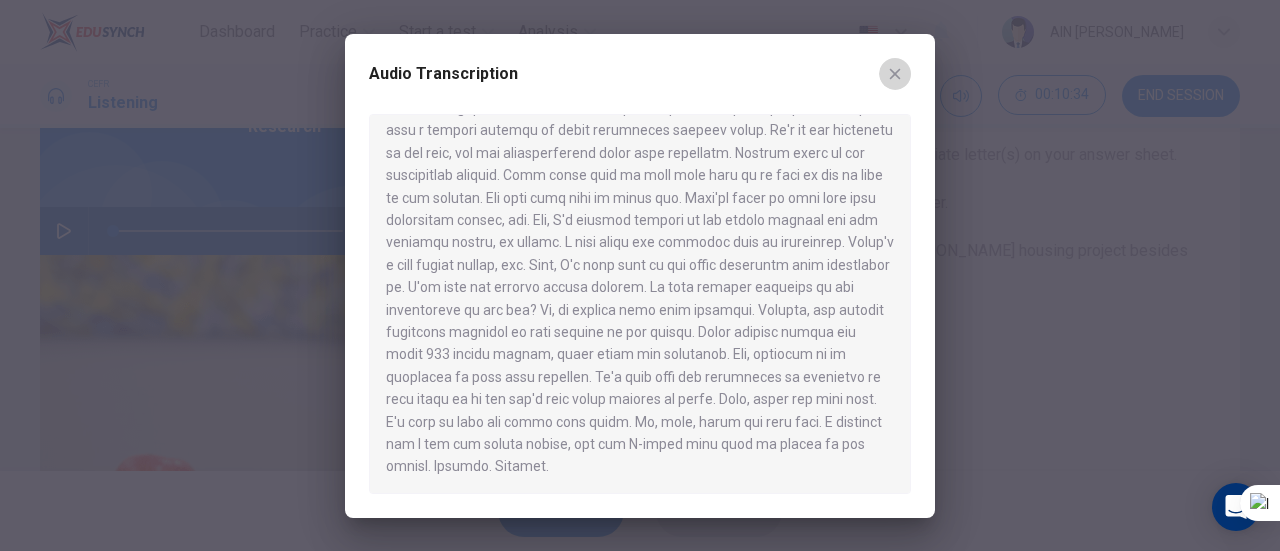 click at bounding box center [895, 74] 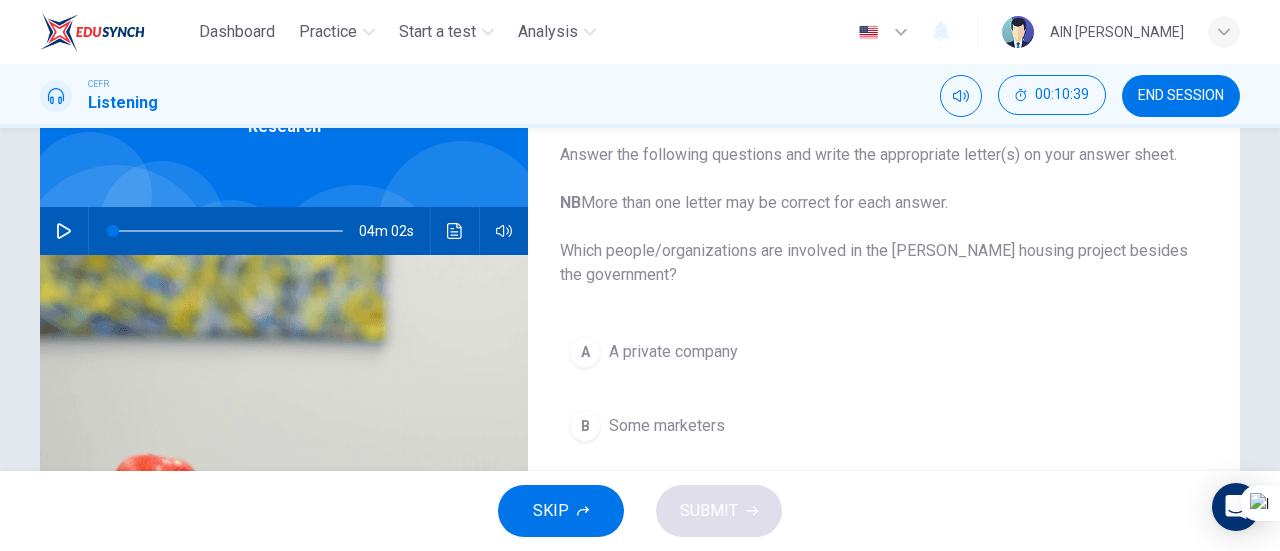 click on "Dashboard Practice Start a test Analysis English en ​ AIN [PERSON_NAME] CEFR Listening 00:10:39 END SESSION Question 14 Answer the following questions and write the appropriate letter(s) on your answer sheet.
NB  More than one letter may be correct for each answer.  Which people/organizations are involved in the [PERSON_NAME] housing project besides the government? A A private company B Some marketers C A housing association D Co-operatives Research  04m 02s SKIP SUBMIT Dashboard Practice Start a test Analysis Notifications © Copyright  2025" at bounding box center [640, 275] 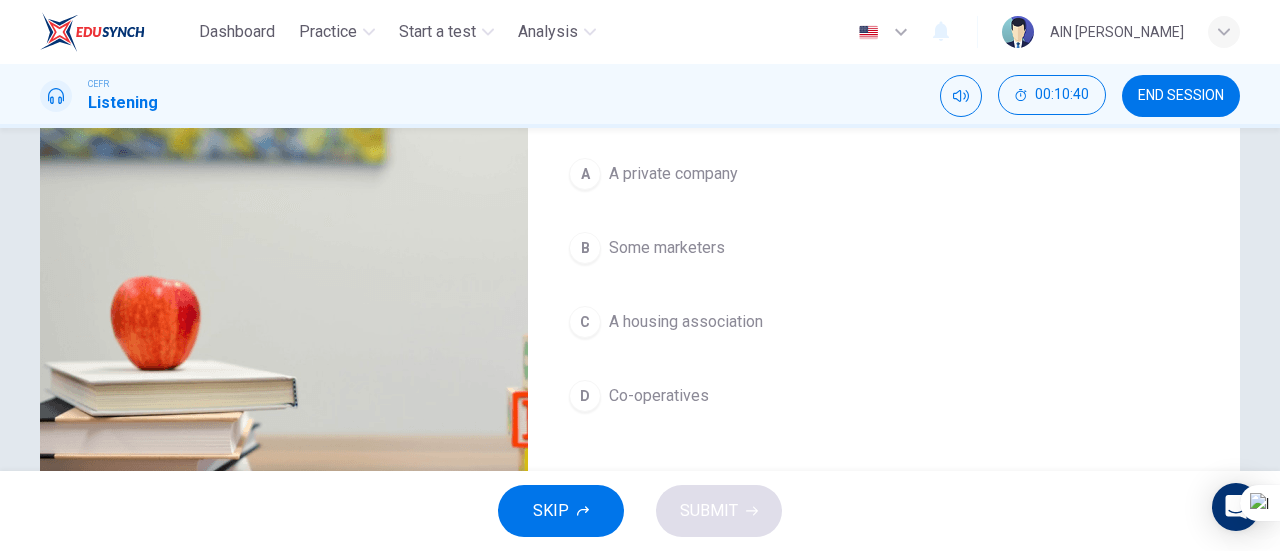 scroll, scrollTop: 300, scrollLeft: 0, axis: vertical 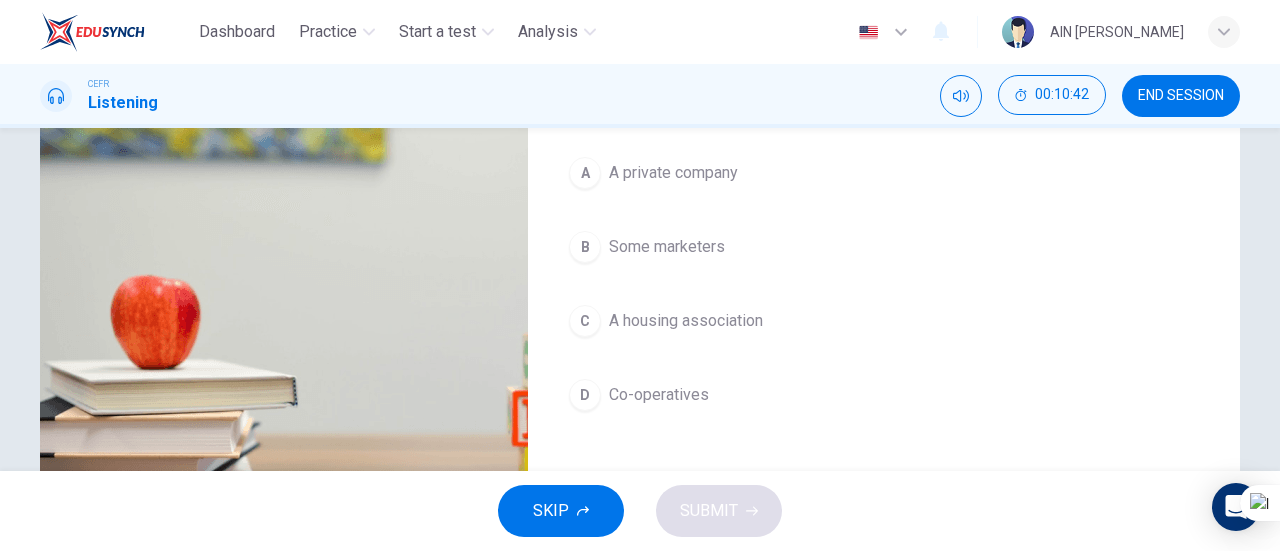 drag, startPoint x: 1279, startPoint y: 348, endPoint x: 1279, endPoint y: 293, distance: 55 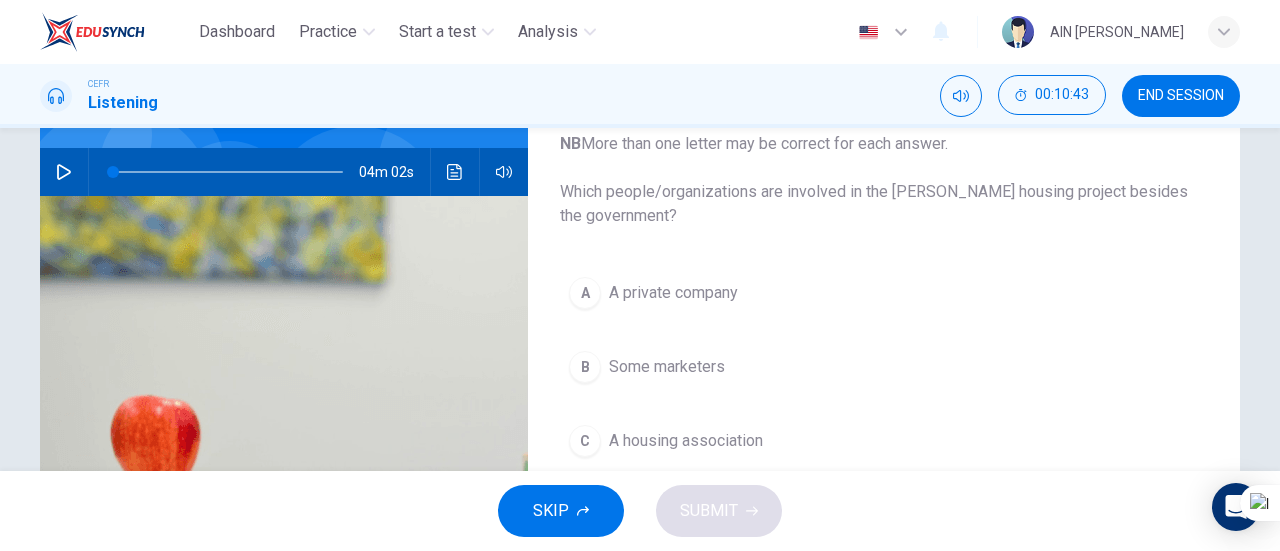 scroll, scrollTop: 91, scrollLeft: 0, axis: vertical 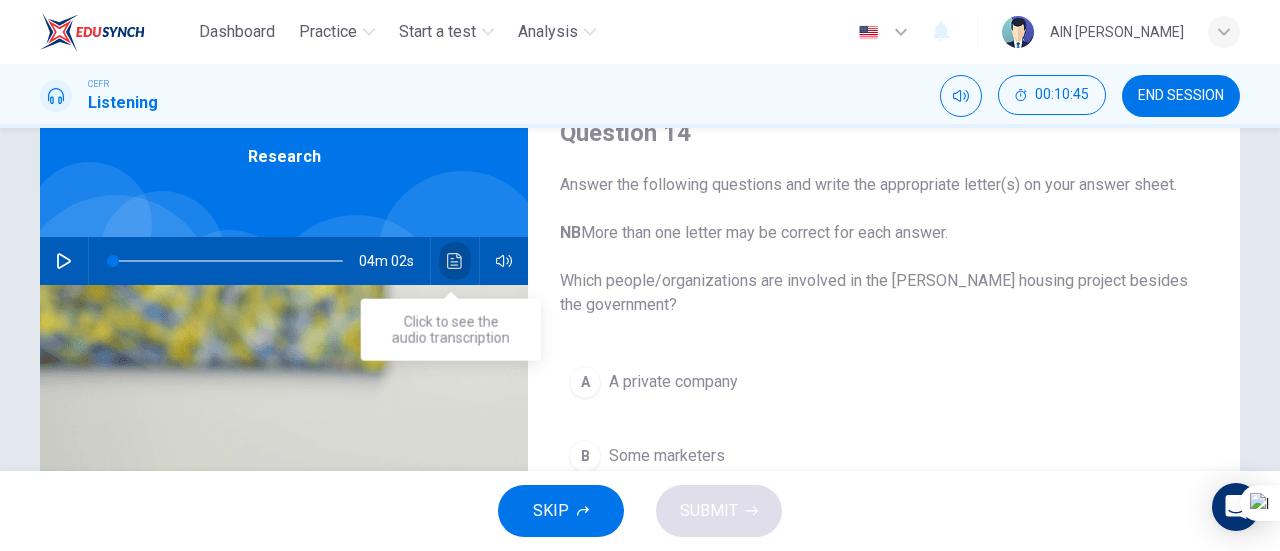 click at bounding box center [455, 261] 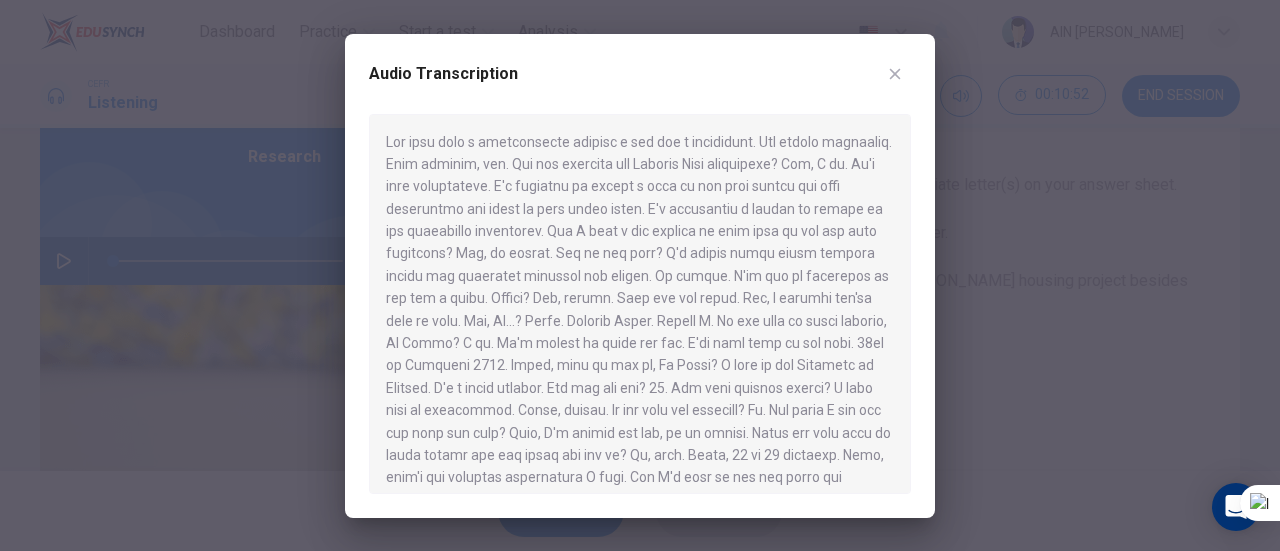 drag, startPoint x: 897, startPoint y: 220, endPoint x: 898, endPoint y: 255, distance: 35.014282 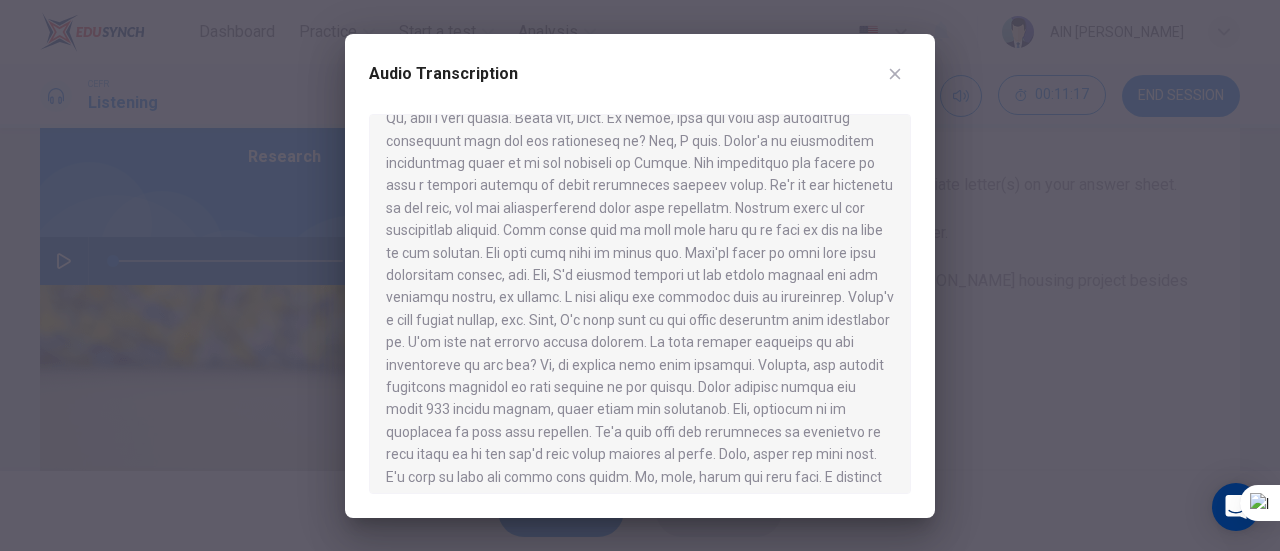 scroll, scrollTop: 585, scrollLeft: 0, axis: vertical 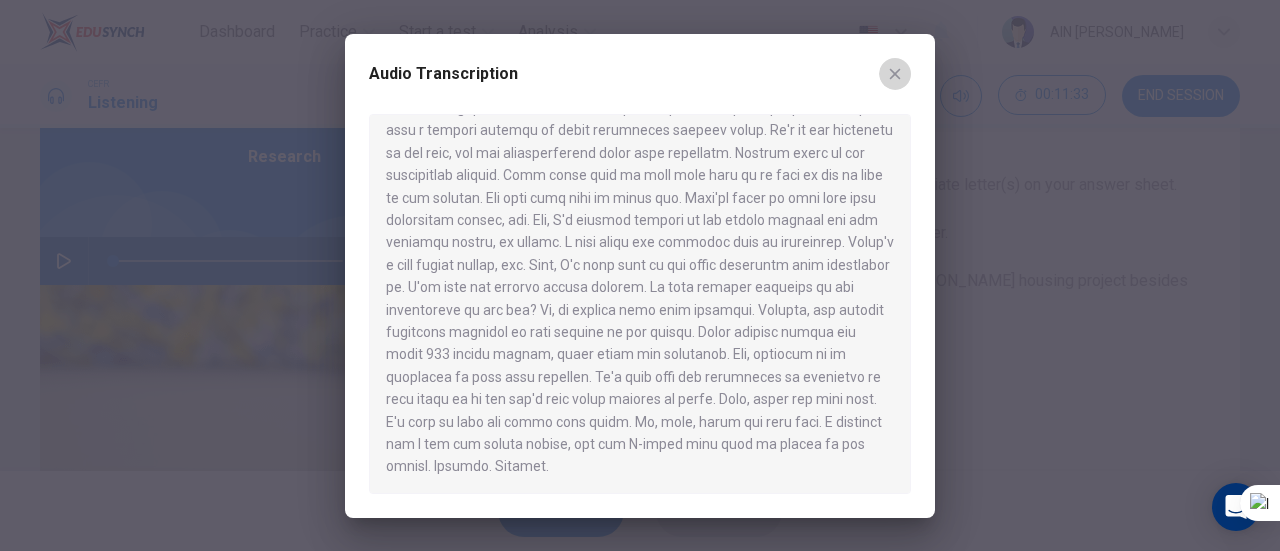 click 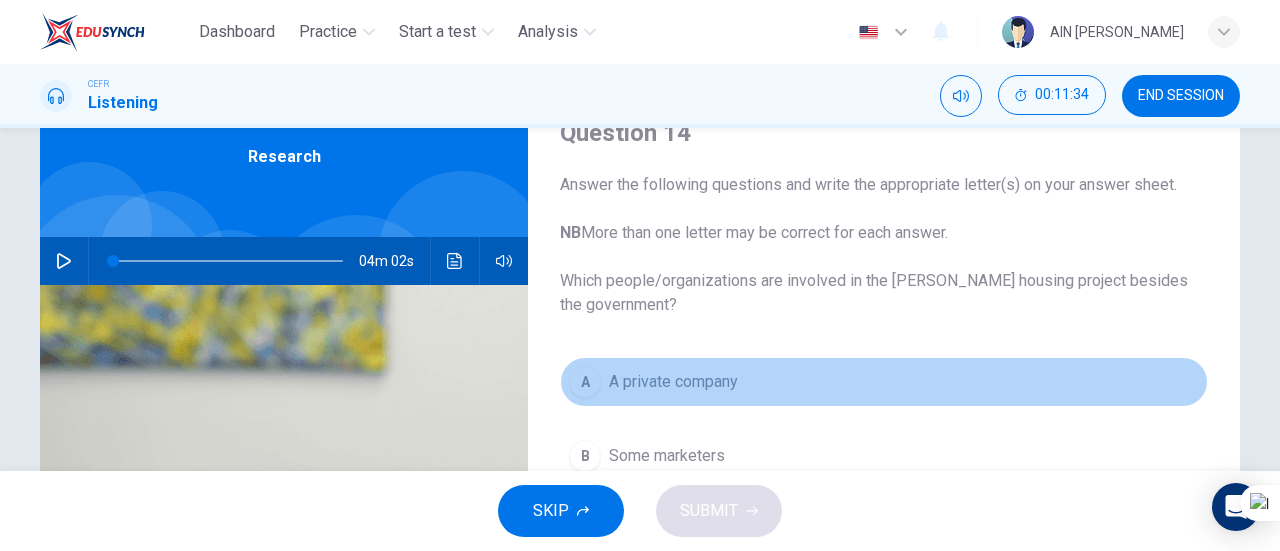 click on "A" at bounding box center [585, 382] 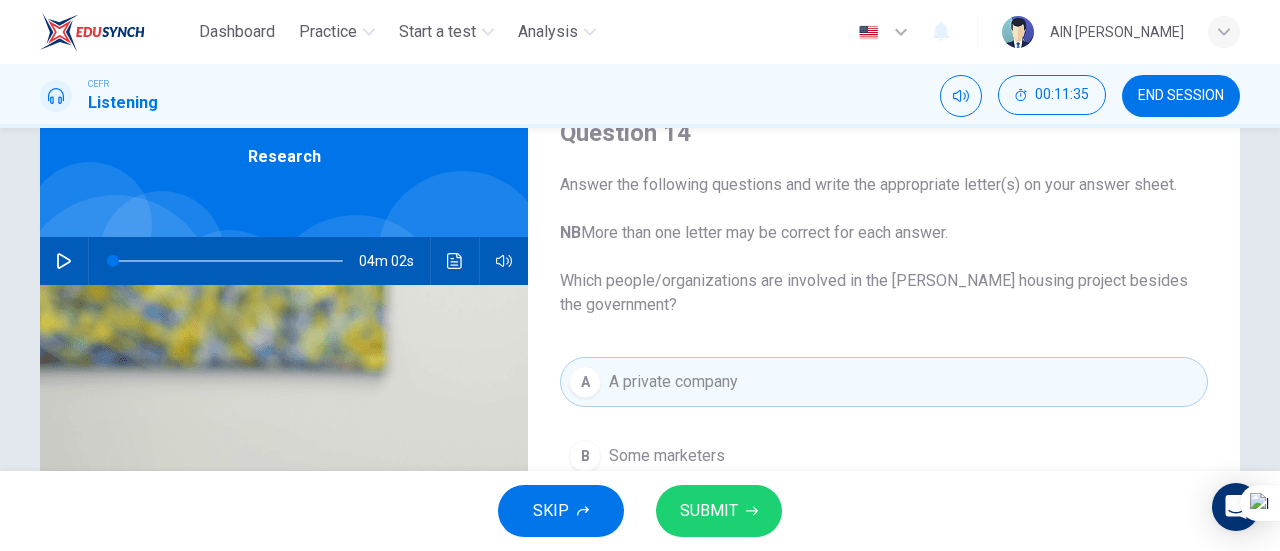 click on "SUBMIT" at bounding box center (709, 511) 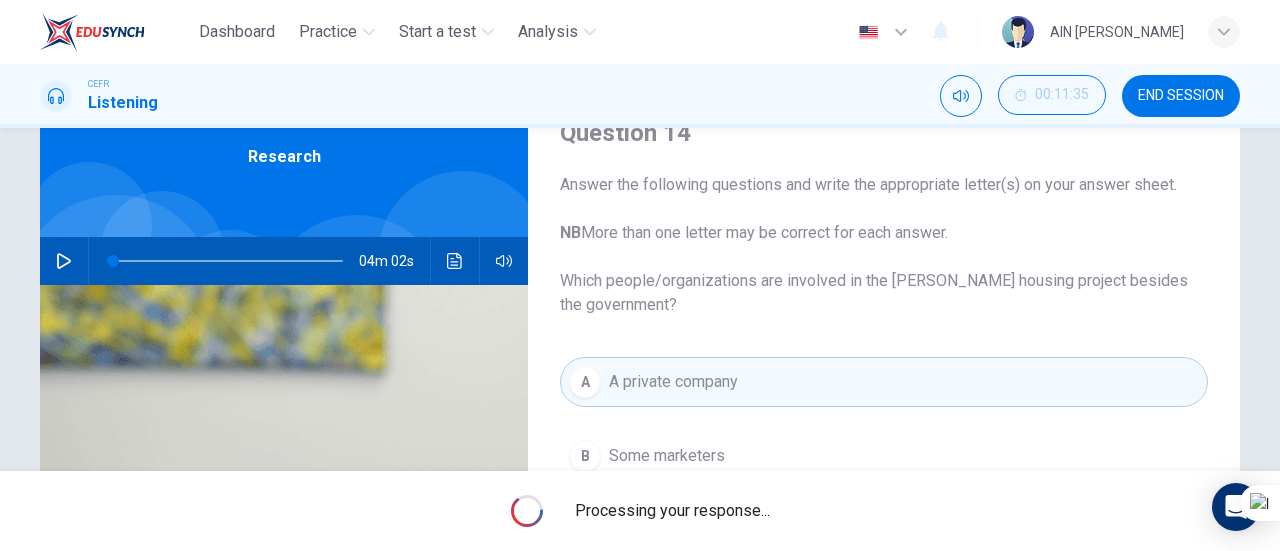 drag, startPoint x: 1279, startPoint y: 307, endPoint x: 1270, endPoint y: 403, distance: 96.42095 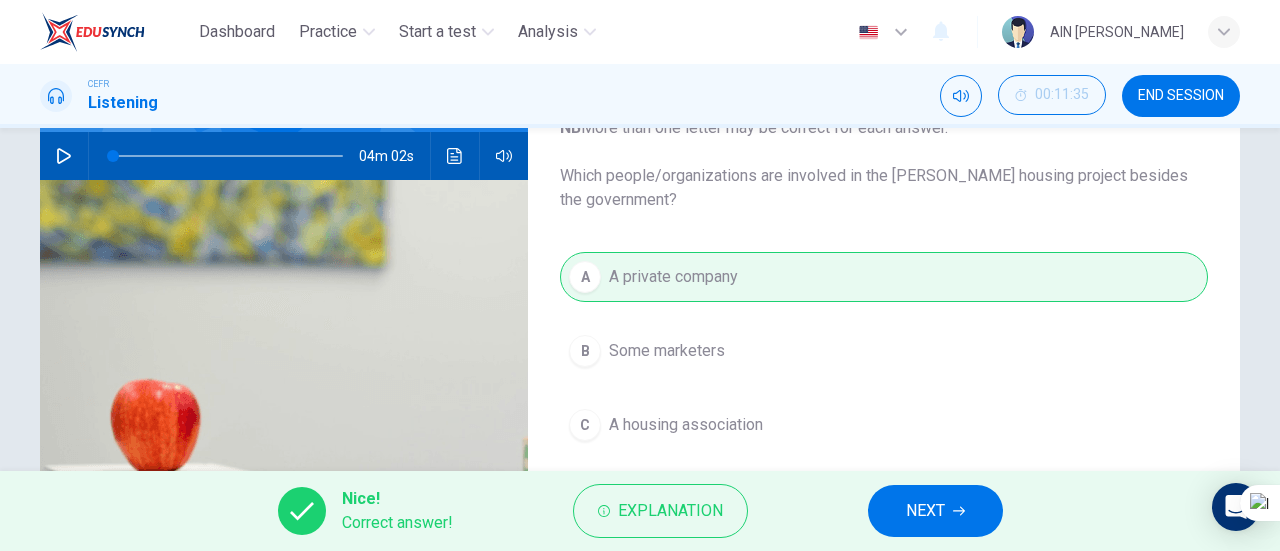 scroll, scrollTop: 278, scrollLeft: 0, axis: vertical 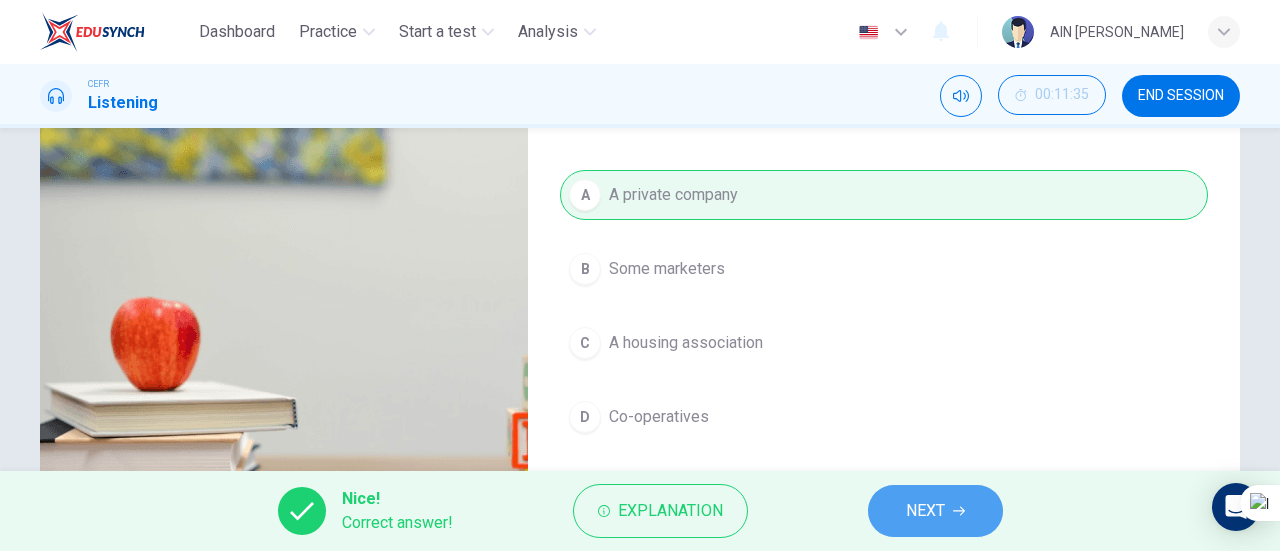 click 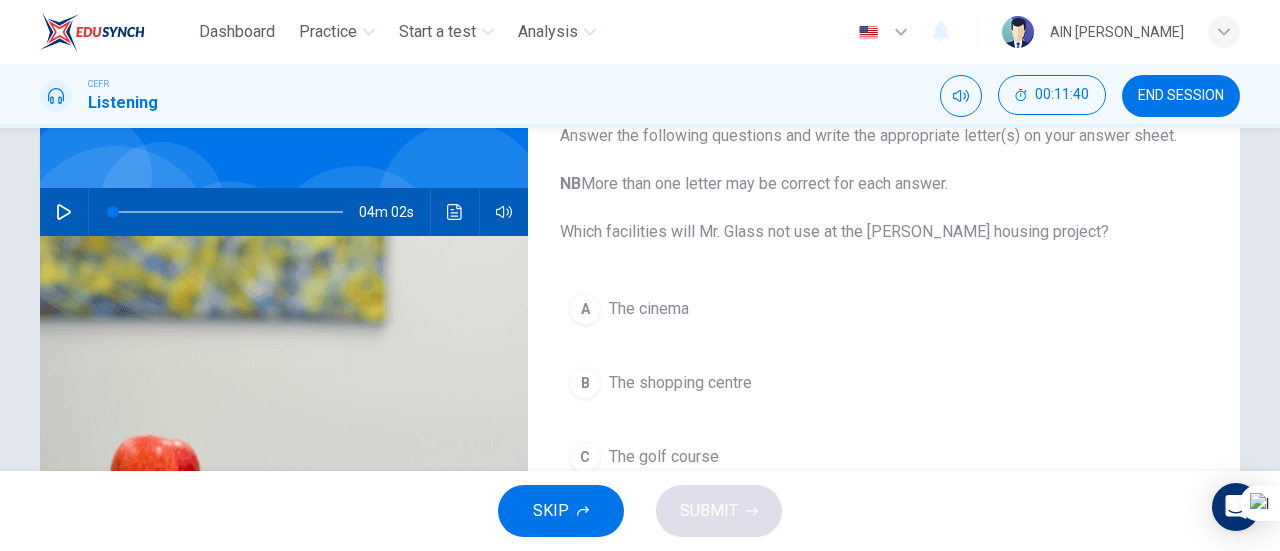 scroll, scrollTop: 115, scrollLeft: 0, axis: vertical 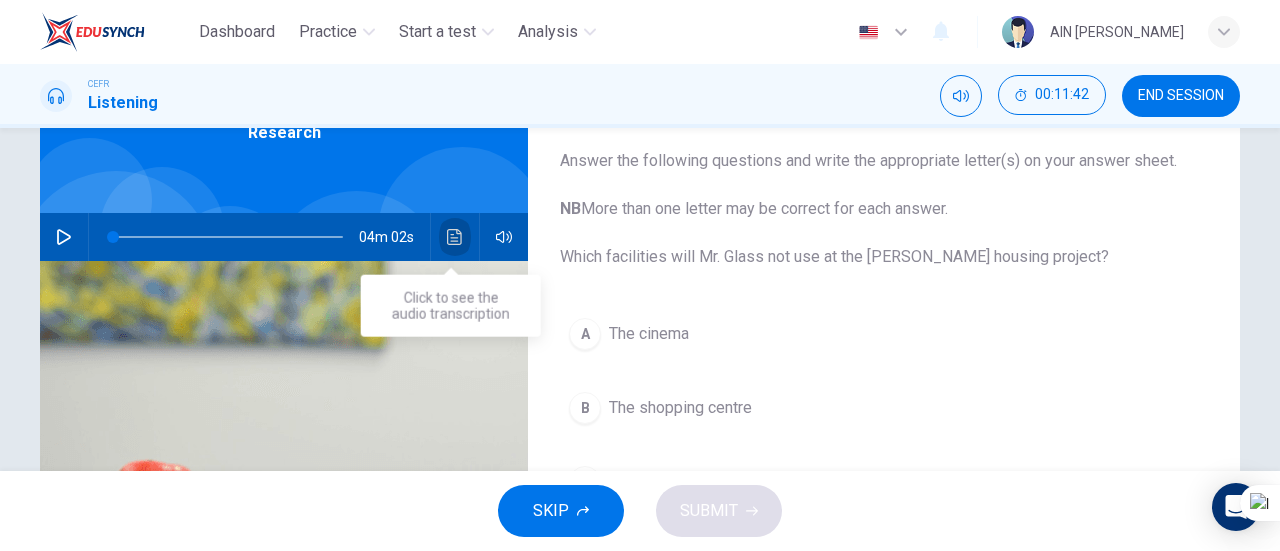 click at bounding box center [455, 237] 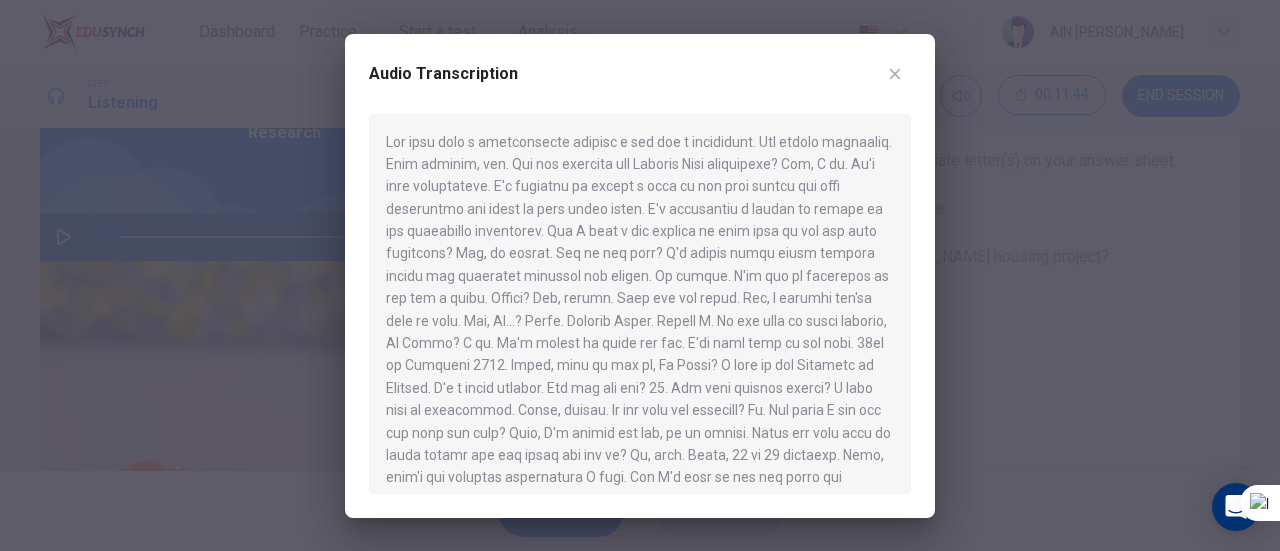 drag, startPoint x: 898, startPoint y: 229, endPoint x: 904, endPoint y: 248, distance: 19.924858 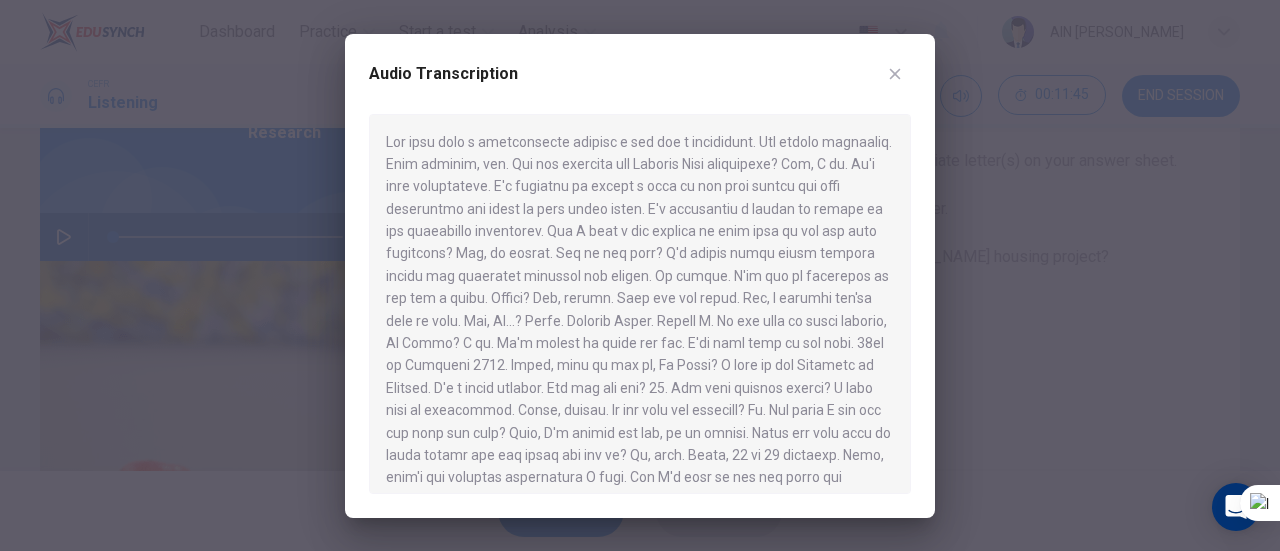 scroll, scrollTop: 638, scrollLeft: 0, axis: vertical 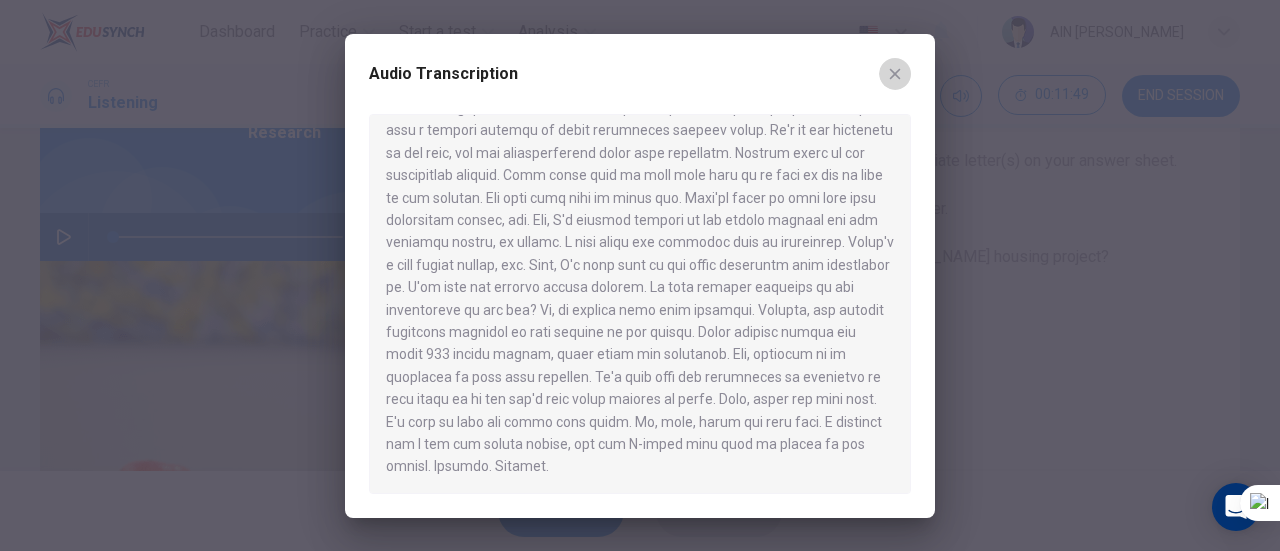 click 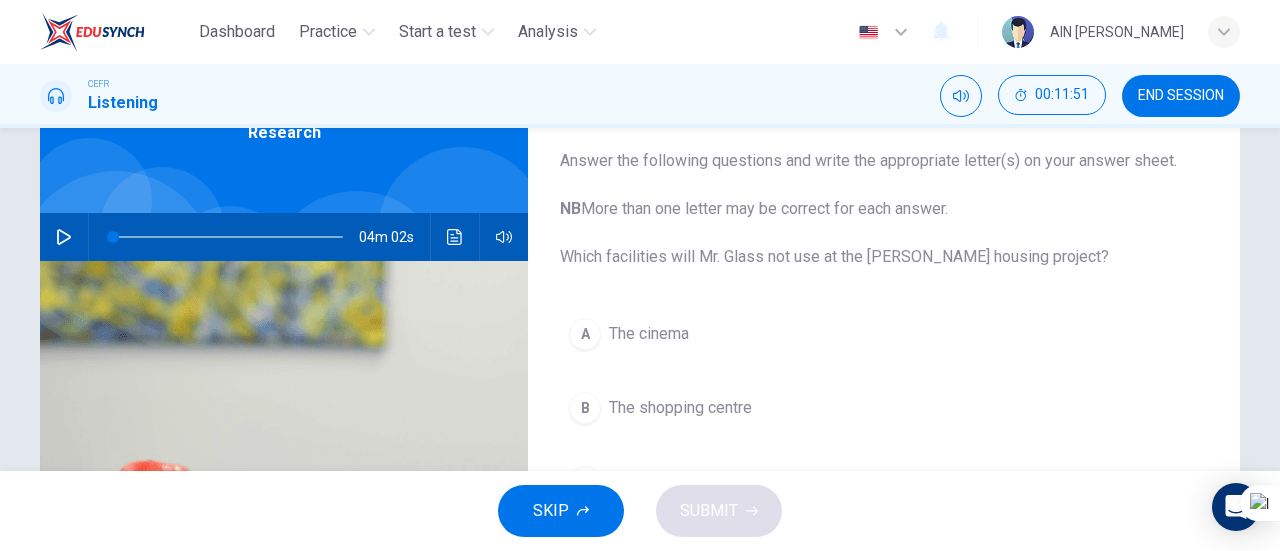 drag, startPoint x: 1265, startPoint y: 314, endPoint x: 1279, endPoint y: 320, distance: 15.231546 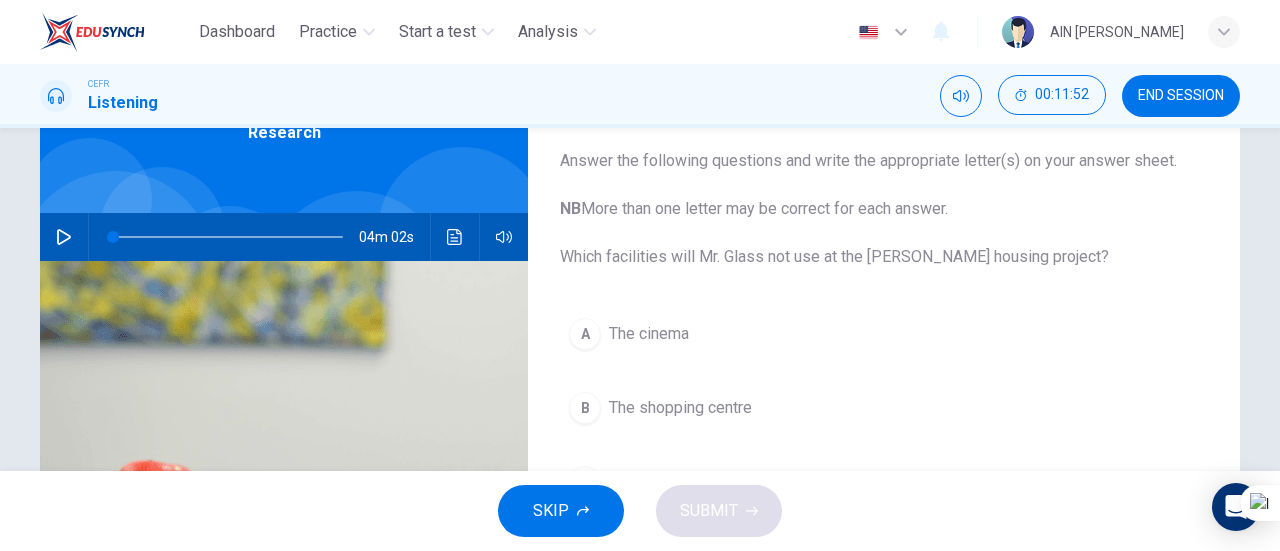 drag, startPoint x: 1279, startPoint y: 320, endPoint x: 1252, endPoint y: 431, distance: 114.236595 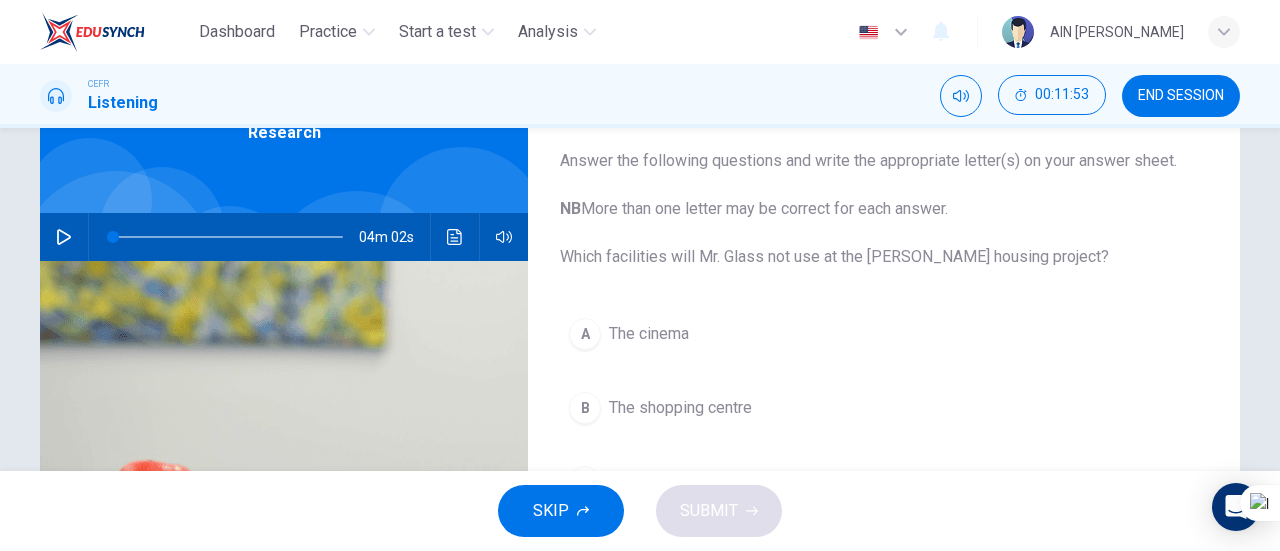 drag, startPoint x: 1279, startPoint y: 317, endPoint x: 1272, endPoint y: 333, distance: 17.464249 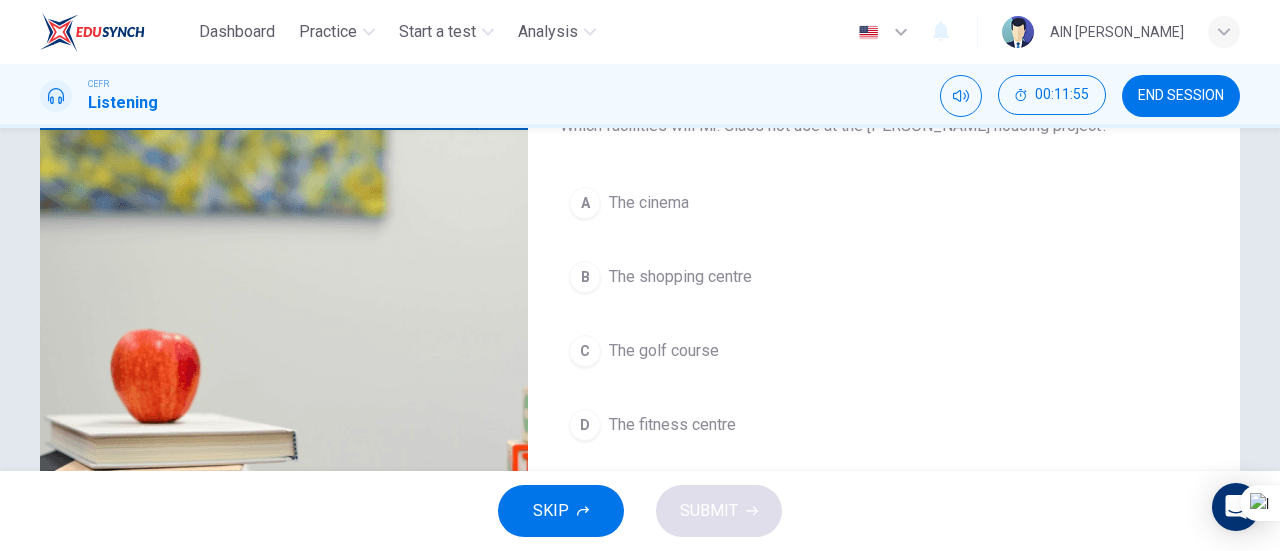 scroll, scrollTop: 214, scrollLeft: 0, axis: vertical 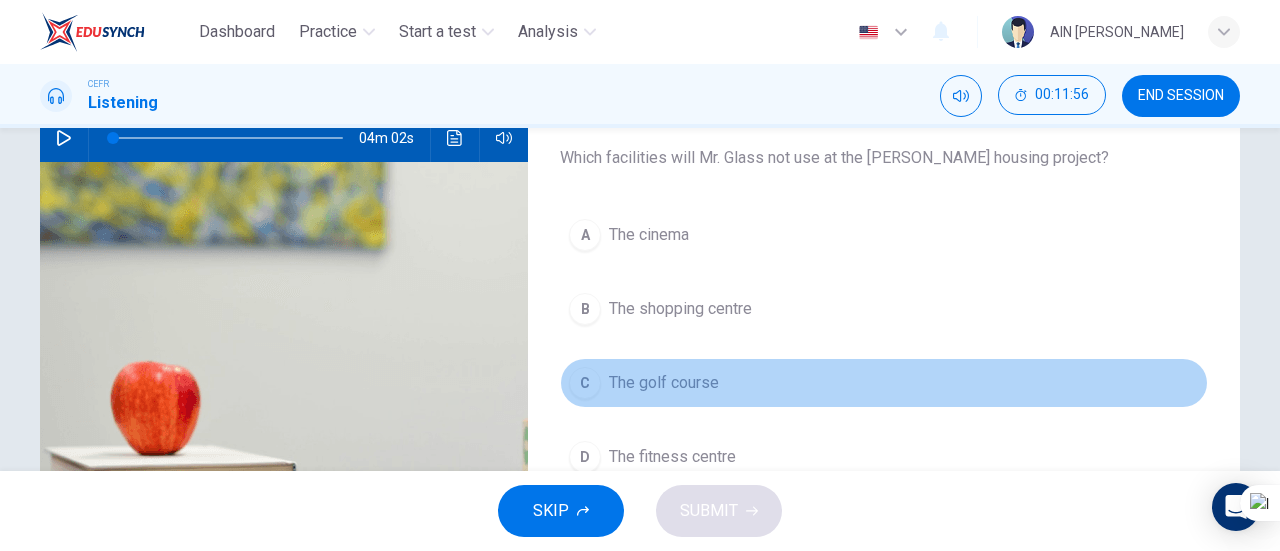 click on "The golf course" at bounding box center (664, 383) 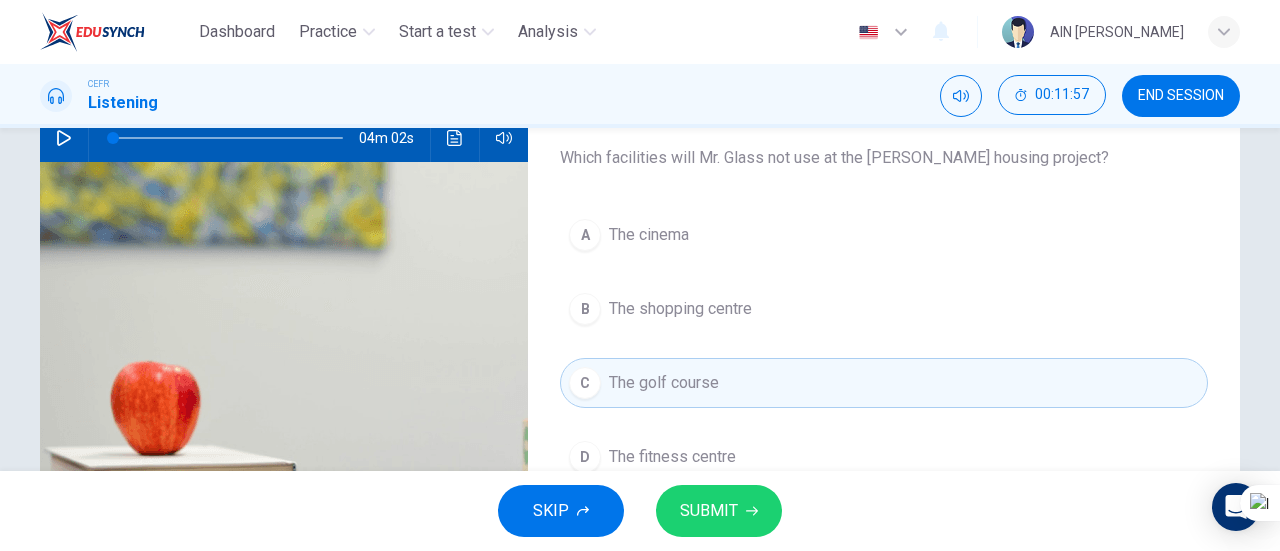 drag, startPoint x: 689, startPoint y: 469, endPoint x: 652, endPoint y: 395, distance: 82.73451 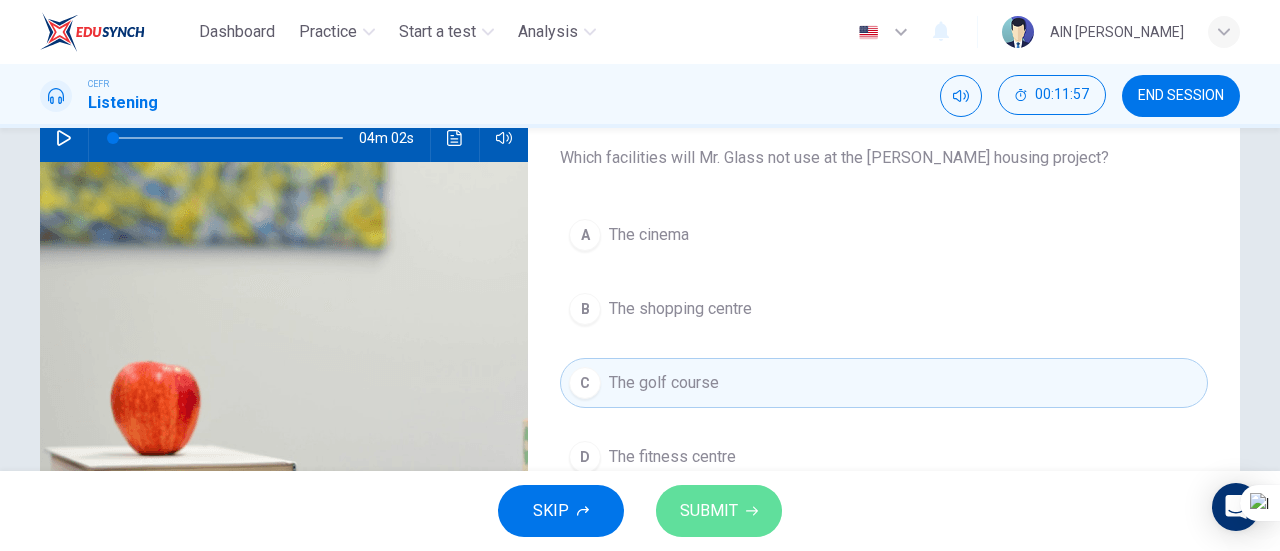 click on "SUBMIT" at bounding box center (709, 511) 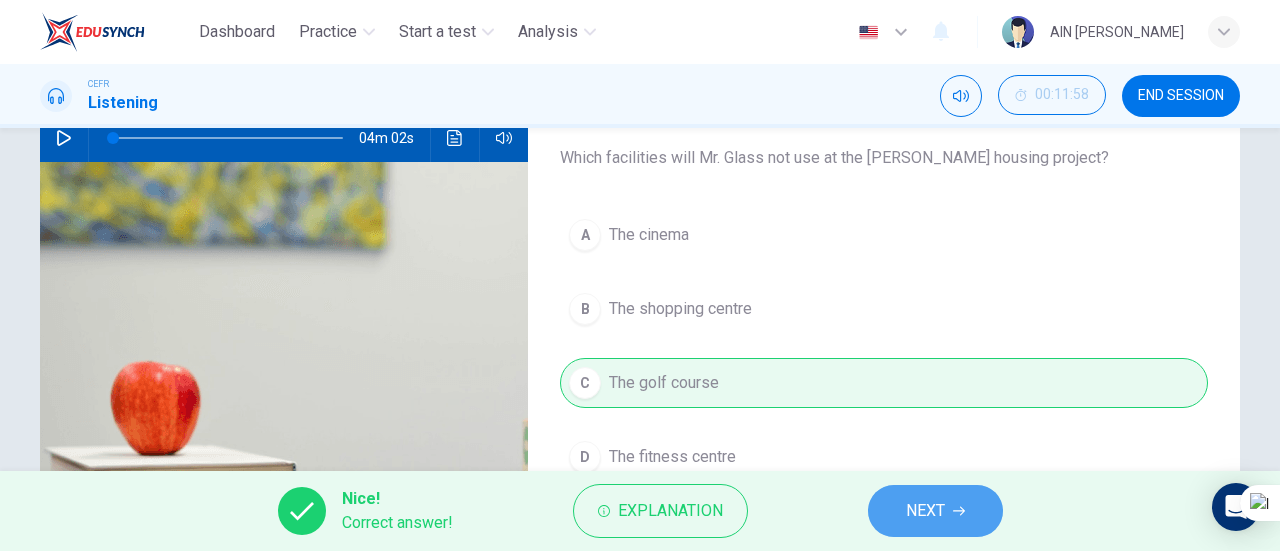 click on "NEXT" at bounding box center [925, 511] 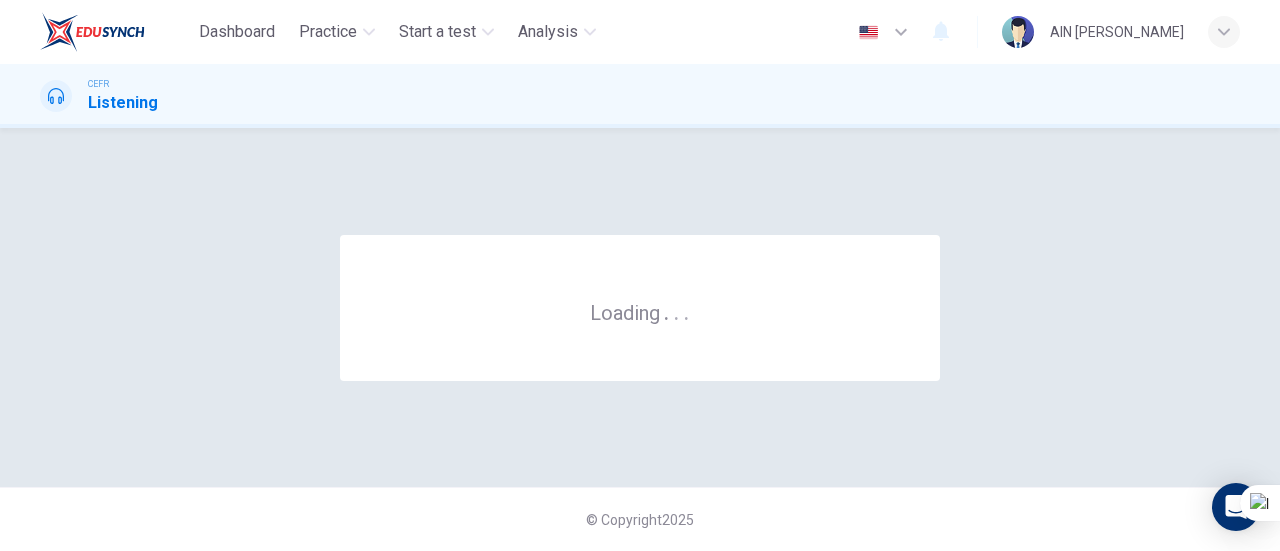 scroll, scrollTop: 0, scrollLeft: 0, axis: both 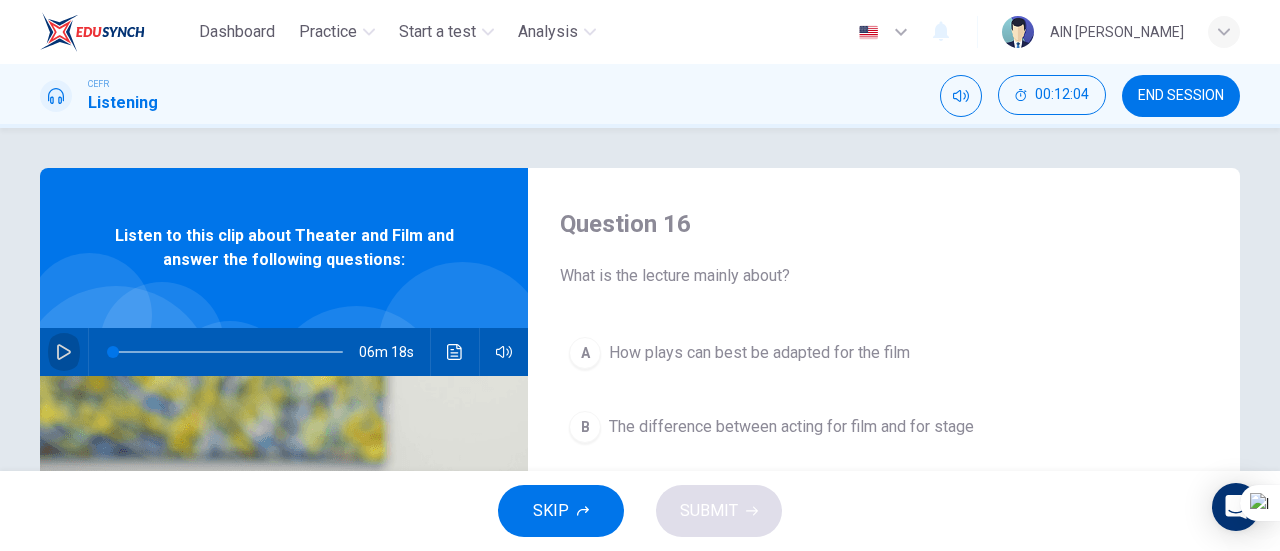 click at bounding box center [64, 352] 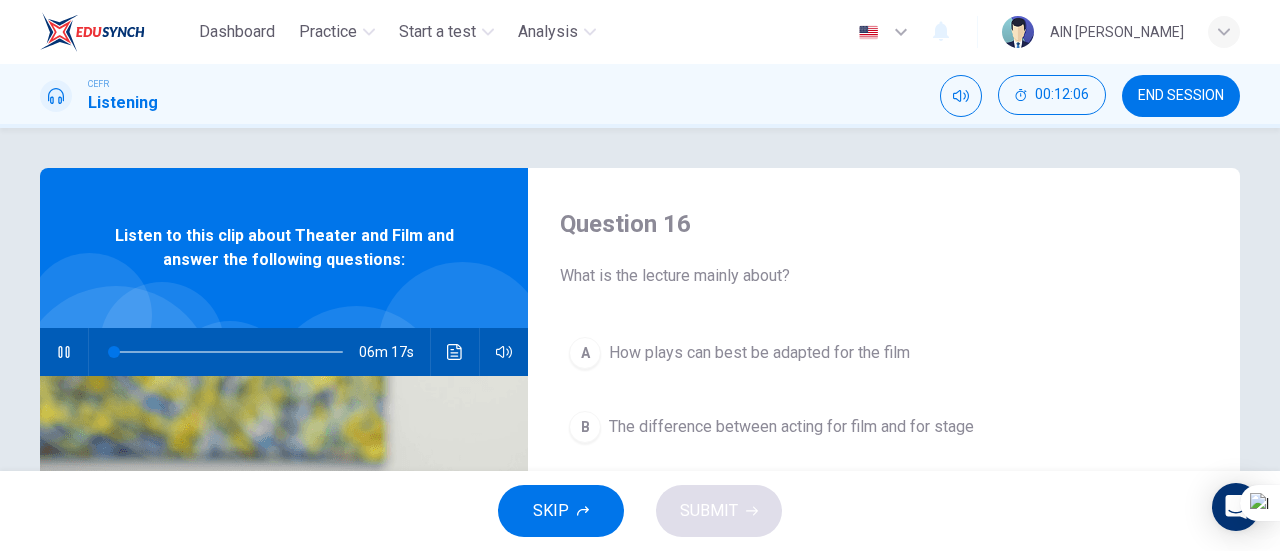 click on "06m 17s" at bounding box center [284, 352] 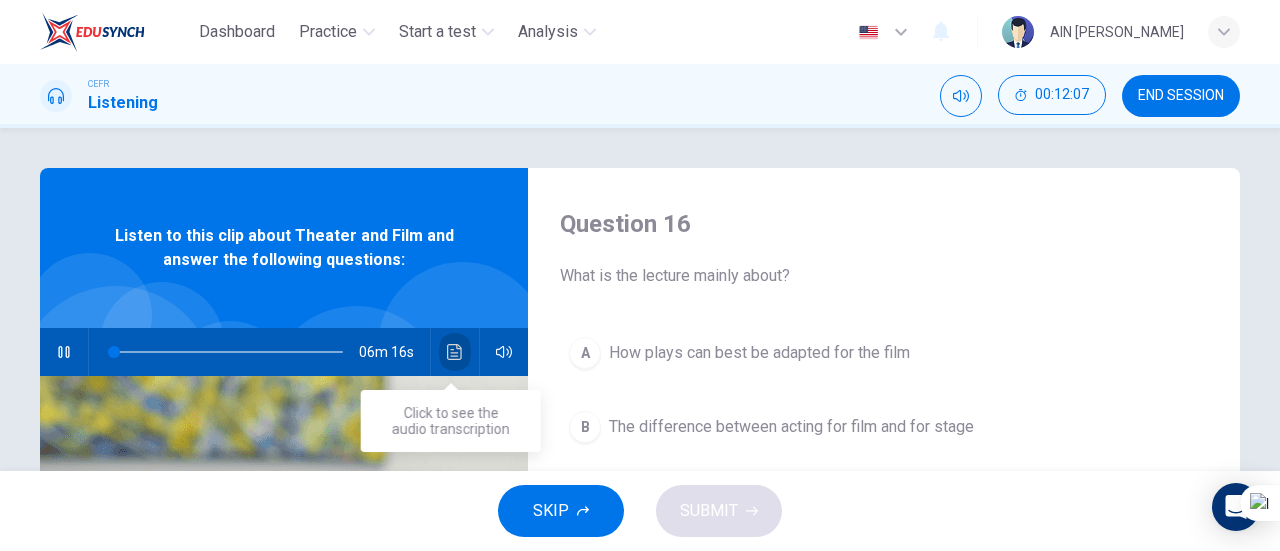 click 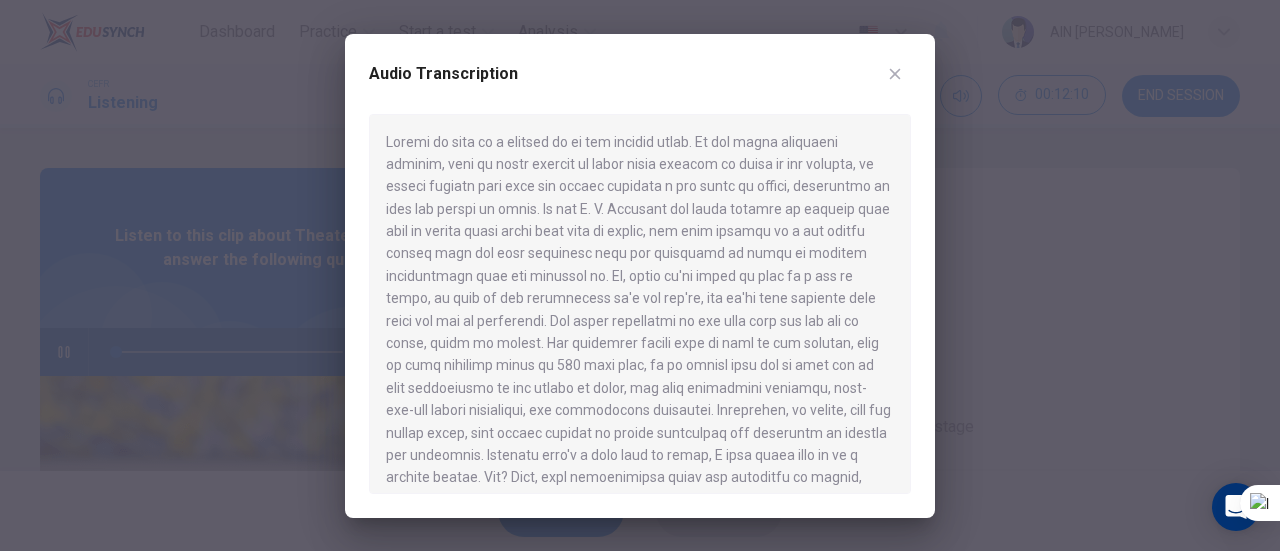 click on "Audio Transcription" at bounding box center (640, 86) 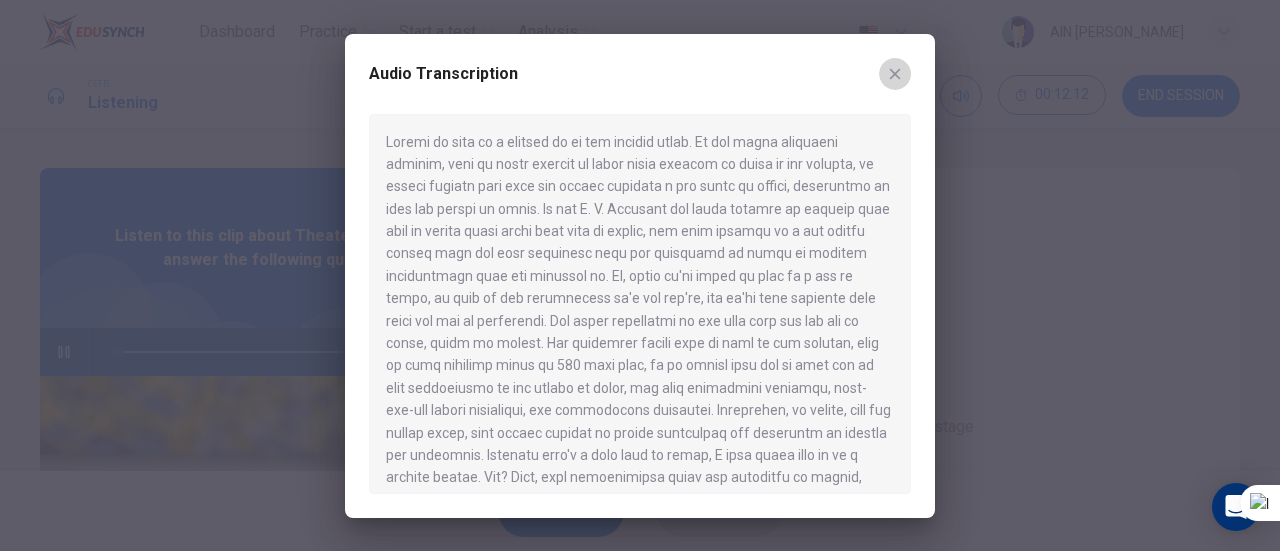 click 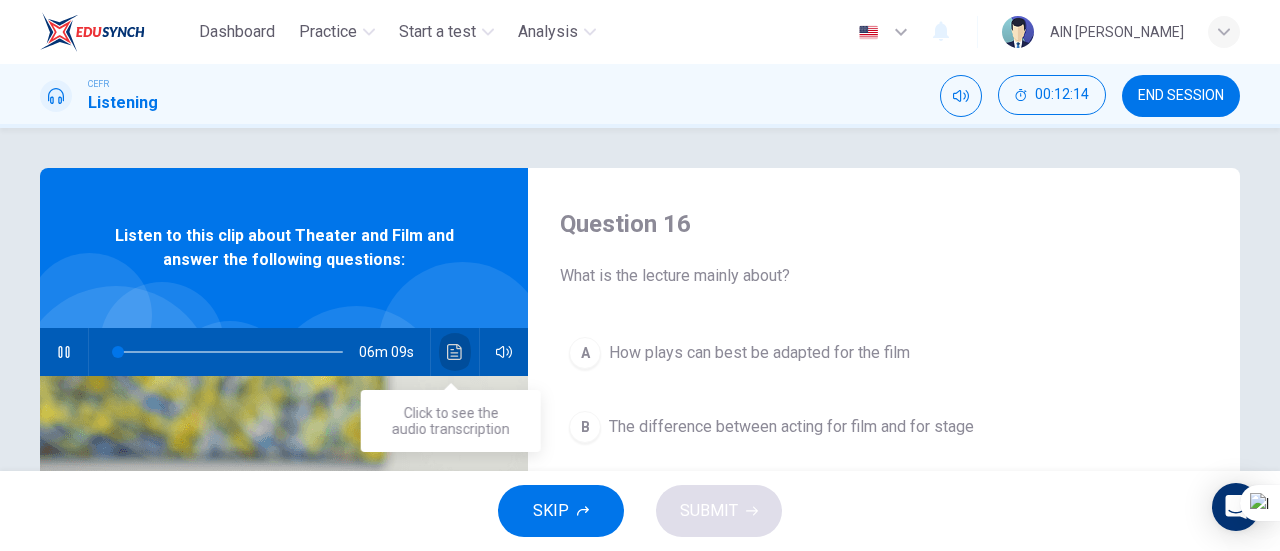 click 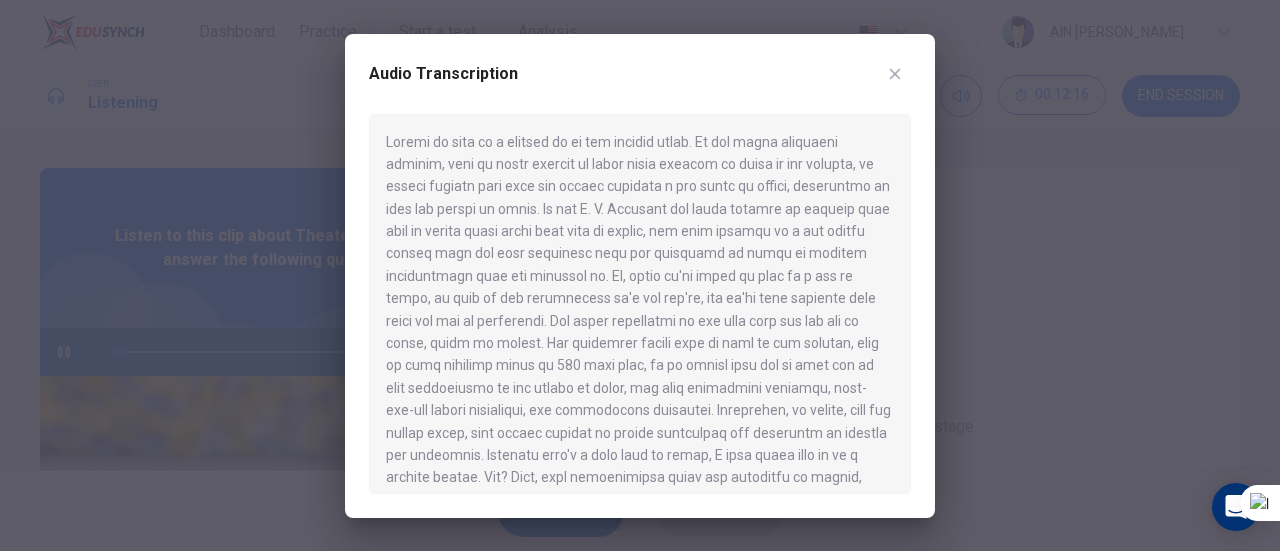 click at bounding box center [640, 304] 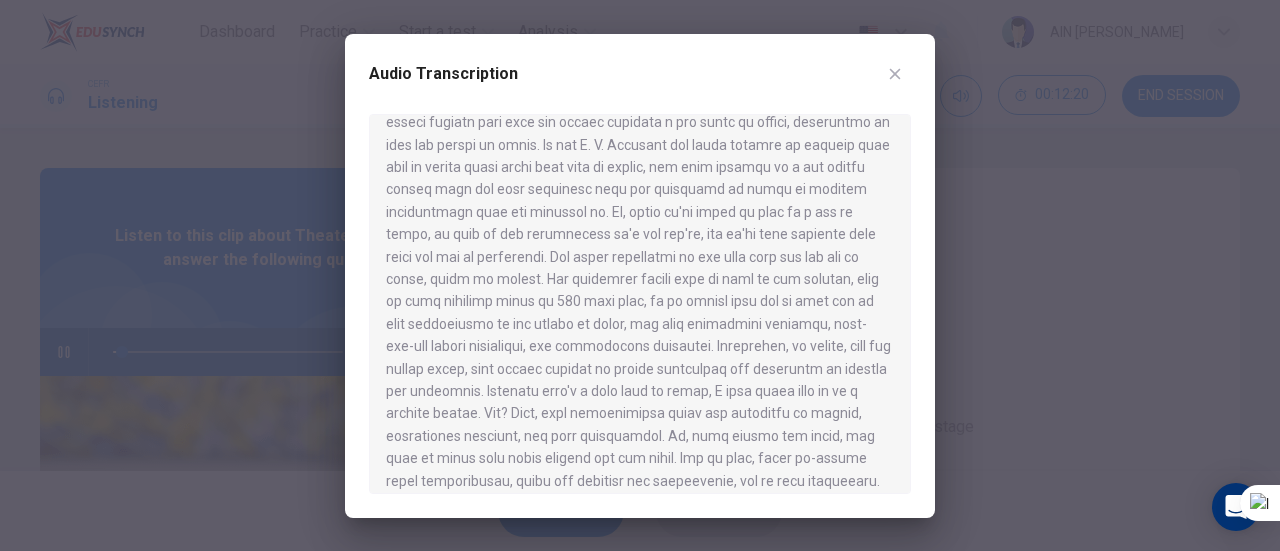 scroll, scrollTop: 70, scrollLeft: 0, axis: vertical 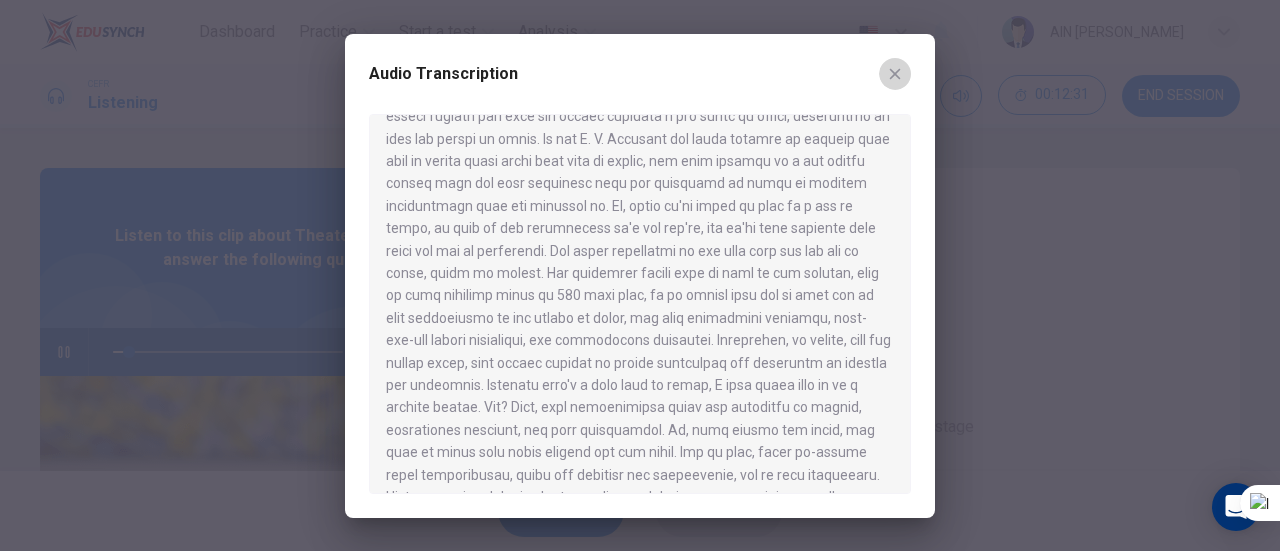 click 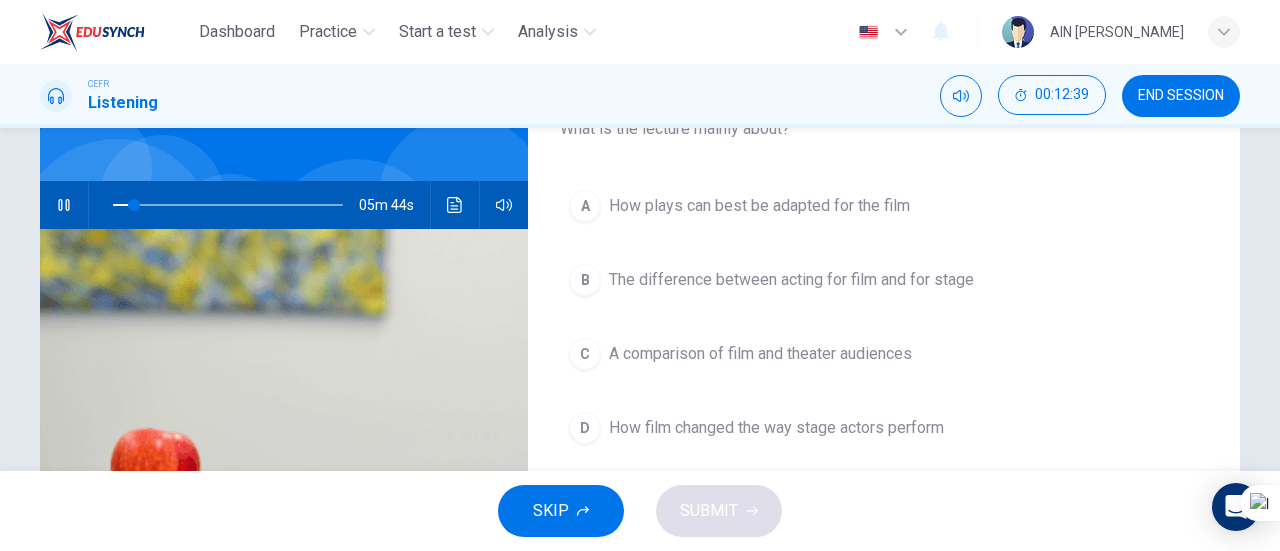 scroll, scrollTop: 145, scrollLeft: 0, axis: vertical 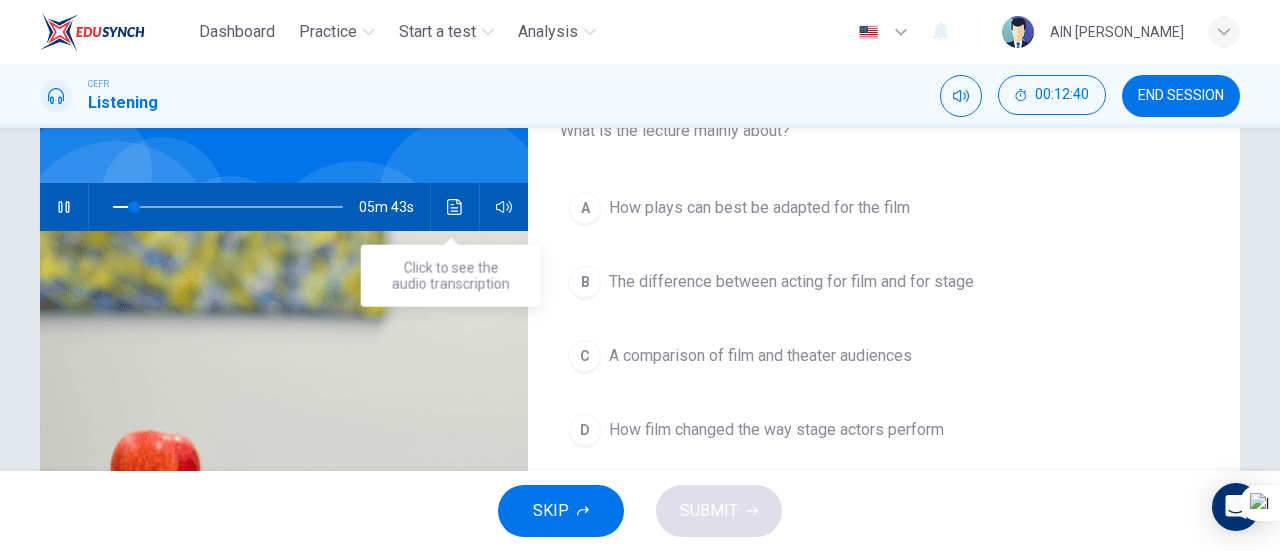 click at bounding box center (455, 207) 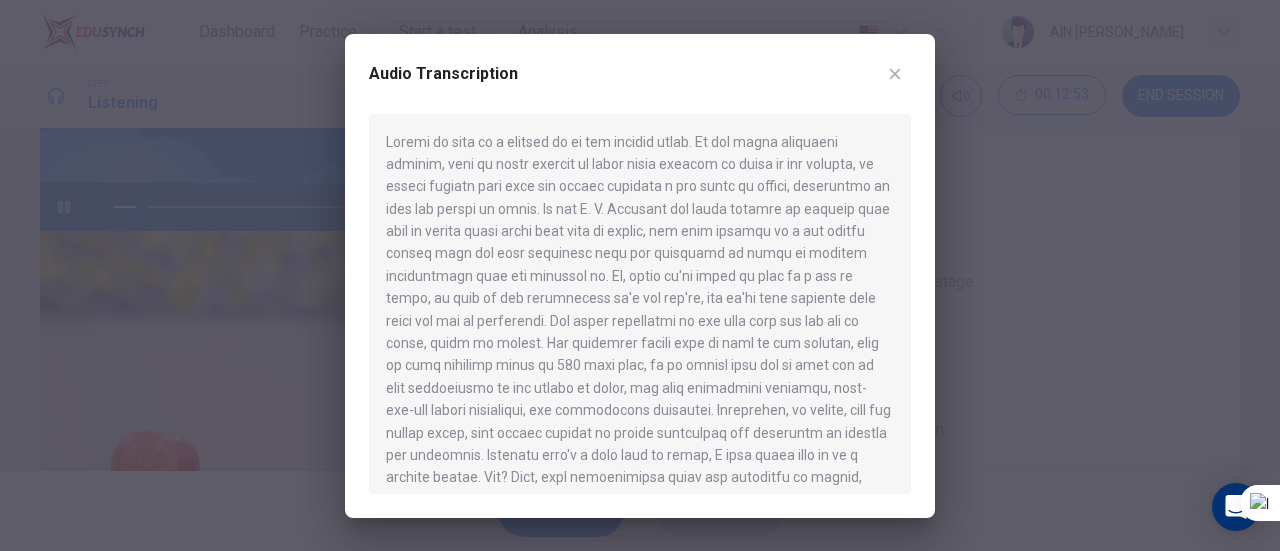 click at bounding box center (895, 74) 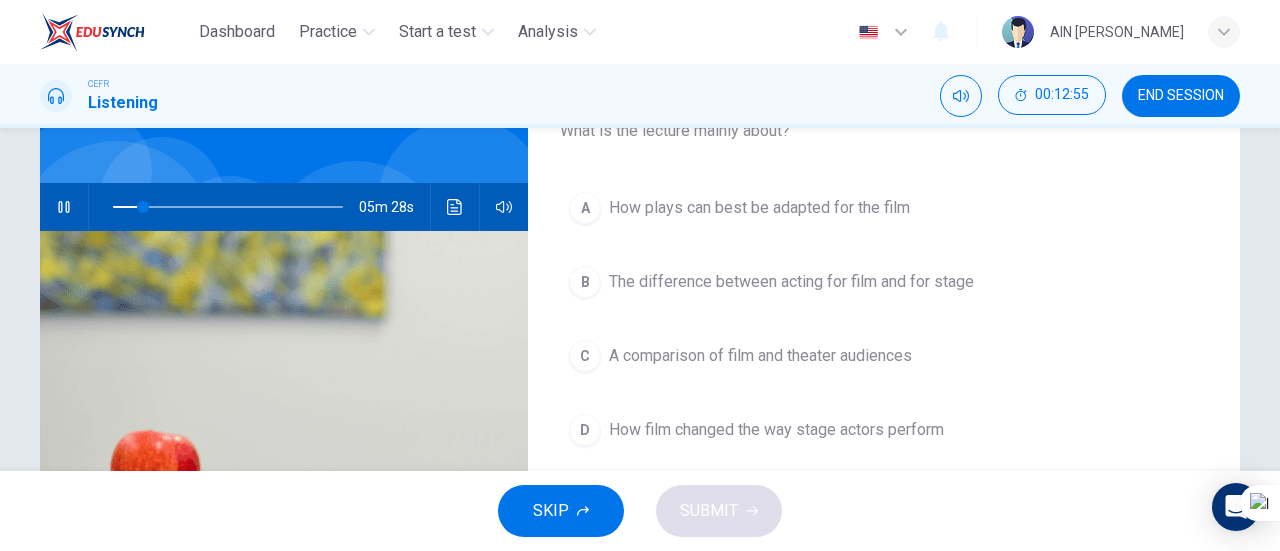click at bounding box center (1279, 275) 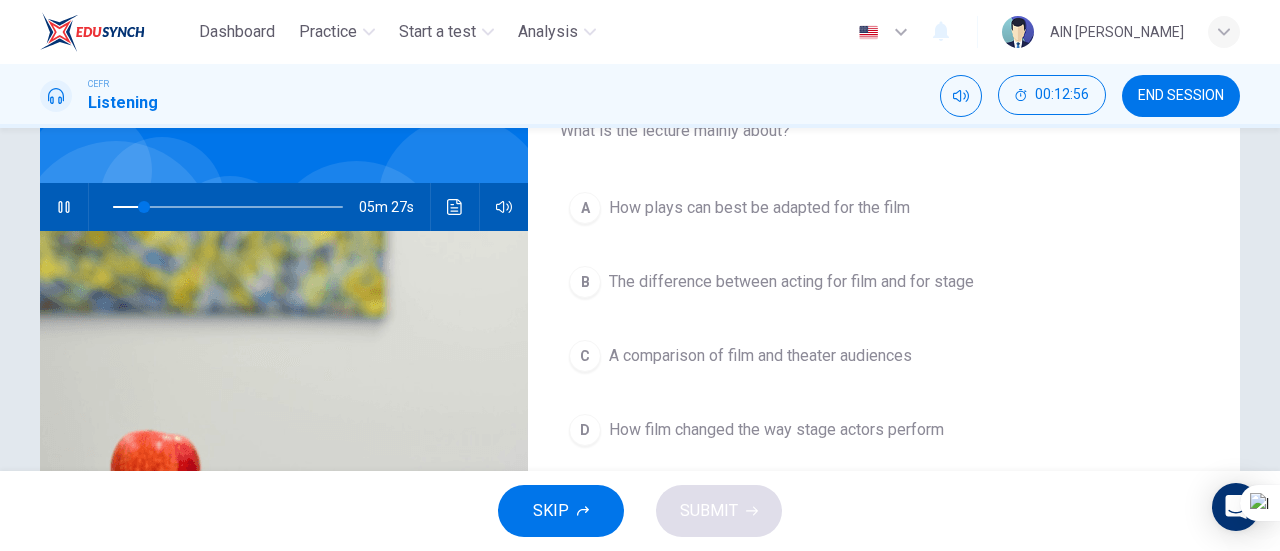 click on "Dashboard Practice Start a test Analysis English en ​ AIN [PERSON_NAME] CEFR Listening 00:12:56 END SESSION Question 16 What is the lecture mainly about? A How plays can best be adapted for the film B The difference between acting for film and for stage C A comparison of film and theater audiences D How film changed the way stage actors perform Listen to this clip about Theater and Film and answer the following questions: 05m 27s SKIP SUBMIT Dashboard Practice Start a test Analysis Notifications © Copyright  2025" at bounding box center (640, 275) 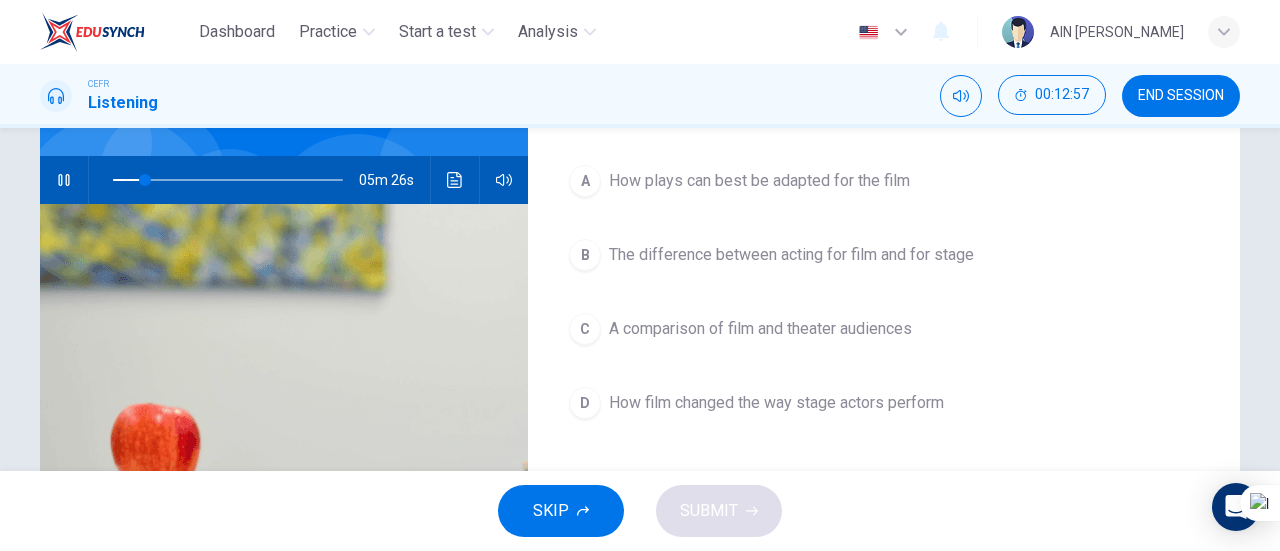 scroll, scrollTop: 176, scrollLeft: 0, axis: vertical 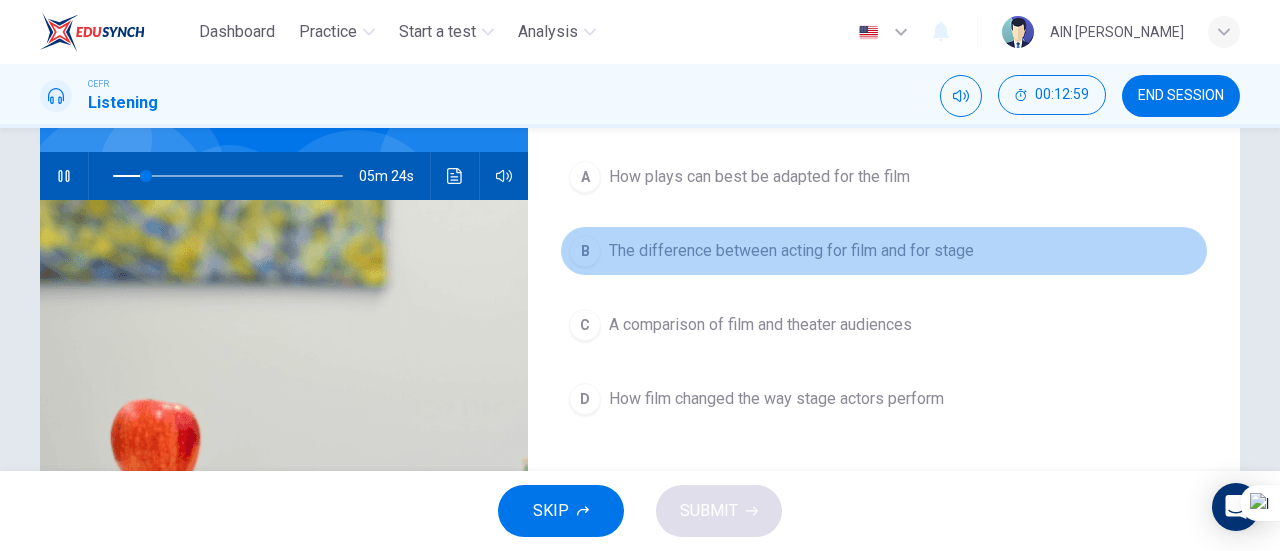 click on "B" at bounding box center (585, 251) 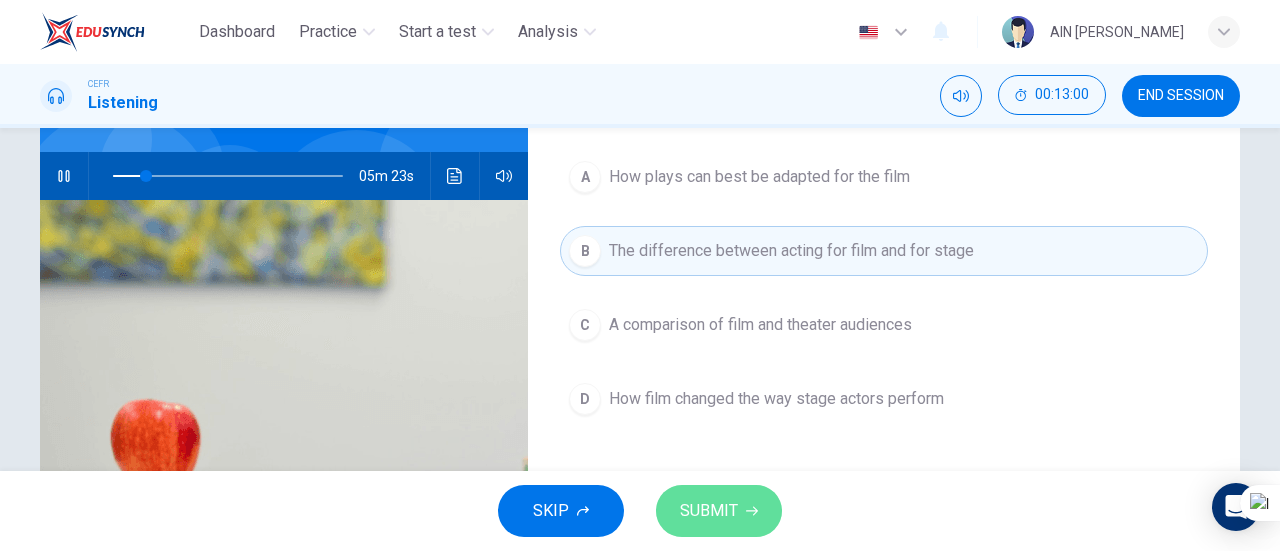 click on "SUBMIT" at bounding box center [719, 511] 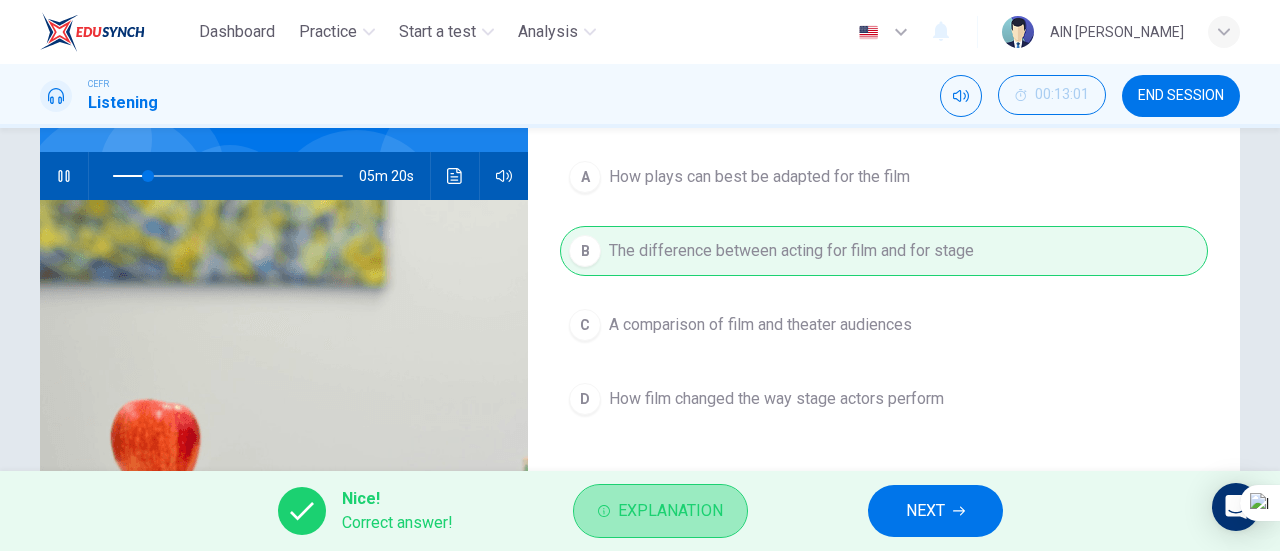 click on "Explanation" at bounding box center [670, 511] 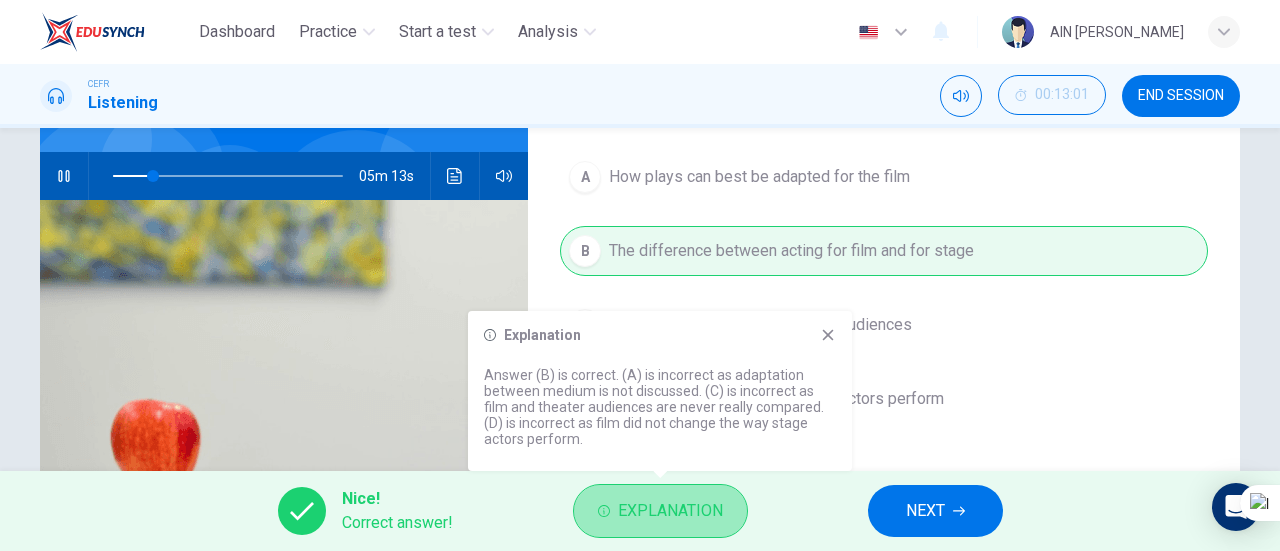click on "Explanation" at bounding box center (670, 511) 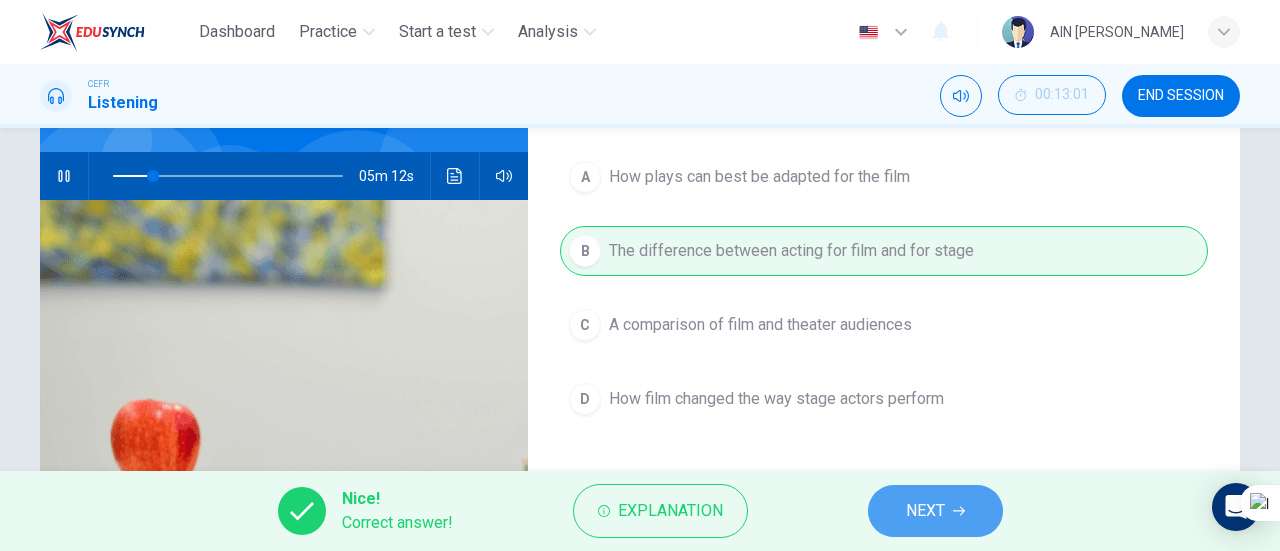 click on "NEXT" at bounding box center (935, 511) 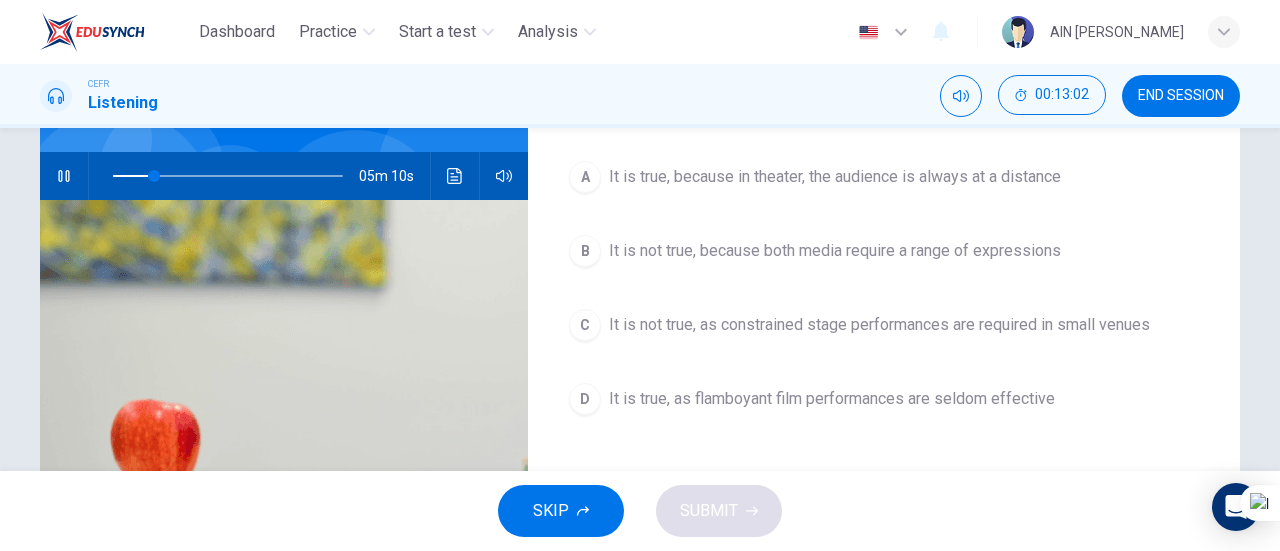 drag, startPoint x: 1279, startPoint y: 358, endPoint x: 1276, endPoint y: 344, distance: 14.3178215 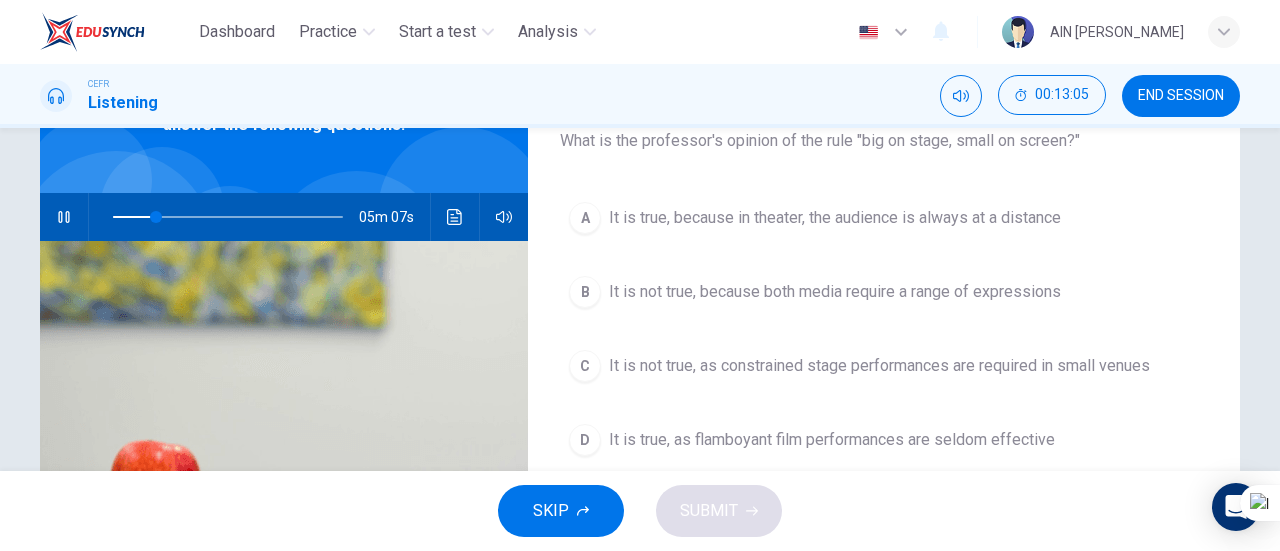 scroll, scrollTop: 154, scrollLeft: 0, axis: vertical 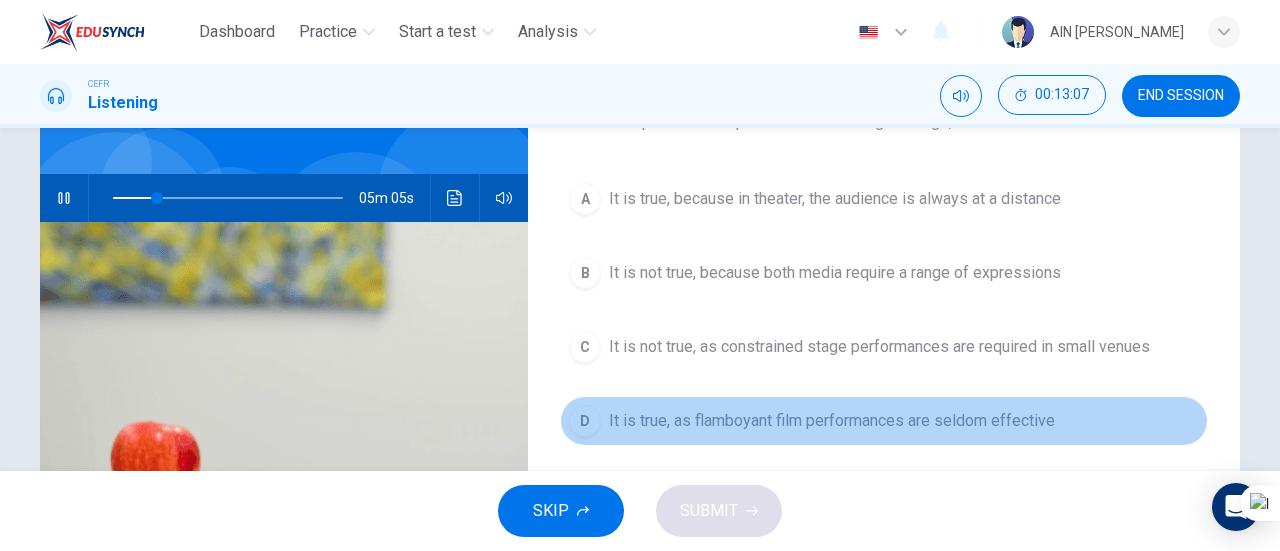 click on "D It is true, as flamboyant film performances are seldom effective" at bounding box center (884, 421) 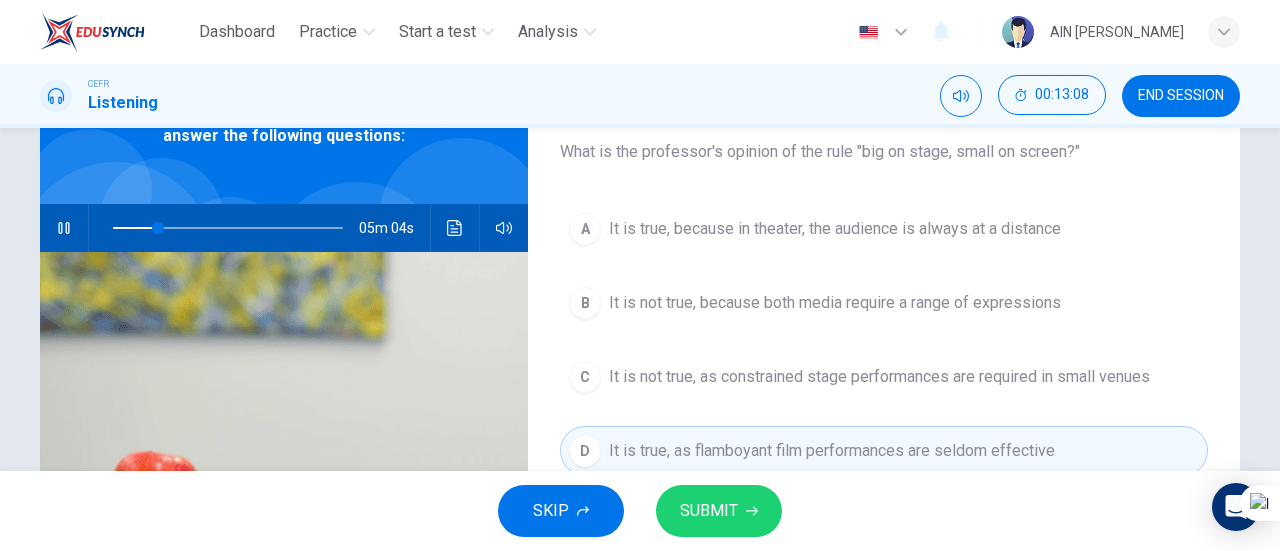scroll, scrollTop: 120, scrollLeft: 0, axis: vertical 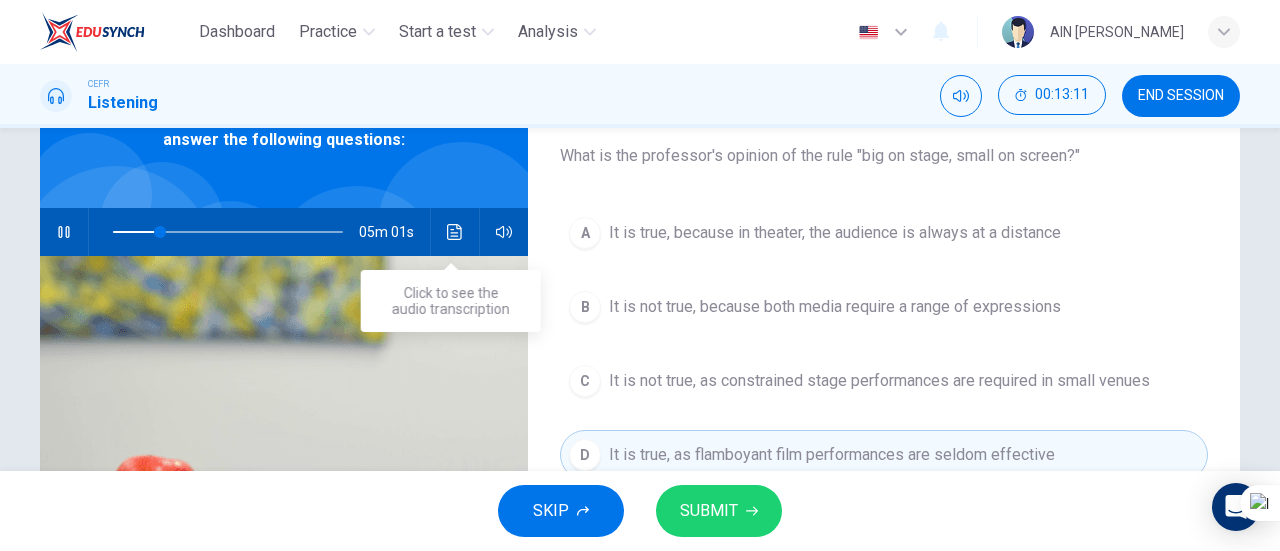 click 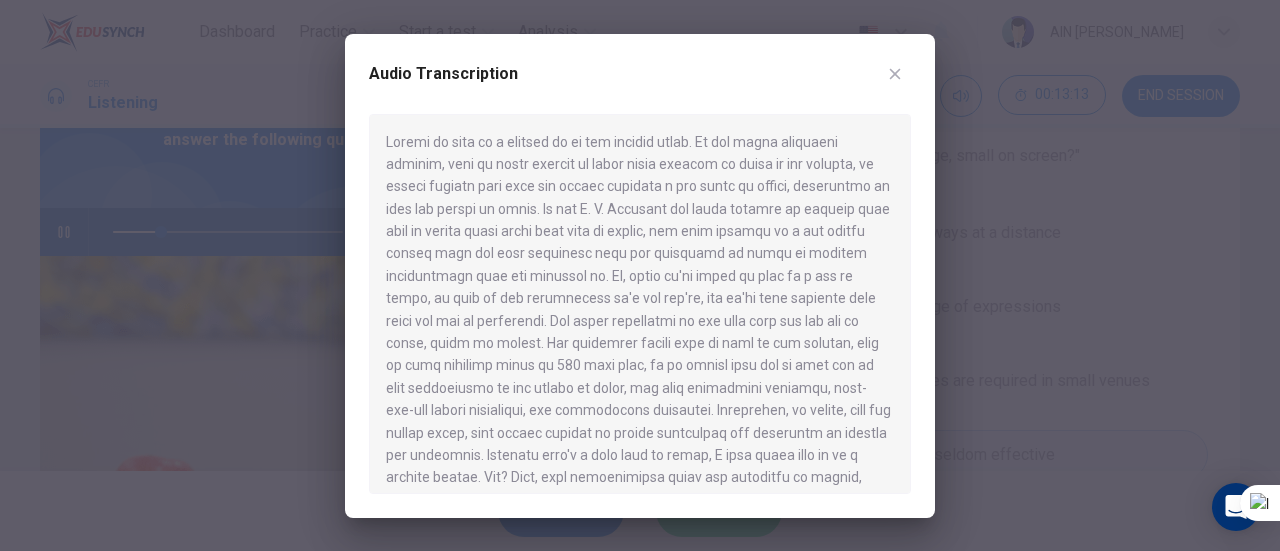 click at bounding box center (640, 304) 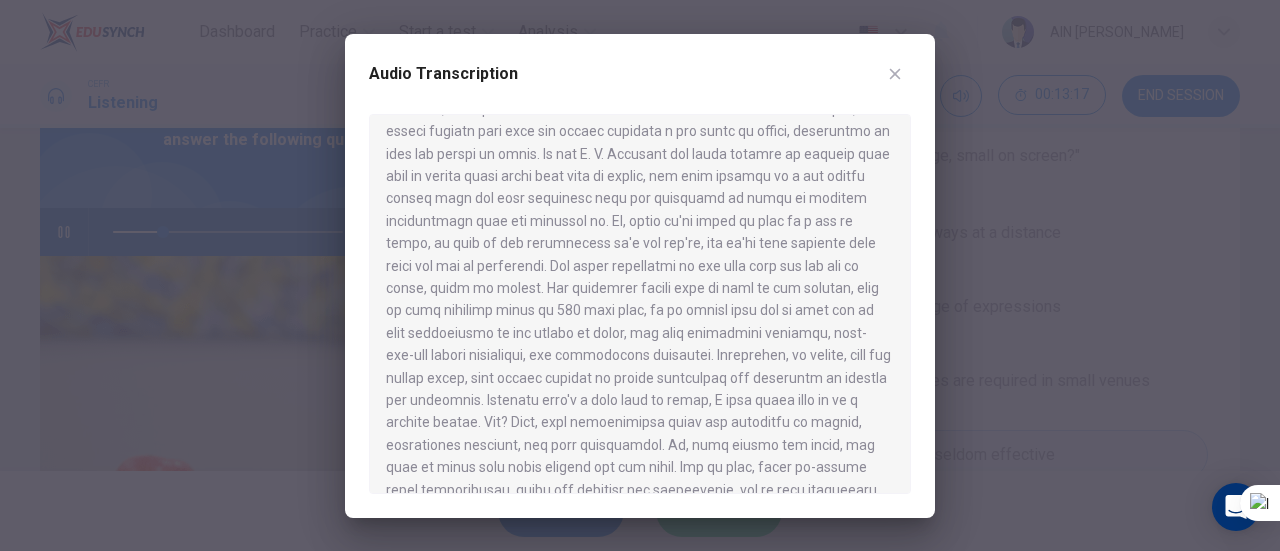 scroll, scrollTop: 74, scrollLeft: 0, axis: vertical 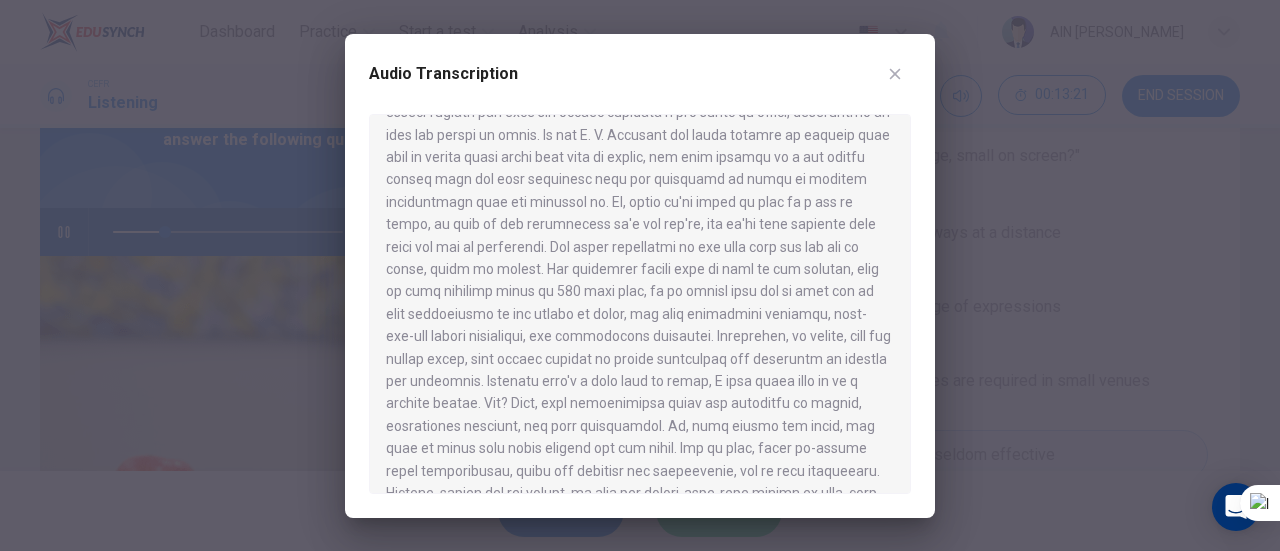 click on "Audio Transcription" at bounding box center [640, 276] 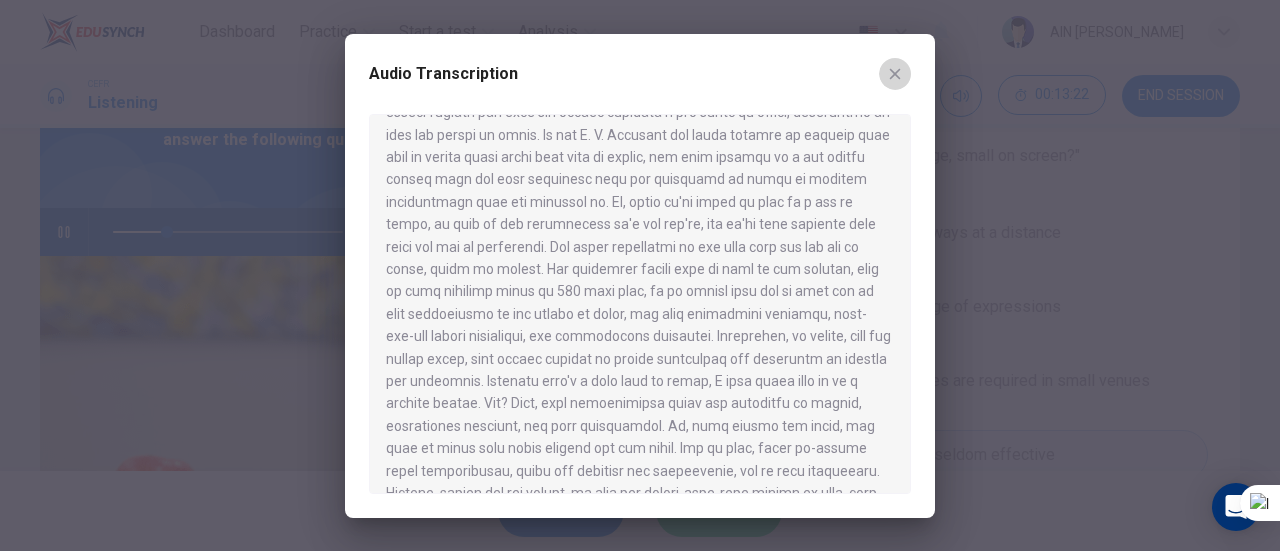 click at bounding box center [895, 74] 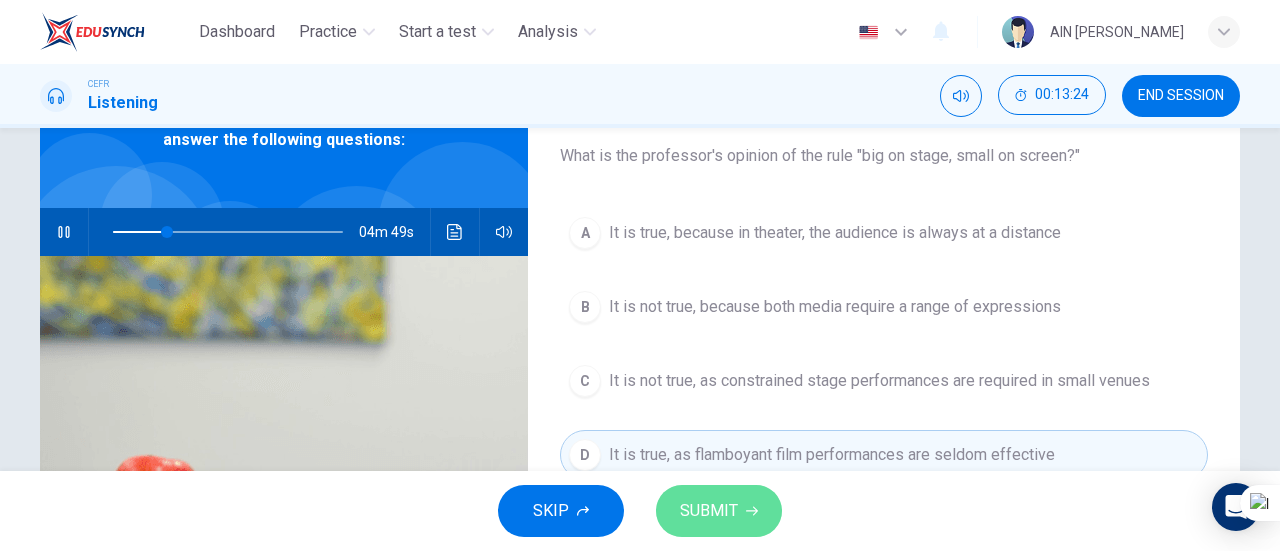 click on "SUBMIT" at bounding box center (709, 511) 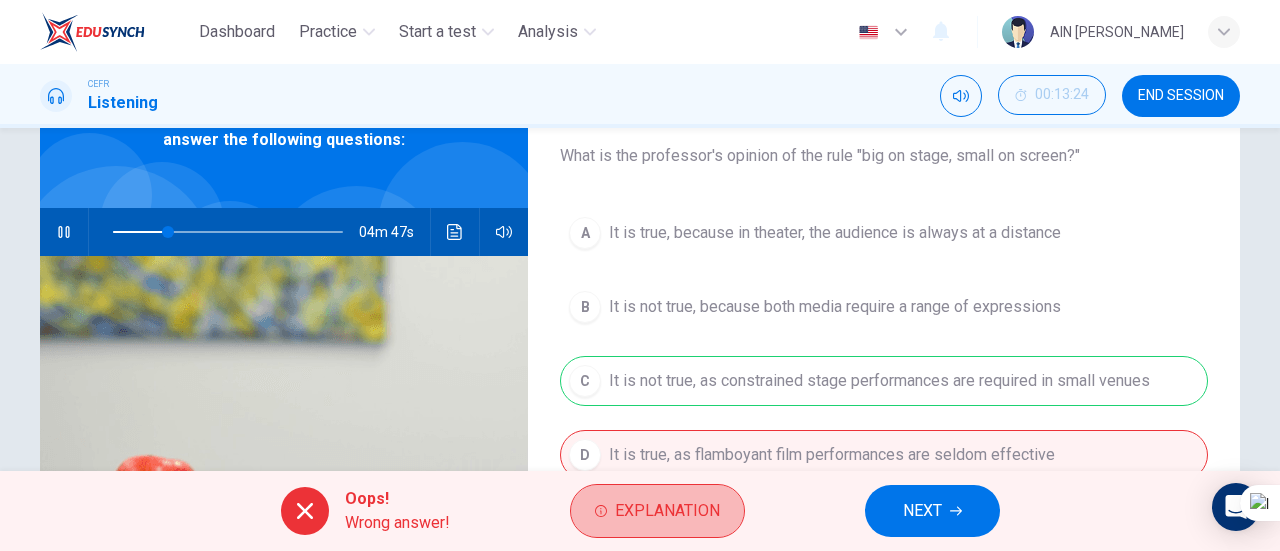 click on "Explanation" at bounding box center (667, 511) 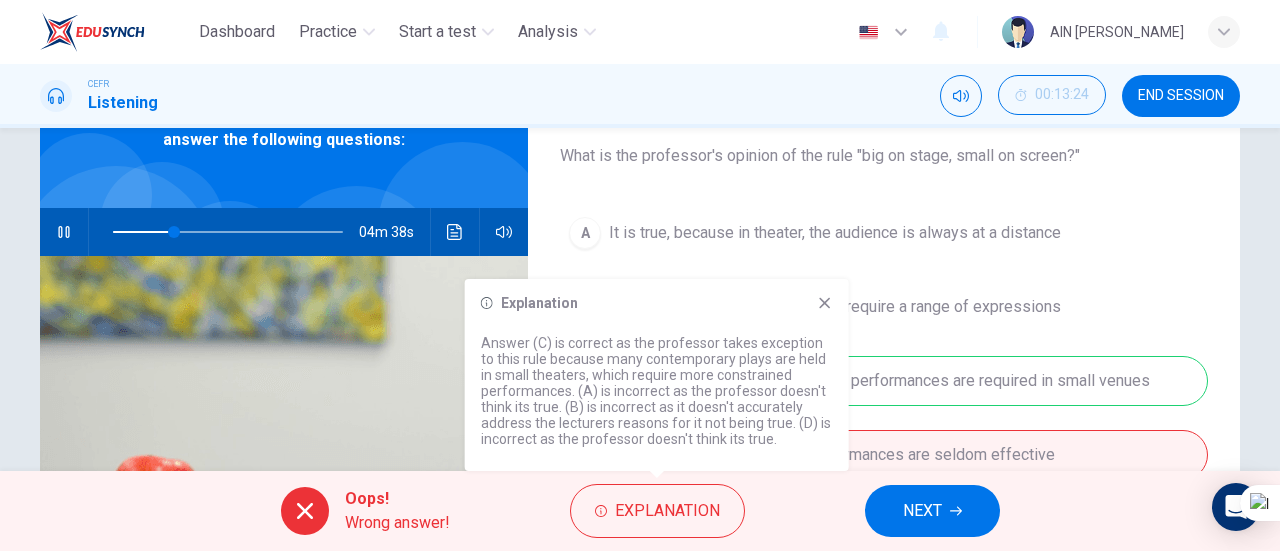 click 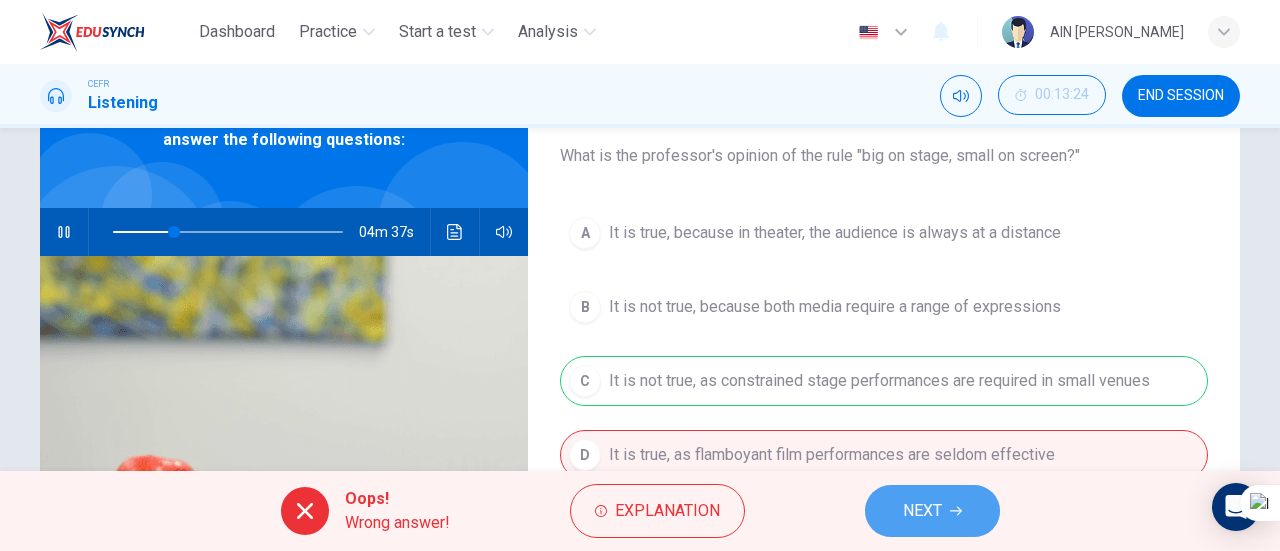 click on "NEXT" at bounding box center (932, 511) 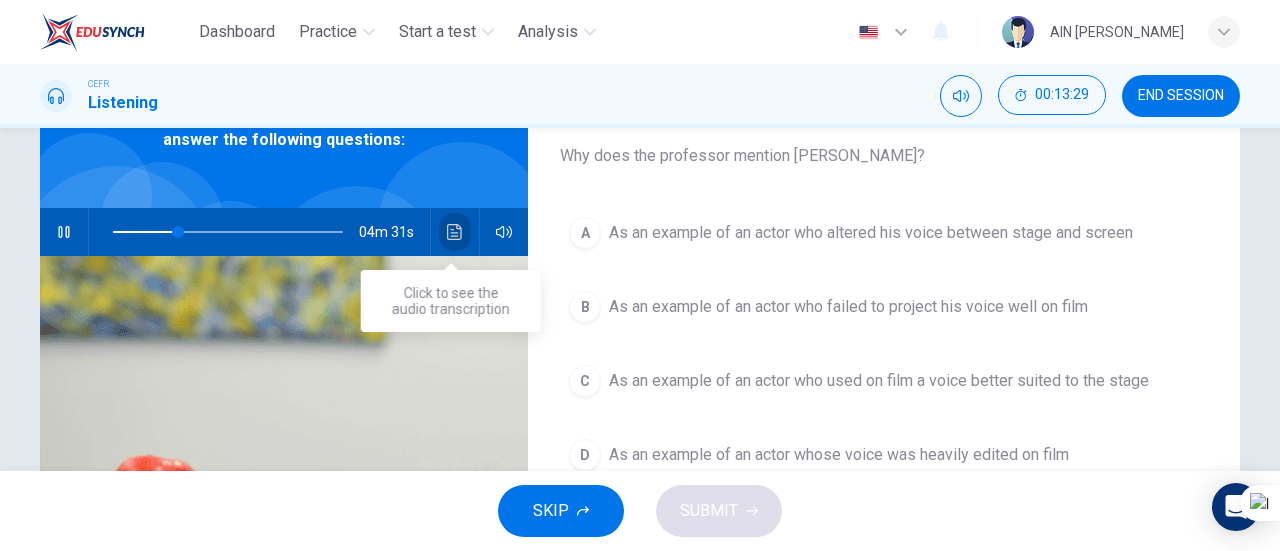 click at bounding box center (455, 232) 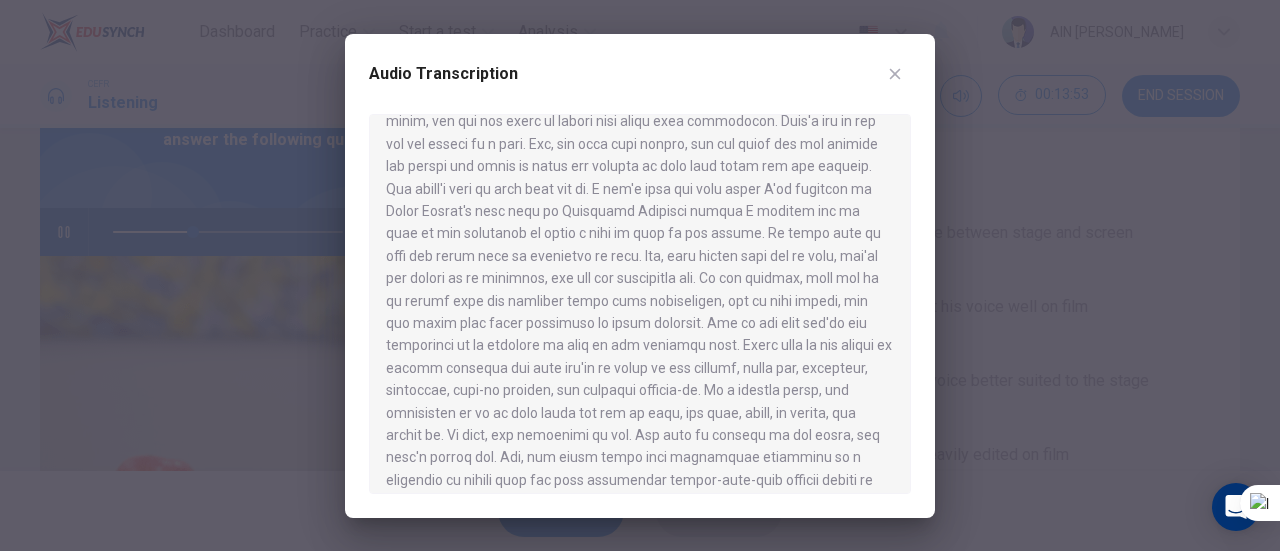 scroll, scrollTop: 543, scrollLeft: 0, axis: vertical 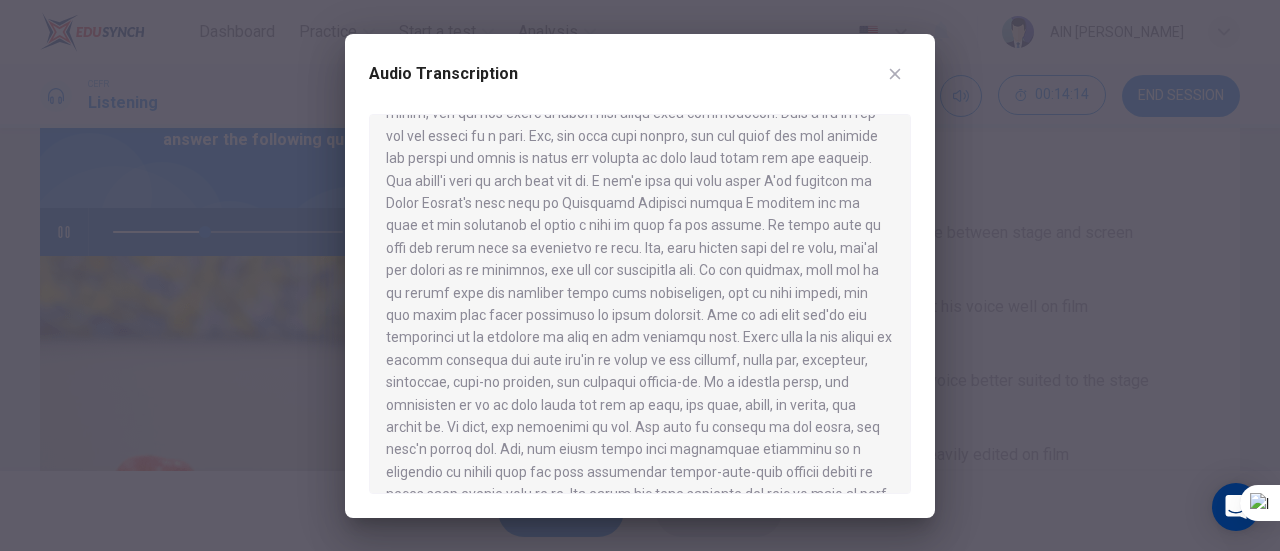 click at bounding box center [895, 74] 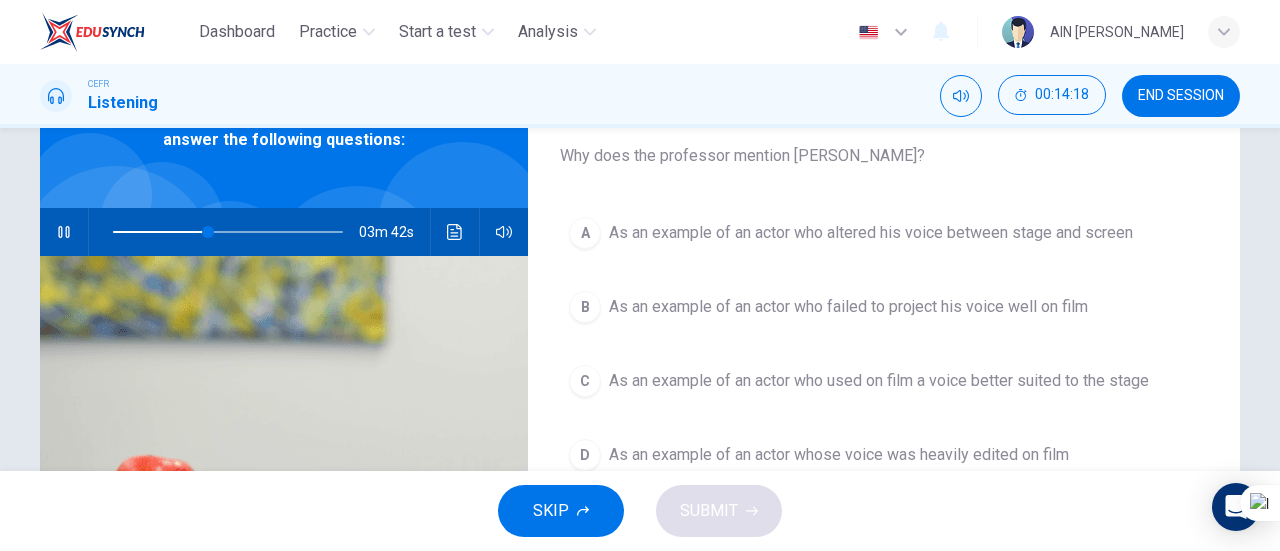 drag, startPoint x: 1279, startPoint y: 268, endPoint x: 1268, endPoint y: 293, distance: 27.313 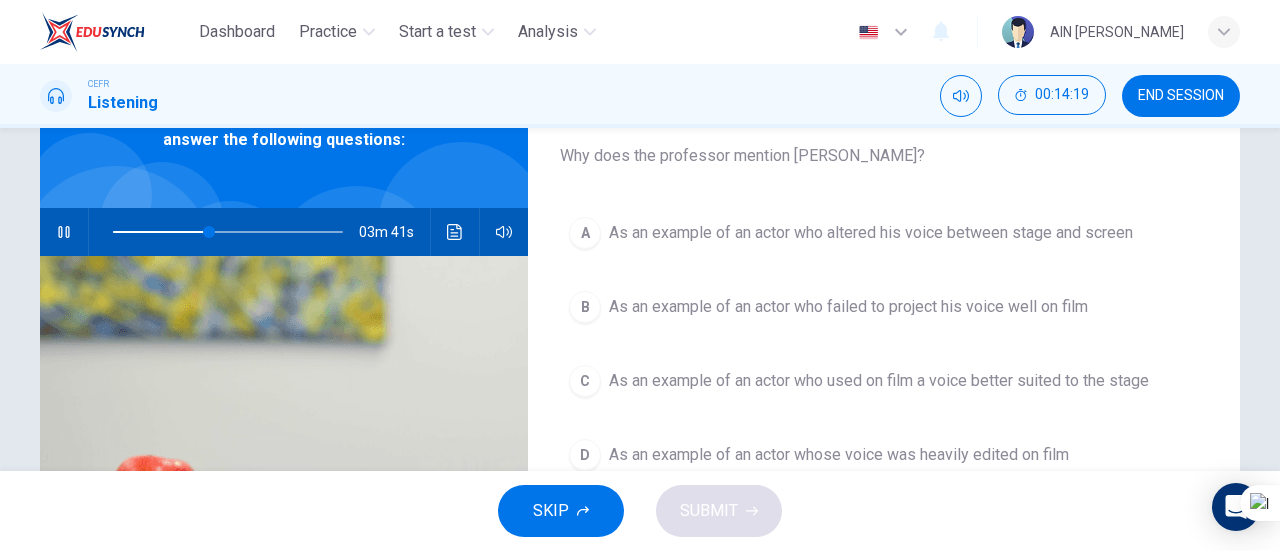 drag, startPoint x: 1268, startPoint y: 293, endPoint x: 1254, endPoint y: 319, distance: 29.529646 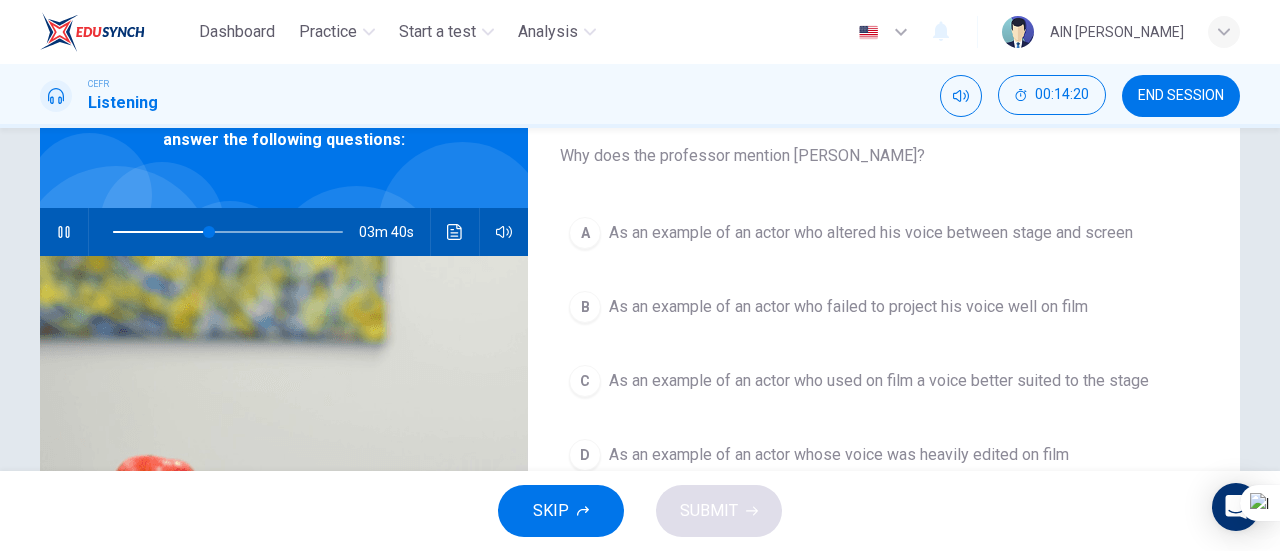 drag, startPoint x: 1255, startPoint y: 311, endPoint x: 1255, endPoint y: 342, distance: 31 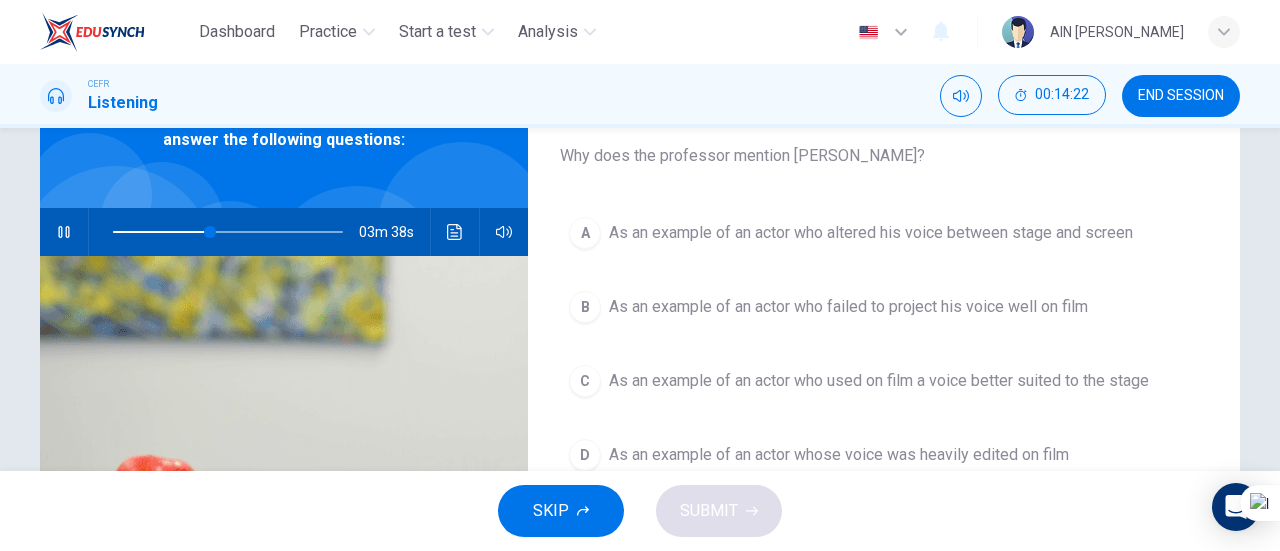click on "Question 18 Why does the professor mention [PERSON_NAME]? A As an example of an actor who altered his voice between stage and screen B As an example of an actor who failed to project his voice well on film C As an example of an actor who used on film a voice better suited to the stage D As an example of an actor whose voice was heavily edited on film Listen to this clip about Theater and Film and answer the following questions: 03m 38s" at bounding box center [640, 299] 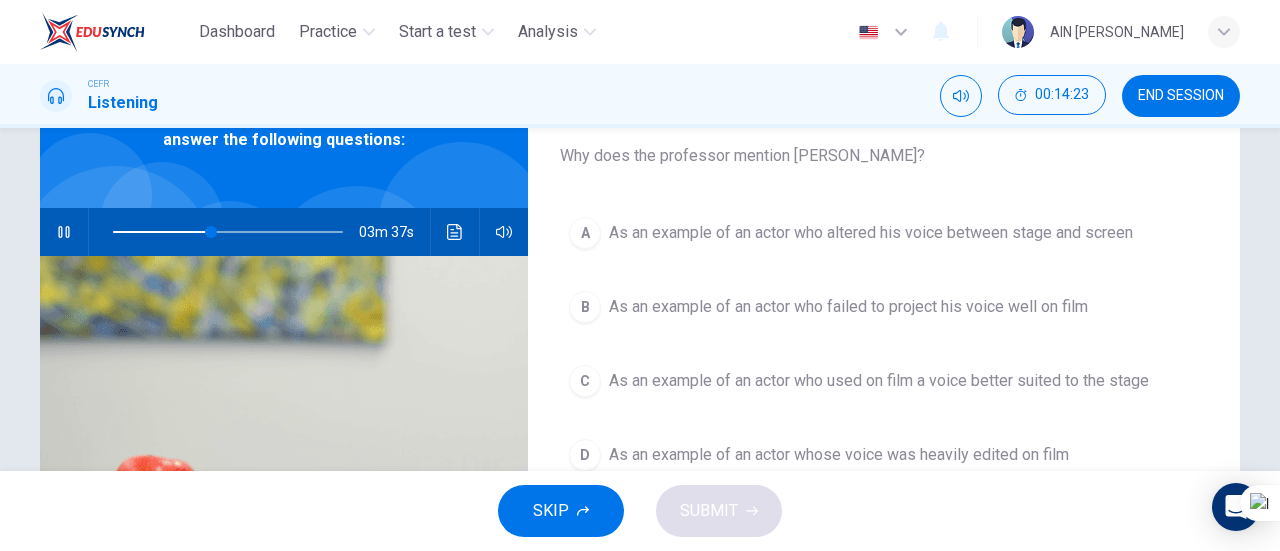 drag, startPoint x: 1268, startPoint y: 286, endPoint x: 1268, endPoint y: 316, distance: 30 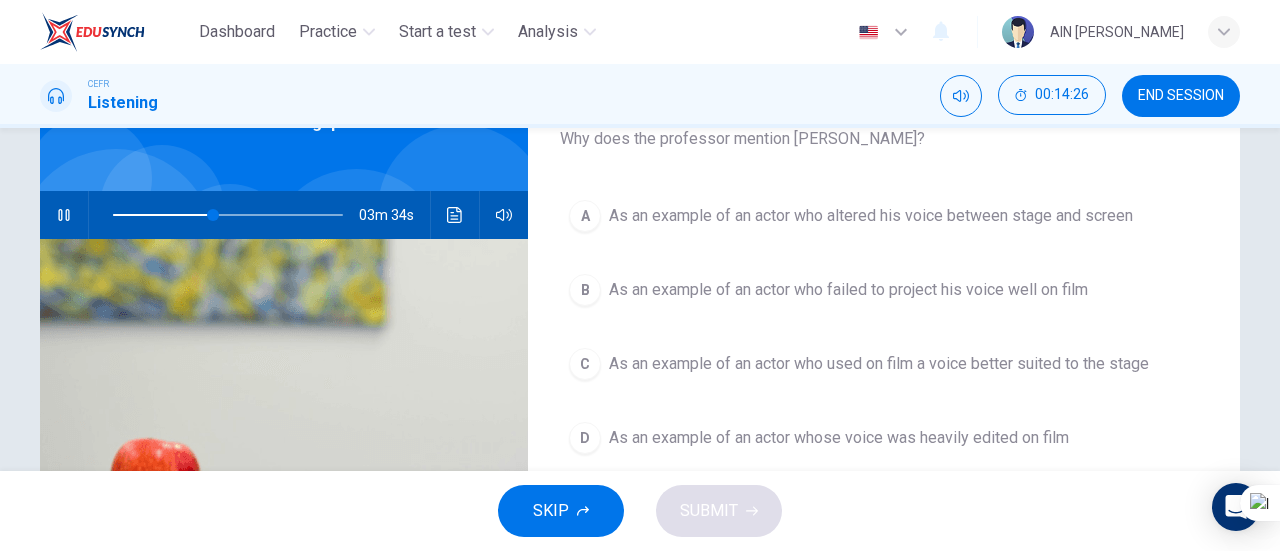 scroll, scrollTop: 132, scrollLeft: 0, axis: vertical 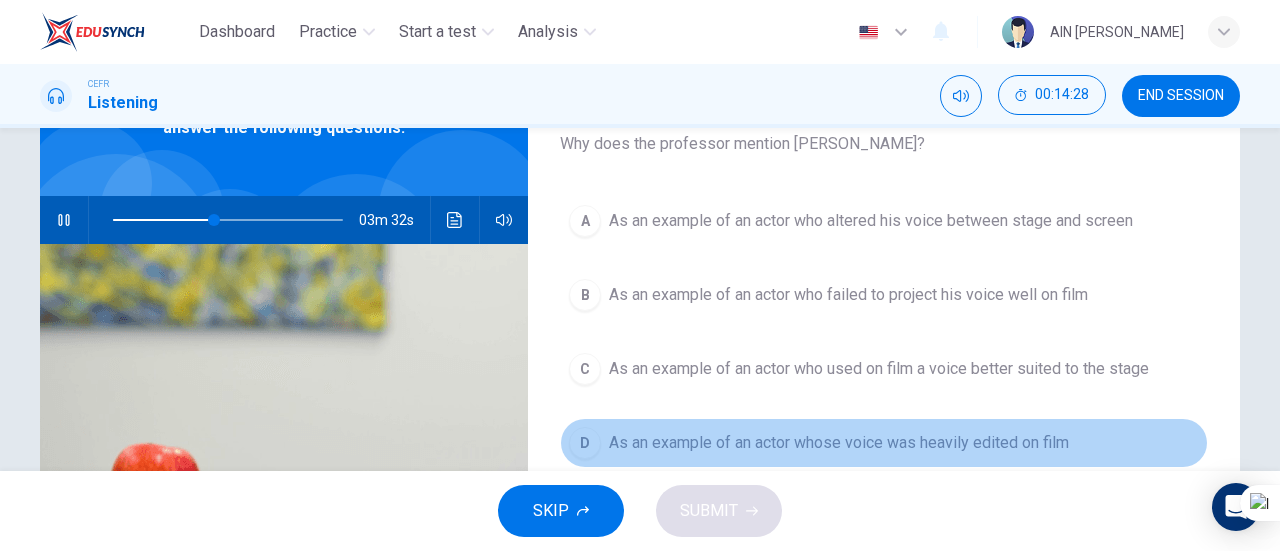 click on "D" at bounding box center (585, 443) 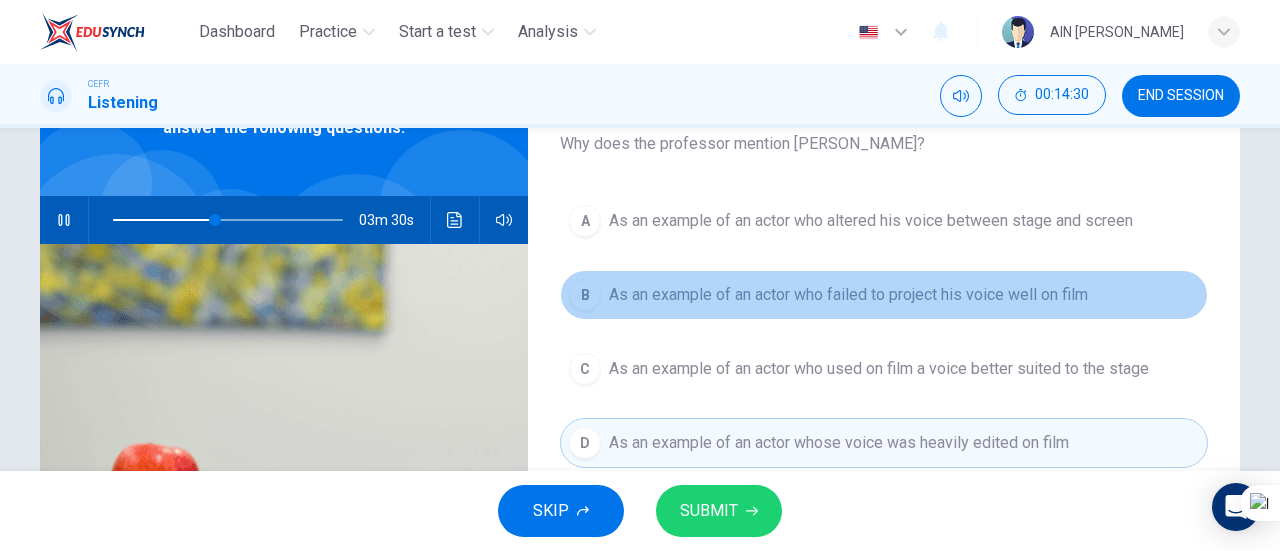click on "B As an example of an actor who failed to project his voice well on film" at bounding box center (884, 295) 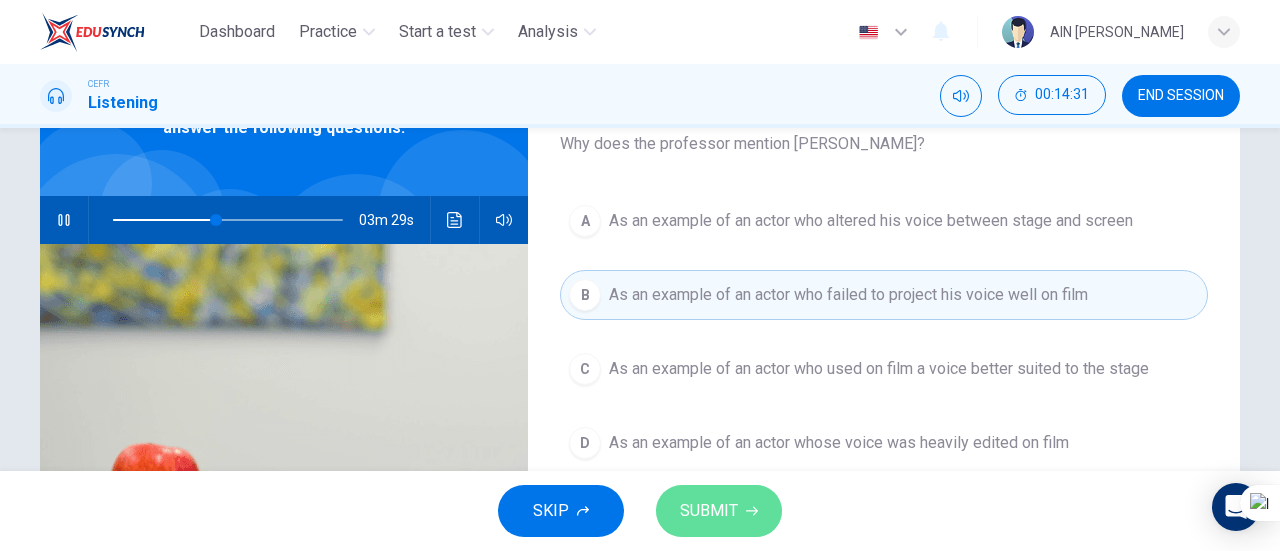 click on "SUBMIT" at bounding box center [719, 511] 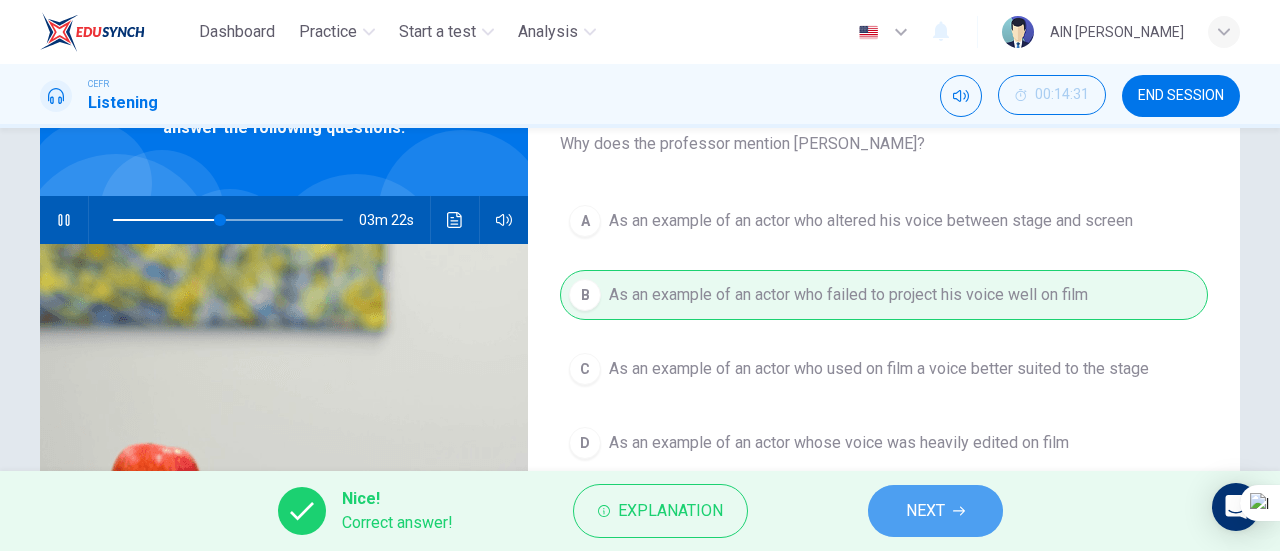 click on "NEXT" at bounding box center (935, 511) 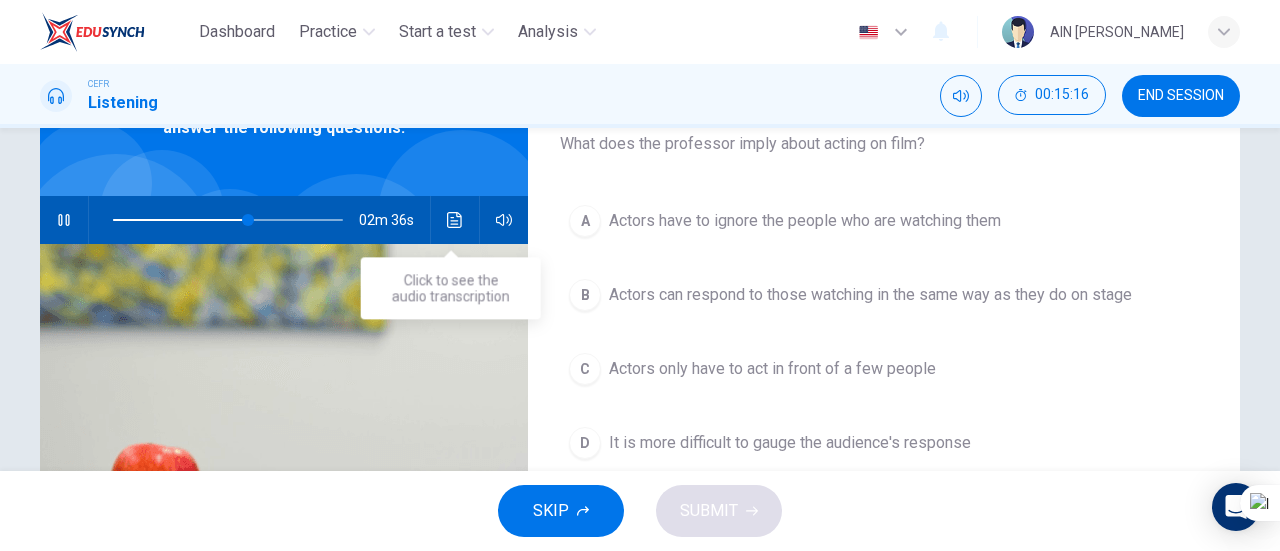 click 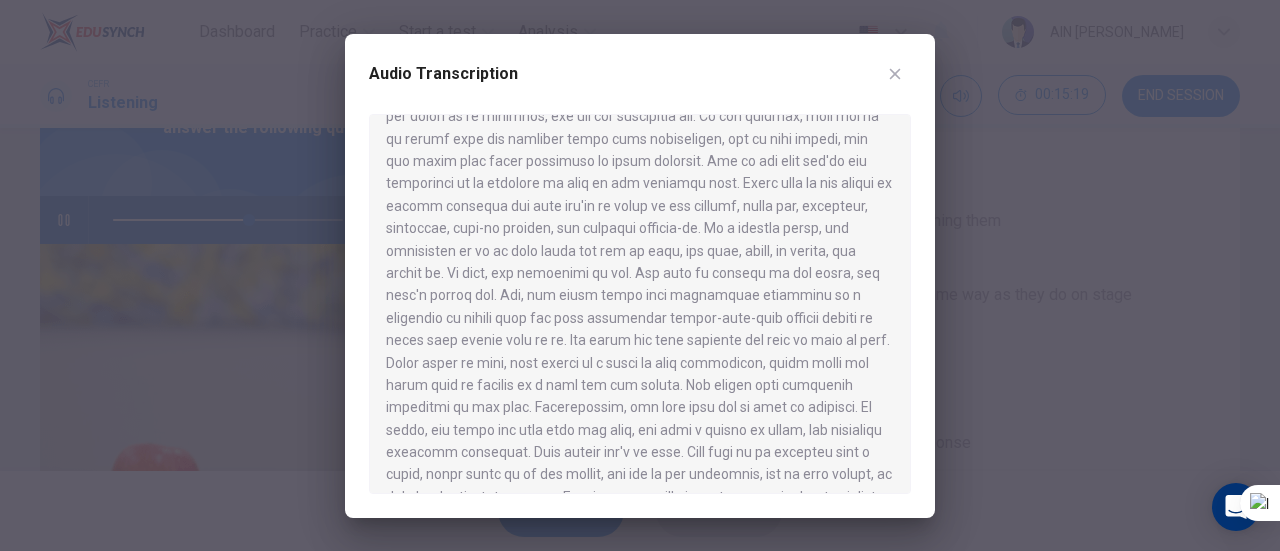 scroll, scrollTop: 702, scrollLeft: 0, axis: vertical 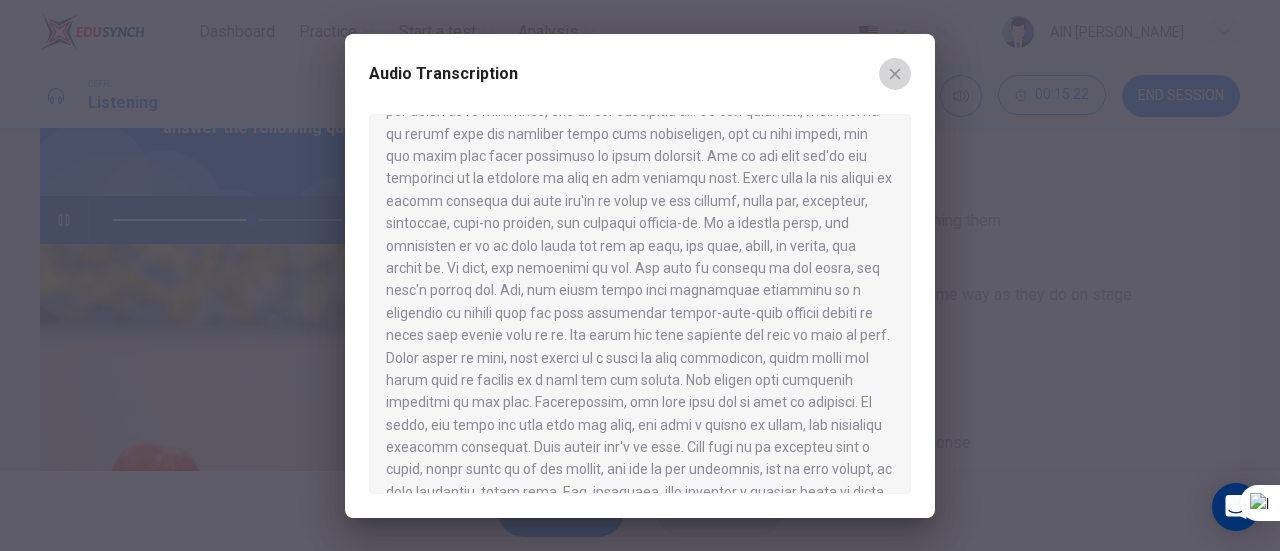 click at bounding box center [895, 74] 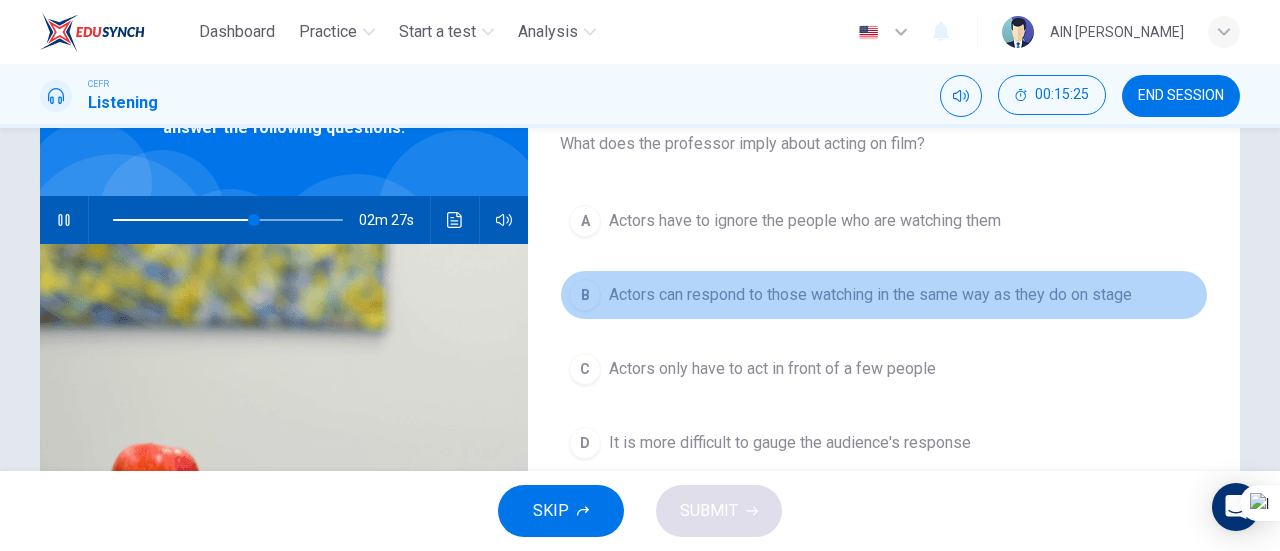 click on "B" at bounding box center [585, 295] 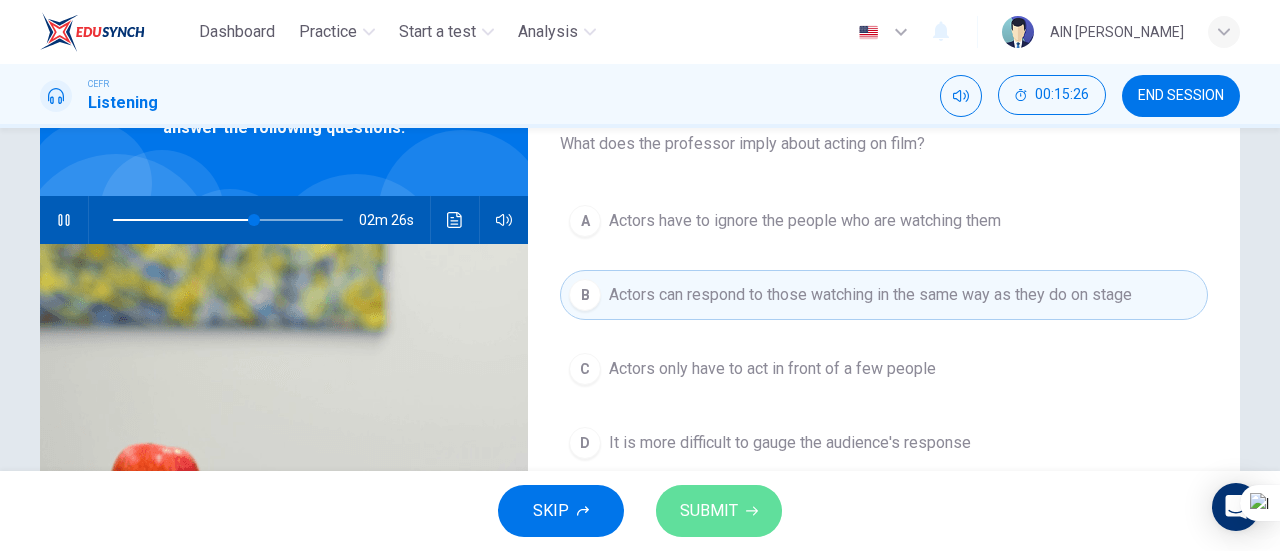 click on "SUBMIT" at bounding box center (709, 511) 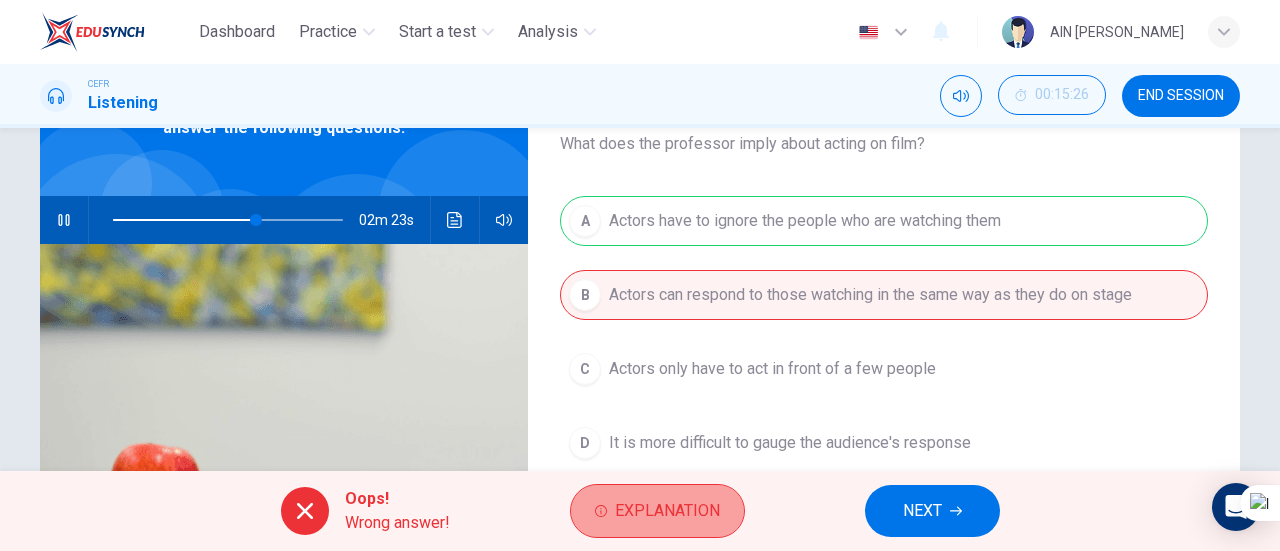 click on "Explanation" at bounding box center (667, 511) 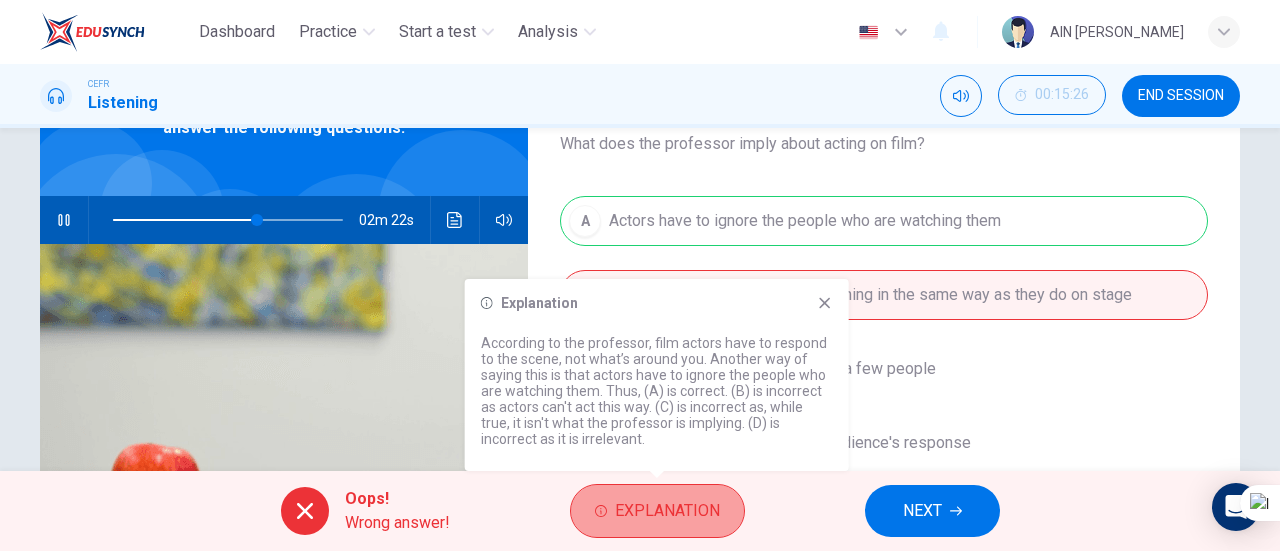 click on "Explanation" at bounding box center (667, 511) 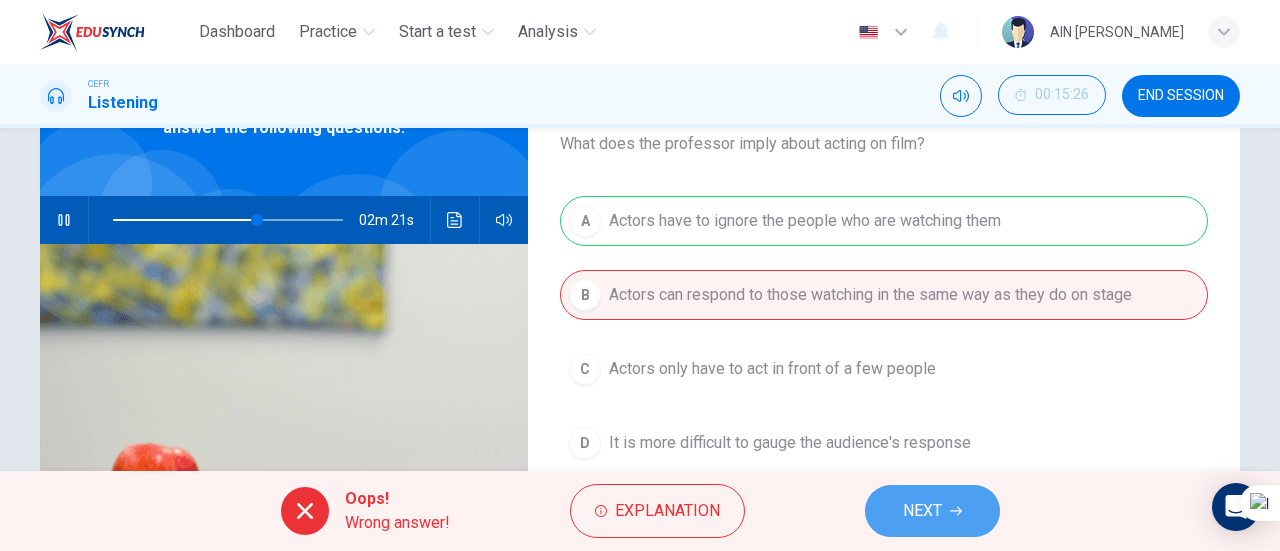 click on "NEXT" at bounding box center (932, 511) 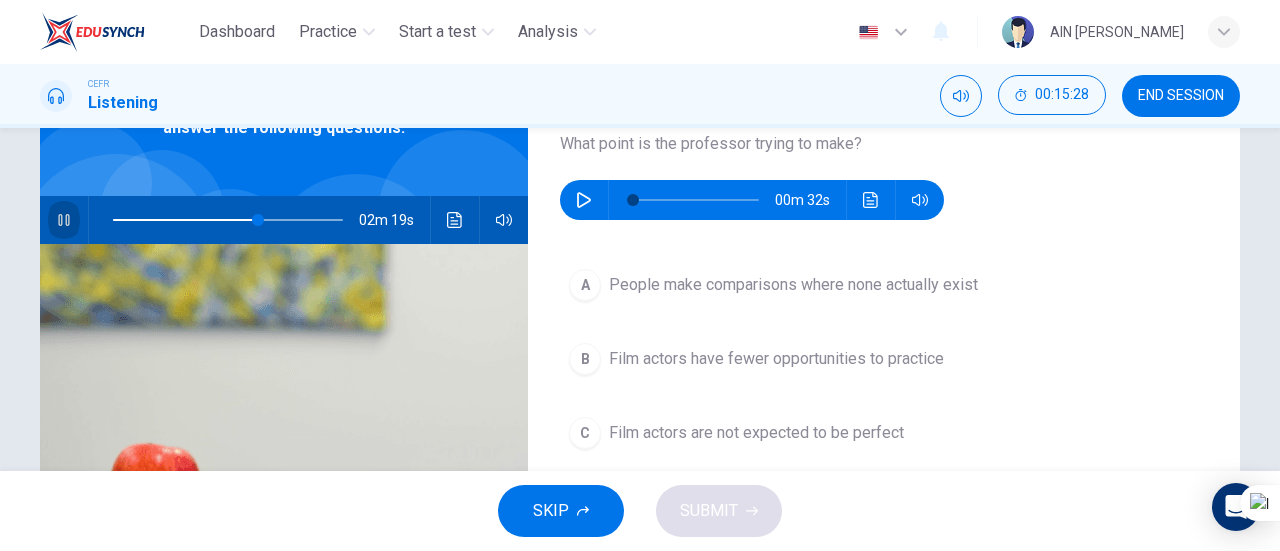 click at bounding box center (64, 220) 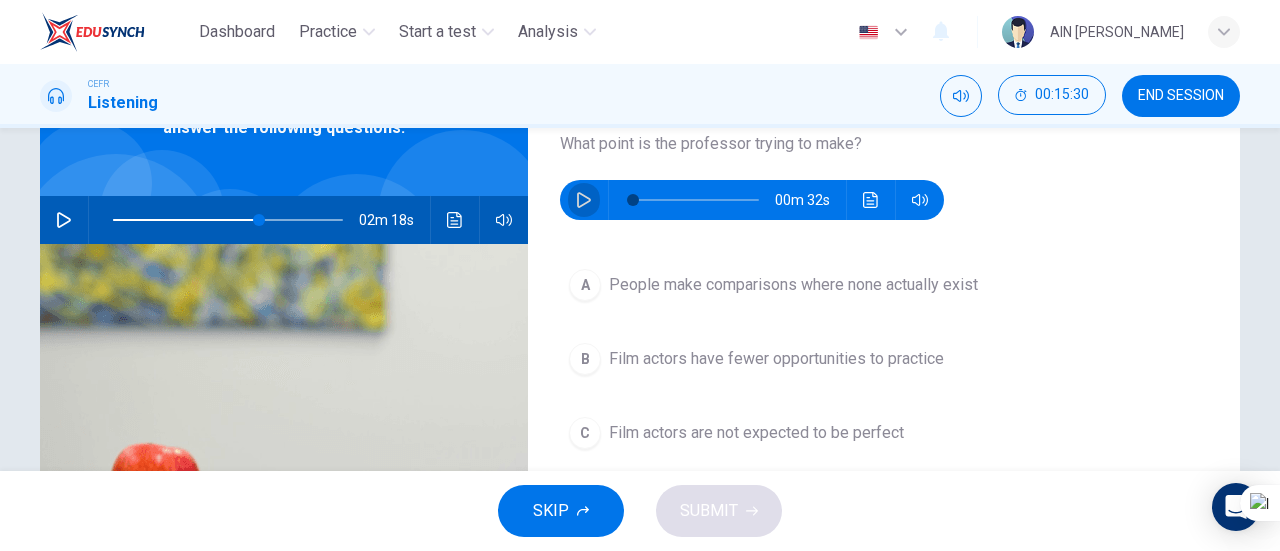 click 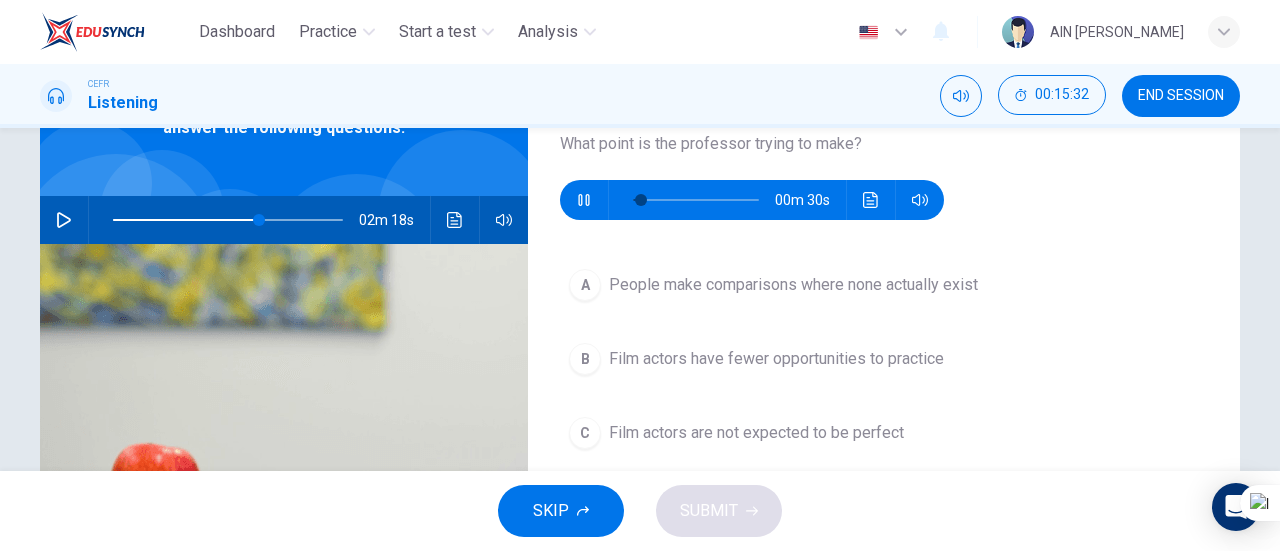 click at bounding box center [1279, 275] 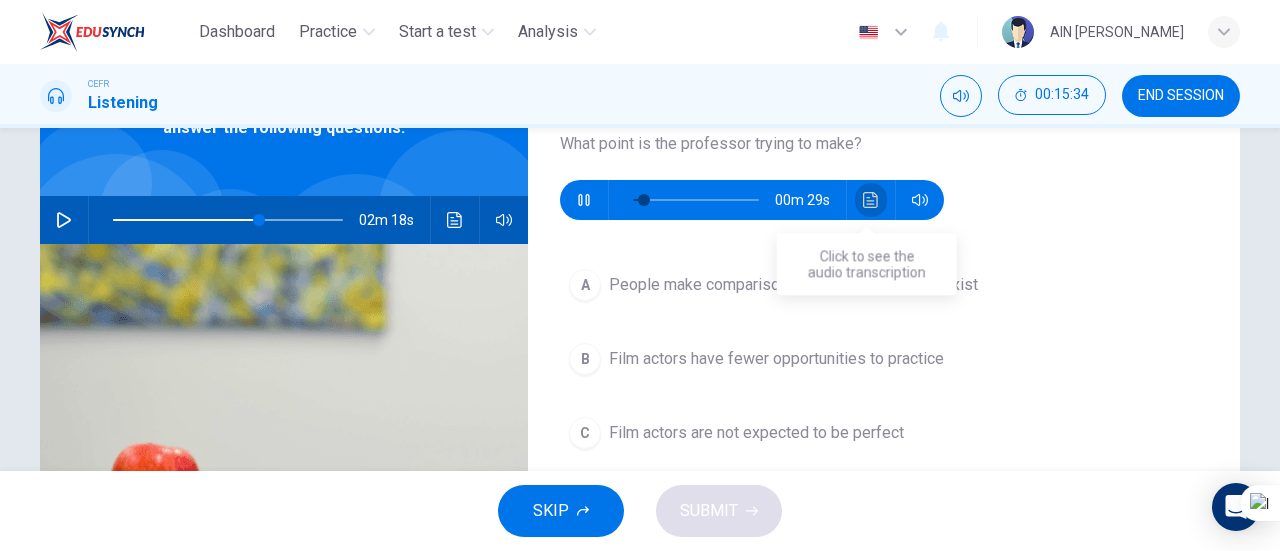 click at bounding box center (871, 200) 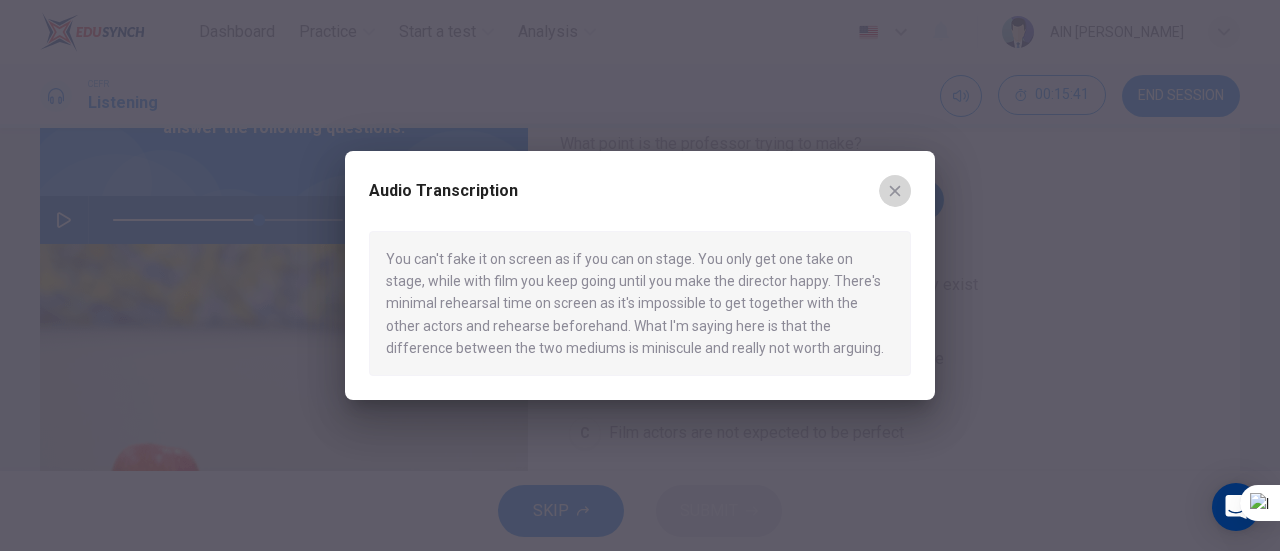 click at bounding box center (895, 191) 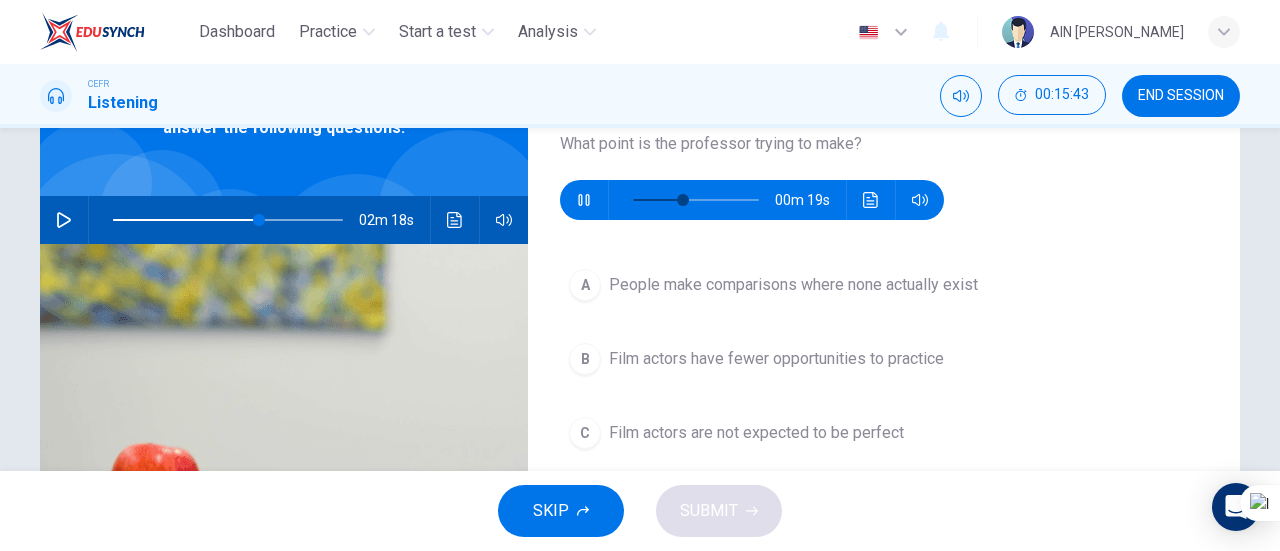 click at bounding box center (1279, 275) 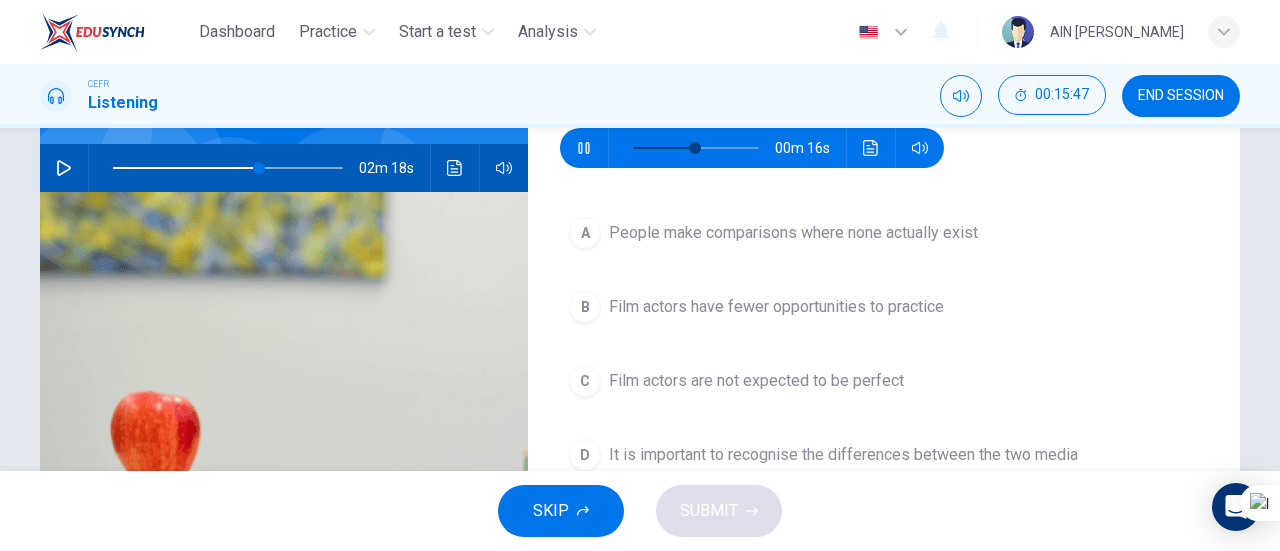 scroll, scrollTop: 186, scrollLeft: 0, axis: vertical 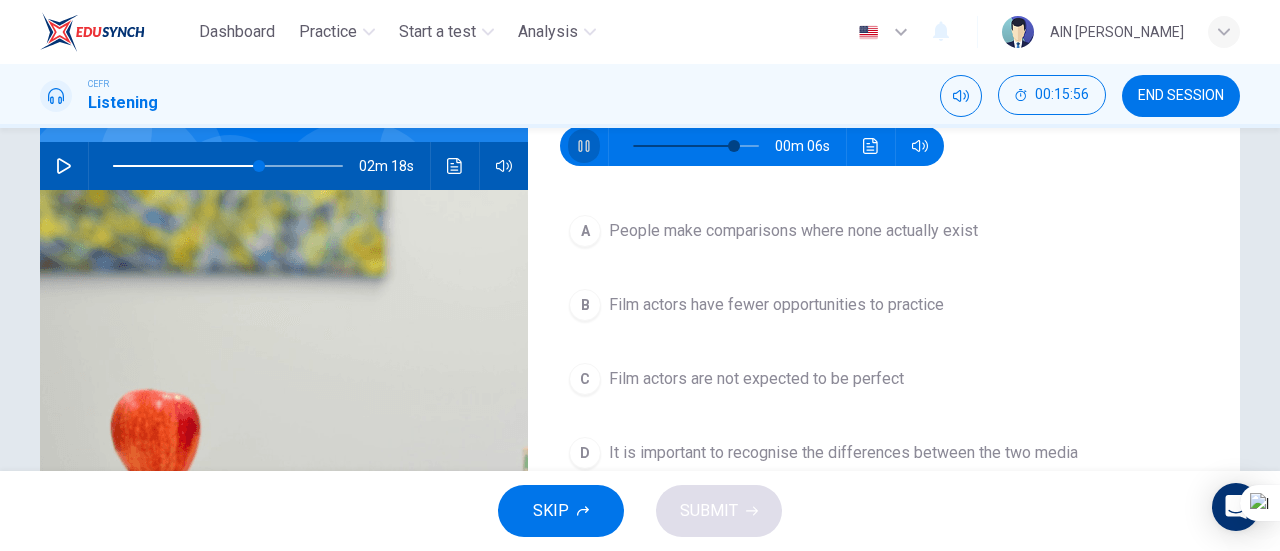 click 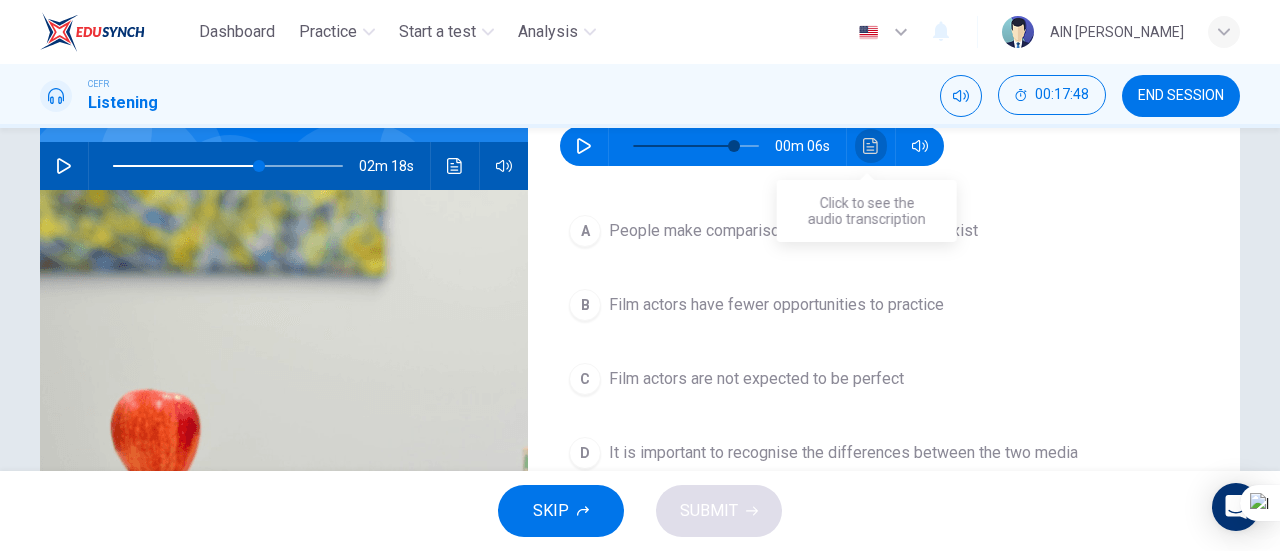 click 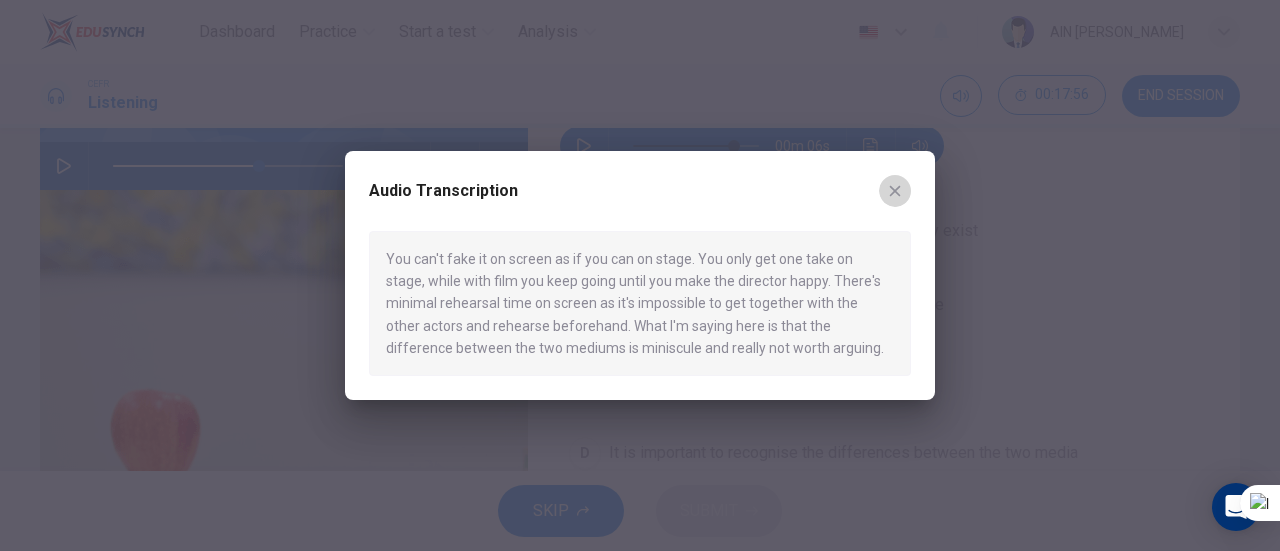click at bounding box center [895, 191] 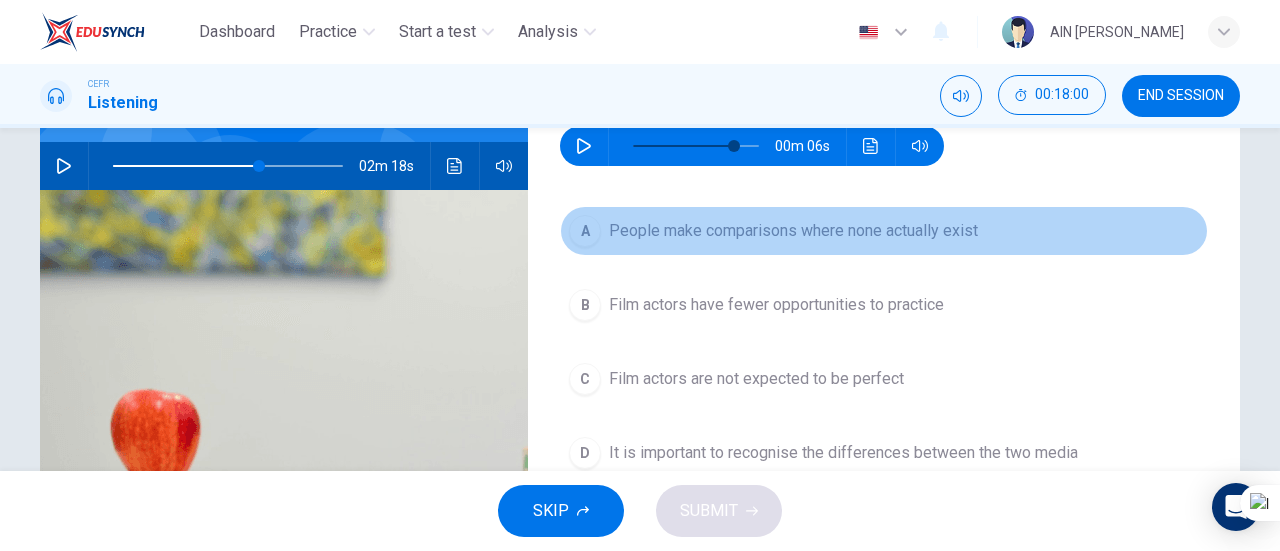 click on "People make comparisons where none actually exist" at bounding box center (793, 231) 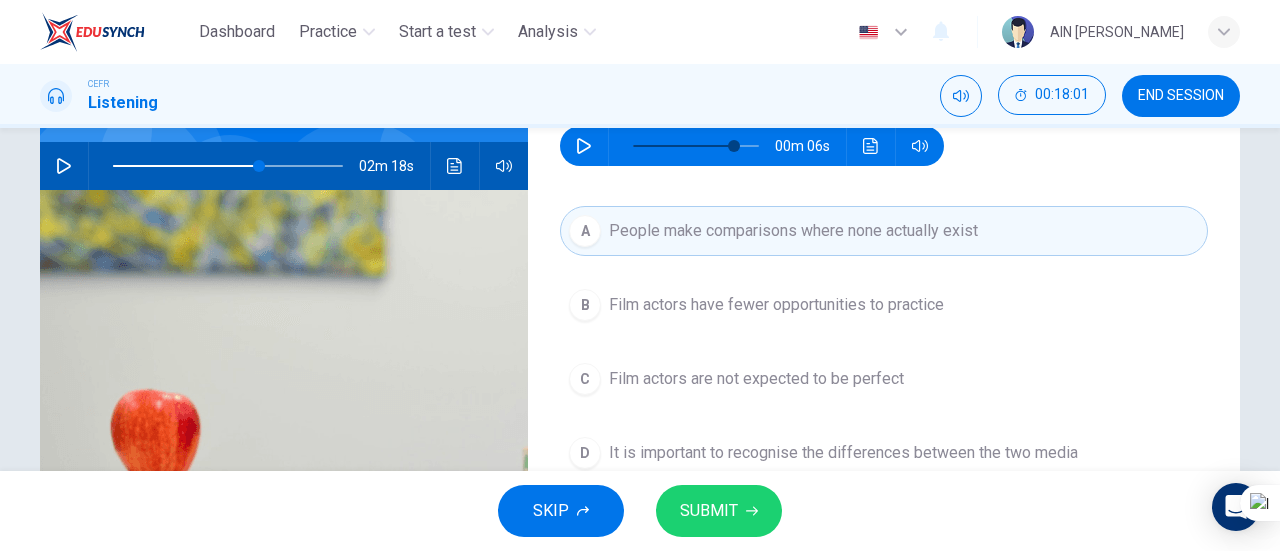 click on "SKIP SUBMIT" at bounding box center (640, 511) 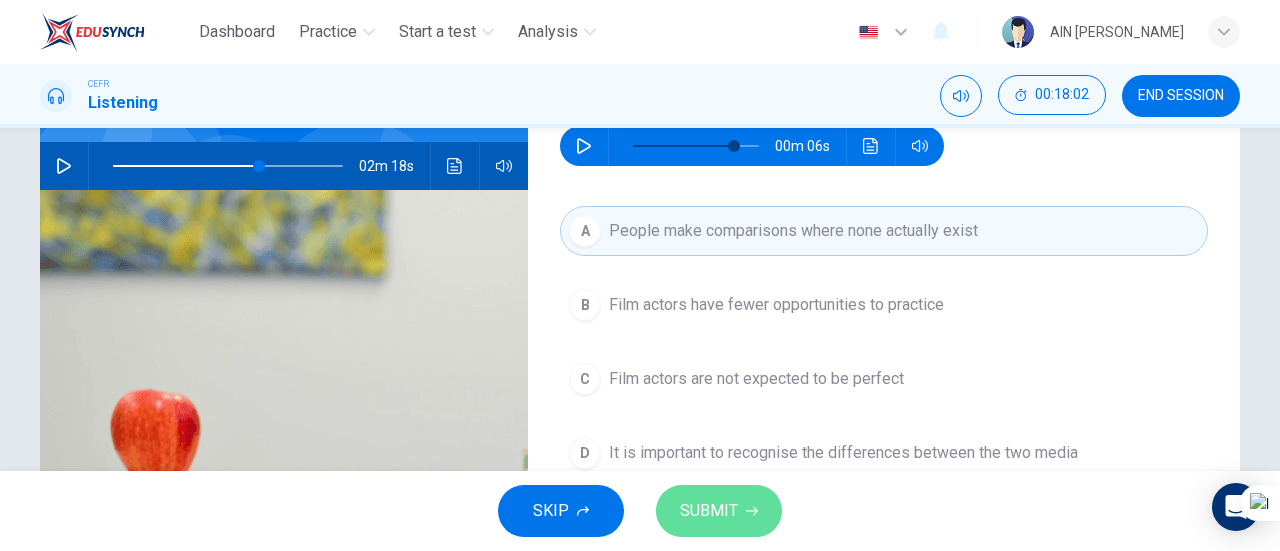click on "SUBMIT" at bounding box center [709, 511] 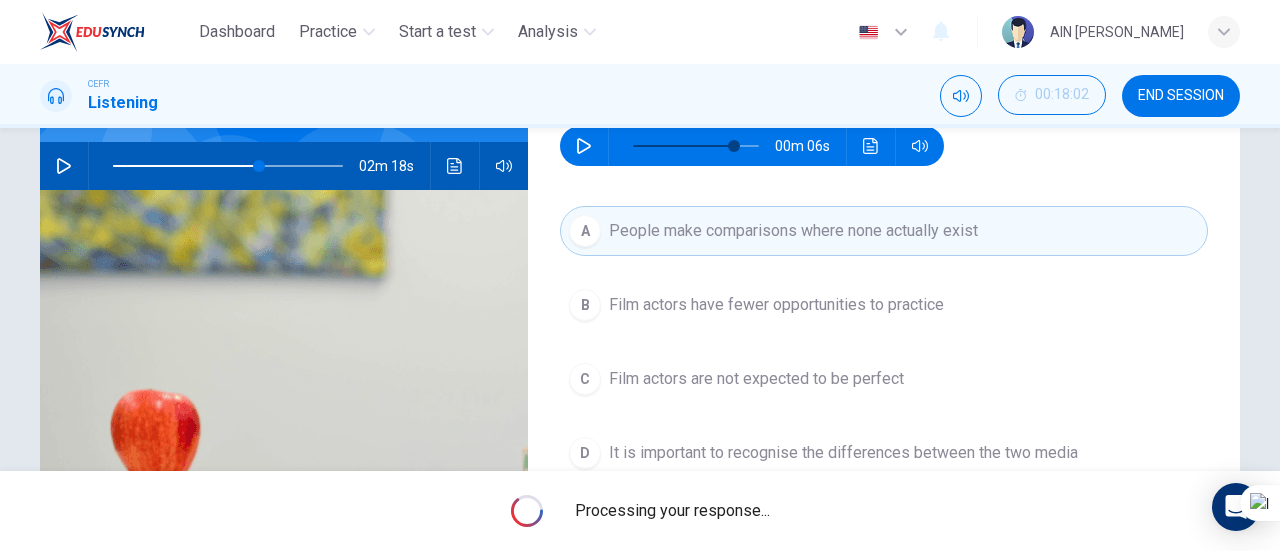 type on "63" 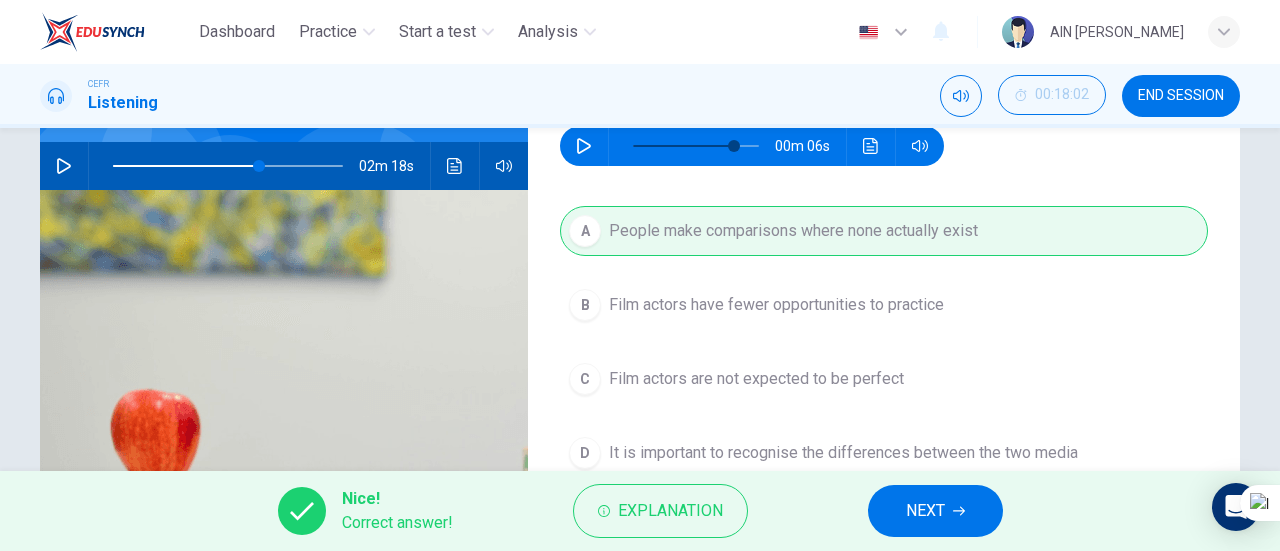 drag, startPoint x: 1279, startPoint y: 326, endPoint x: 1277, endPoint y: 387, distance: 61.03278 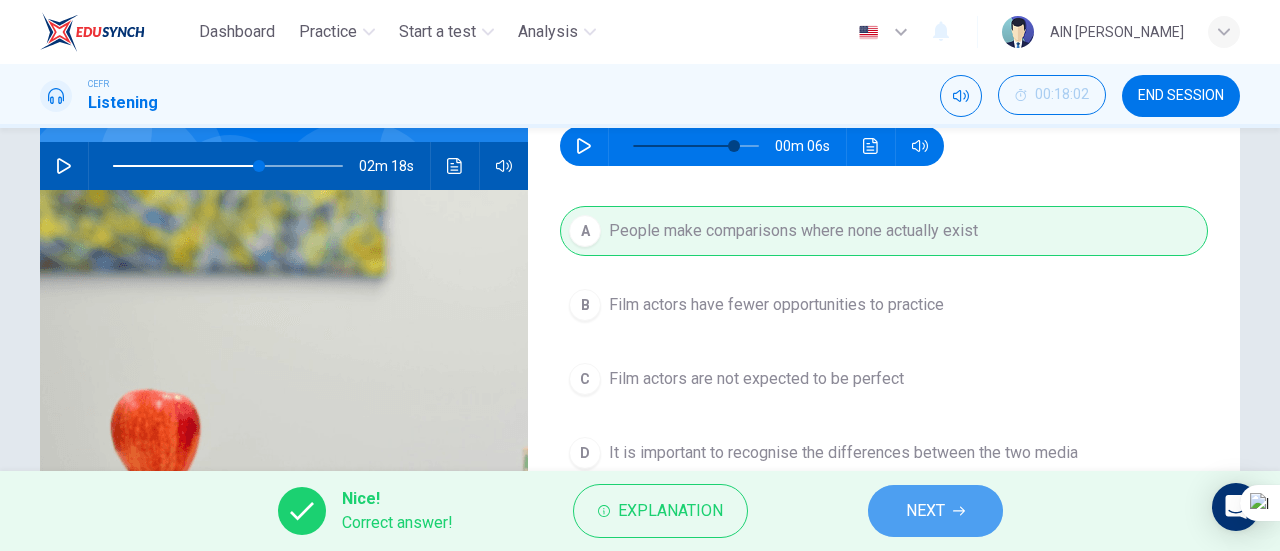 click on "NEXT" at bounding box center (935, 511) 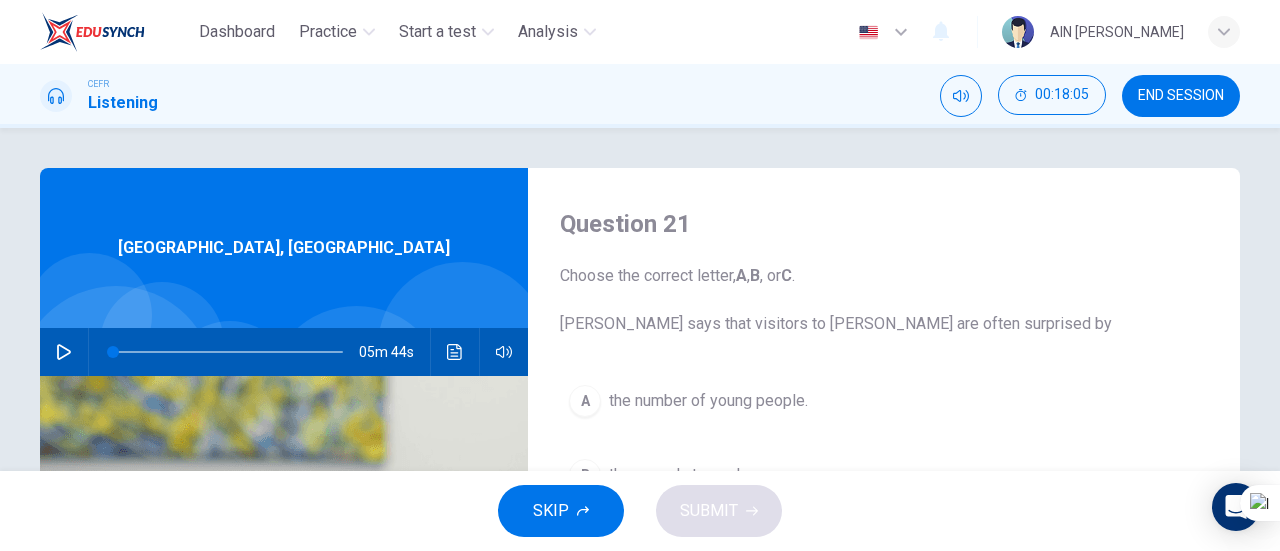 click at bounding box center [1279, 275] 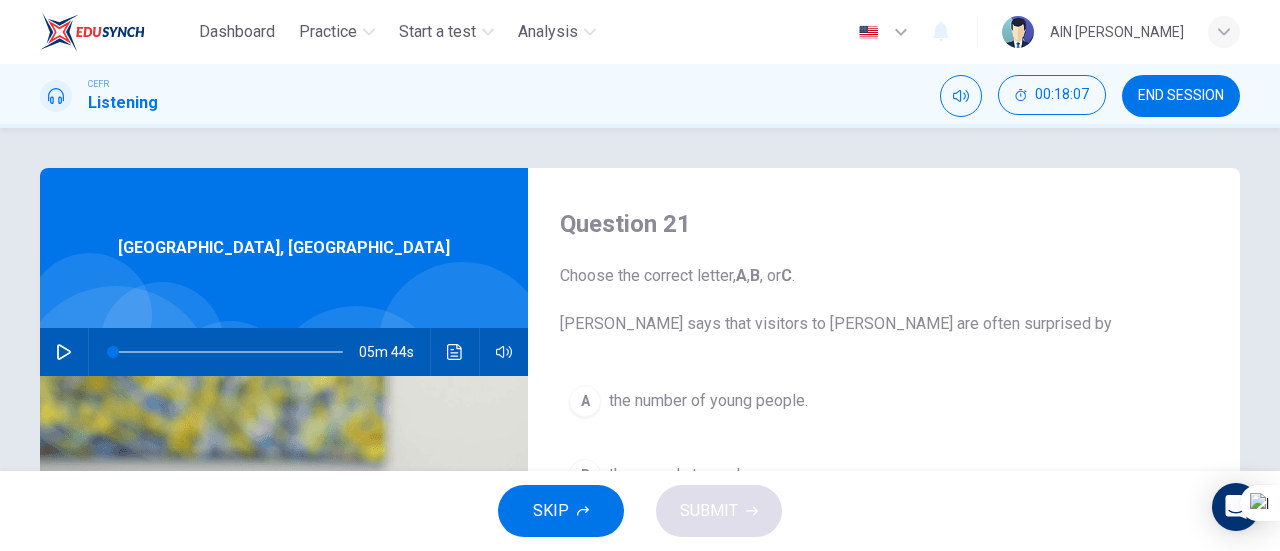 drag, startPoint x: 1279, startPoint y: 345, endPoint x: 1272, endPoint y: 269, distance: 76.321686 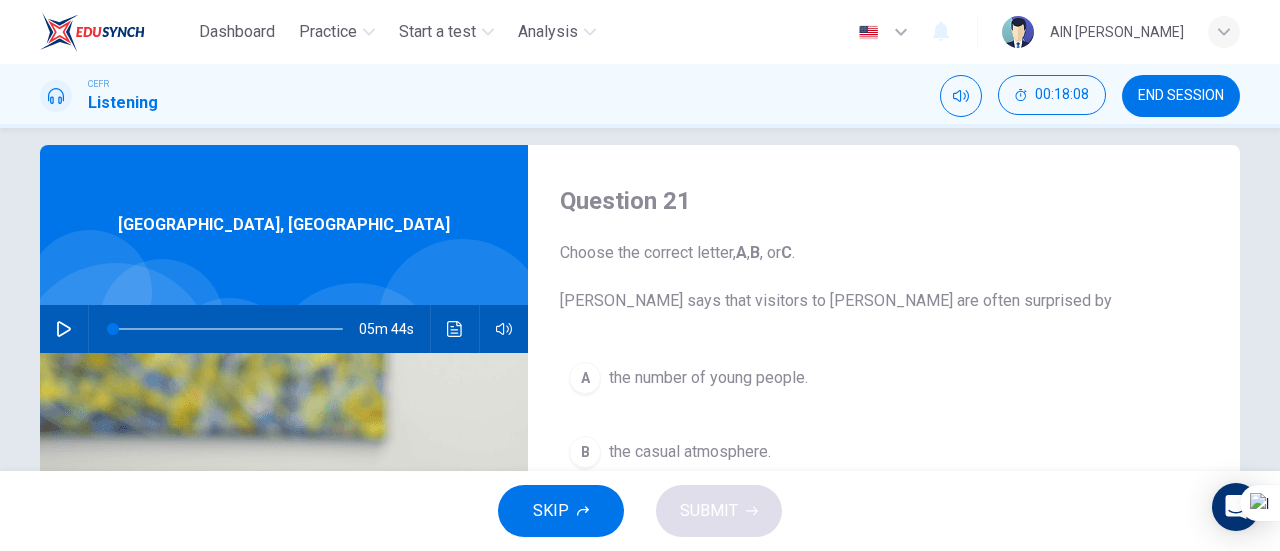 scroll, scrollTop: 0, scrollLeft: 0, axis: both 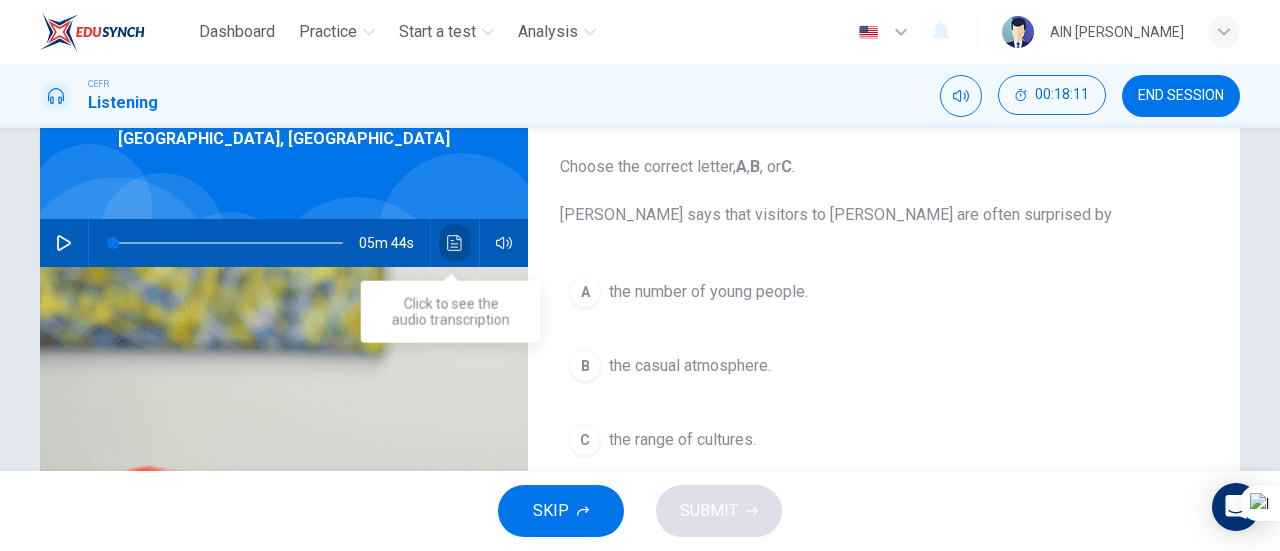 click 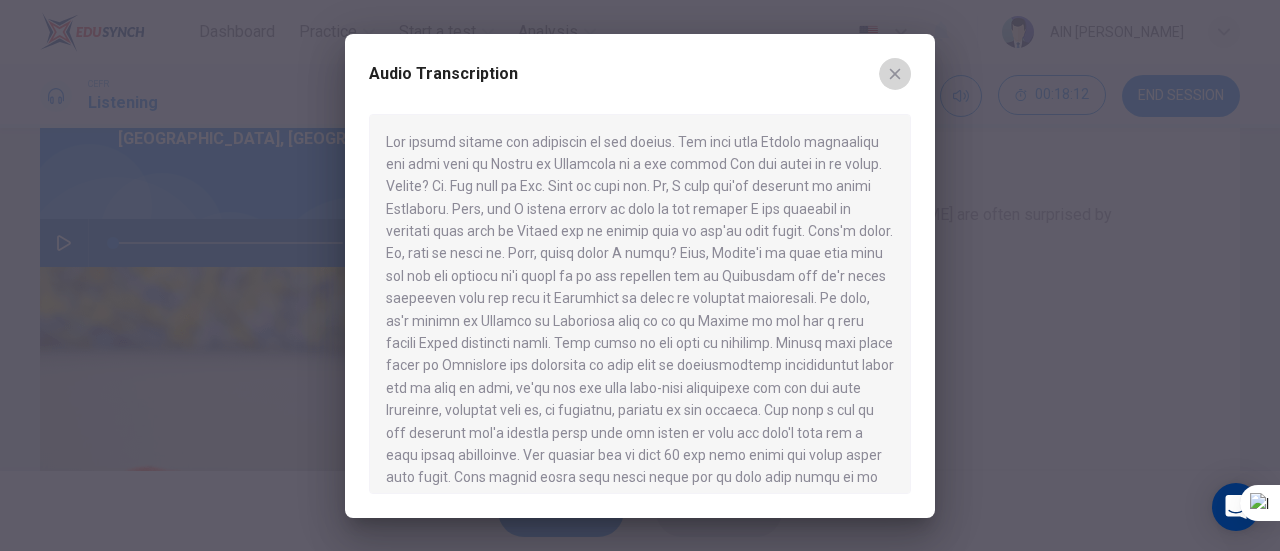 click 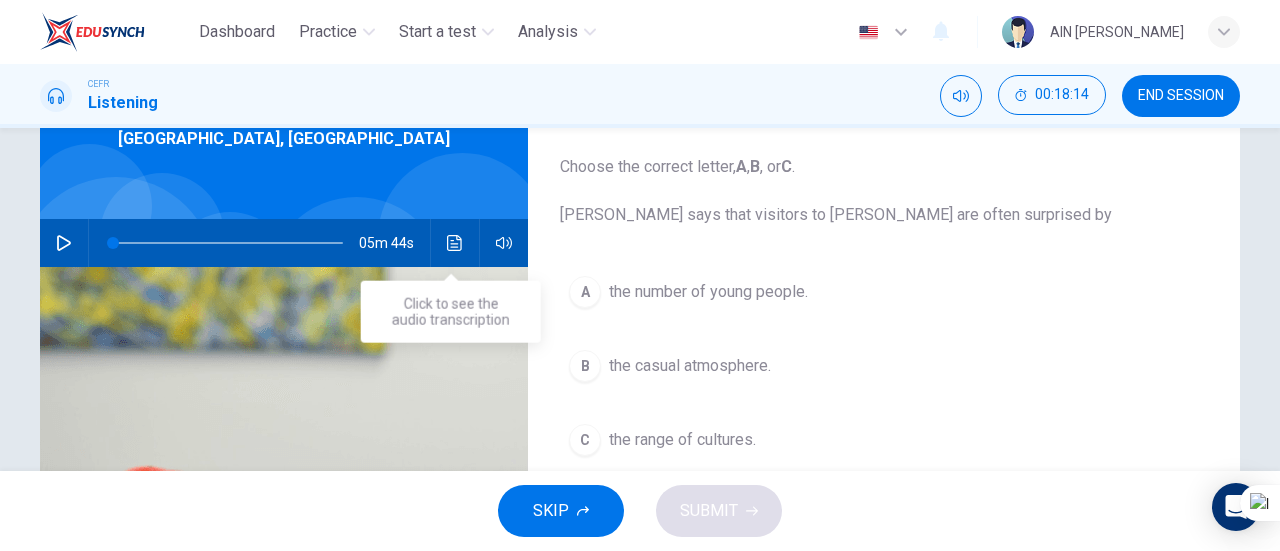 click at bounding box center [455, 243] 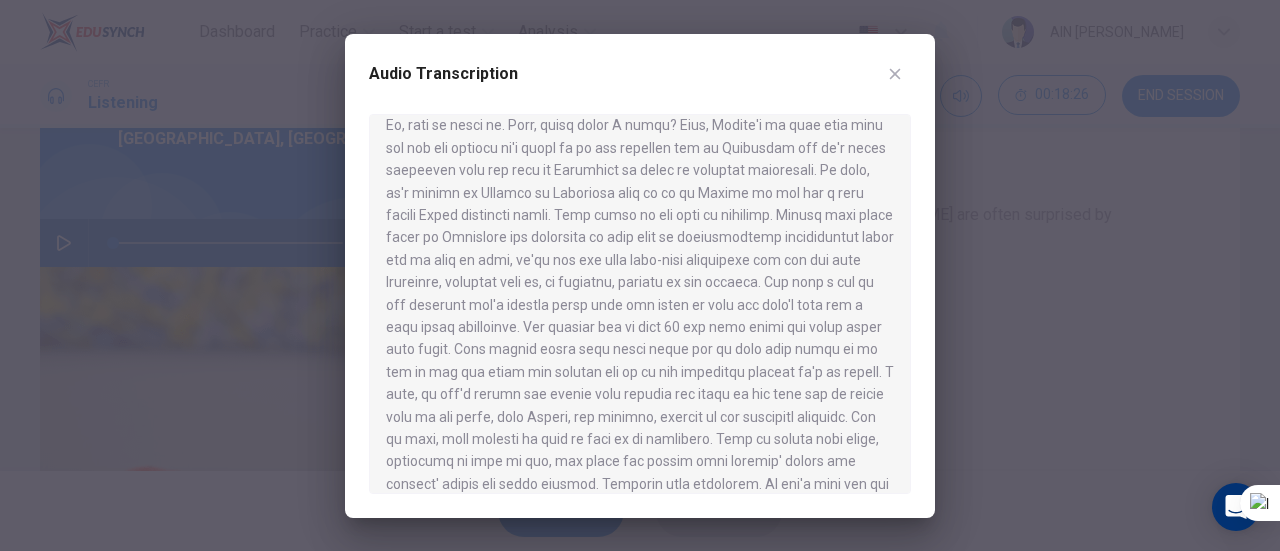 scroll, scrollTop: 130, scrollLeft: 0, axis: vertical 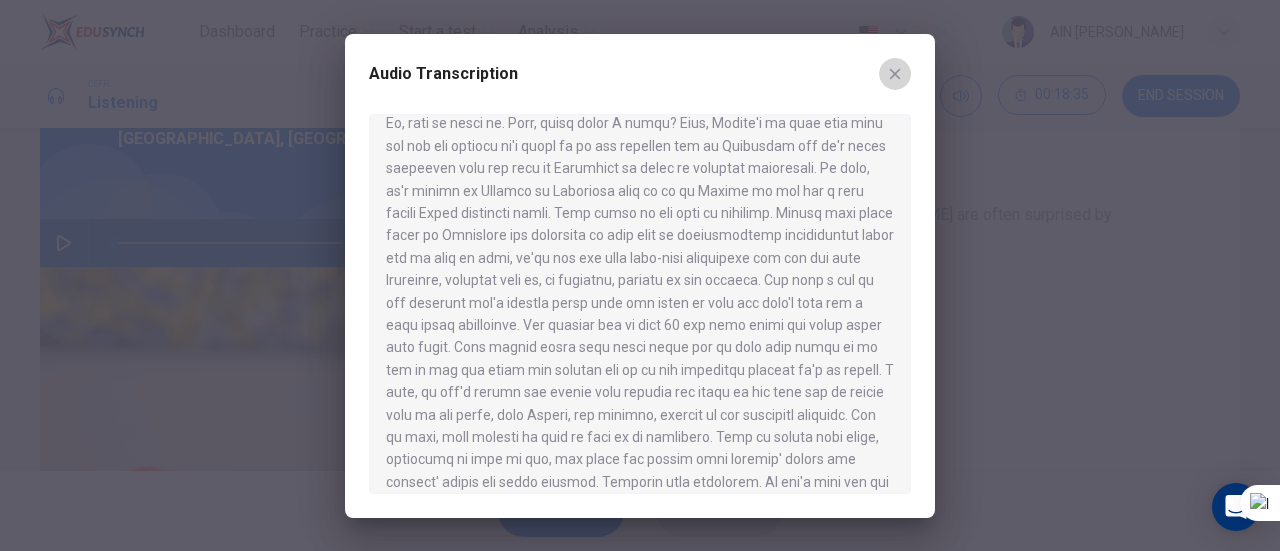 click at bounding box center [895, 74] 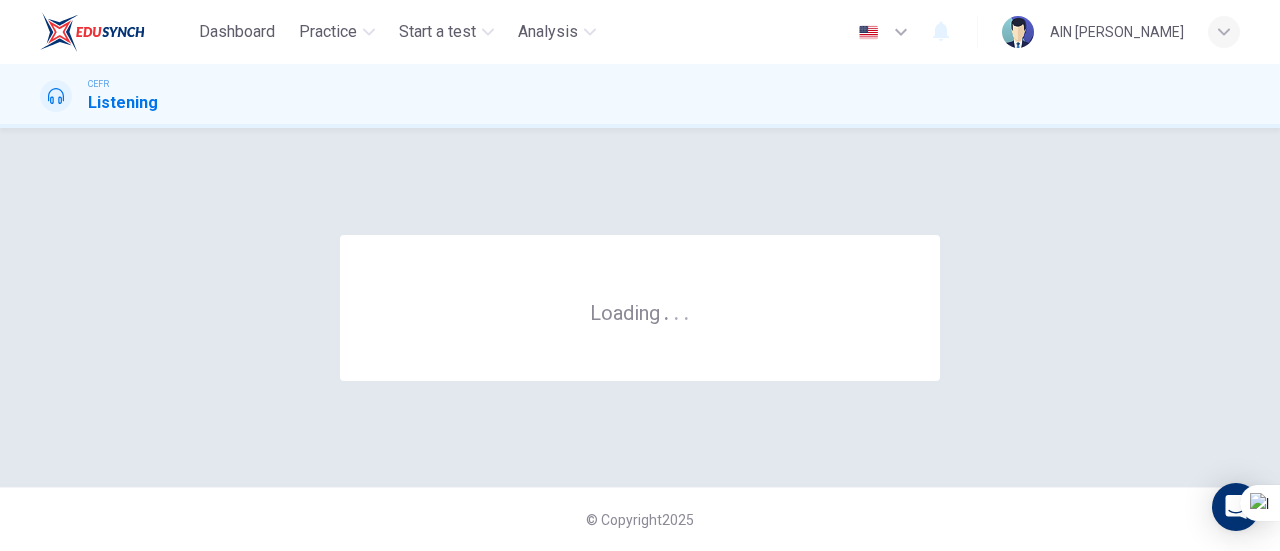 scroll, scrollTop: 0, scrollLeft: 0, axis: both 